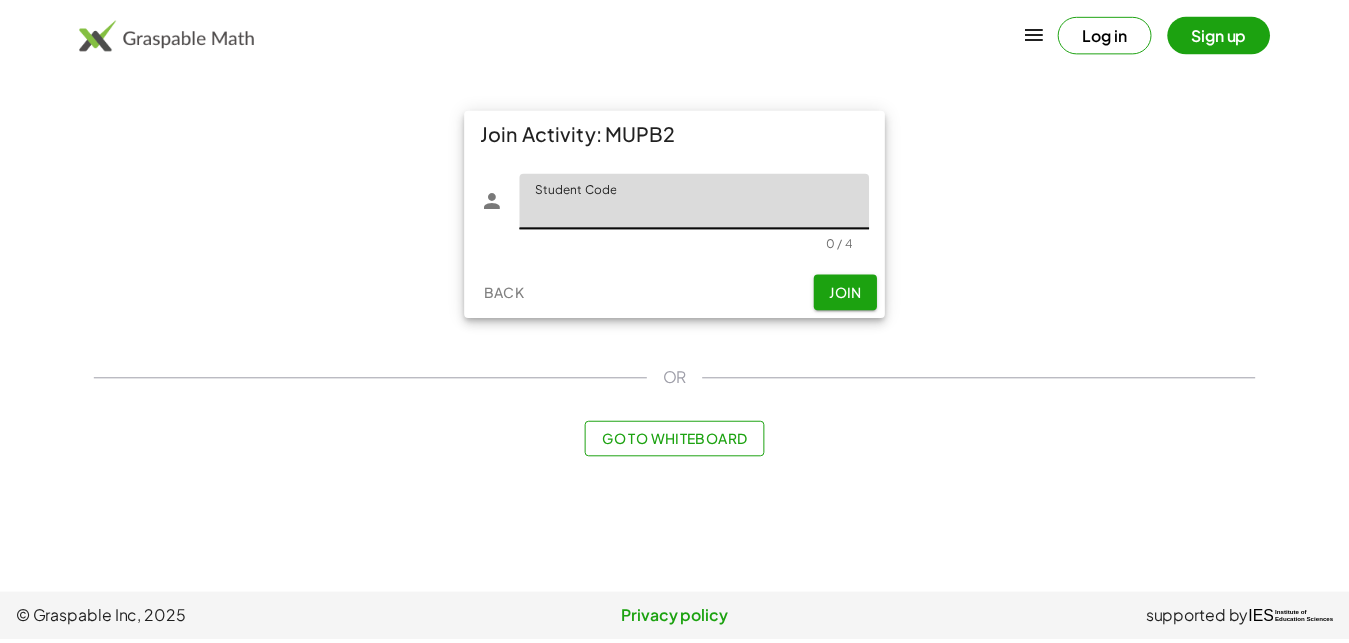 scroll, scrollTop: 0, scrollLeft: 0, axis: both 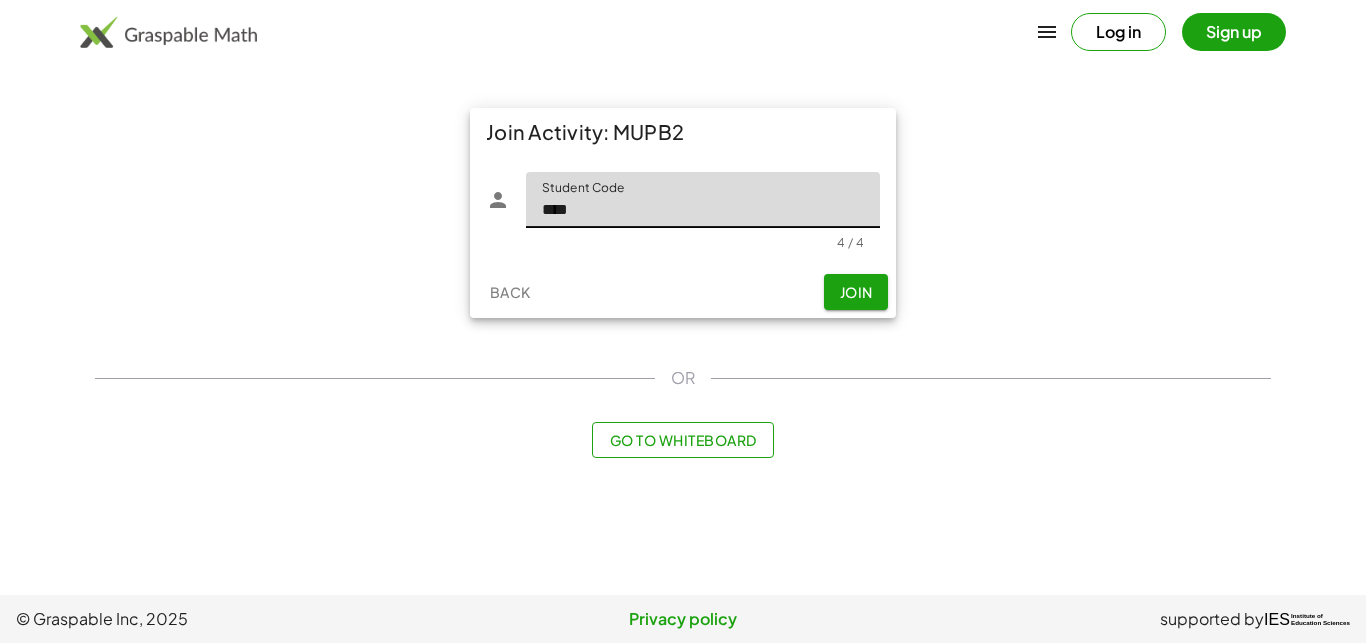 type on "****" 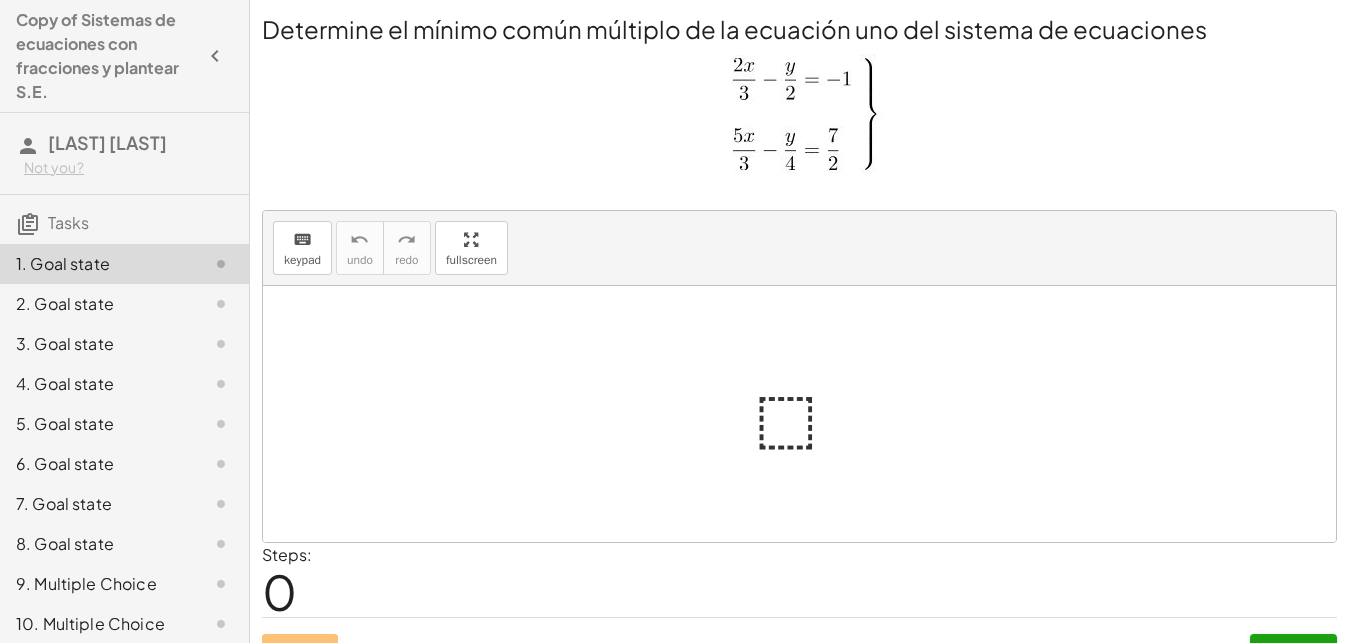 click at bounding box center [807, 414] 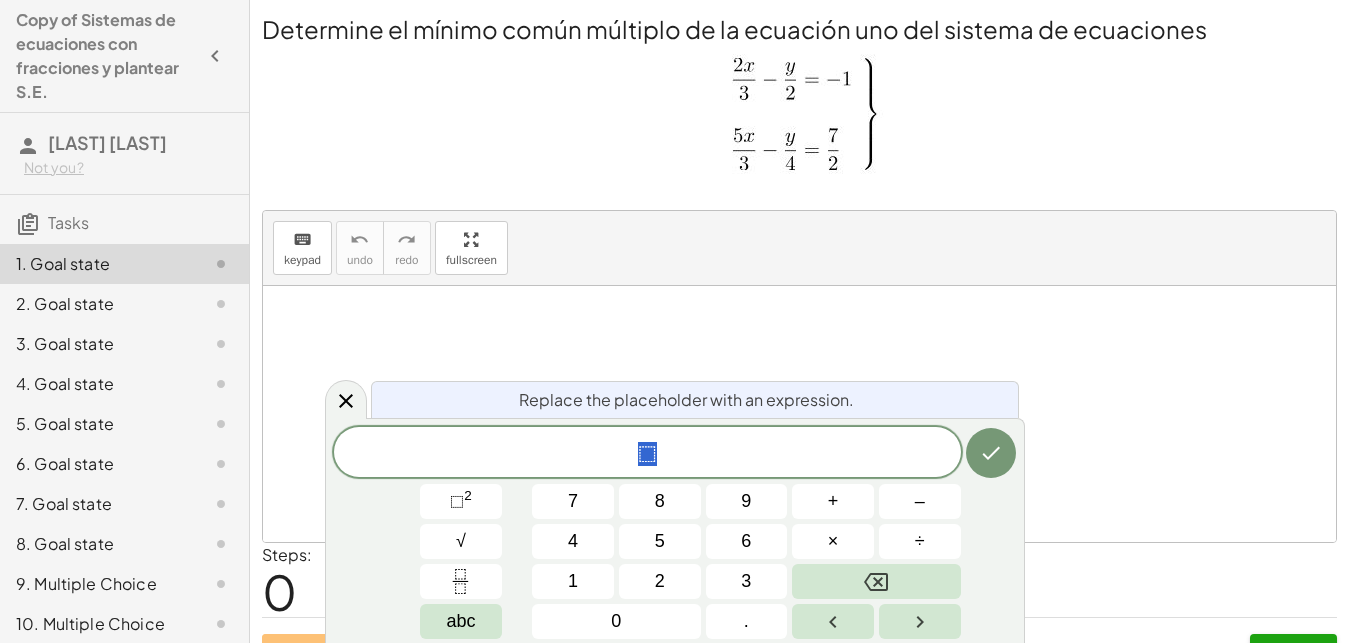 scroll, scrollTop: 19, scrollLeft: 18, axis: both 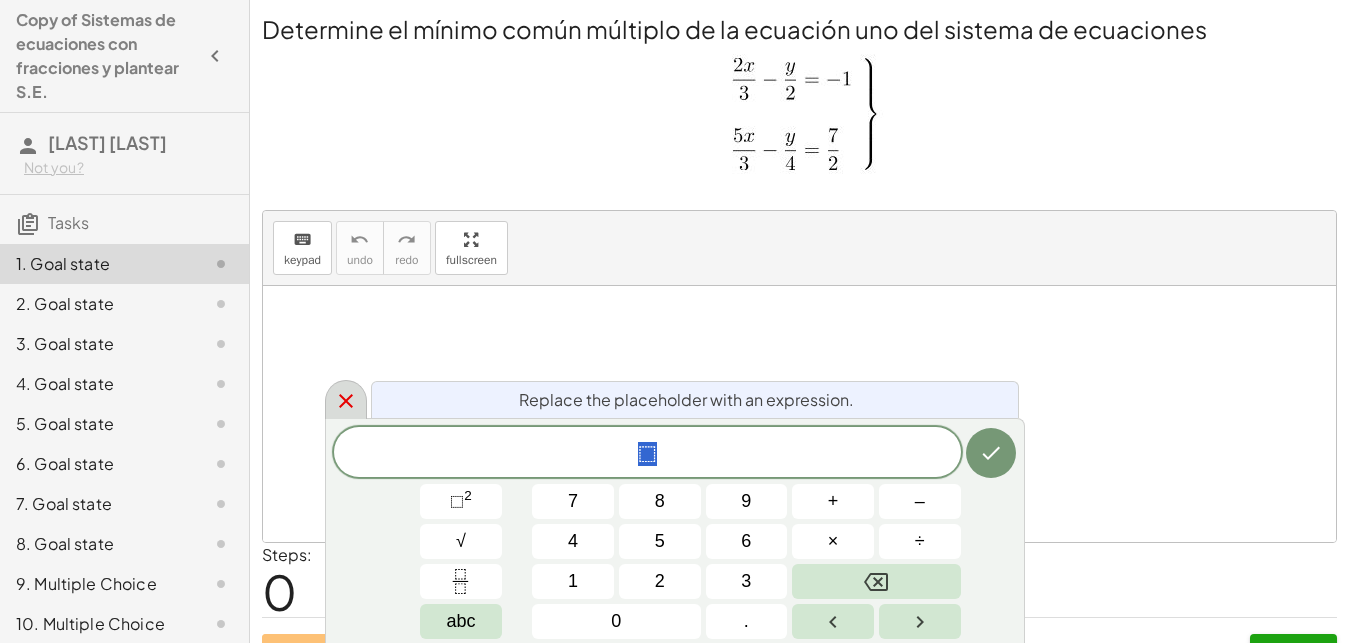 click 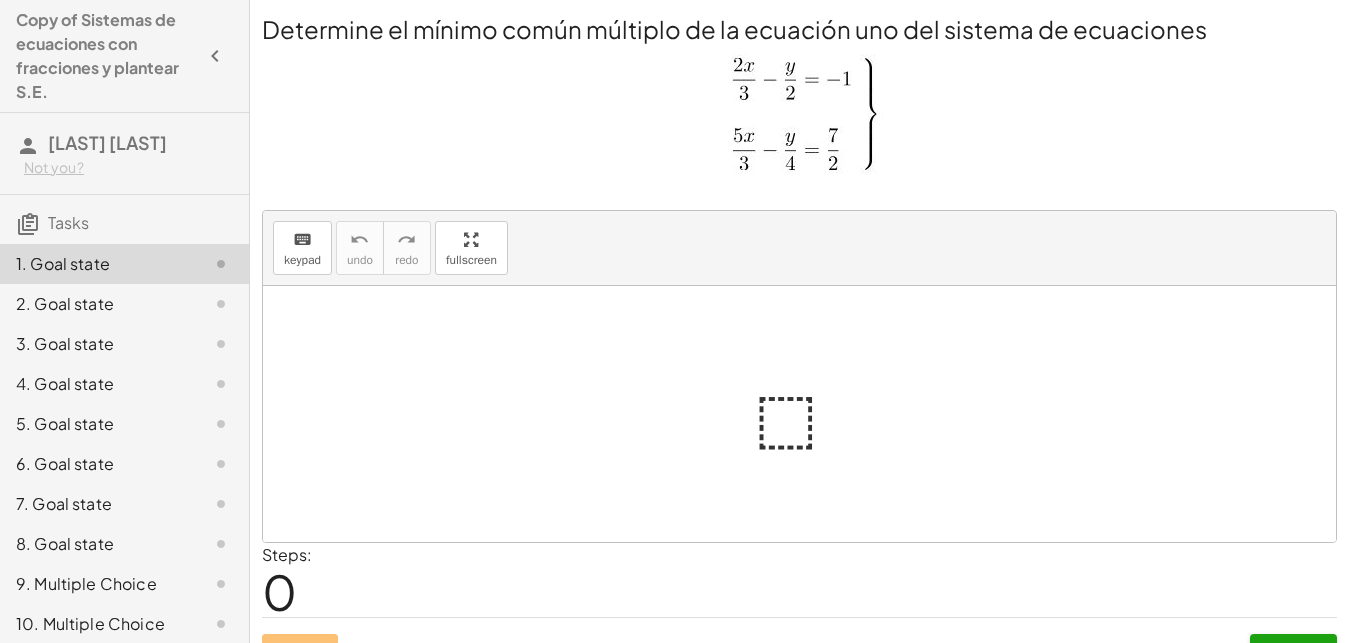 click at bounding box center (807, 414) 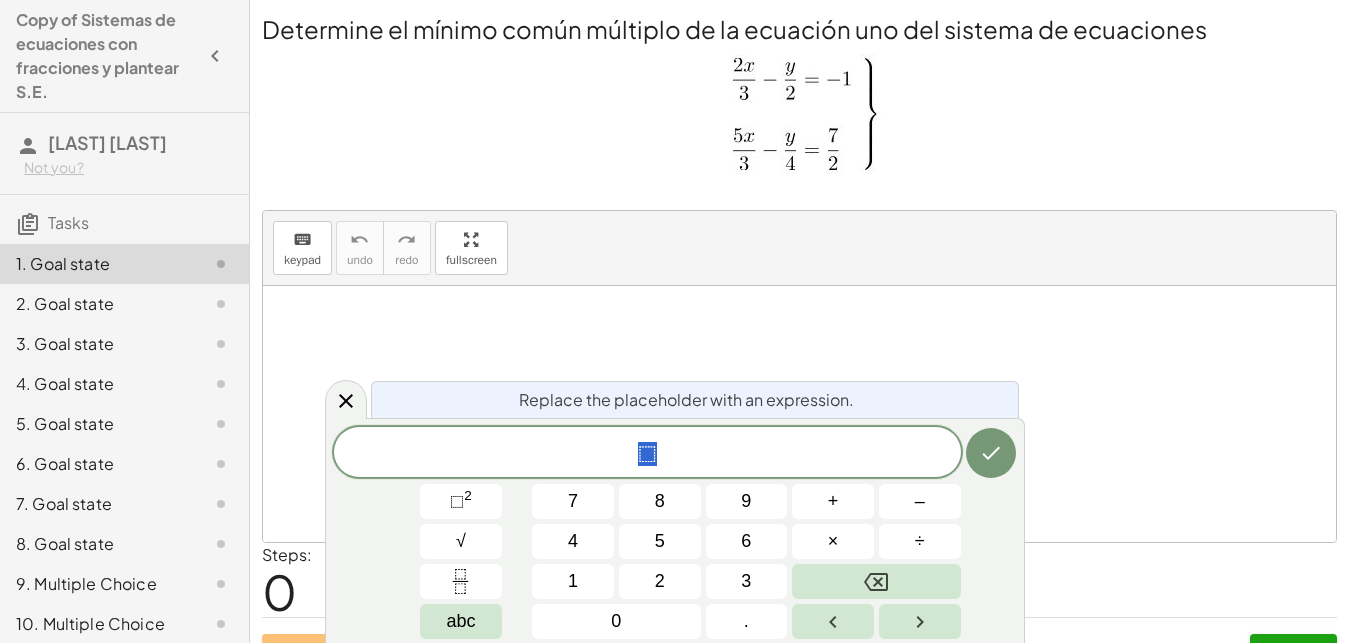 click on "⬚" at bounding box center [647, 454] 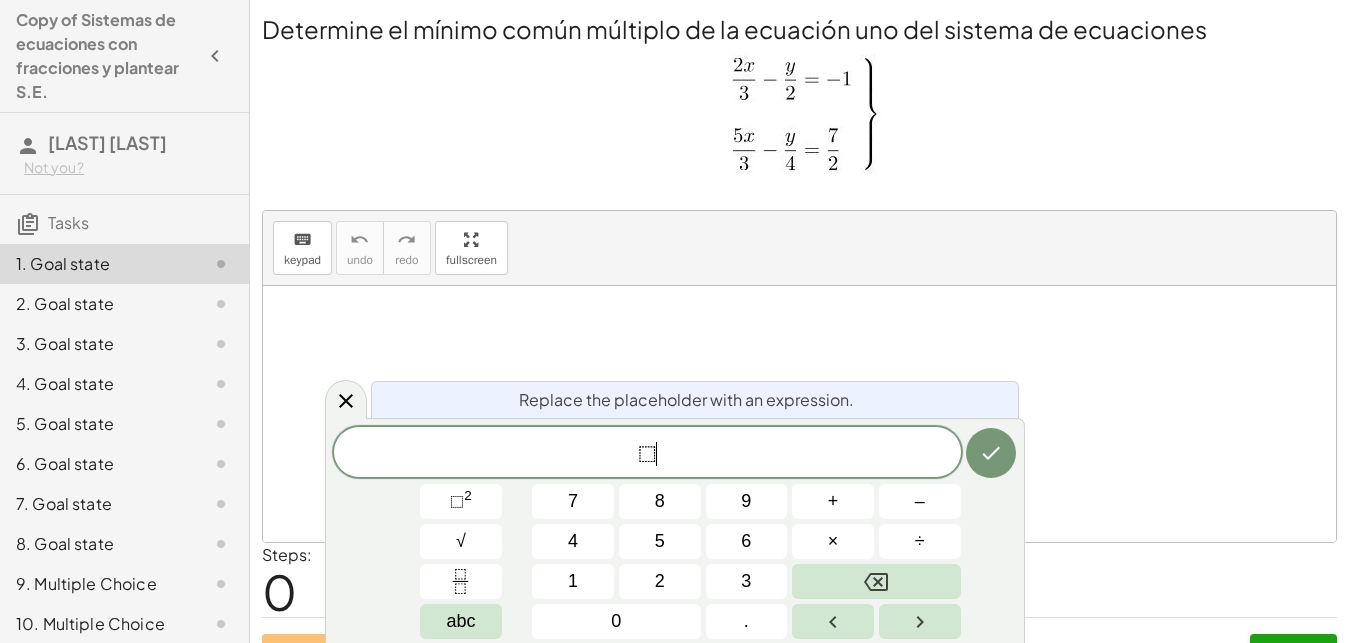 click on "⬚ ​" at bounding box center (647, 454) 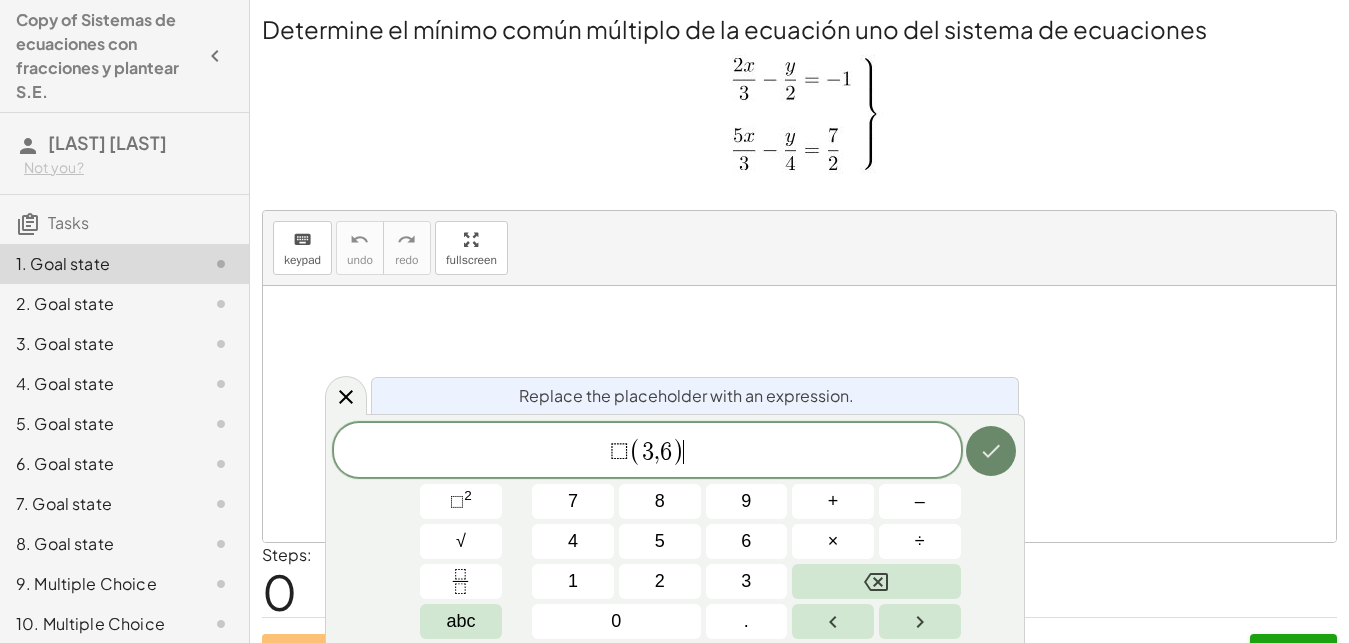 click 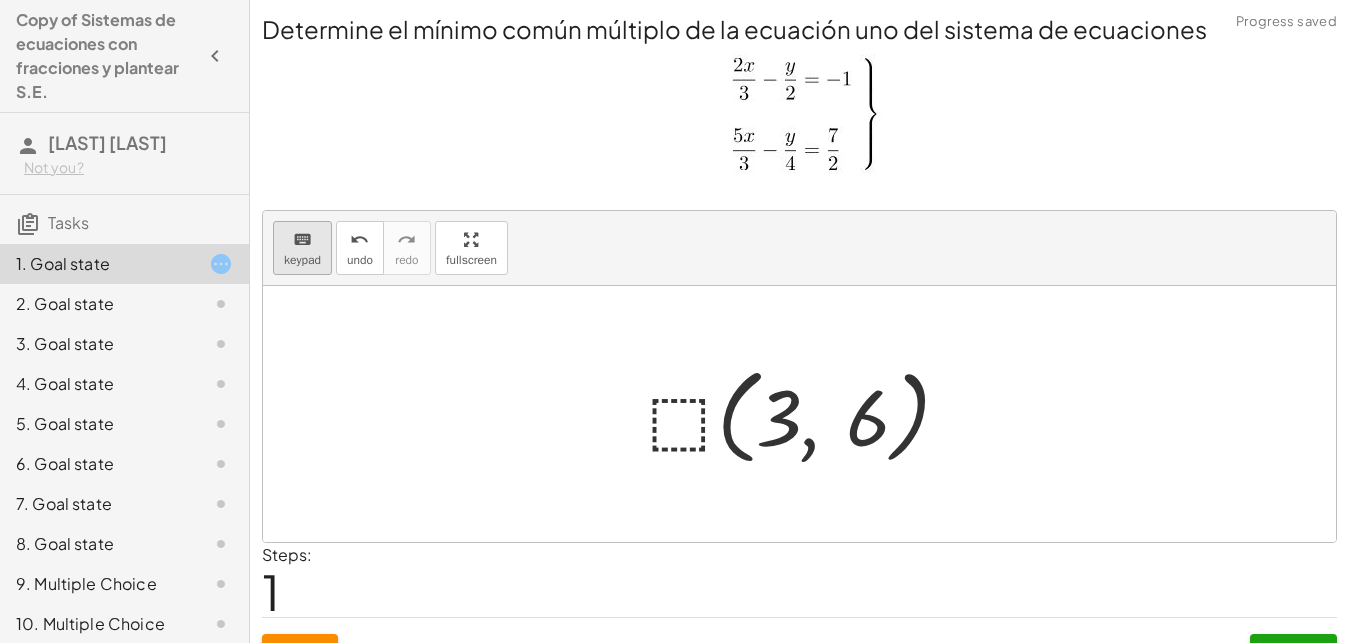 click on "keypad" at bounding box center [302, 260] 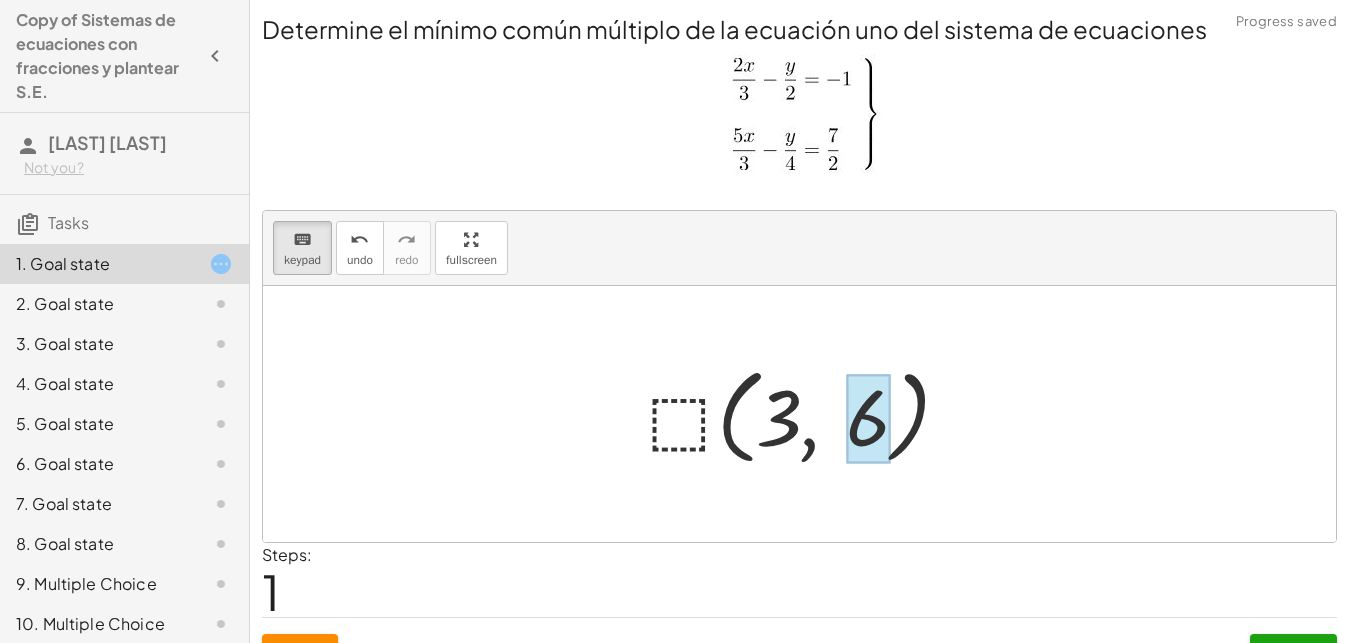 click at bounding box center [868, 418] 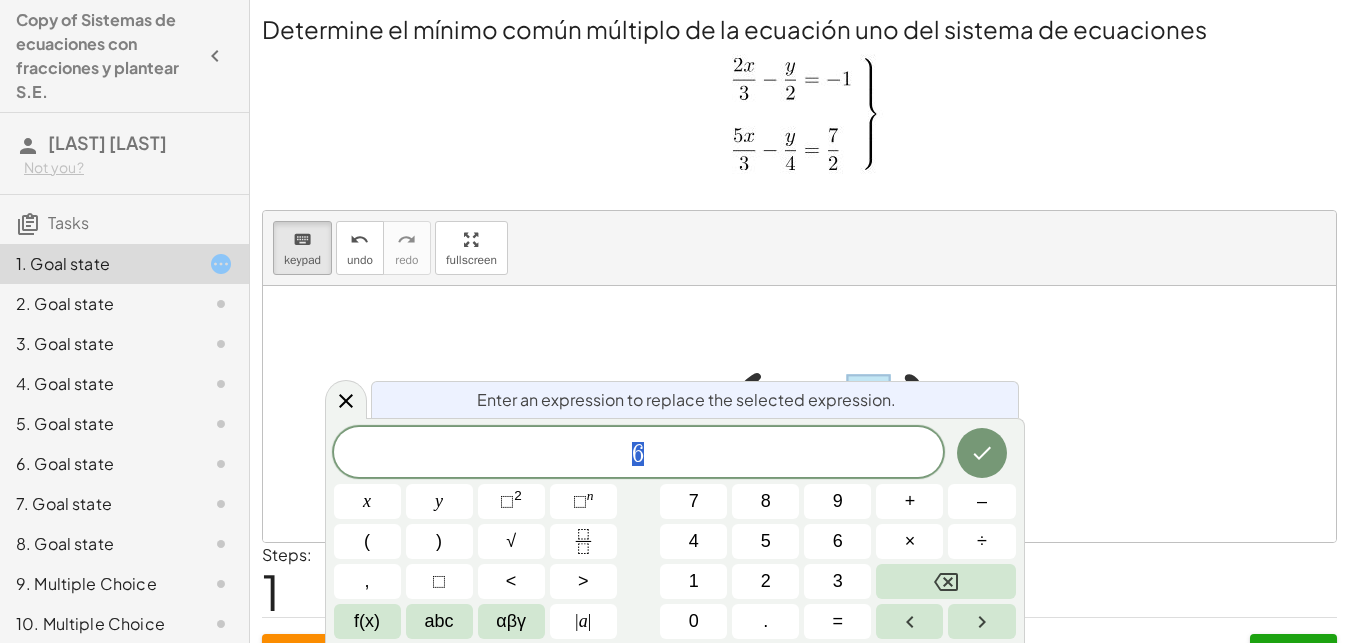 scroll, scrollTop: 18, scrollLeft: 11, axis: both 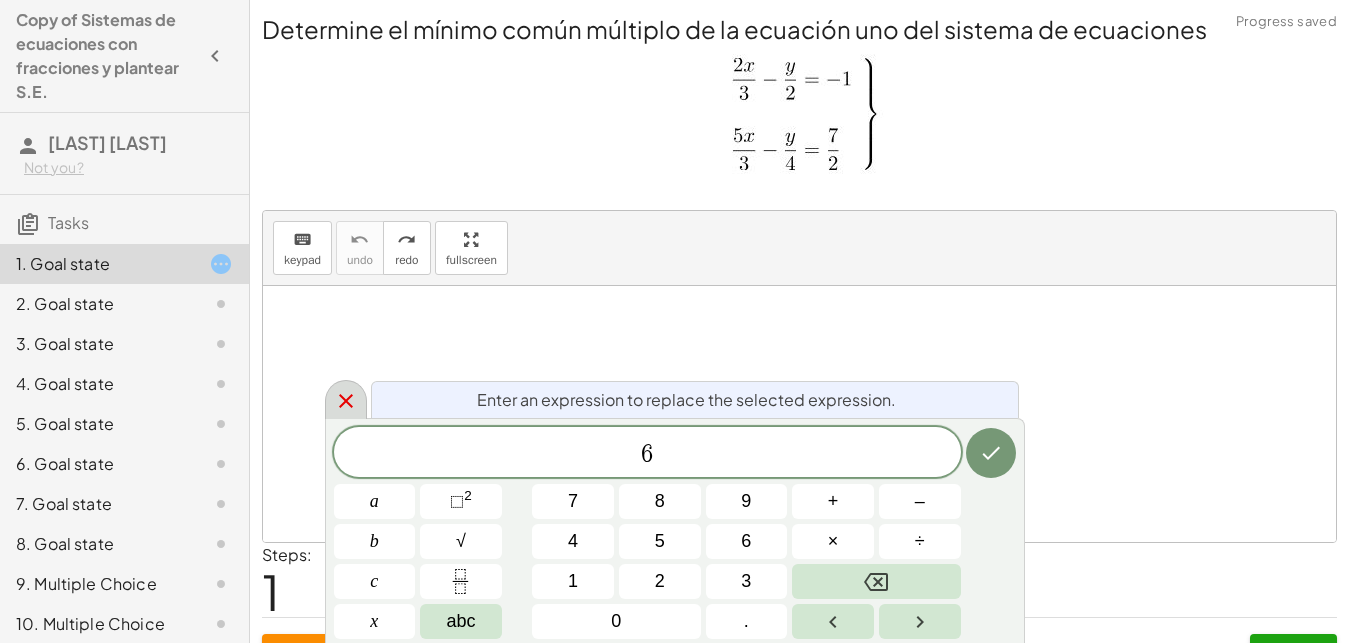 click at bounding box center [346, 399] 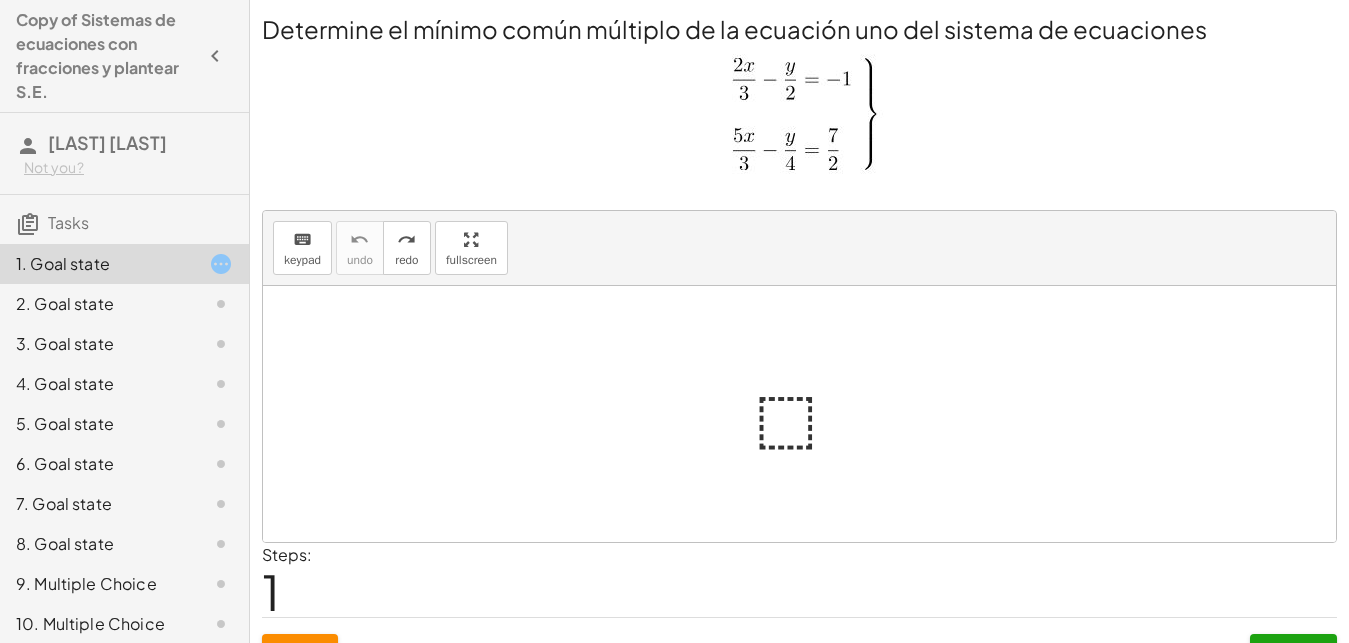 click at bounding box center [807, 414] 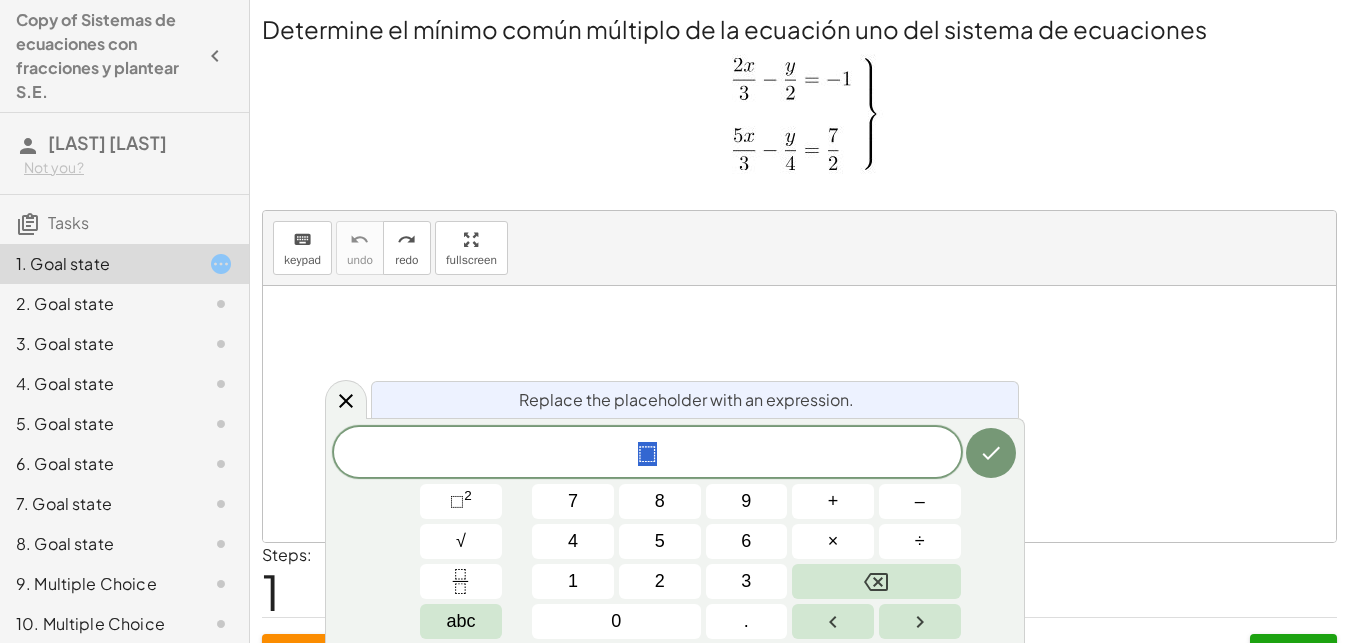 scroll, scrollTop: 0, scrollLeft: 18, axis: horizontal 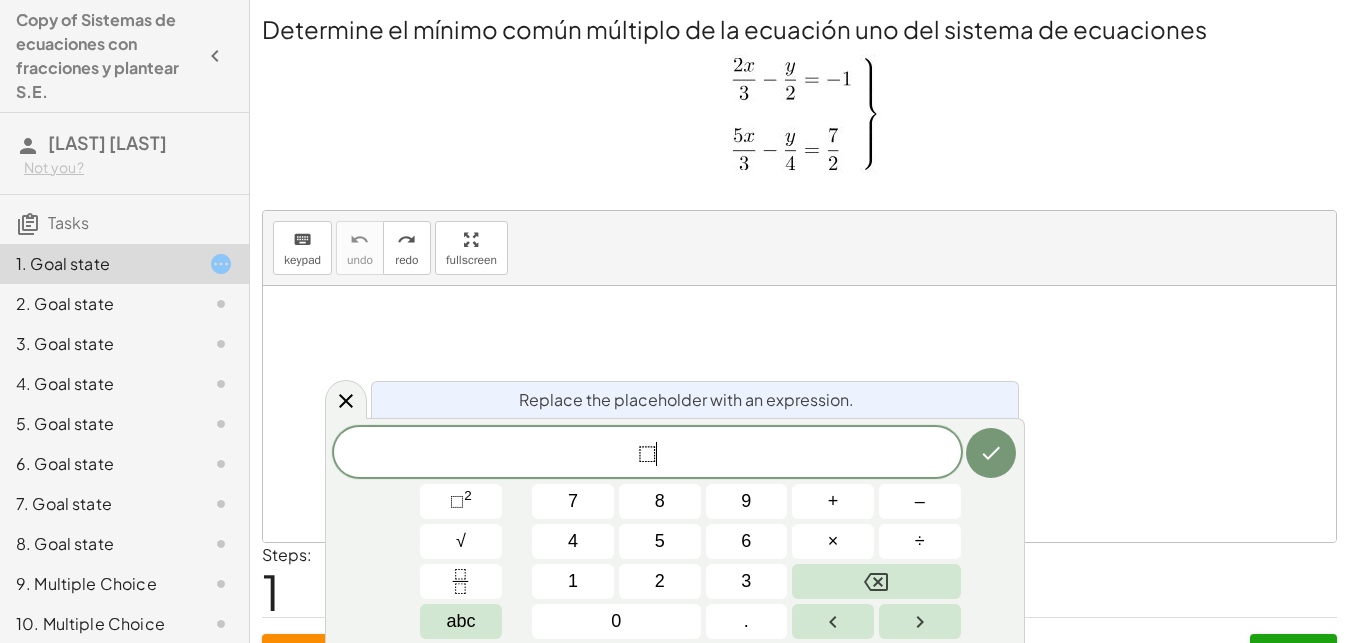 click on "⬚ ​" at bounding box center (647, 454) 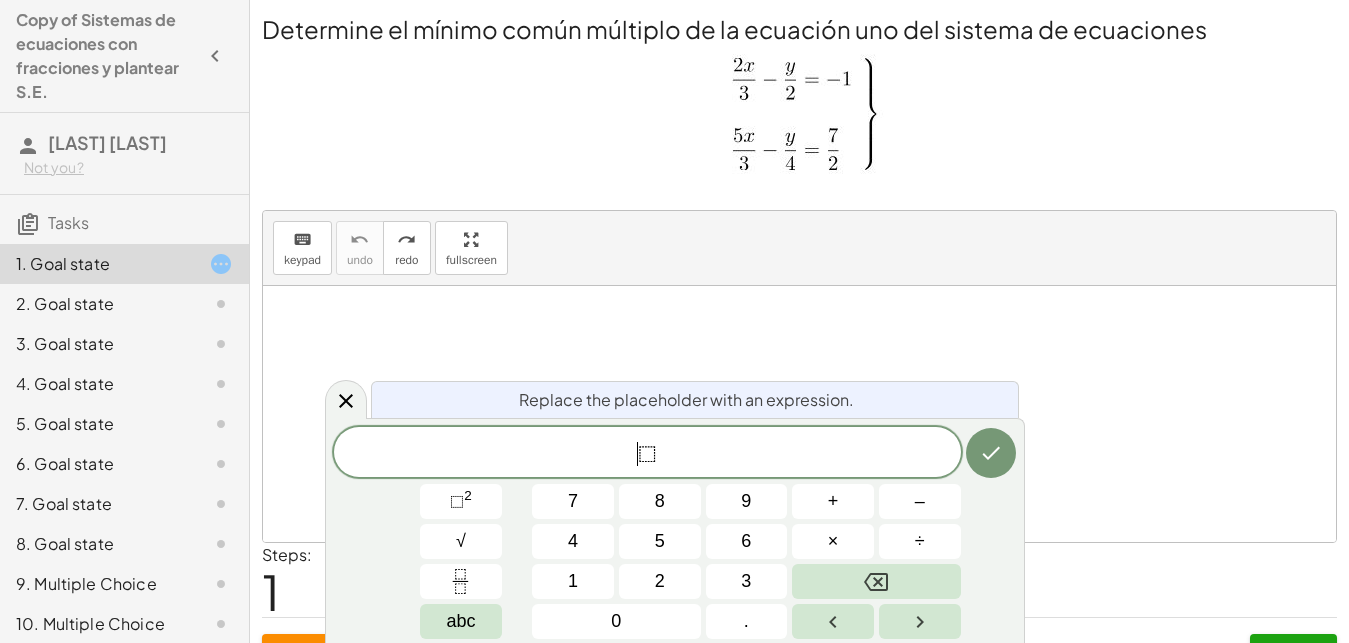 click on "⬚" at bounding box center [647, 454] 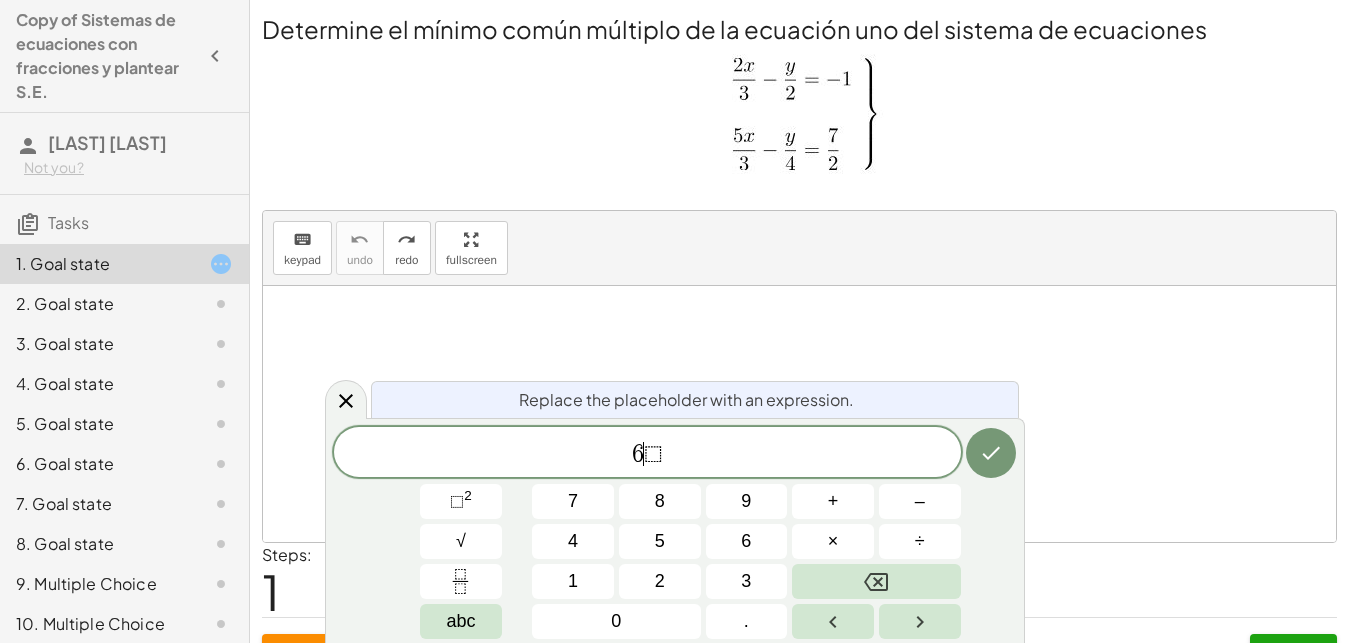 scroll, scrollTop: 18, scrollLeft: 0, axis: vertical 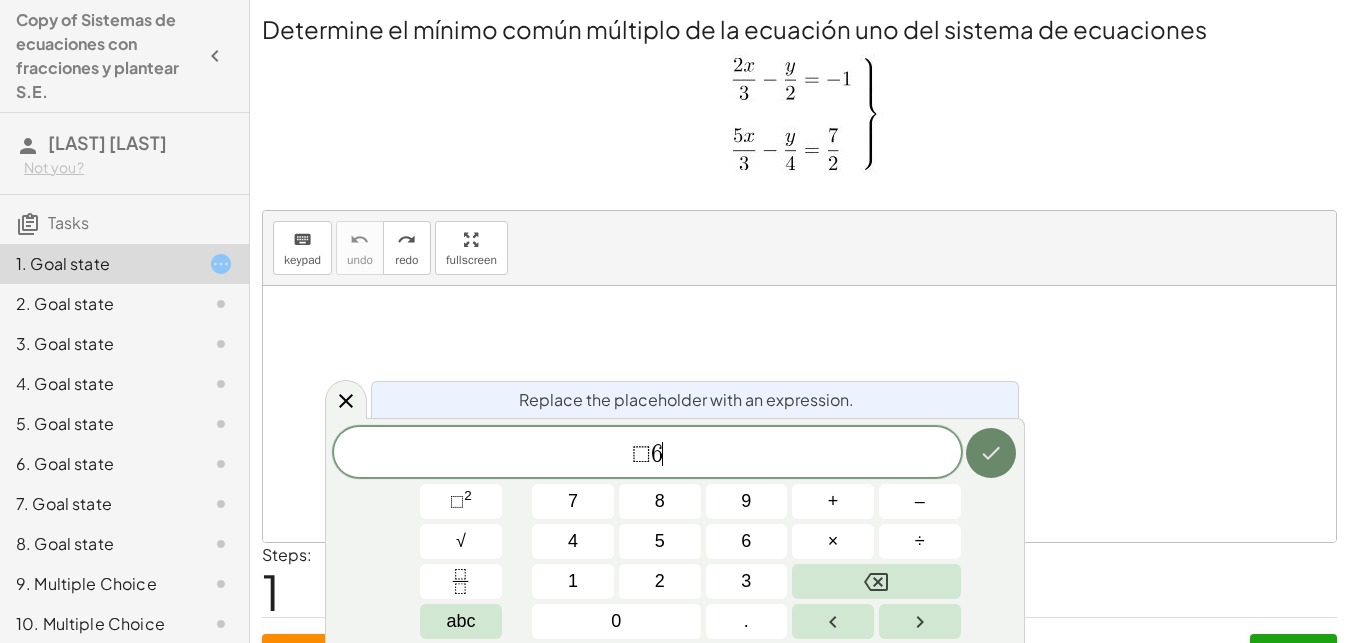click at bounding box center [991, 453] 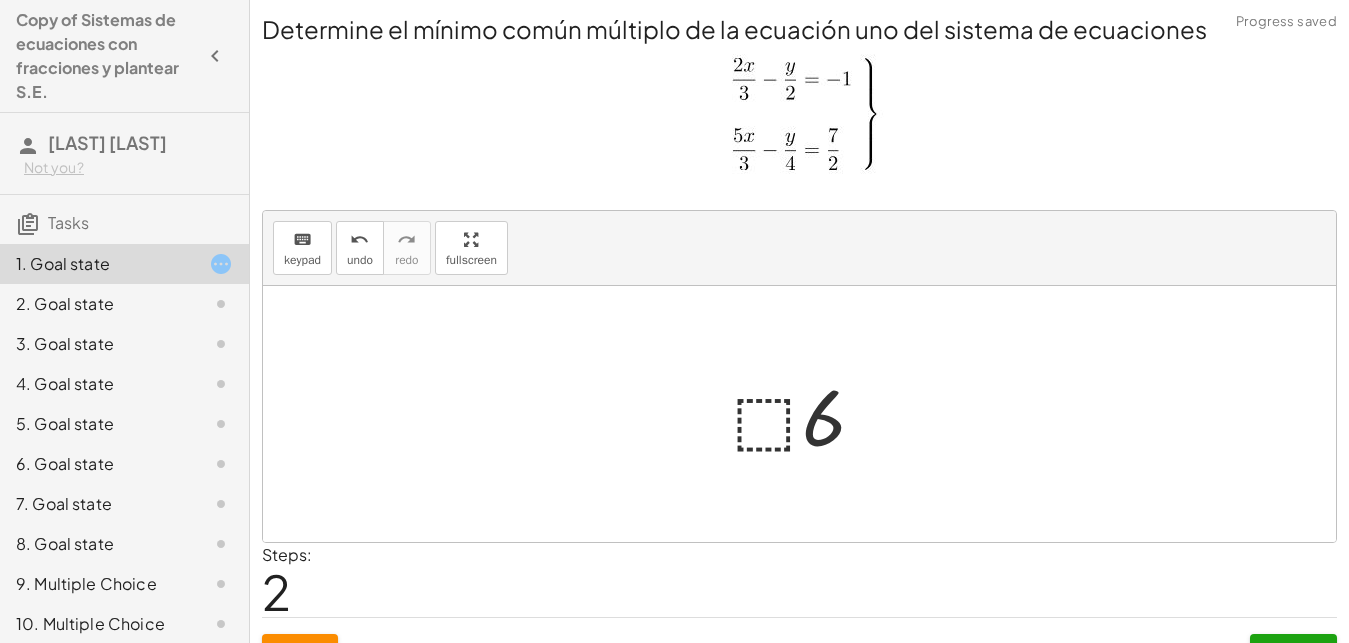 click at bounding box center (807, 414) 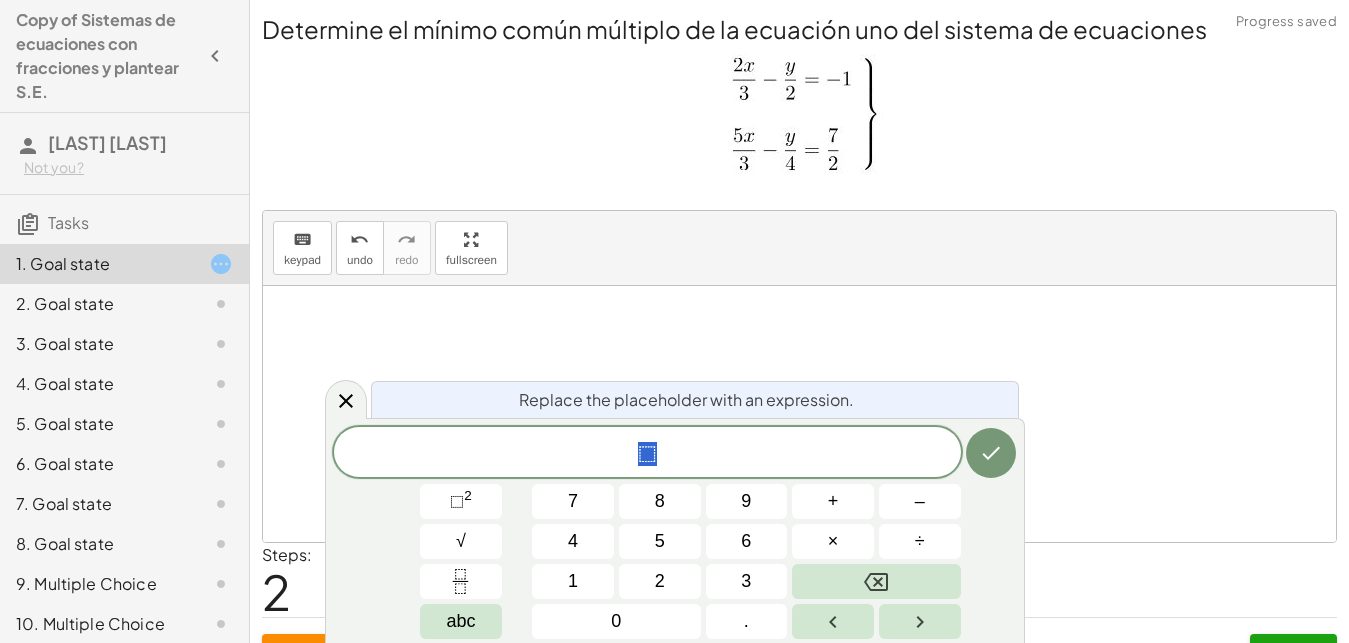 scroll, scrollTop: 18, scrollLeft: 18, axis: both 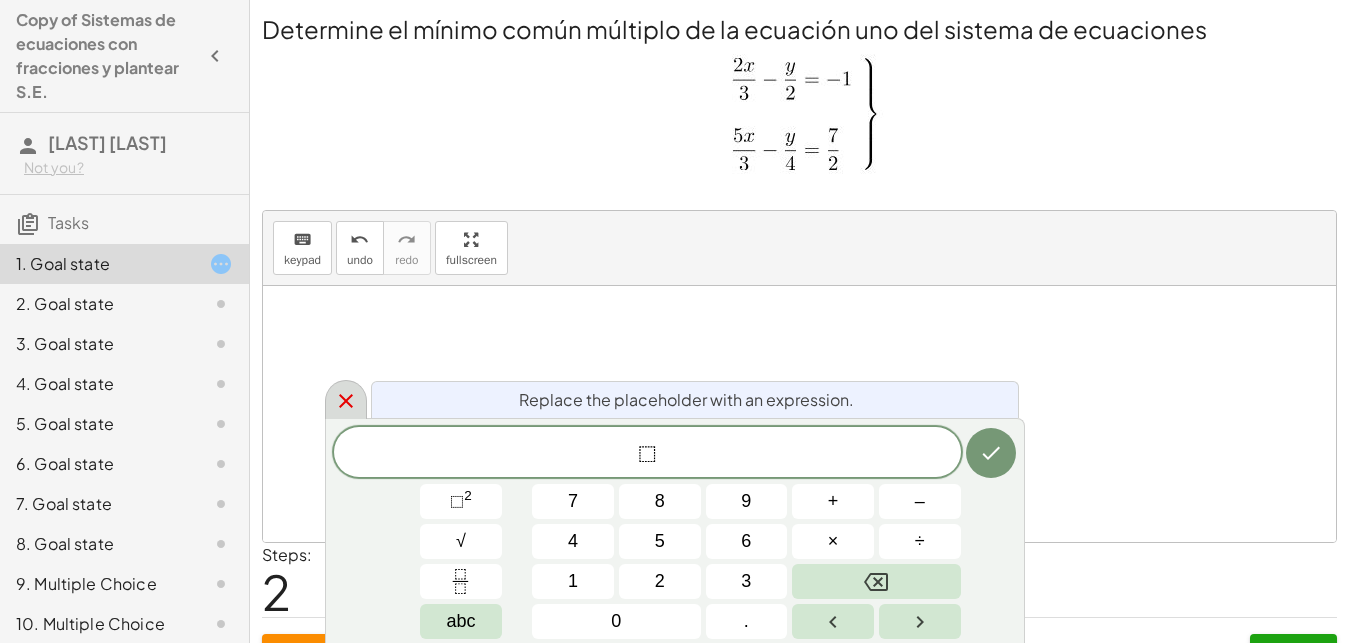 click 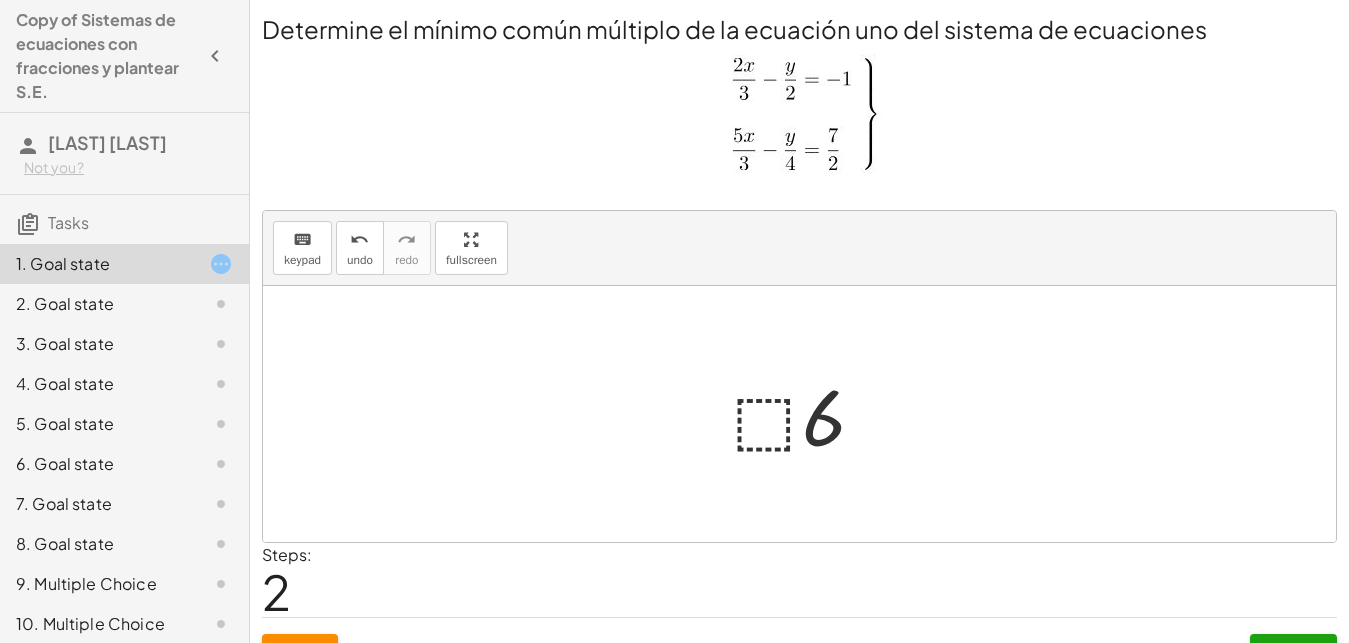 click at bounding box center [807, 414] 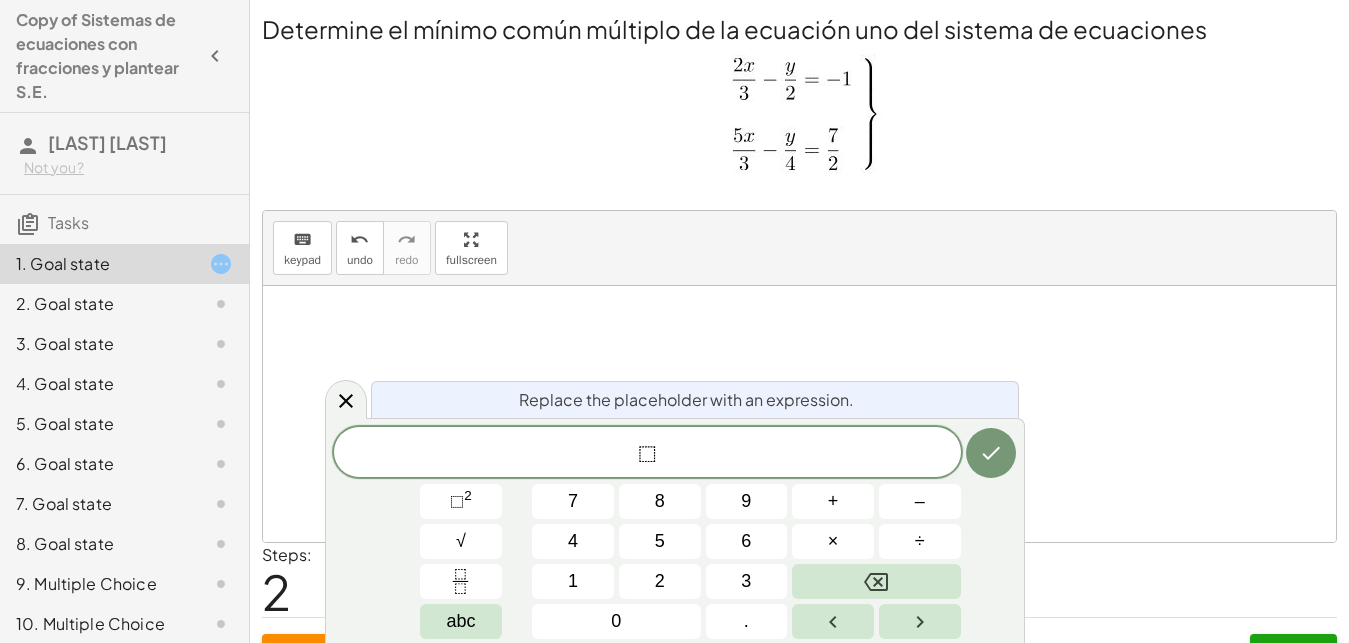 scroll, scrollTop: 18, scrollLeft: 18, axis: both 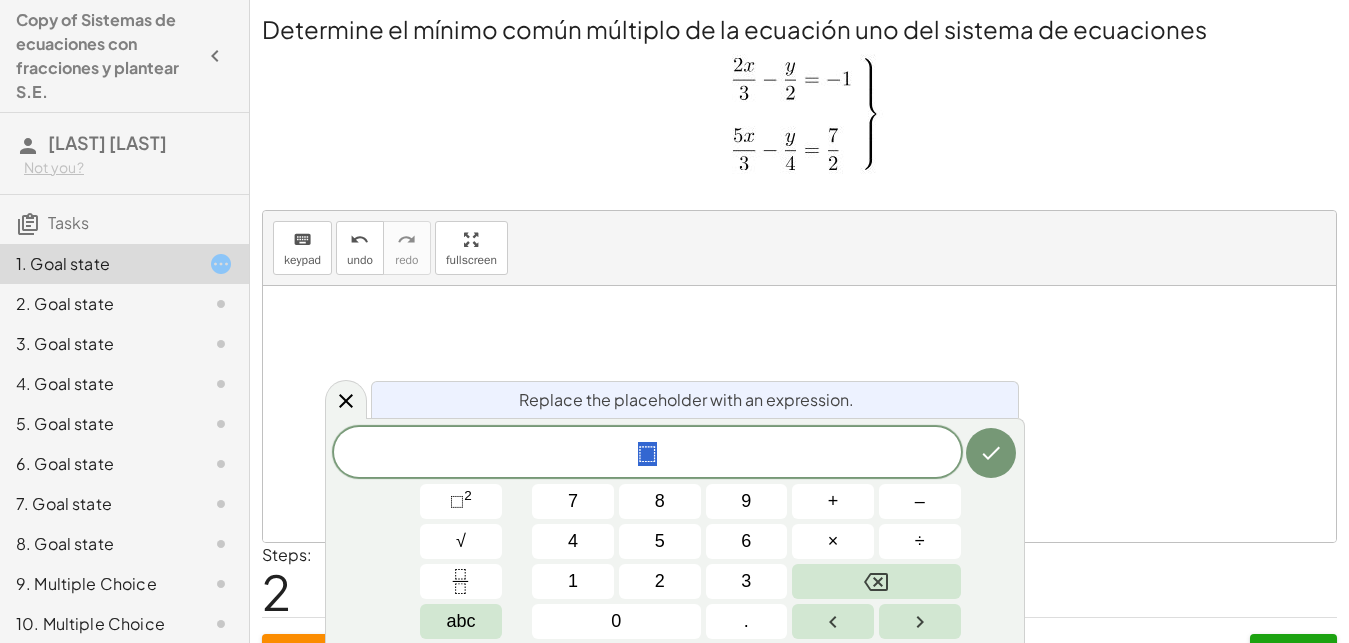 click 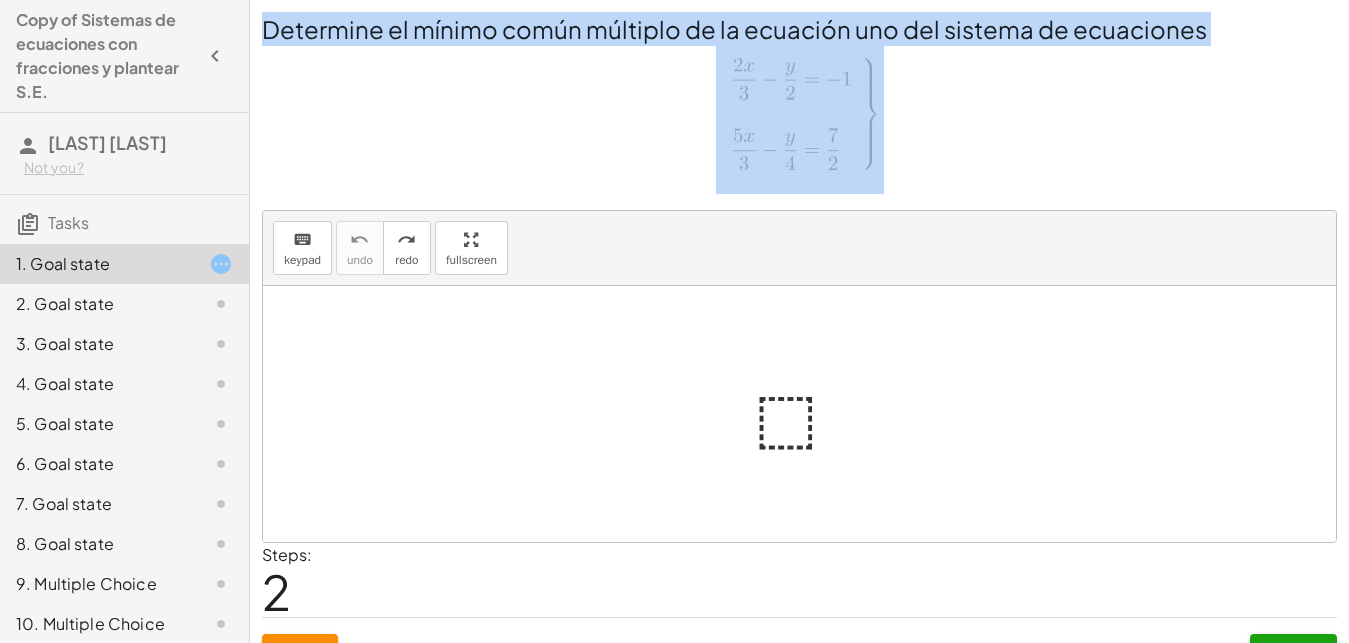 drag, startPoint x: 263, startPoint y: 23, endPoint x: 902, endPoint y: 167, distance: 655.0244 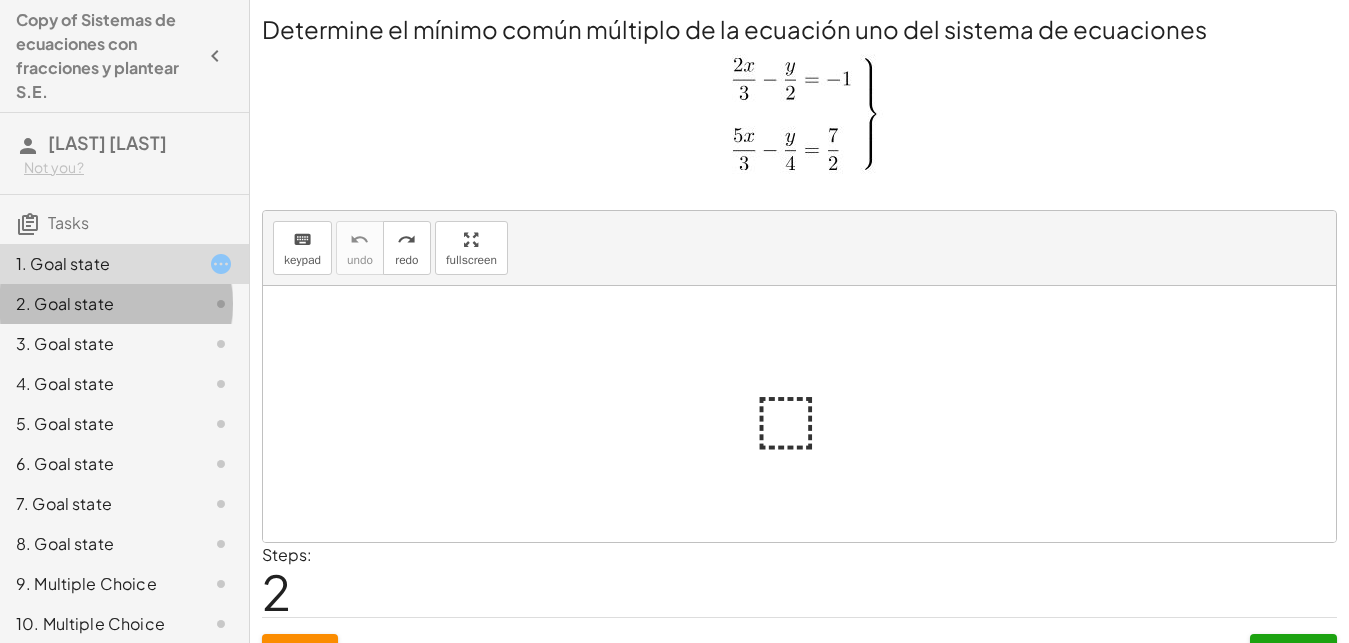 click on "2. Goal state" 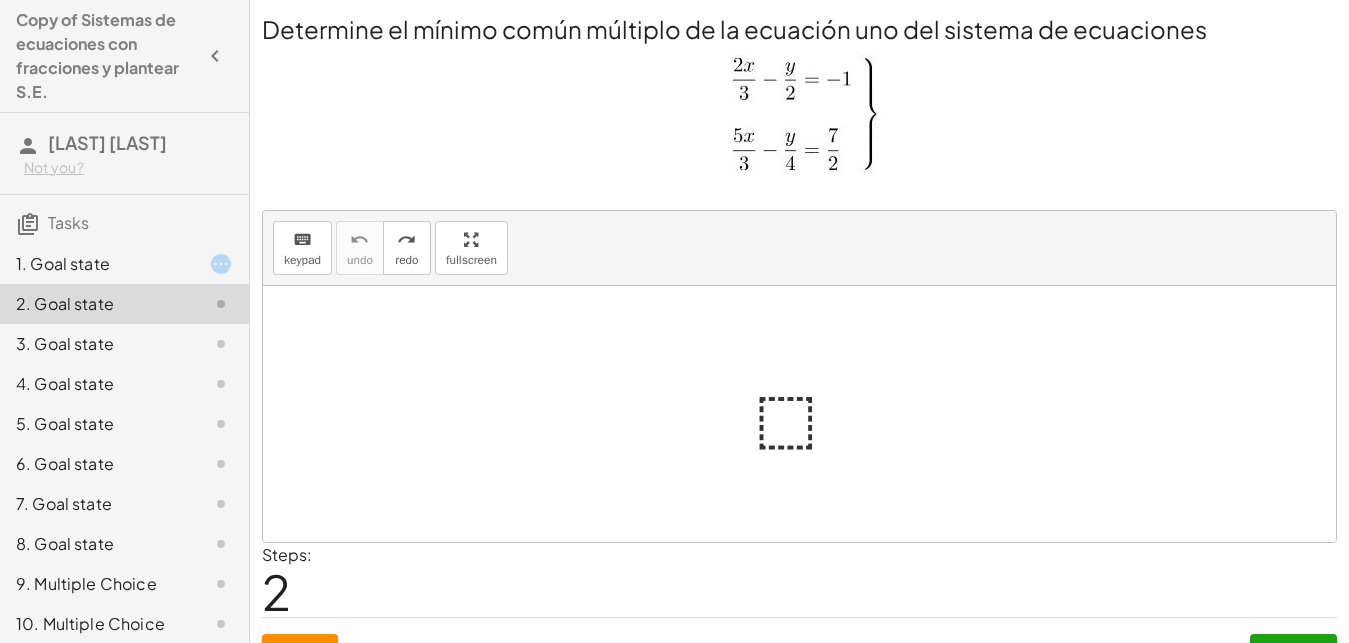 click on "2. Goal state" 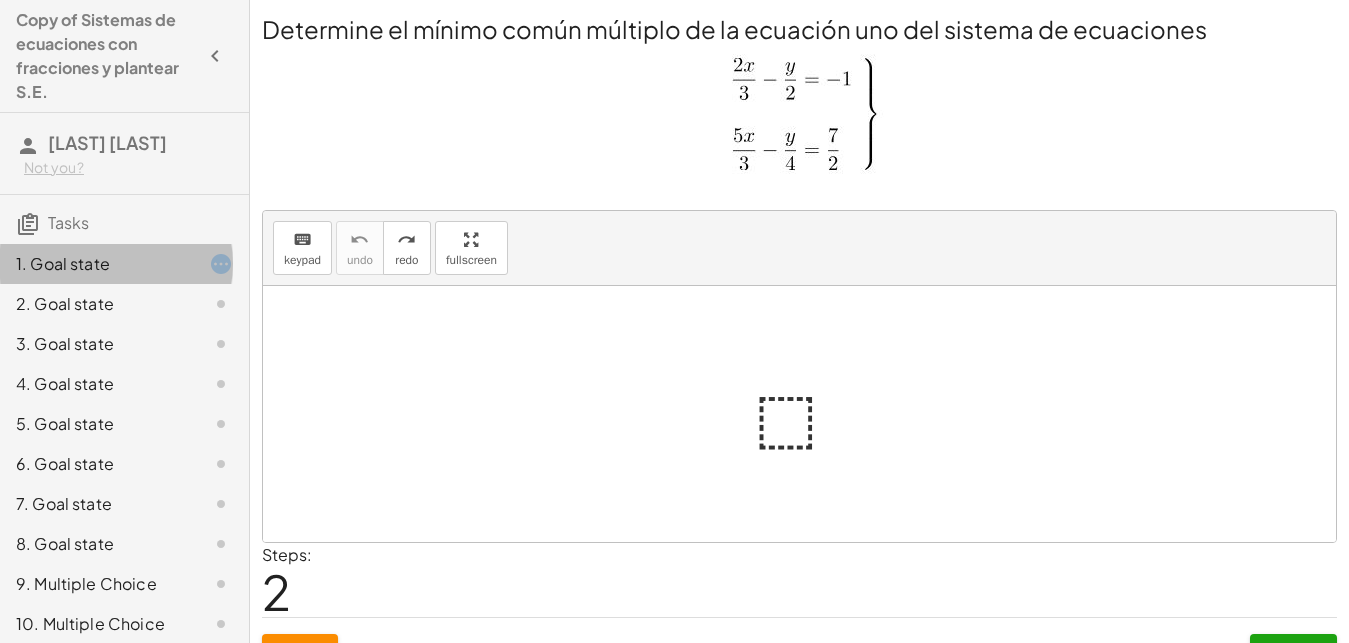 click on "1. Goal state" 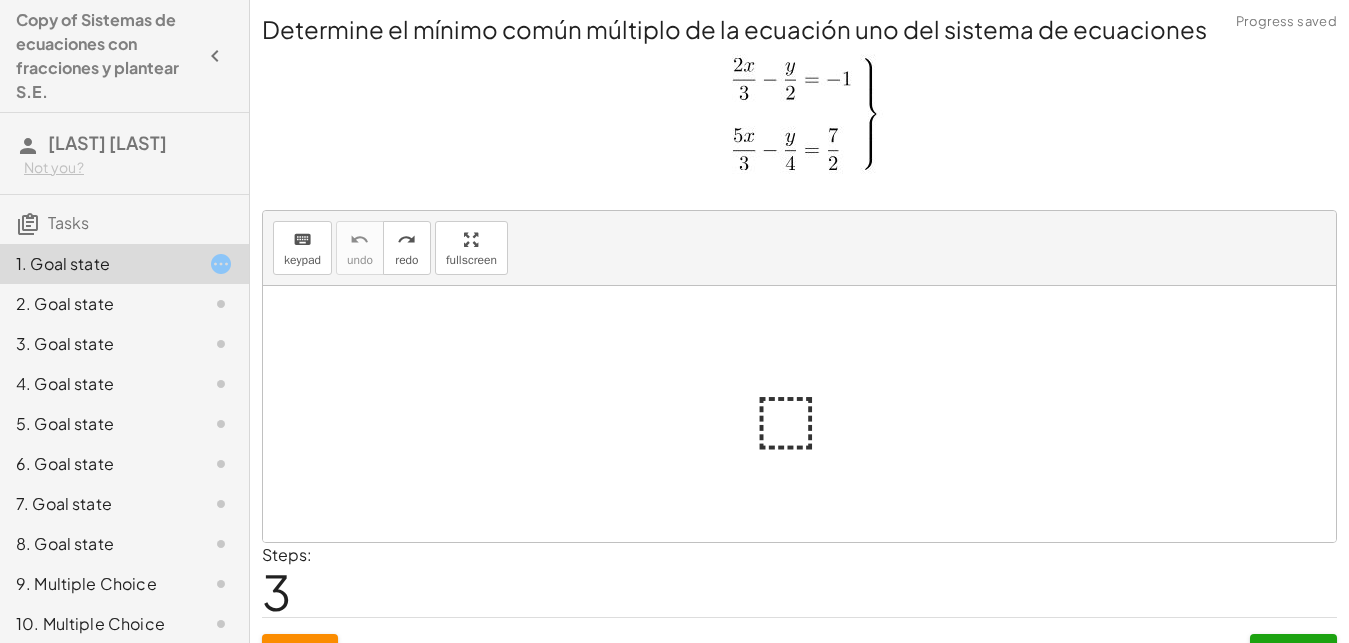 scroll, scrollTop: 38, scrollLeft: 0, axis: vertical 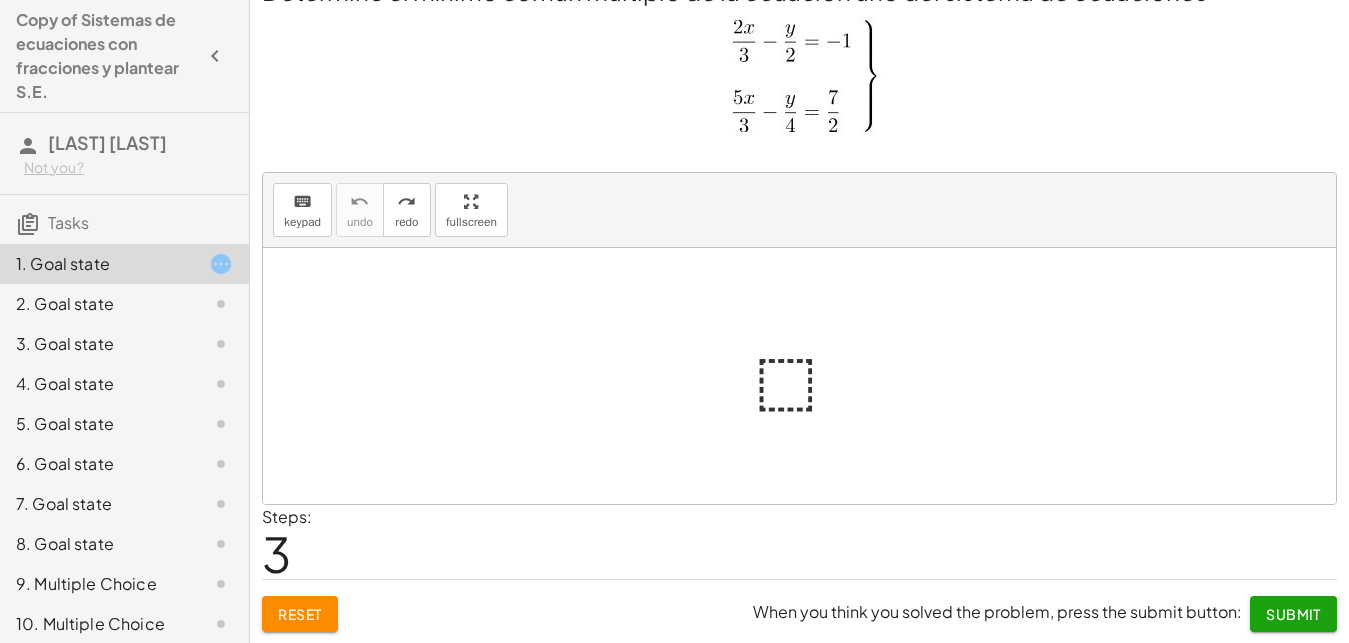 click on "Reset" 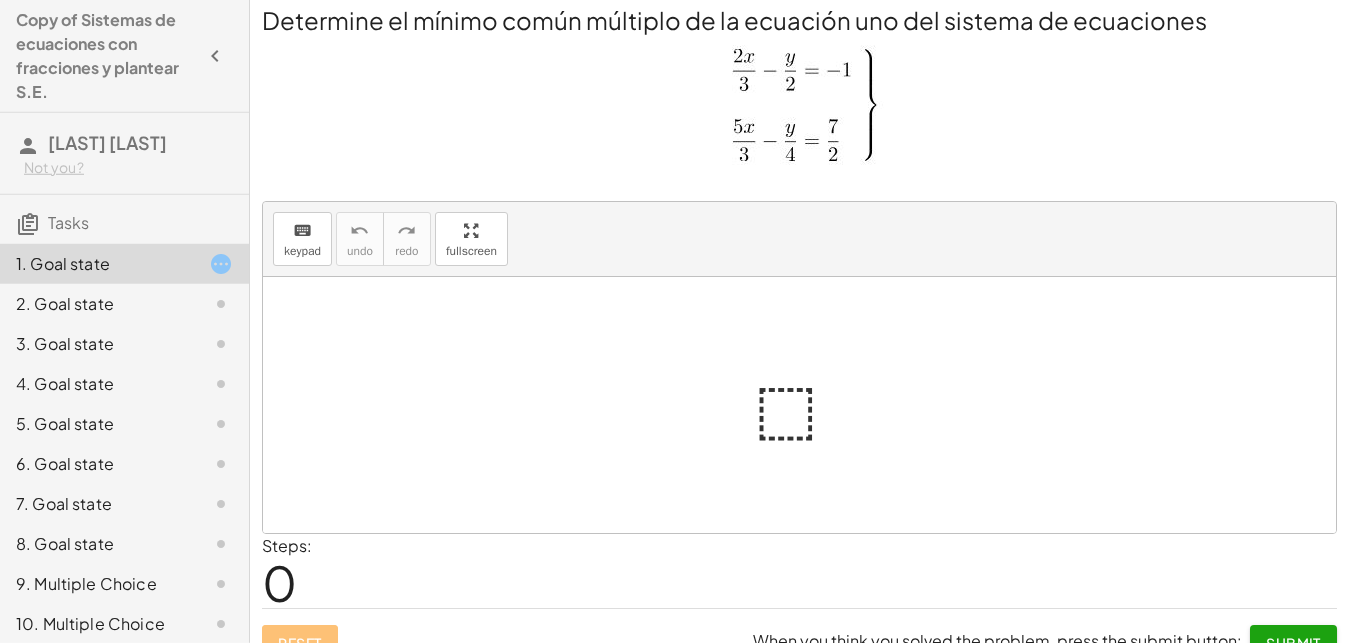 scroll, scrollTop: 0, scrollLeft: 0, axis: both 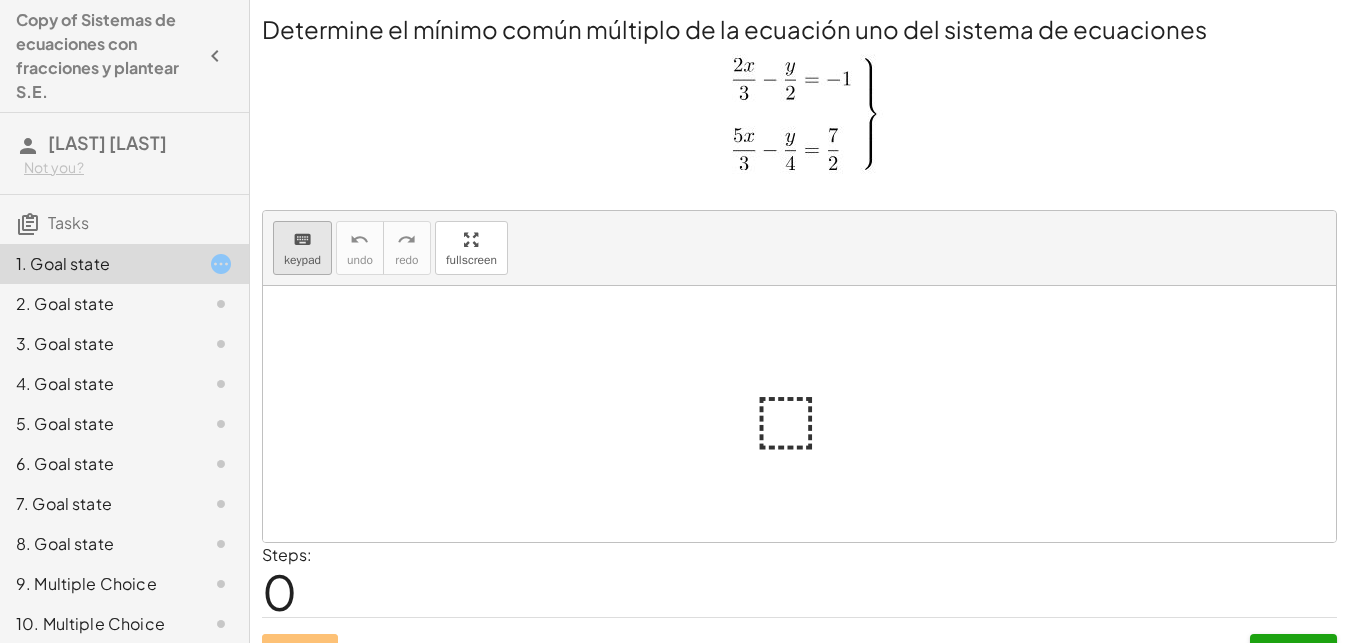 click on "keypad" at bounding box center [302, 260] 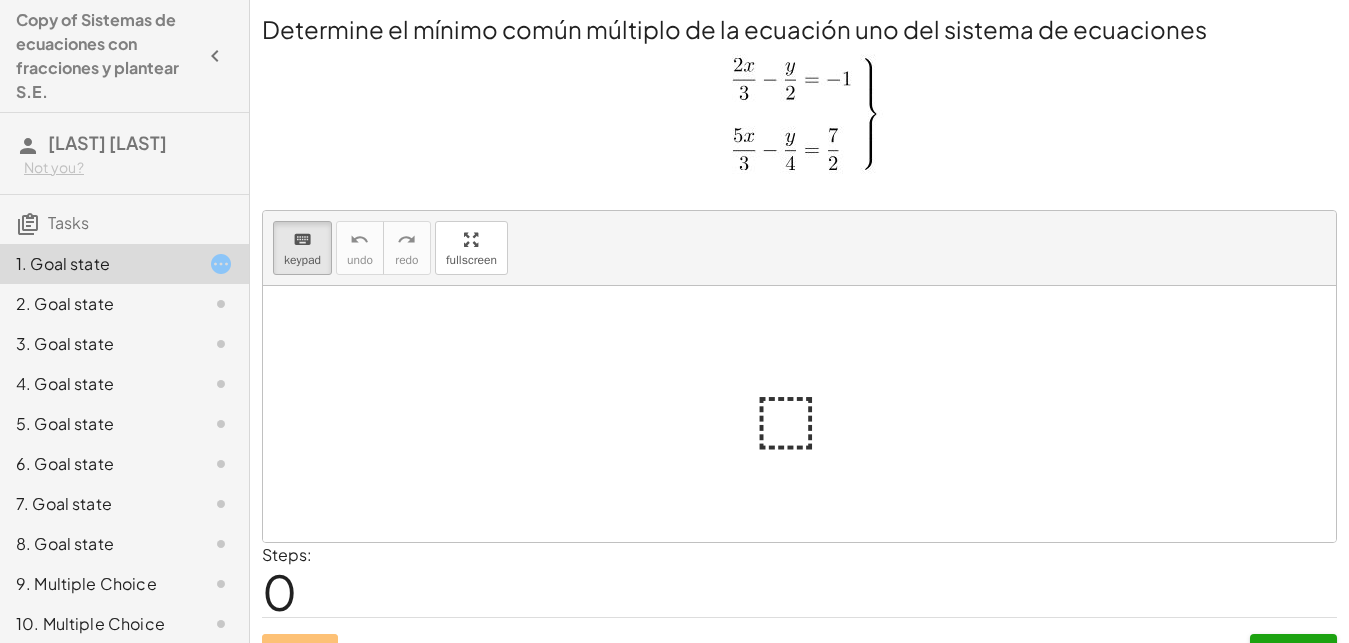 click at bounding box center (807, 414) 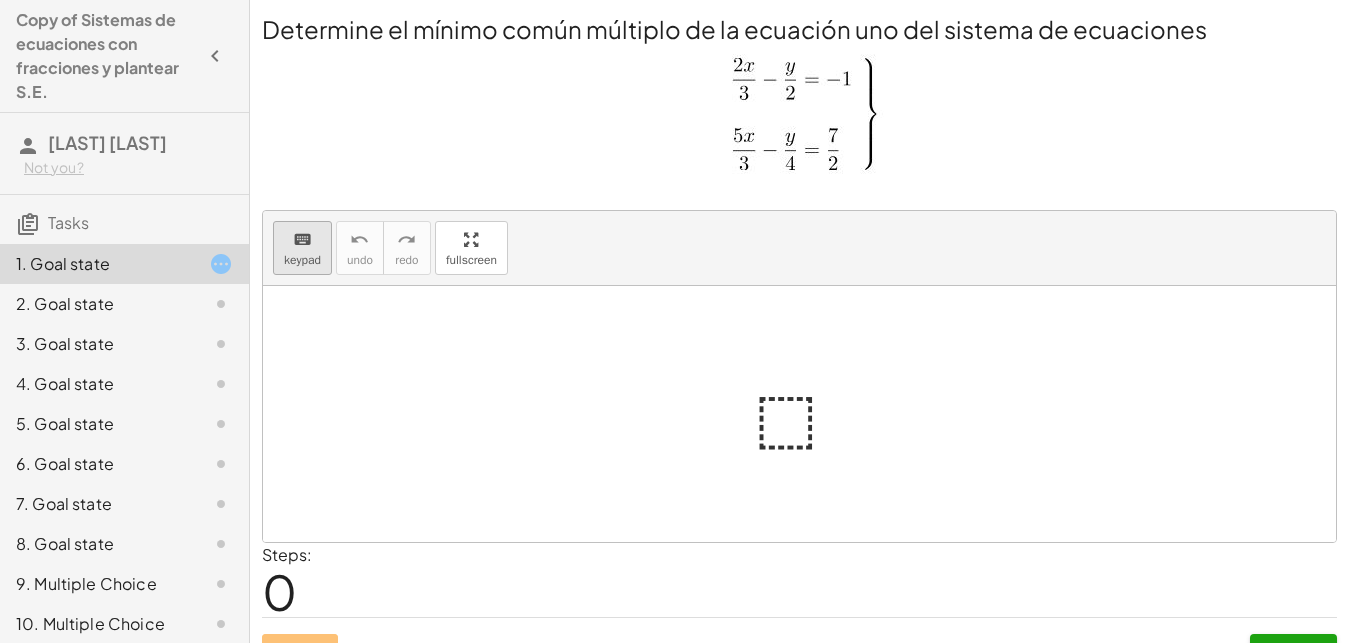 click on "keyboard" at bounding box center [302, 239] 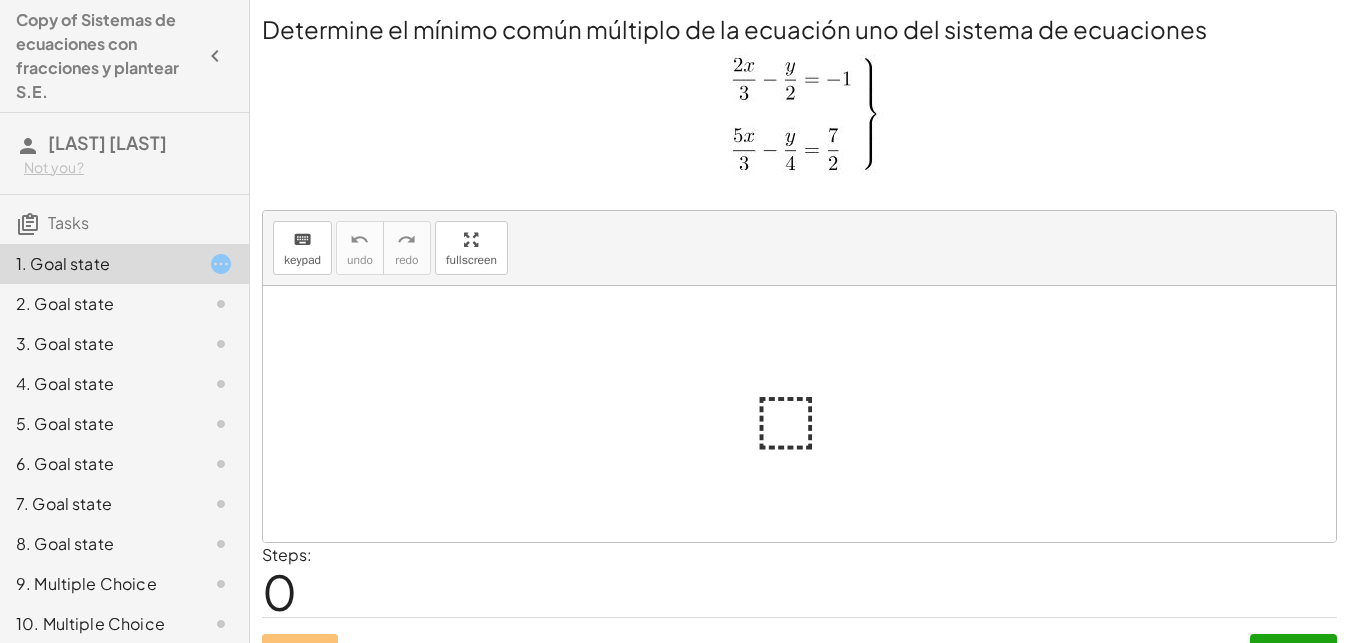 click at bounding box center (807, 414) 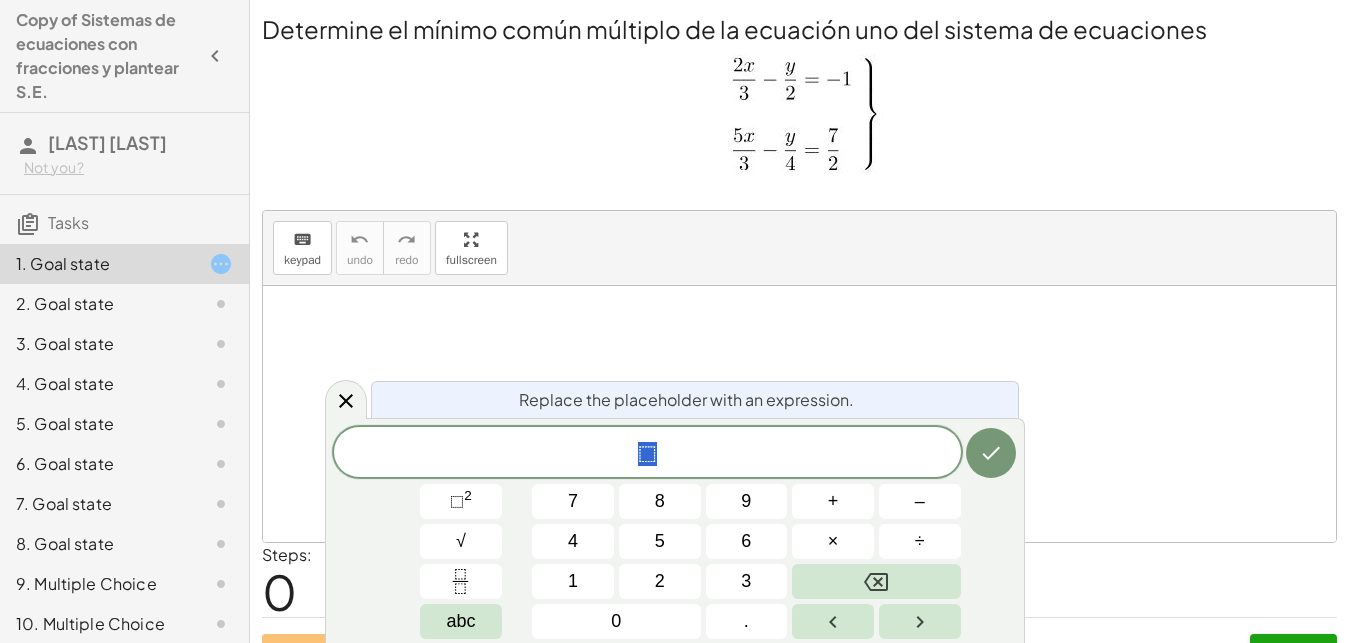 scroll, scrollTop: 18, scrollLeft: 18, axis: both 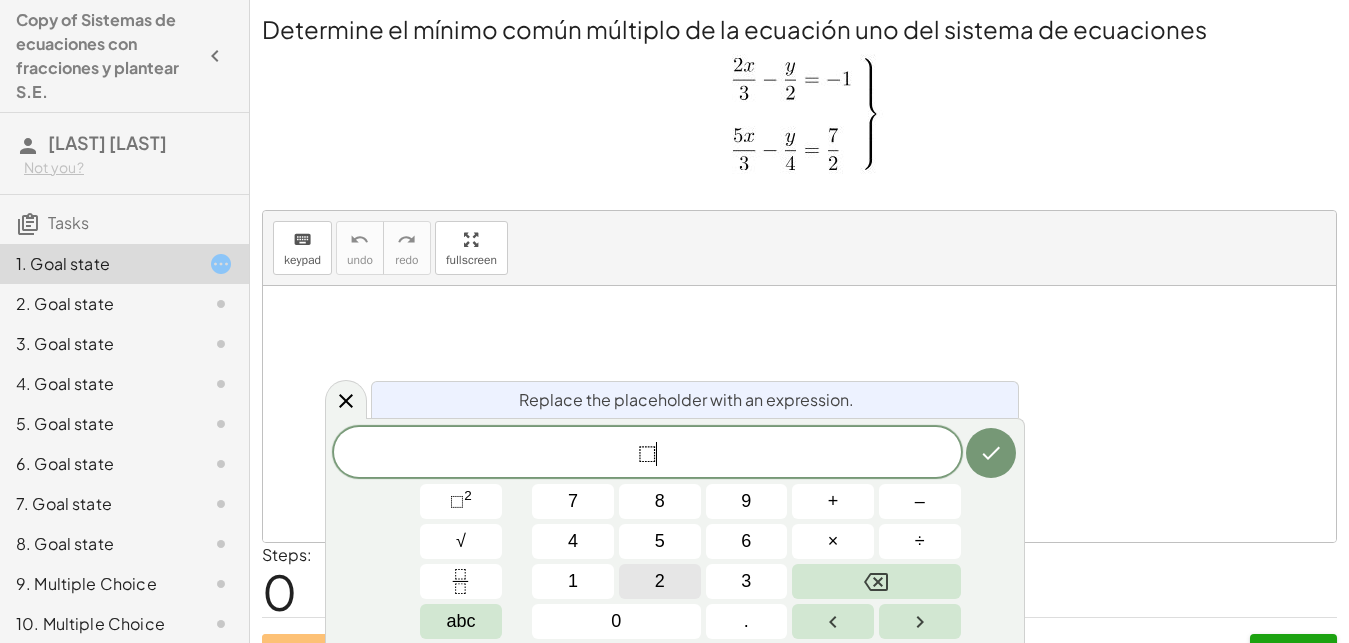 click on "2" at bounding box center (660, 581) 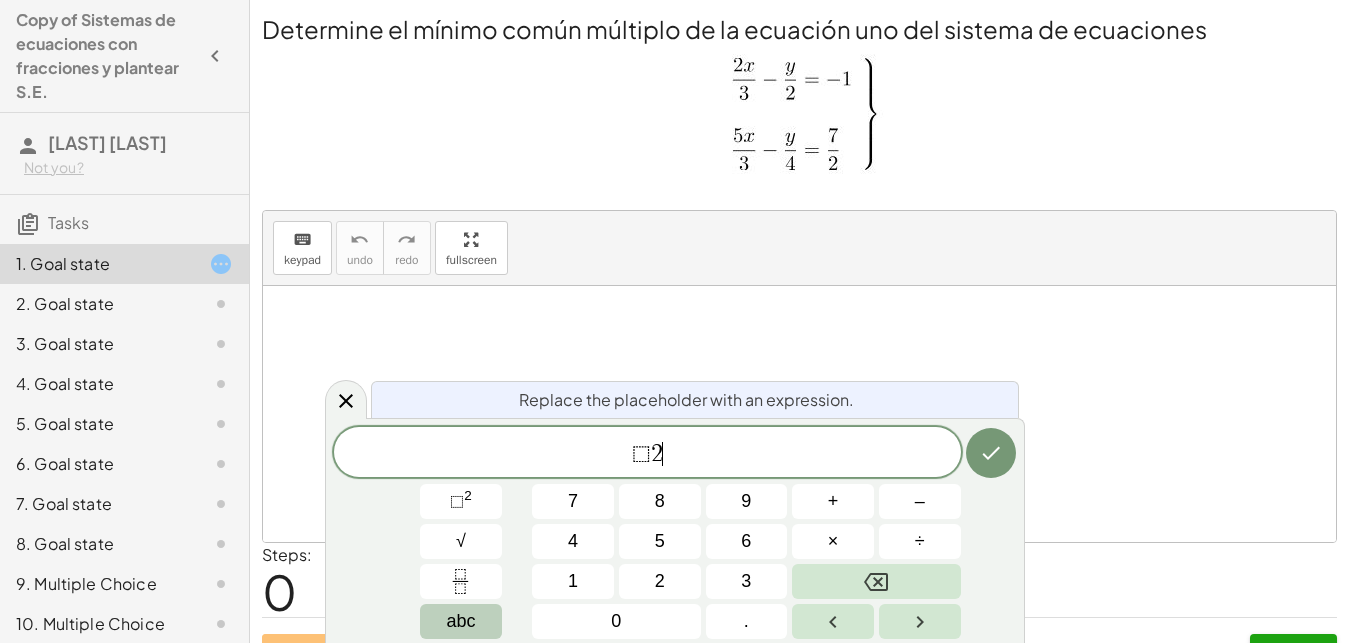 click on "abc" at bounding box center [460, 621] 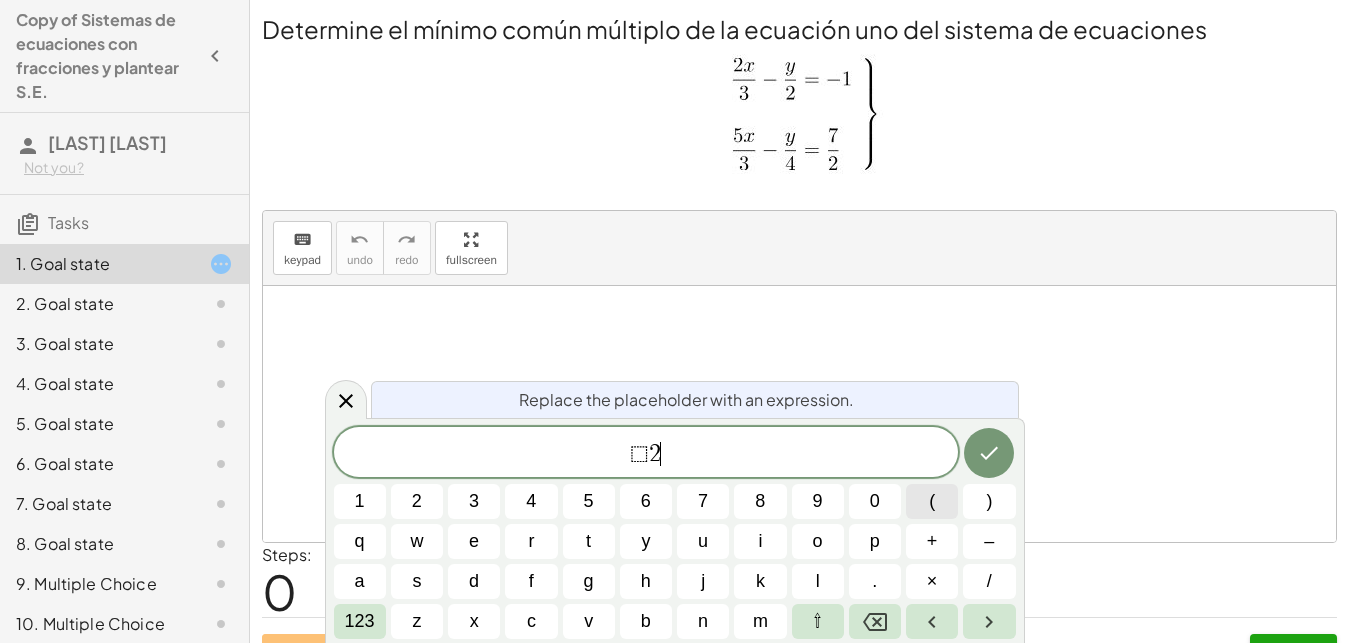 click on "(" at bounding box center (932, 501) 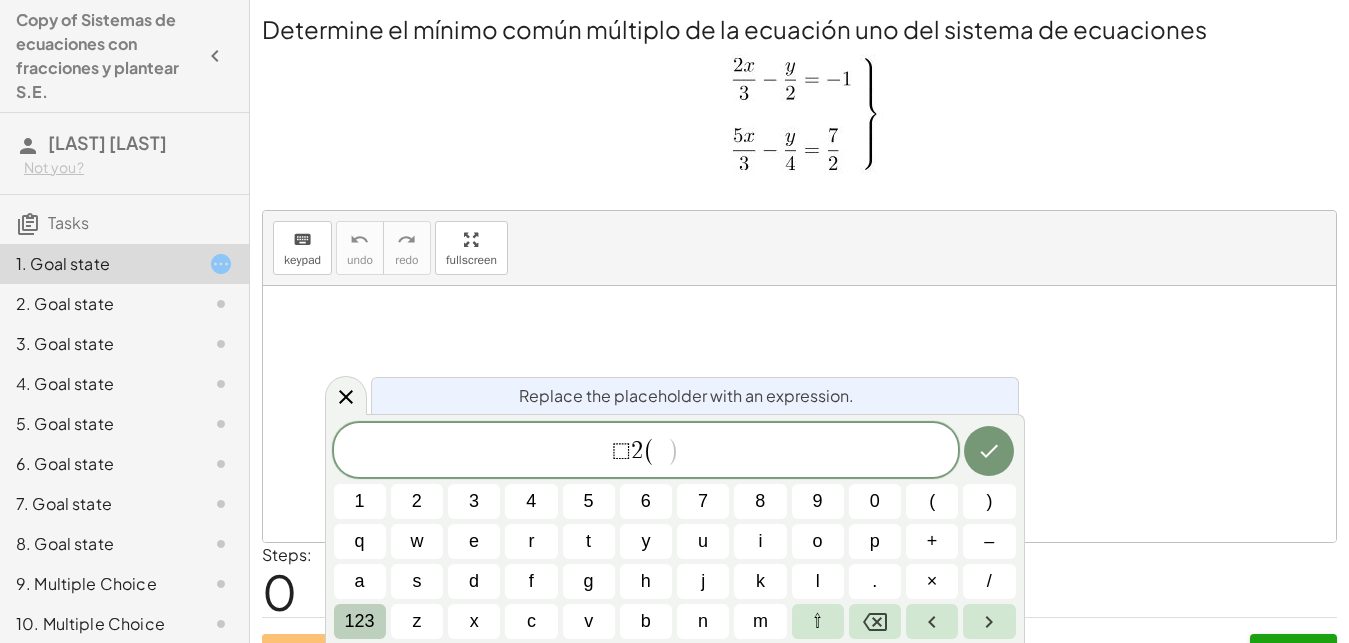 click on "123" at bounding box center (360, 621) 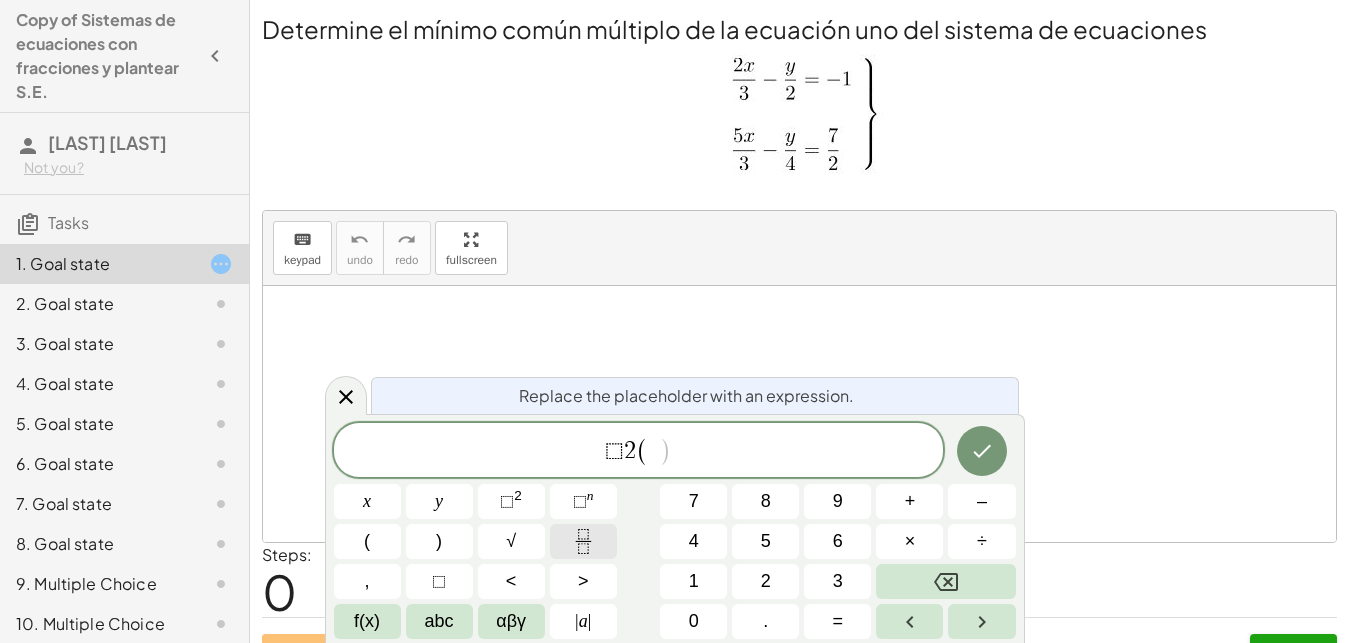 click 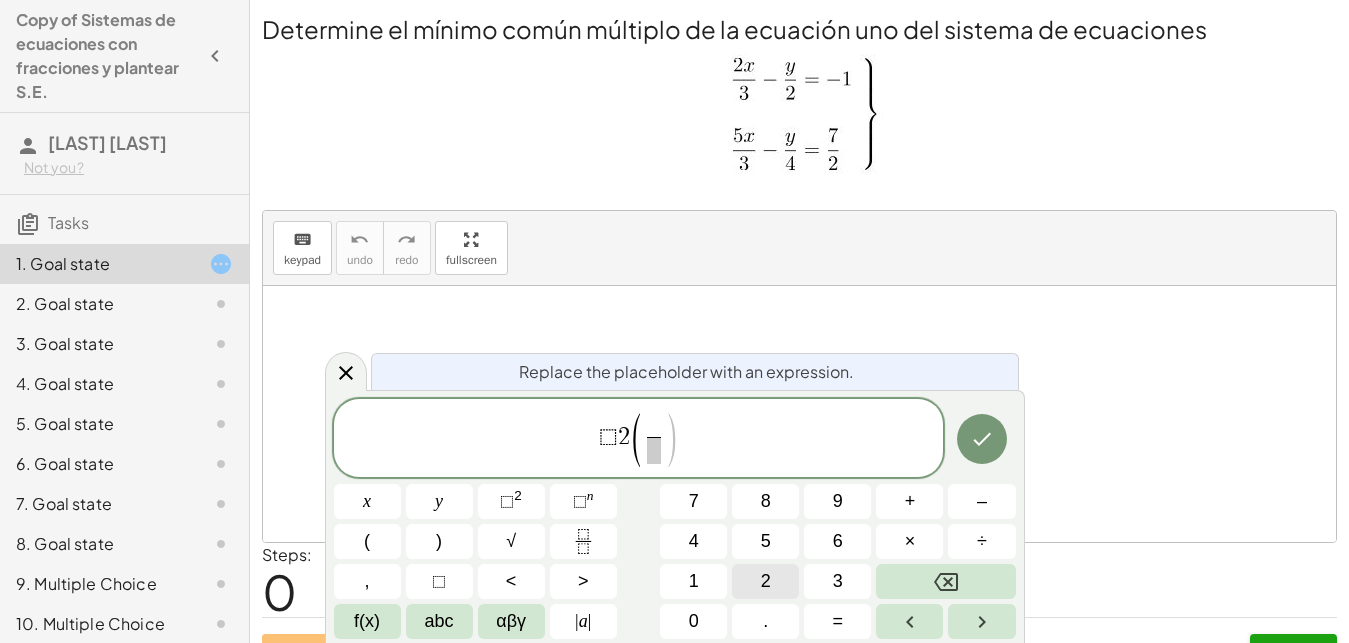 click on "2" at bounding box center [766, 581] 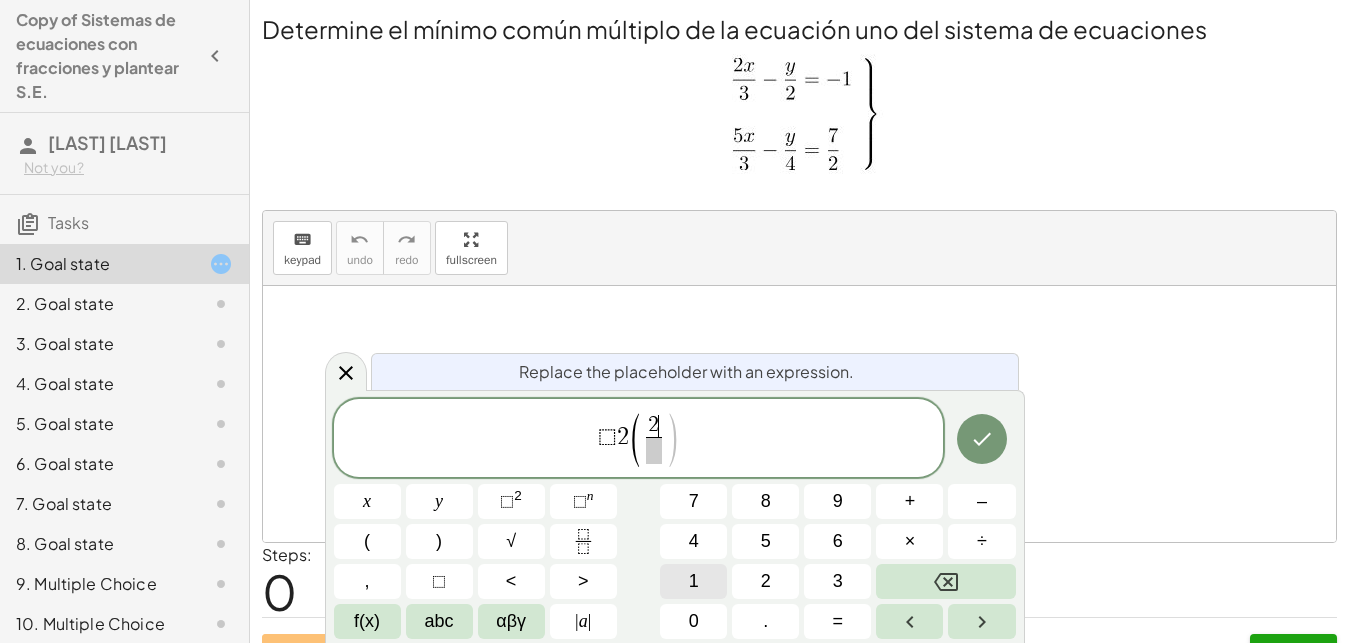 click on "1" at bounding box center (693, 581) 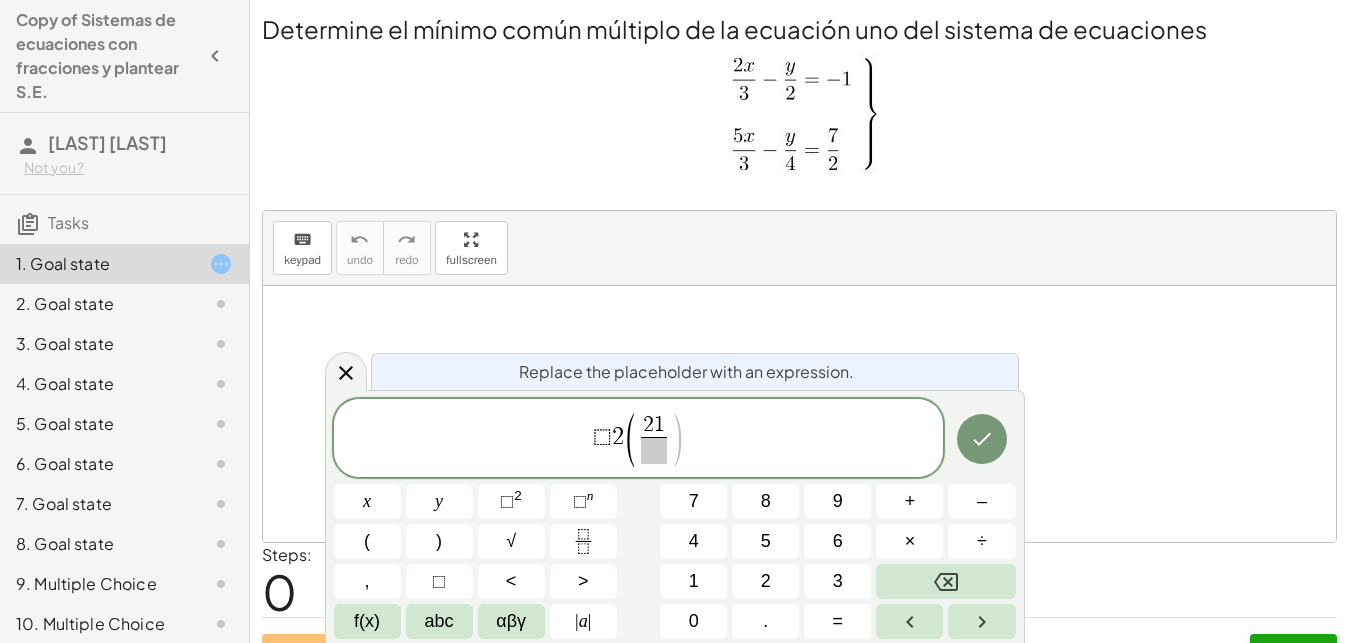 click at bounding box center (654, 450) 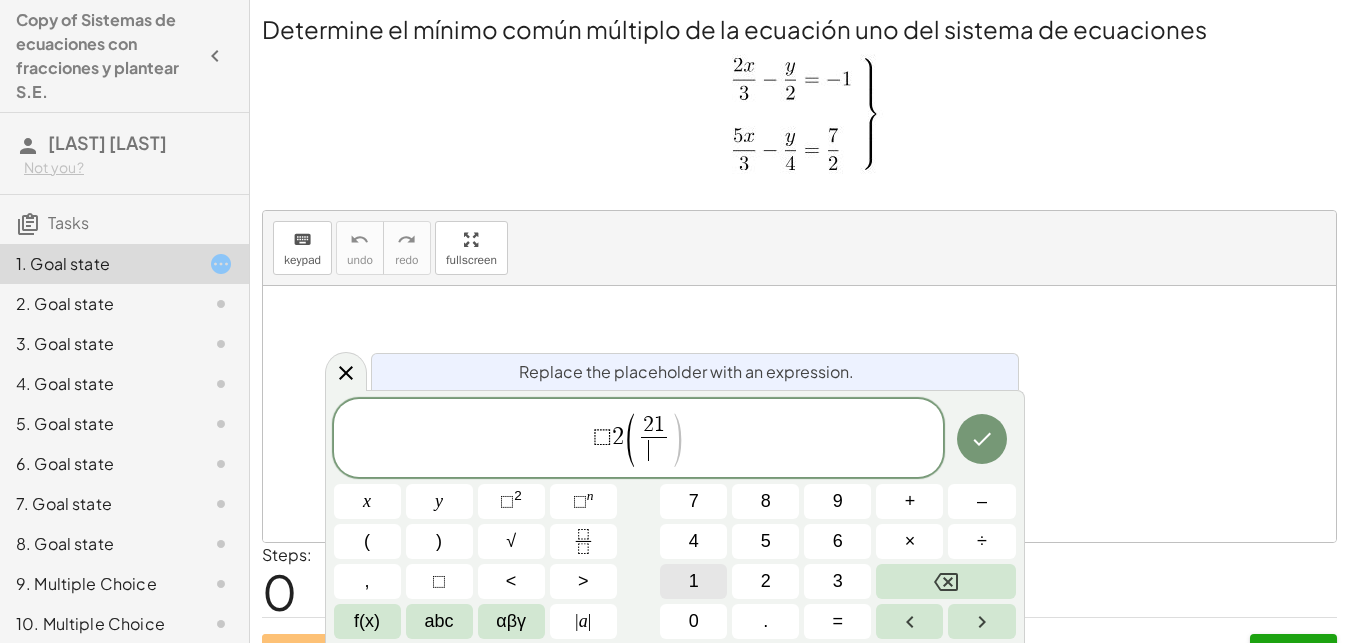 click on "1" at bounding box center (694, 581) 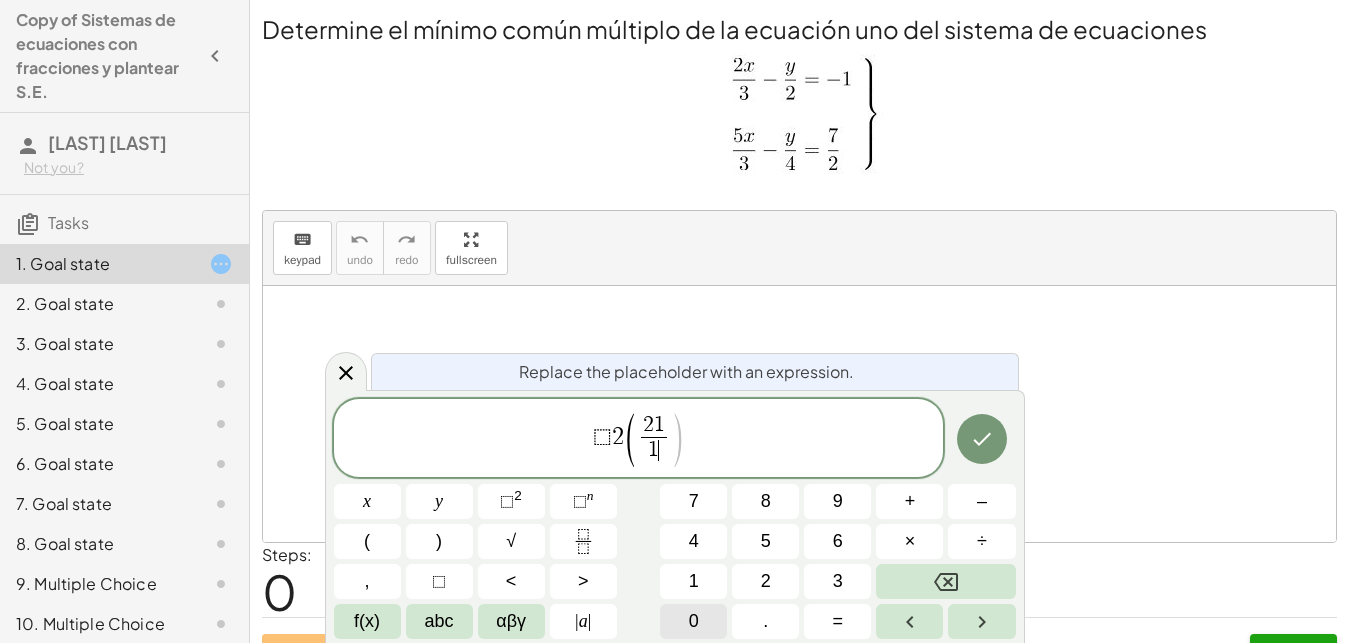 click on "0" at bounding box center [693, 621] 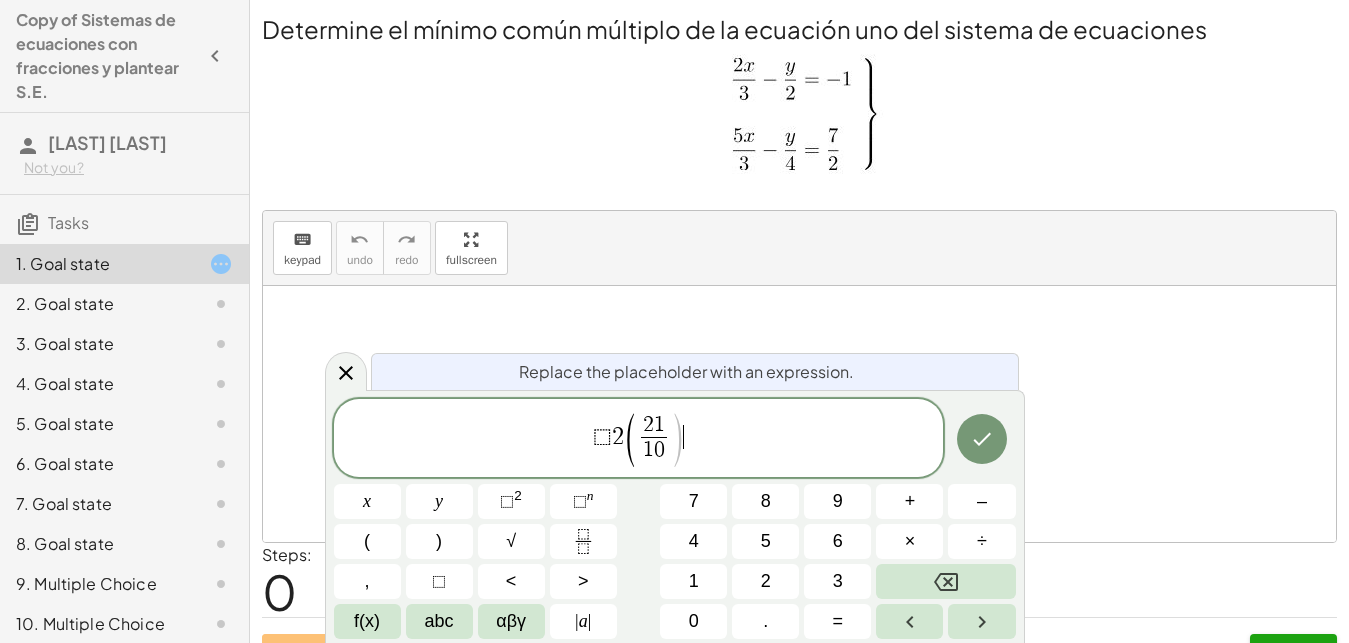 click on "⬚ 2 ( 2 1 1 0 ​ ) ​" at bounding box center (639, 439) 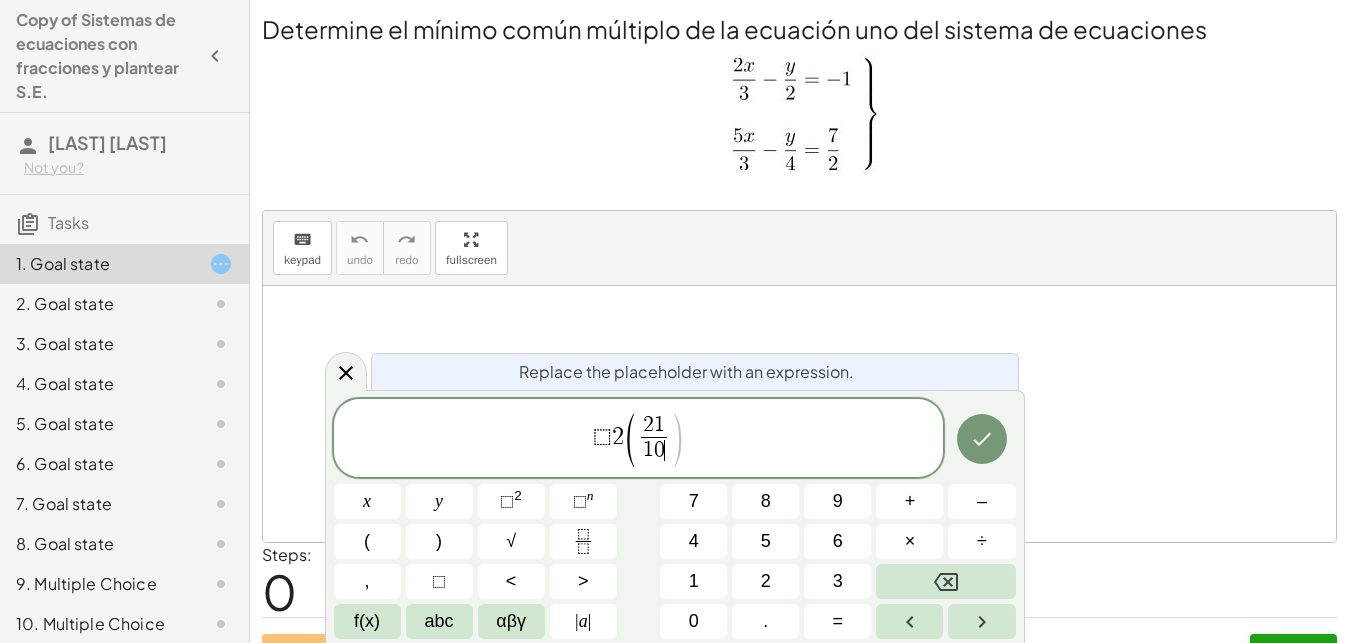 click on "1 0 ​" at bounding box center [654, 450] 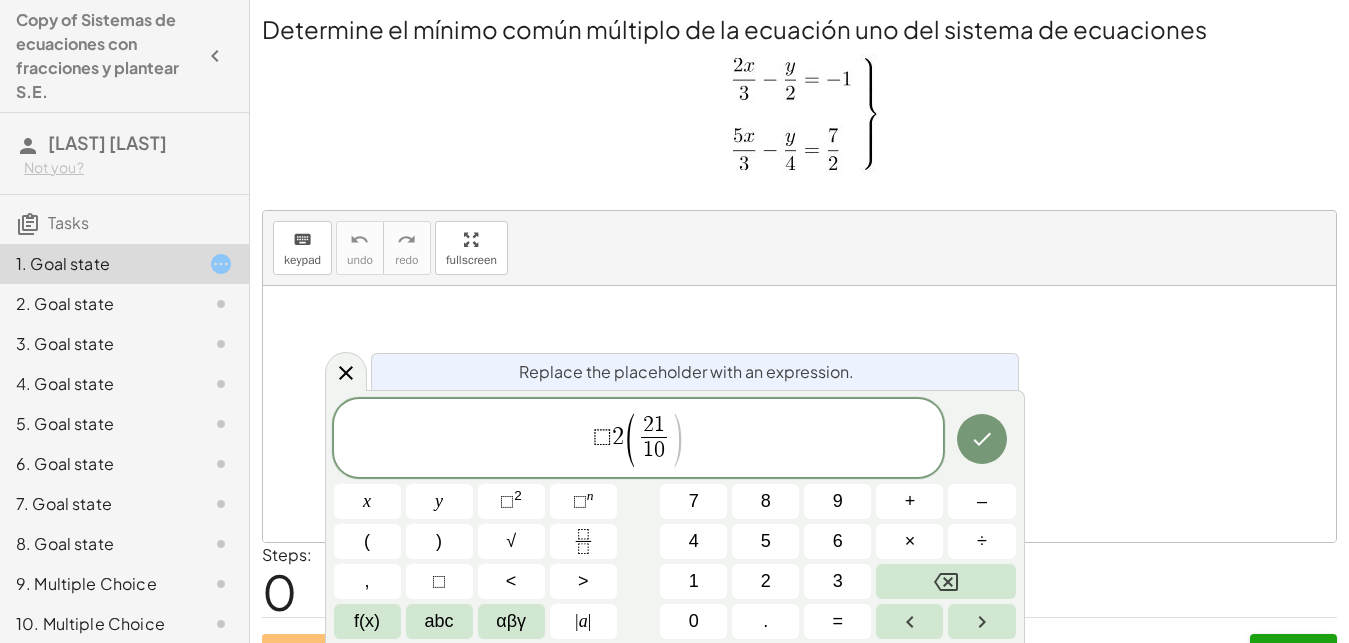 click on "2 1 1 0 ​ ​" at bounding box center [654, 439] 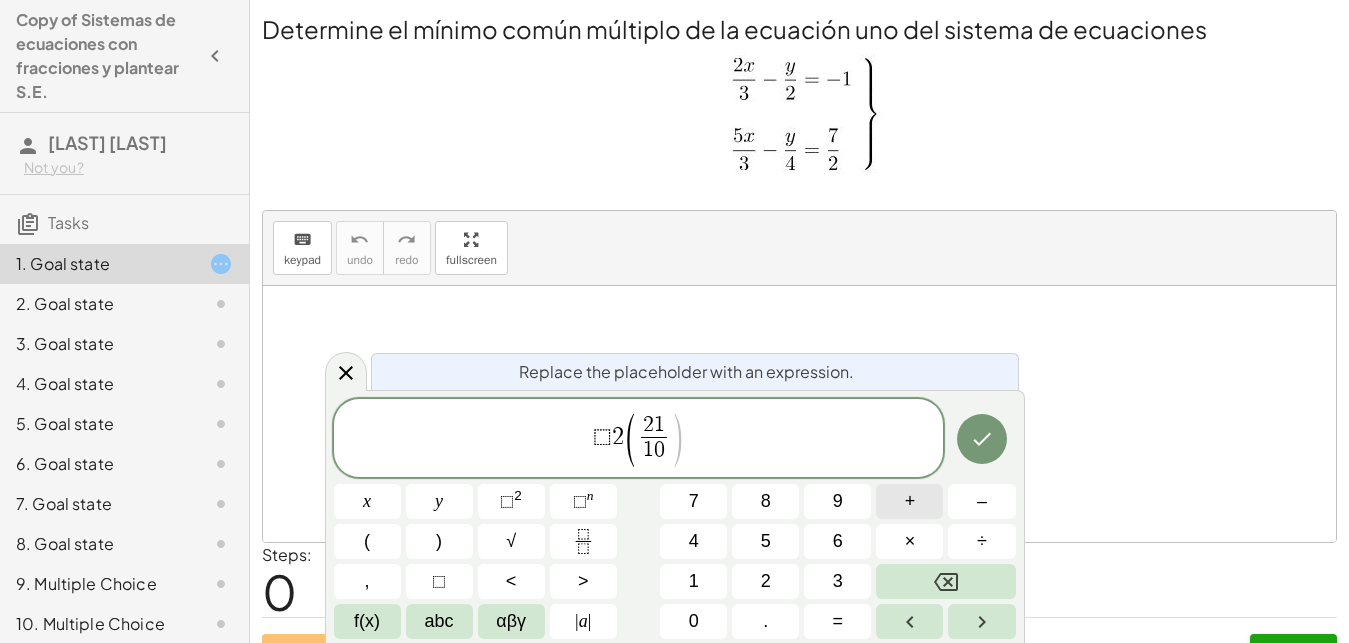 click on "+" at bounding box center (910, 501) 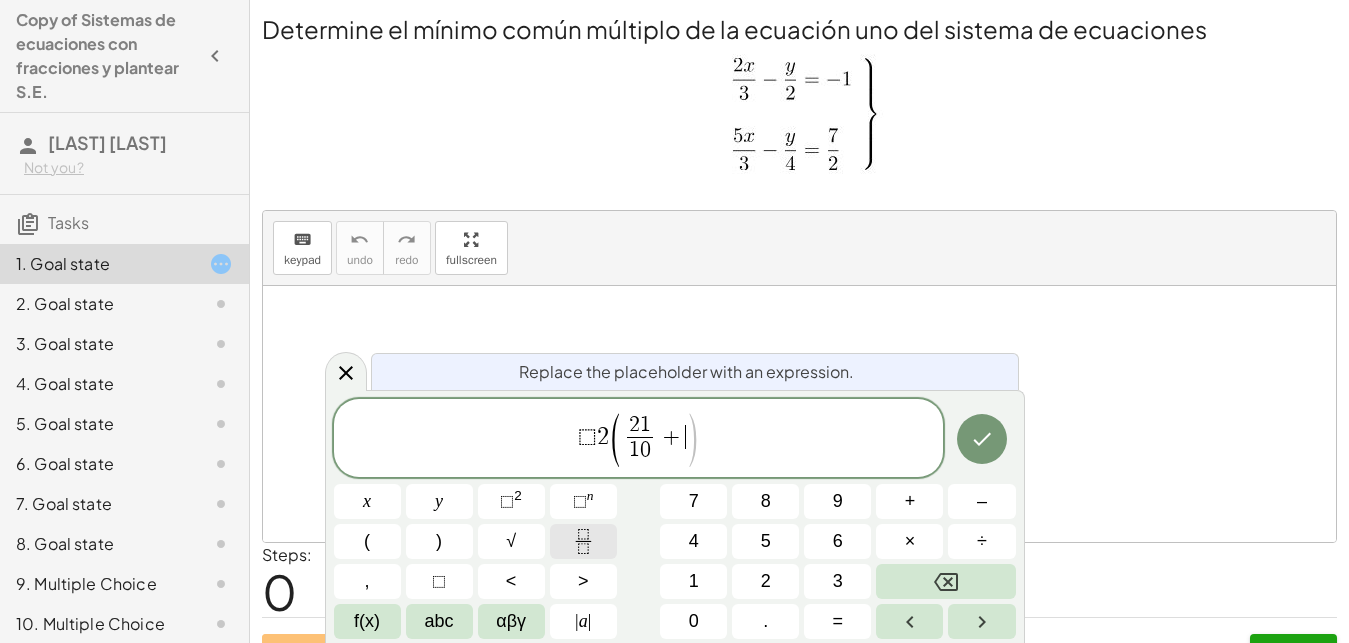 click 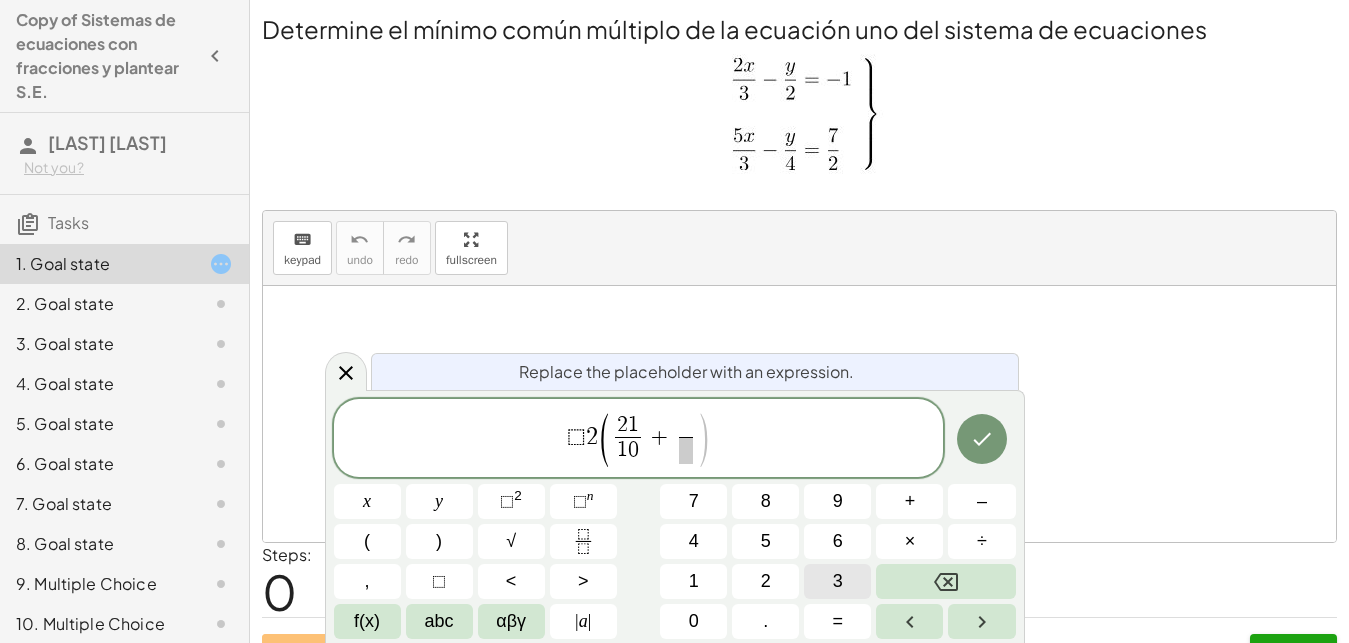 click on "3" at bounding box center [838, 581] 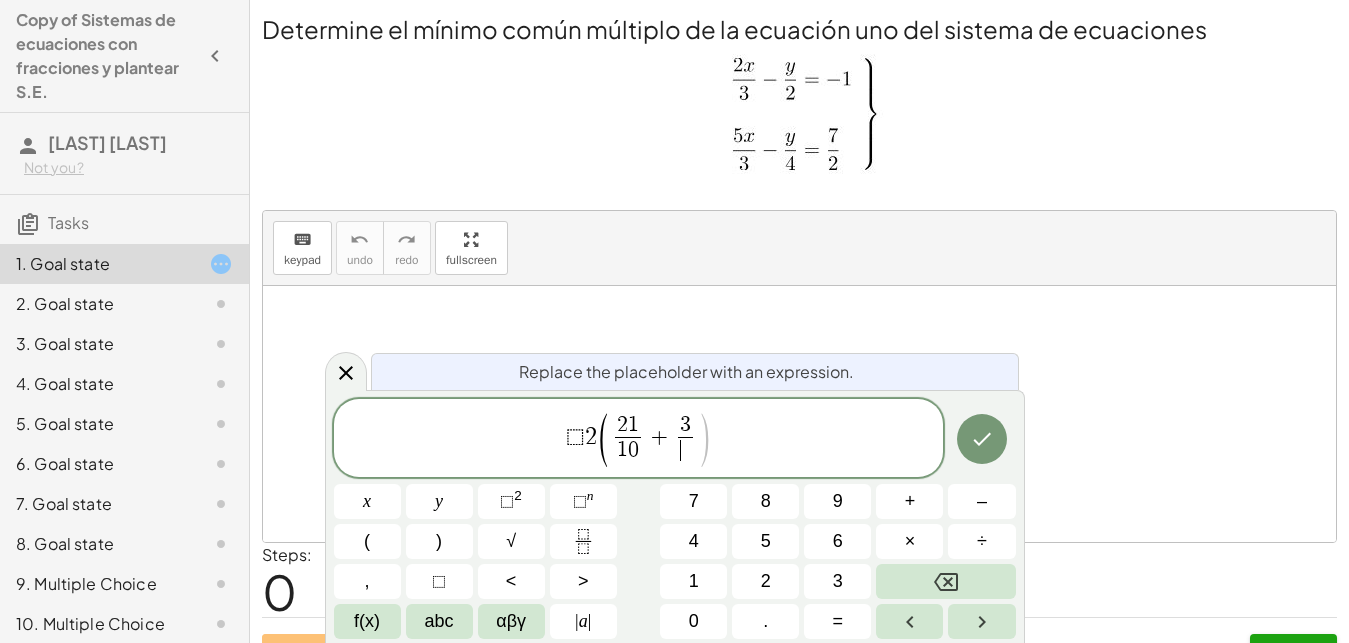click on "​" at bounding box center (685, 450) 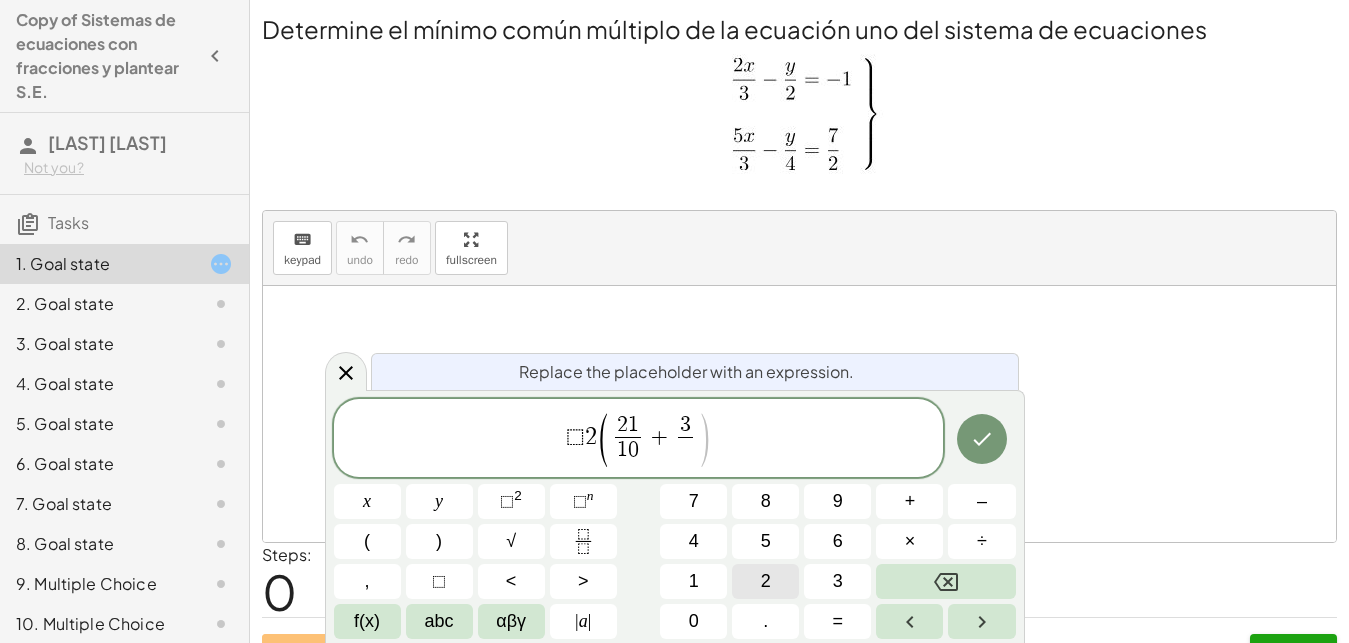 click on "2" at bounding box center (766, 581) 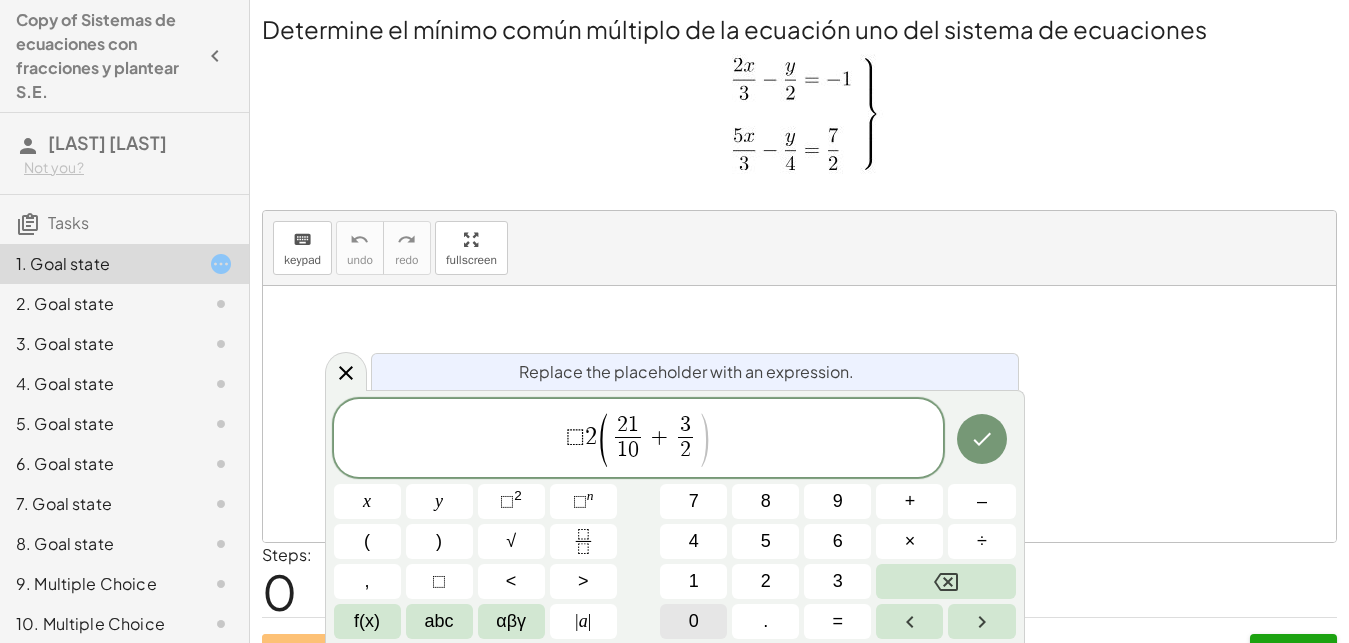 click on "0" at bounding box center [694, 621] 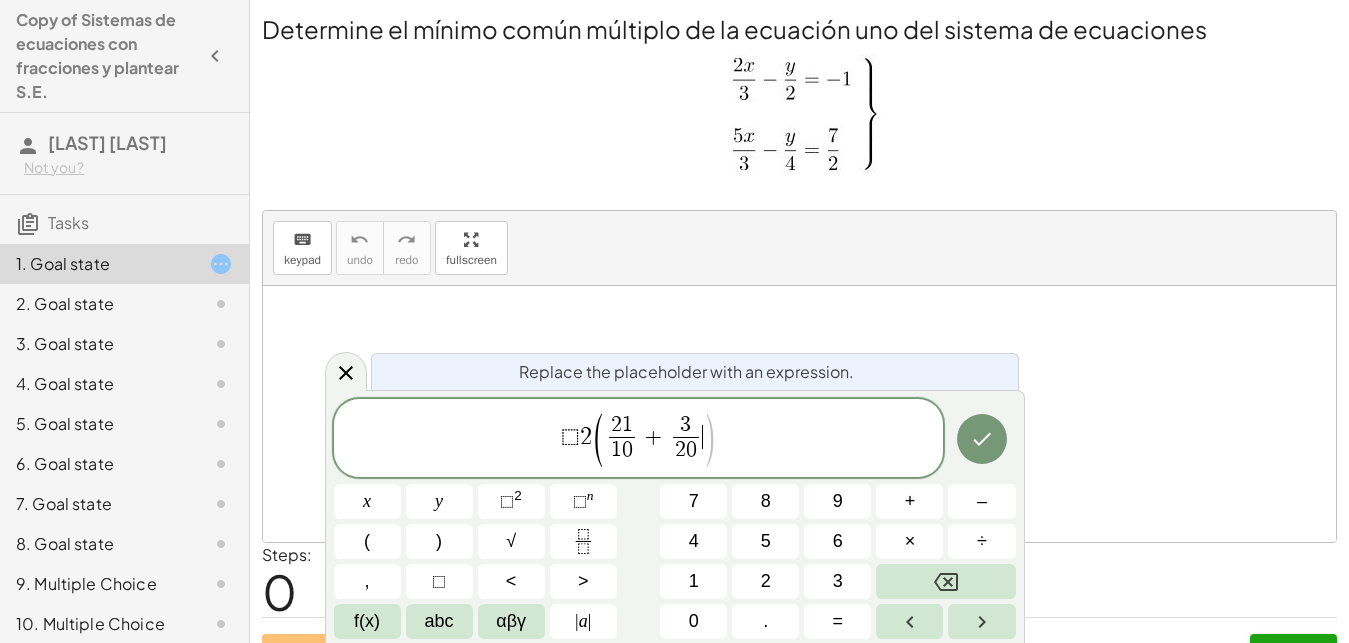 click on "3 2 0 ​" at bounding box center (685, 439) 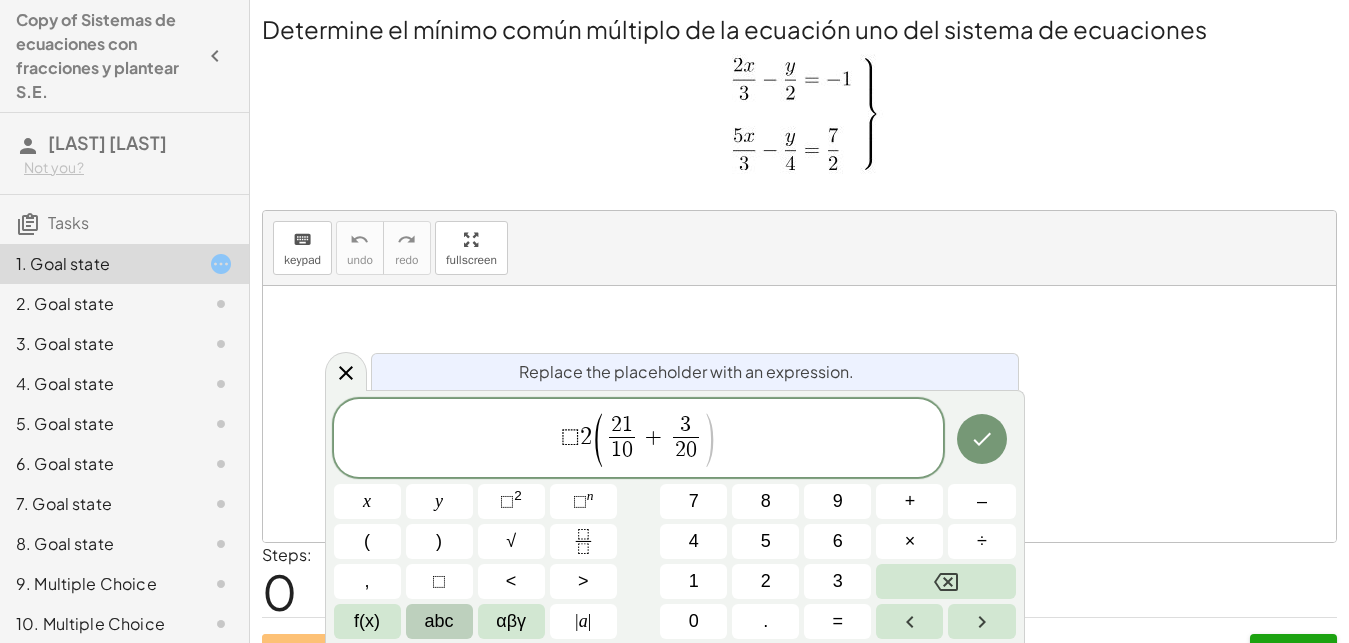 click on "abc" at bounding box center [439, 621] 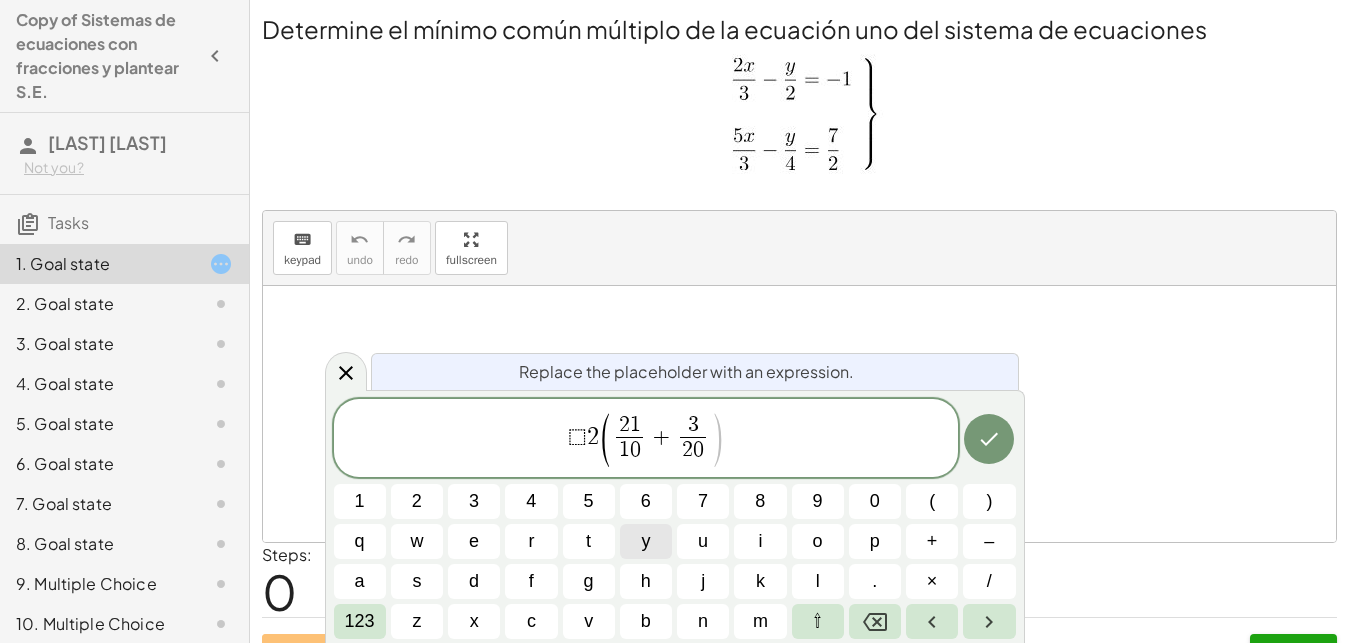 click on "y" at bounding box center [645, 541] 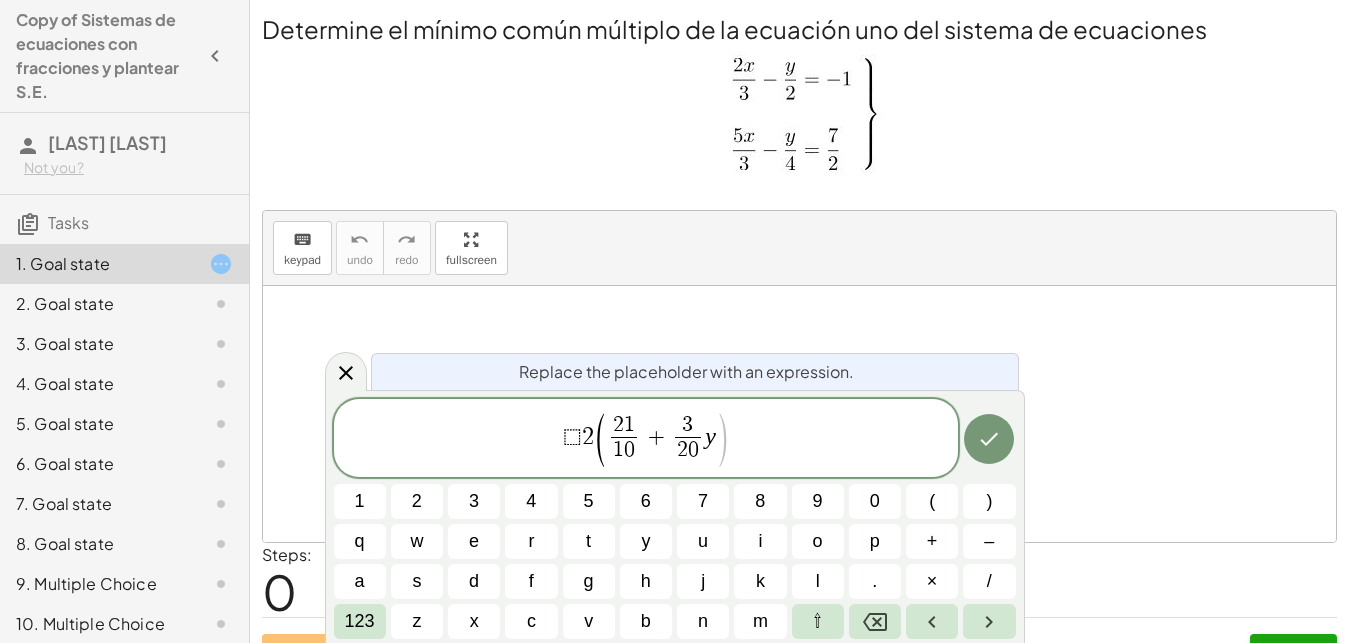 click on "⬚ 2 ( 2 1 1 0 ​ + 3 2 0 ​ y ​ )" at bounding box center [646, 439] 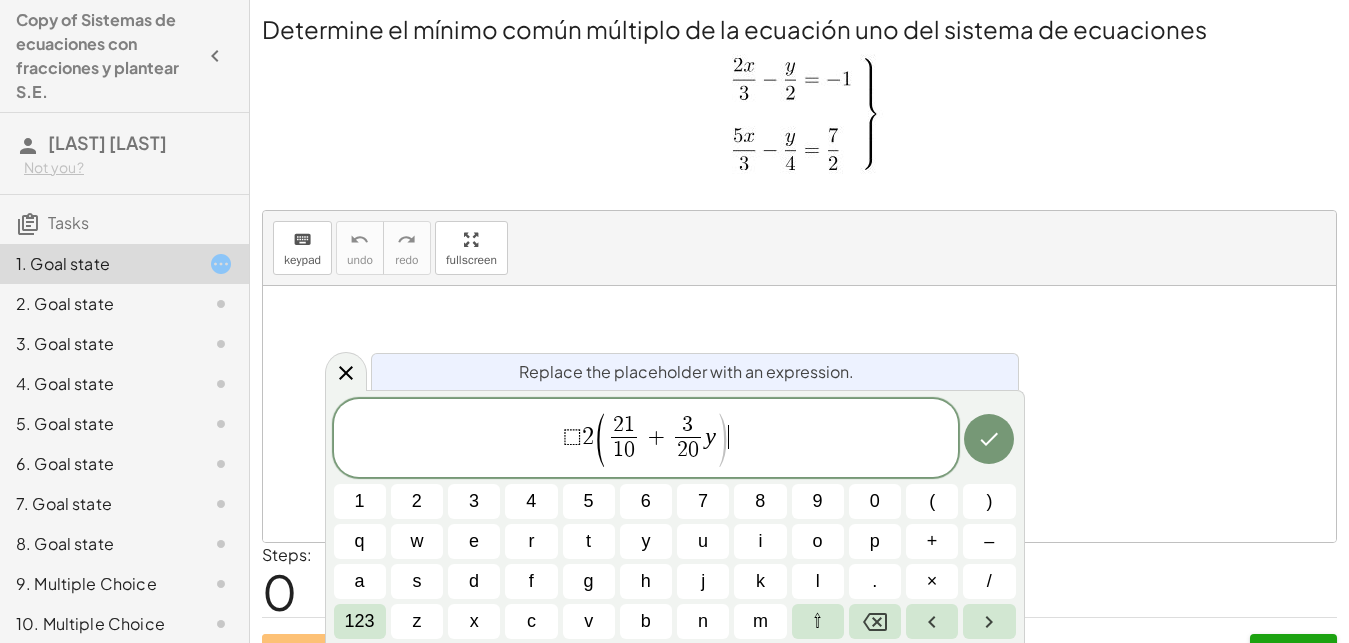 click on ")" at bounding box center (722, 440) 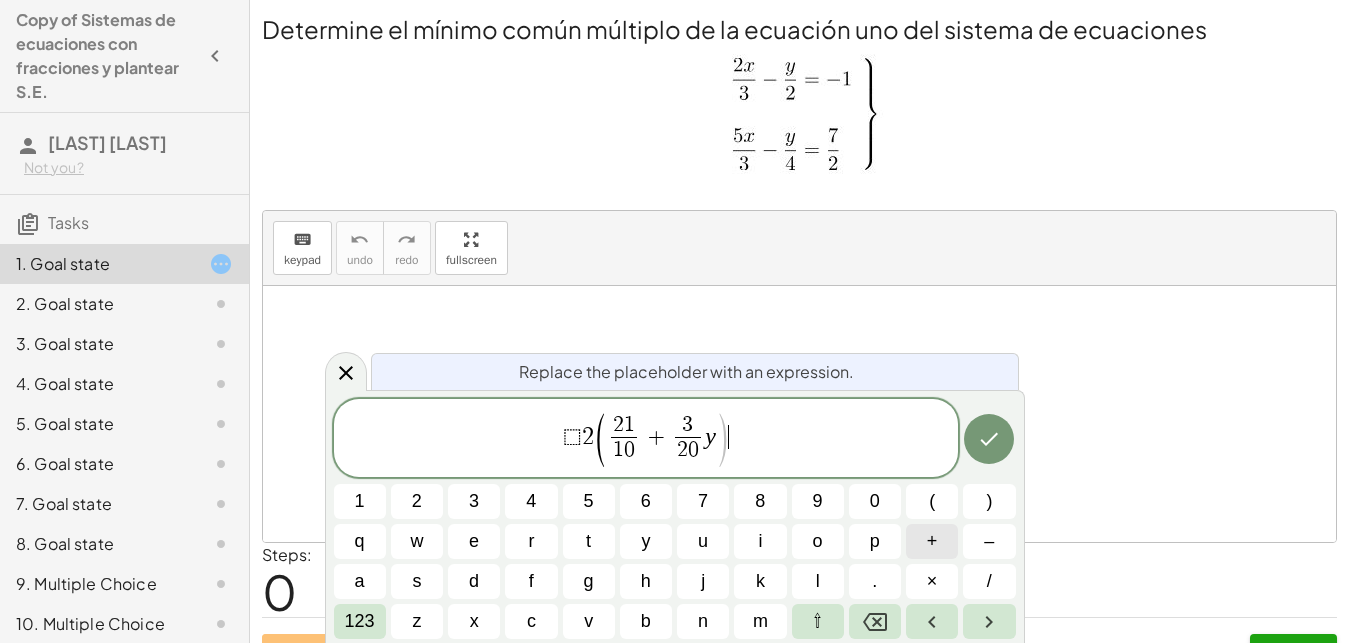 click on "+" at bounding box center (932, 541) 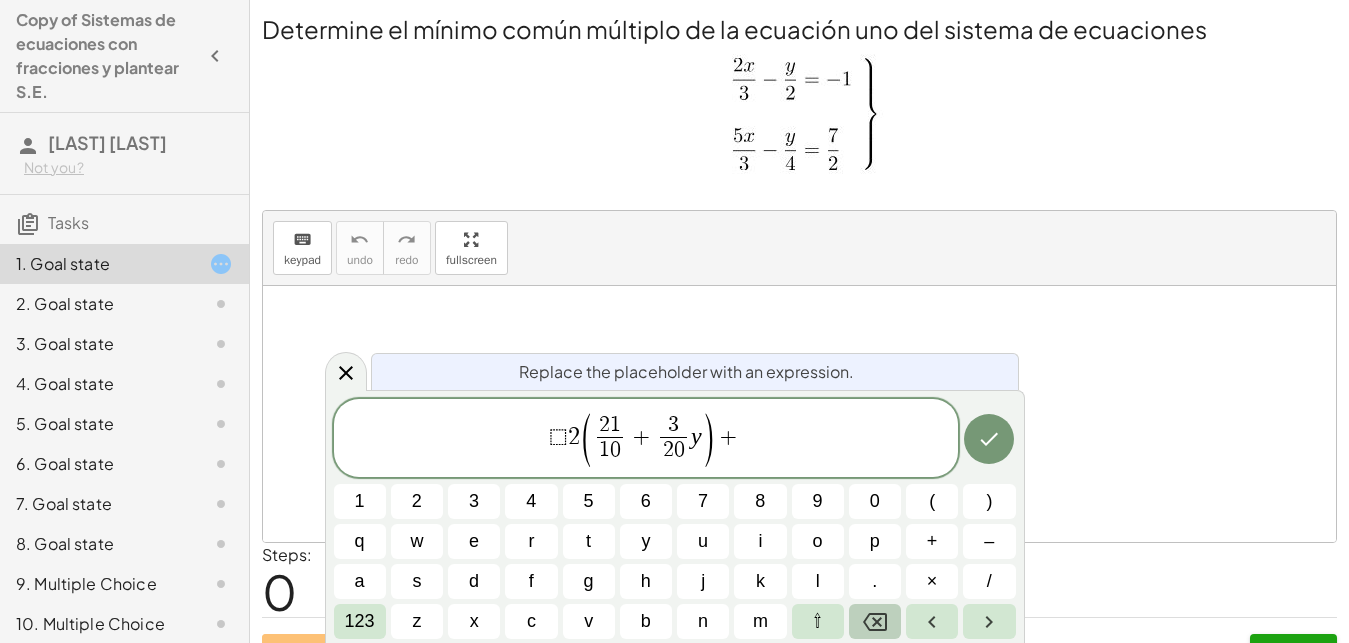 click 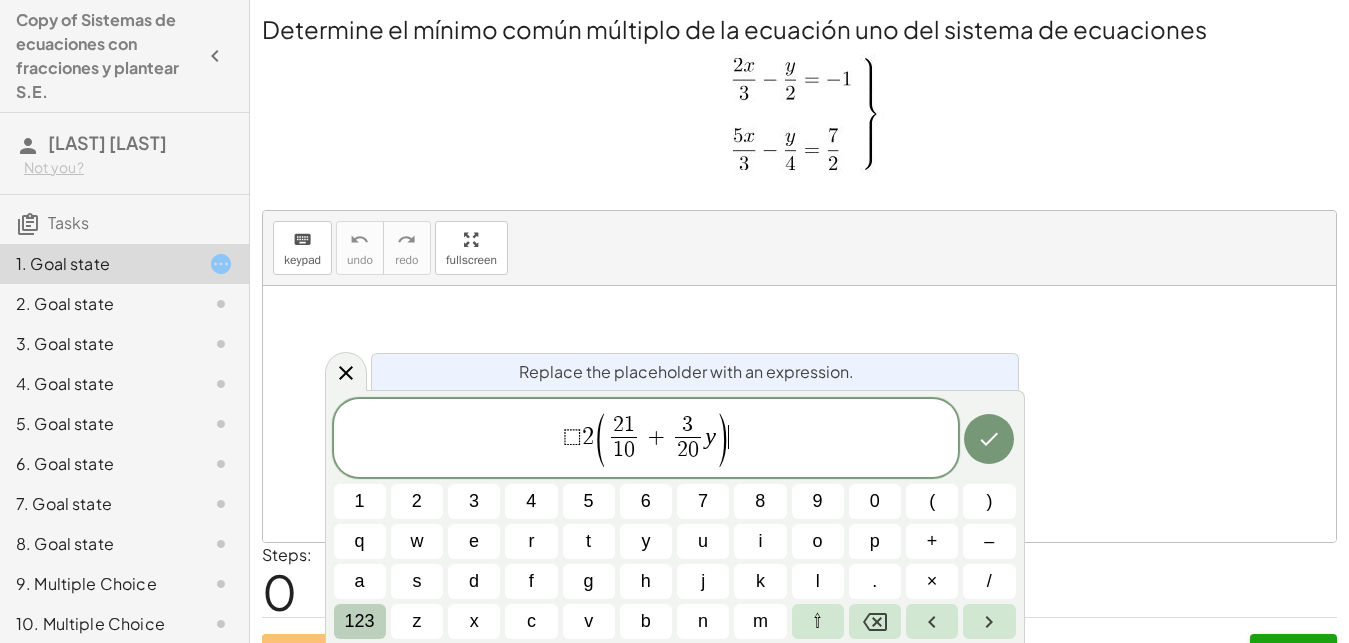 click on "123" at bounding box center (360, 621) 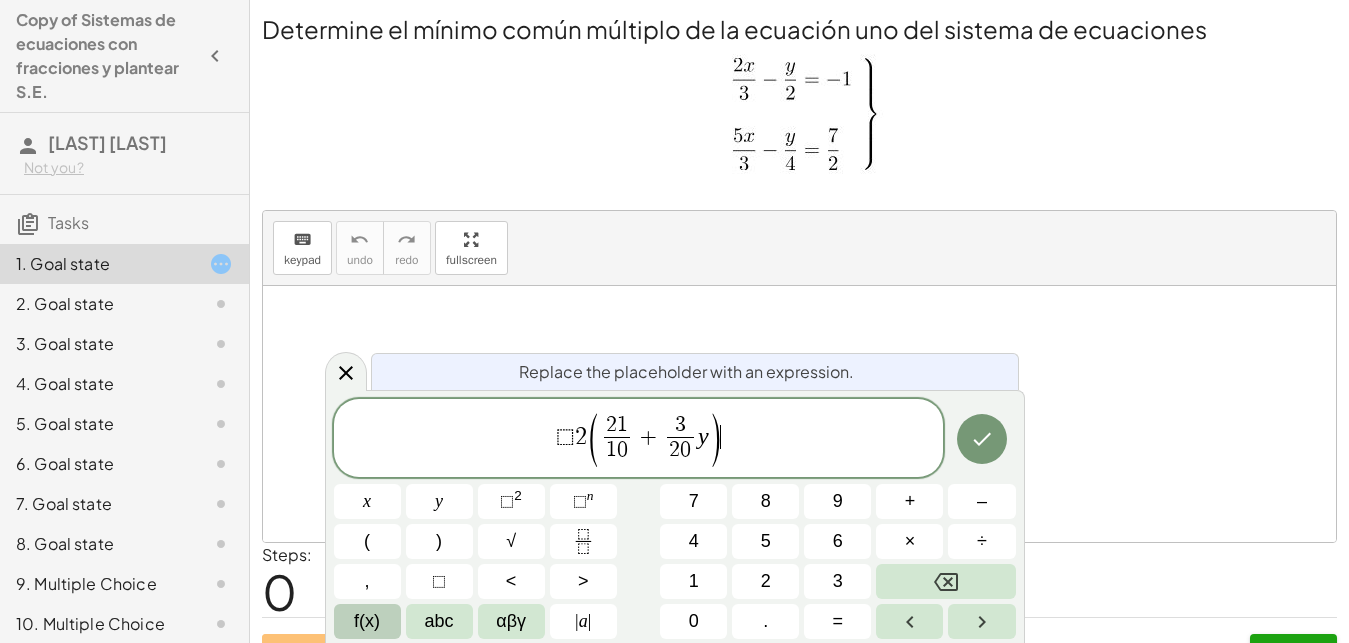 click on "f(x)" at bounding box center (367, 621) 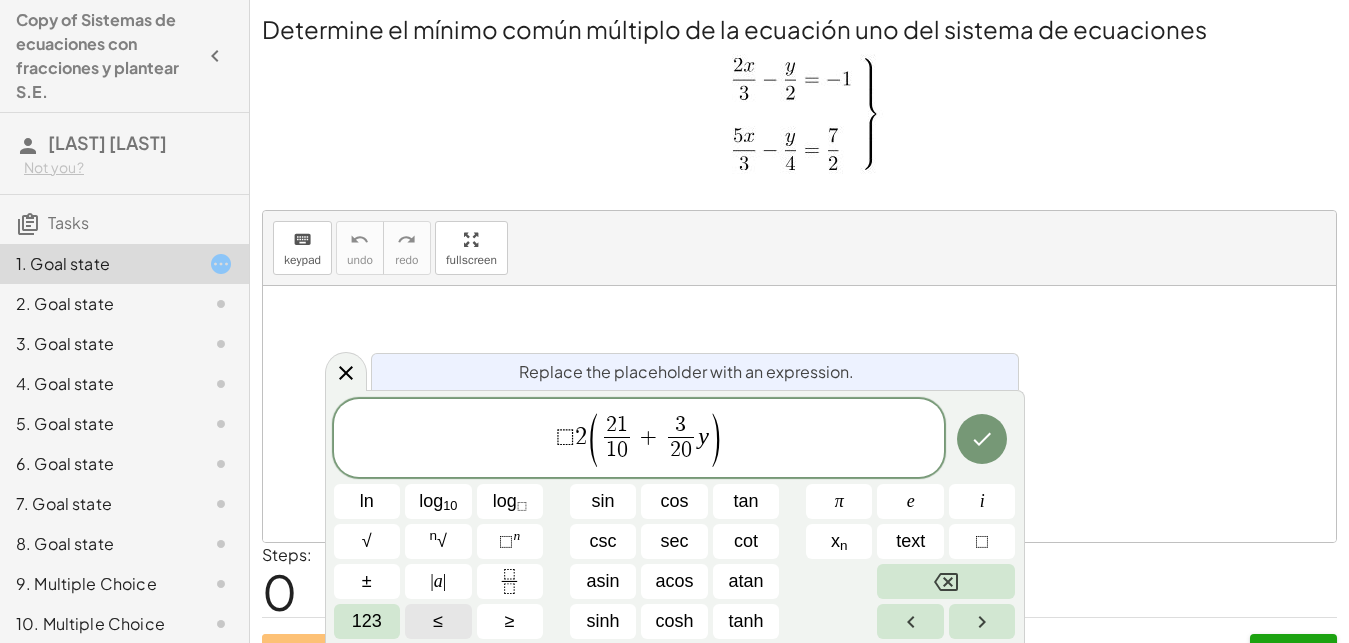 click on "123" at bounding box center [367, 621] 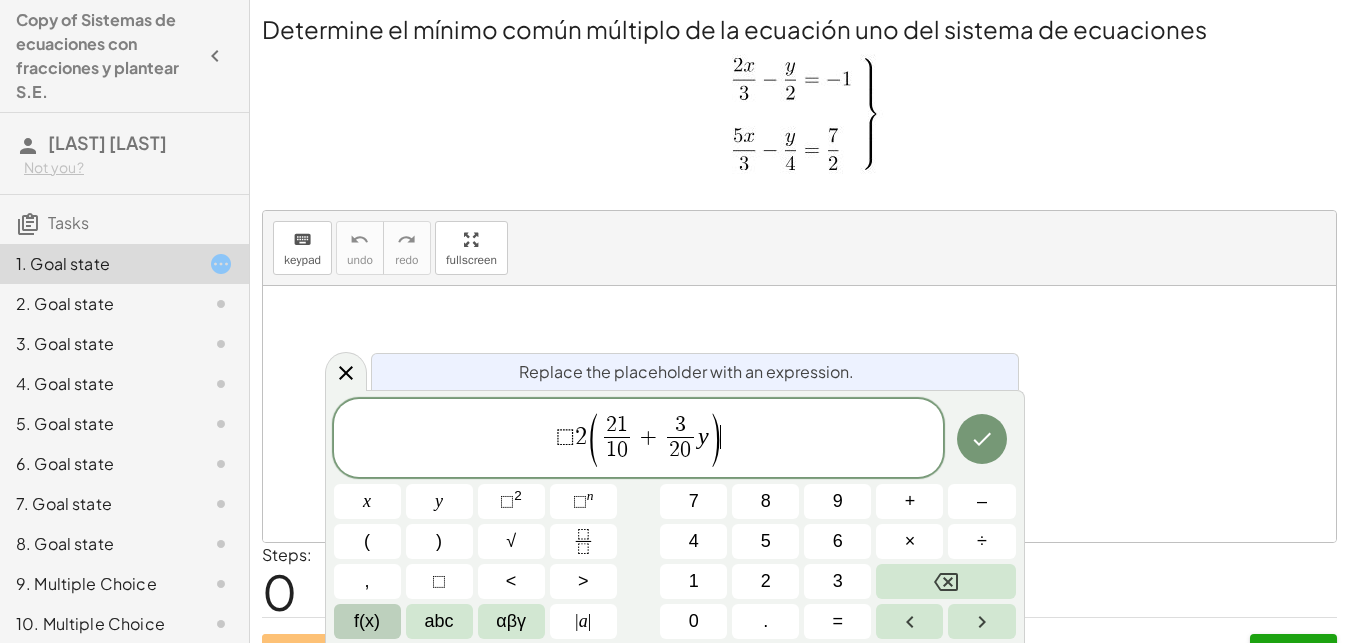 click on "f(x)" at bounding box center [367, 621] 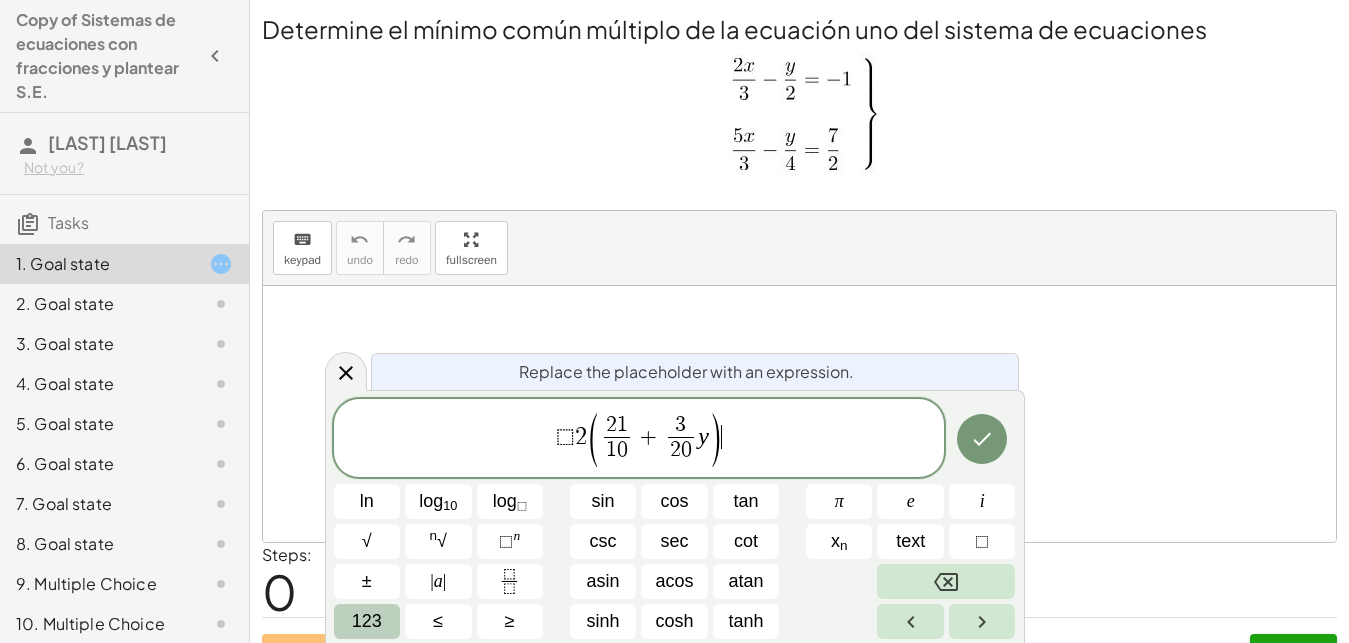 click on "123" at bounding box center [367, 621] 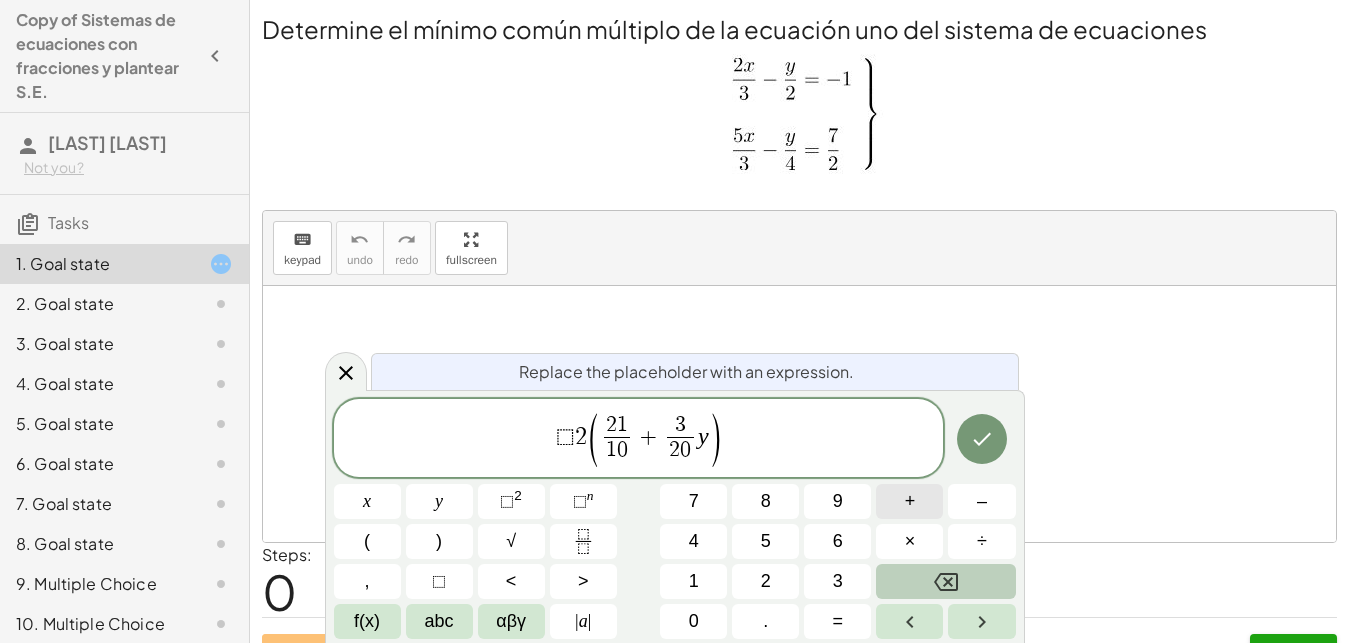 click on "+" at bounding box center [909, 501] 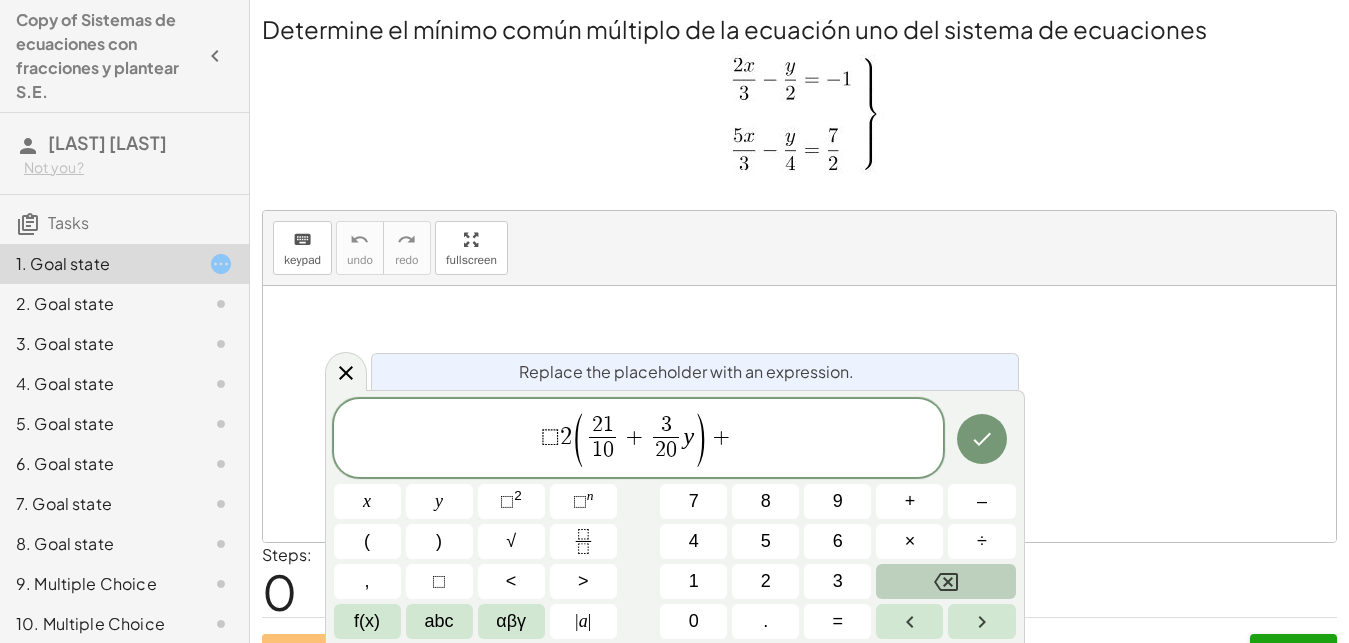 click 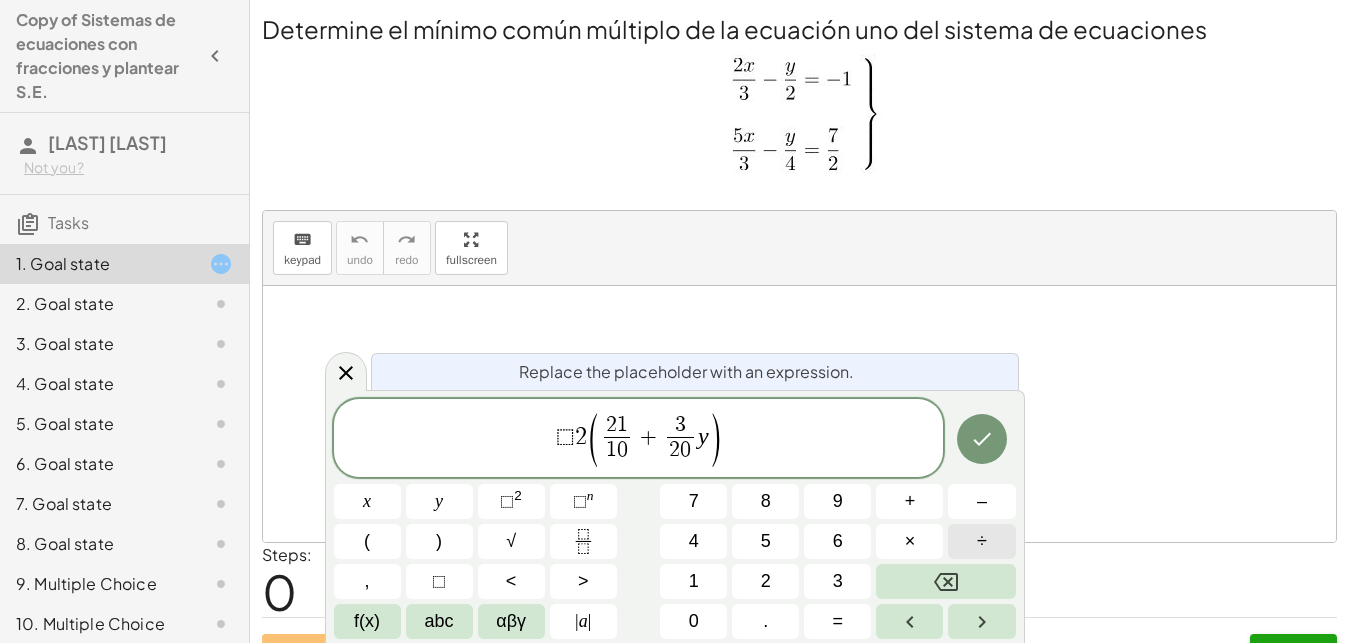 click on "÷" at bounding box center (981, 541) 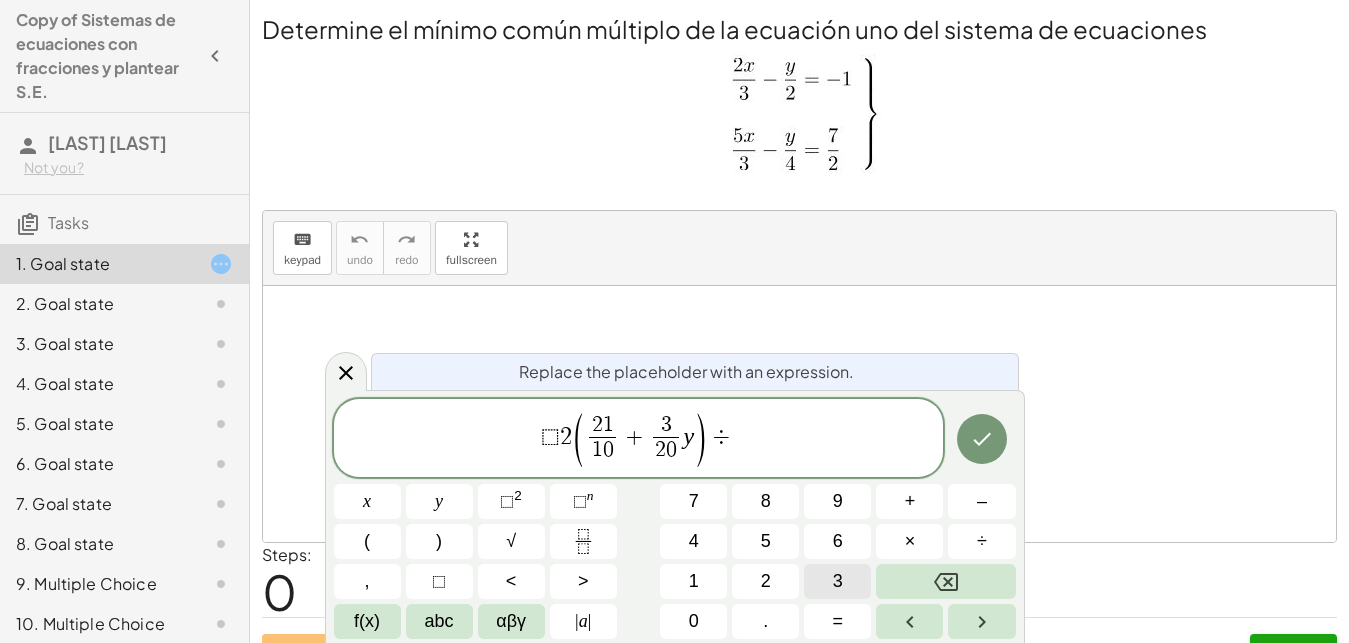 click on "3" at bounding box center [837, 581] 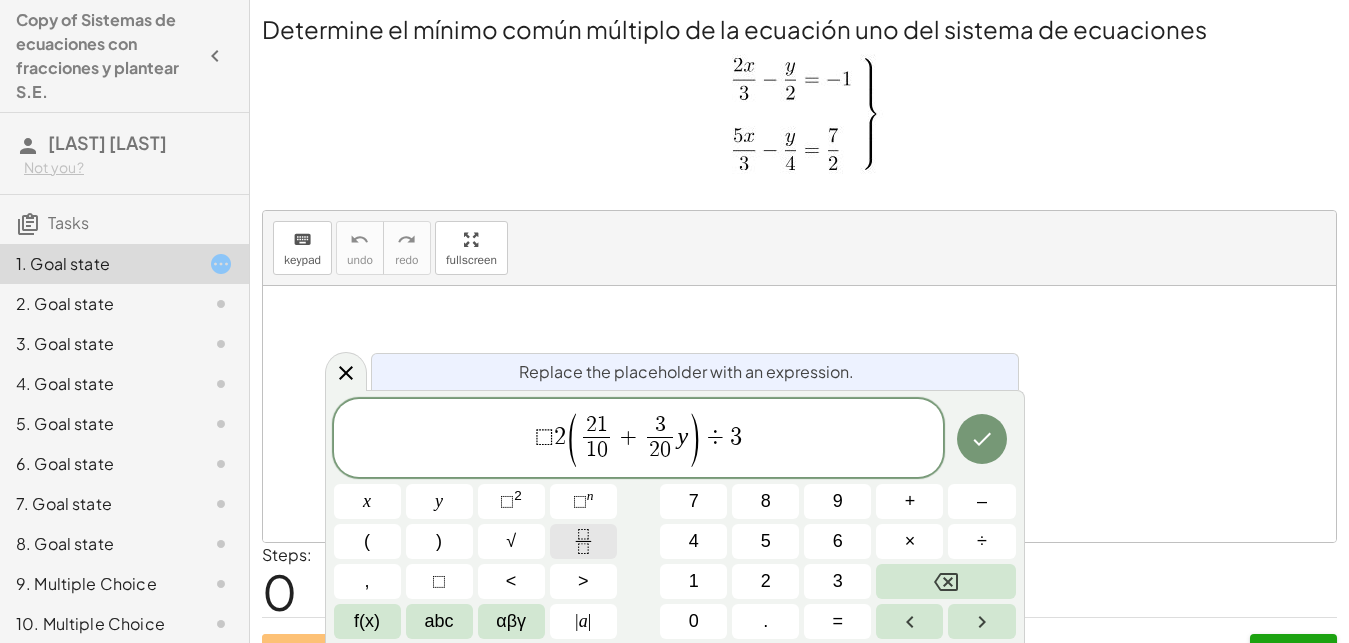 click 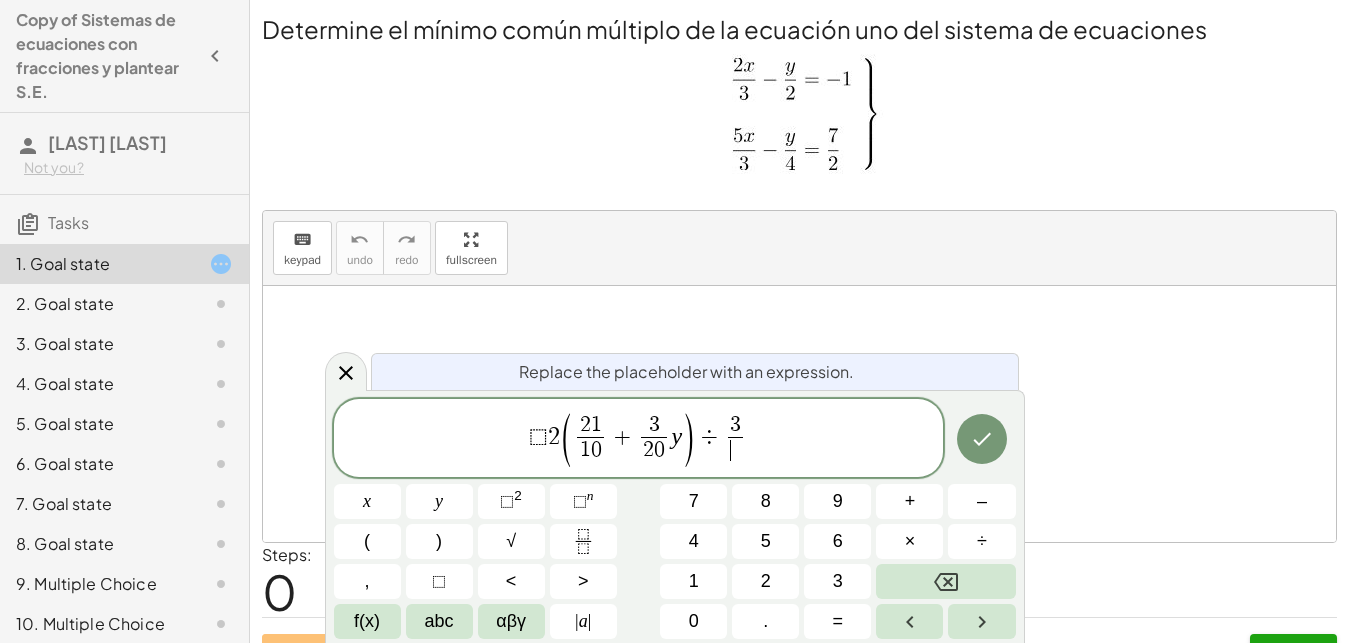 click on "⬚ 2 ( 2 1 1 0 ​ + 3 2 0 ​ y ) ÷ 3 ​ ​" 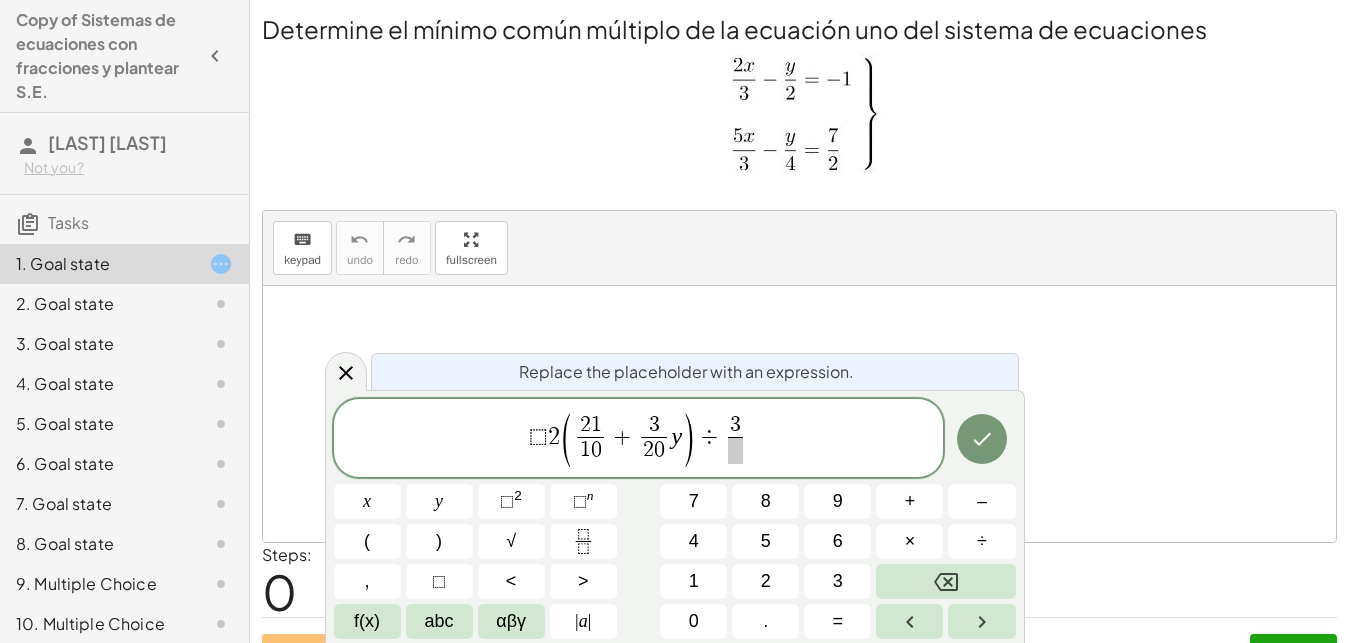 click on "⬚ 2 ( 2 1 1 0 ​ + 3 2 0 ​ y ) ÷ 3 ​ ​" at bounding box center [639, 439] 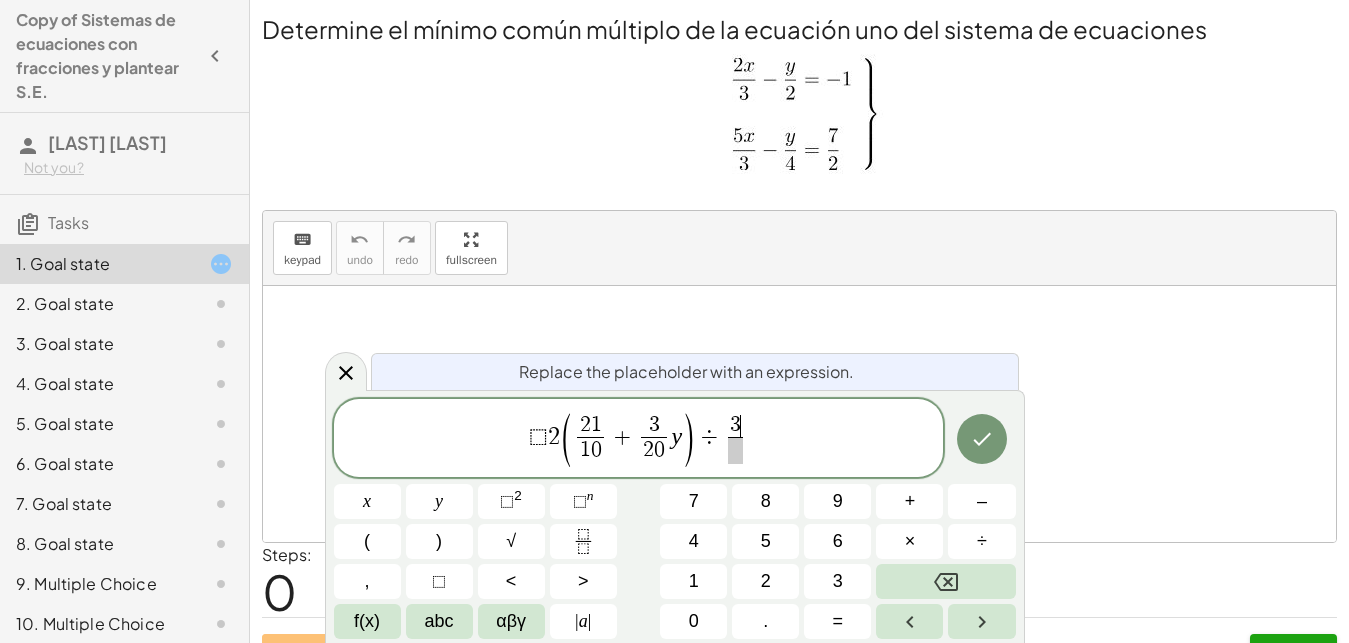 click on "3" at bounding box center [735, 425] 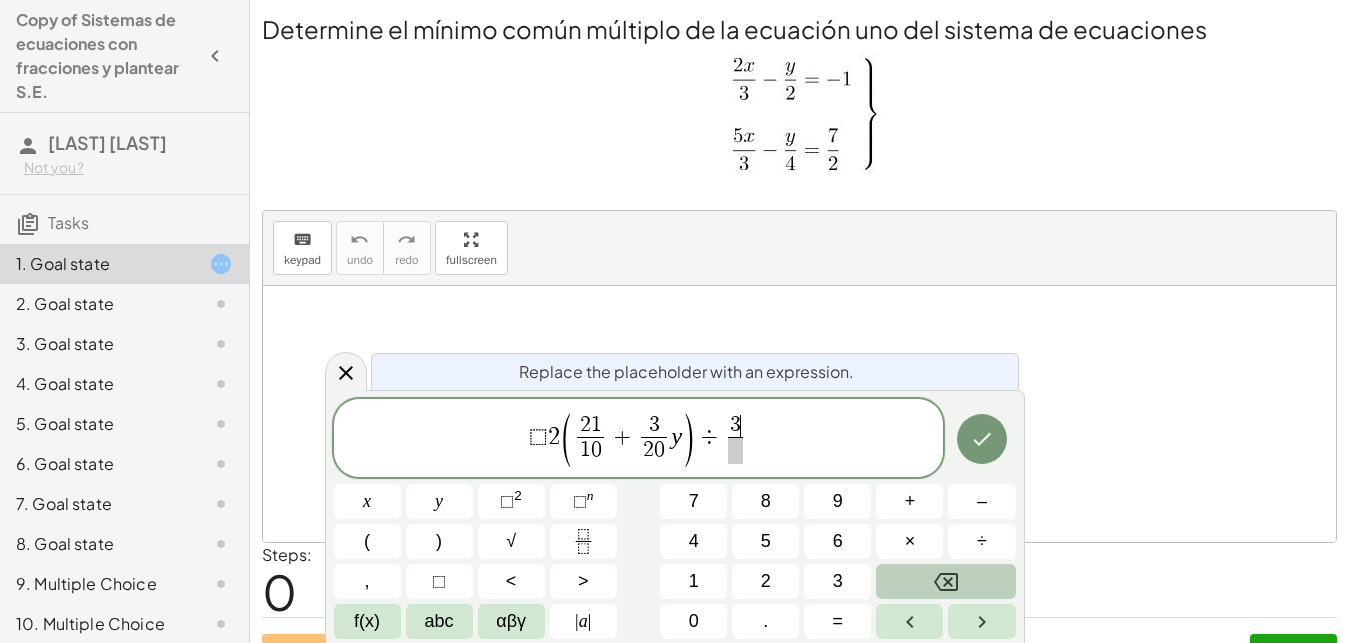 click at bounding box center [945, 581] 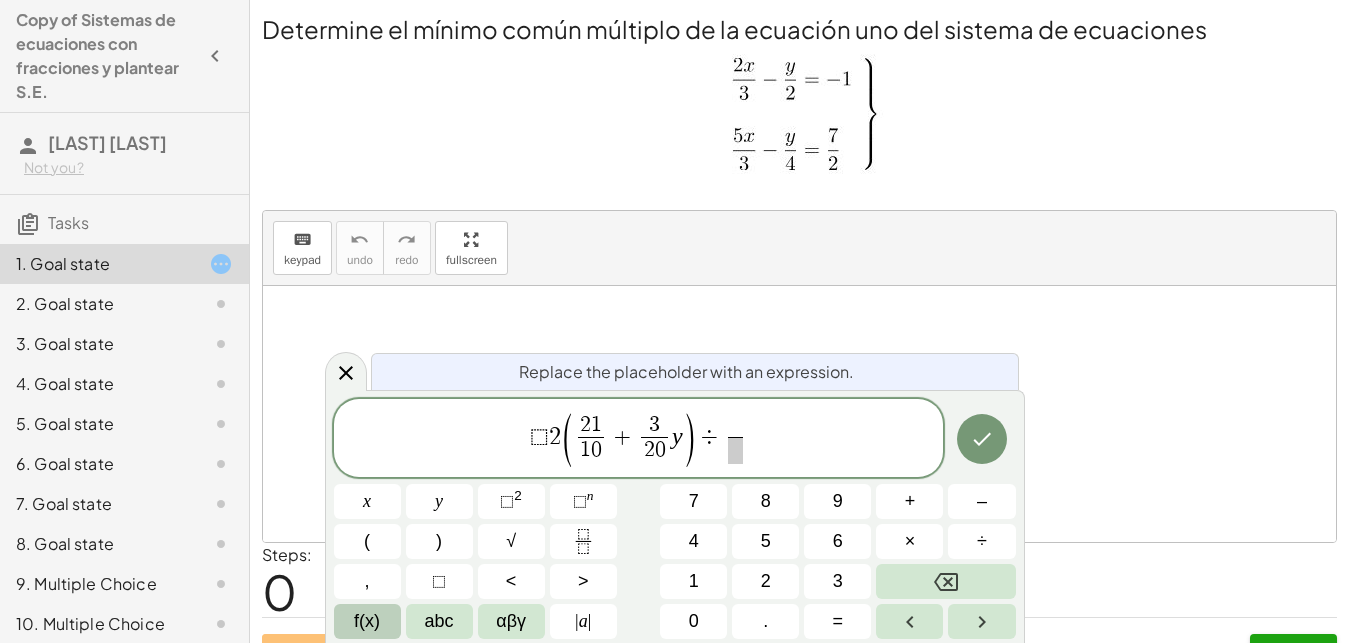 click on "f(x)" at bounding box center (367, 621) 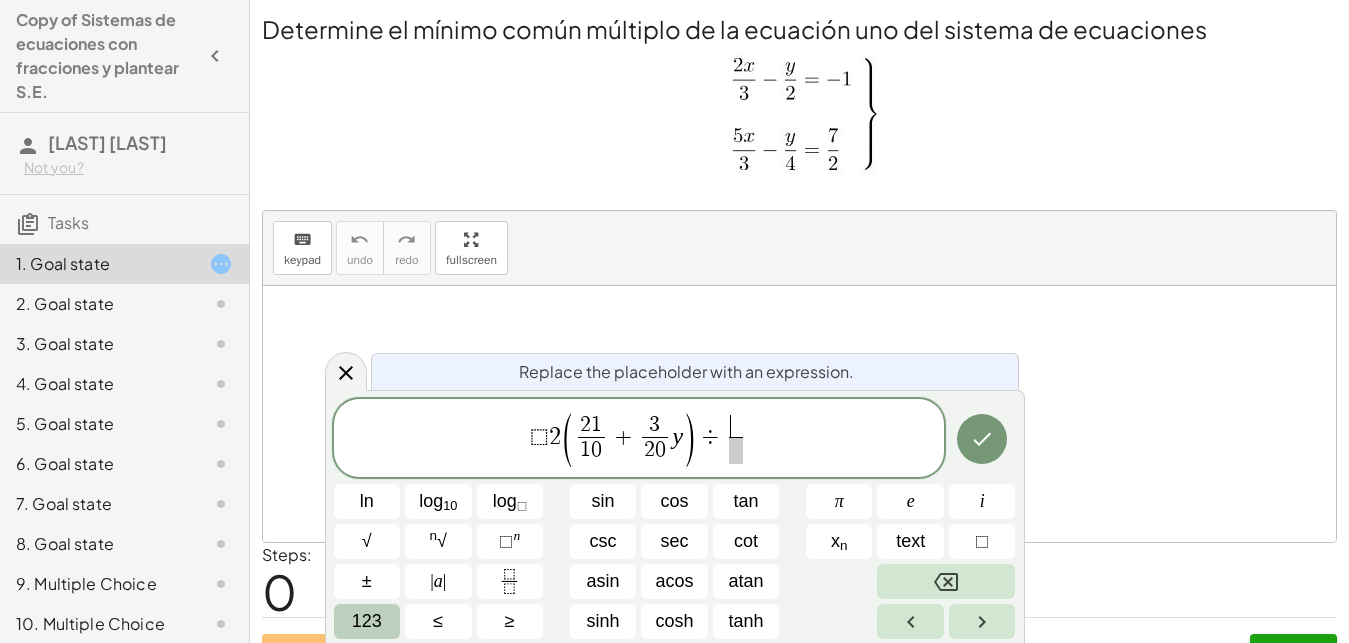 click on "123" at bounding box center [367, 621] 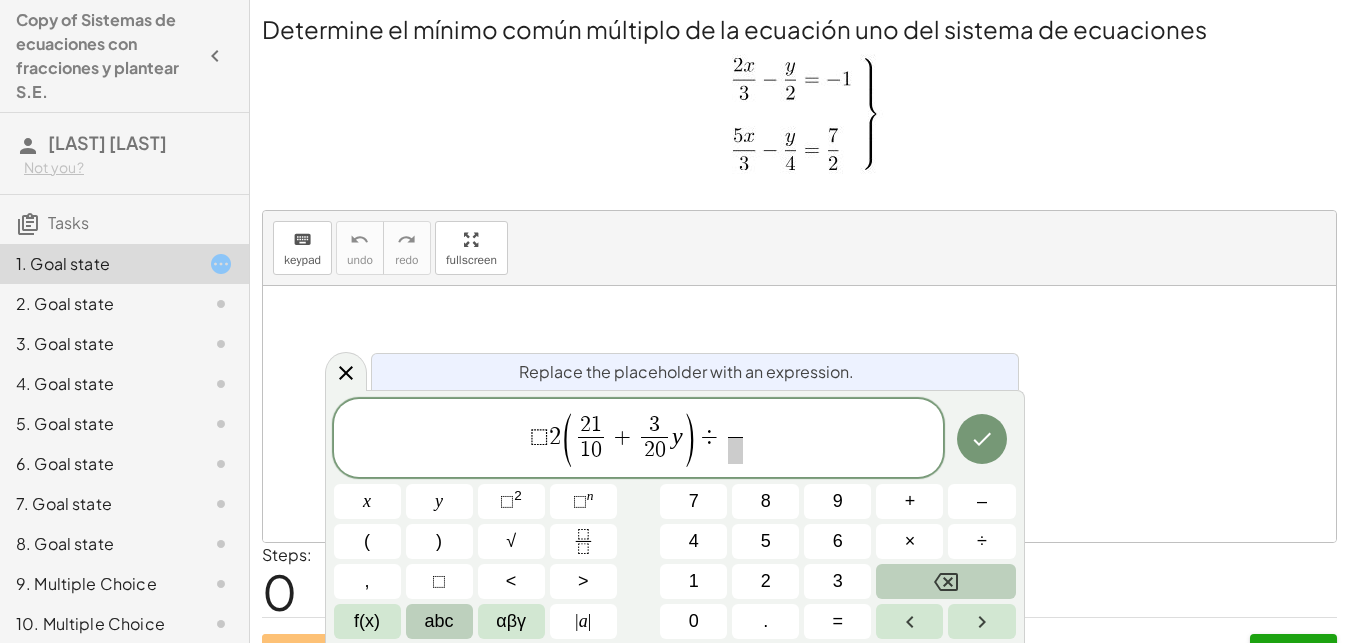 click on "abc" at bounding box center (439, 621) 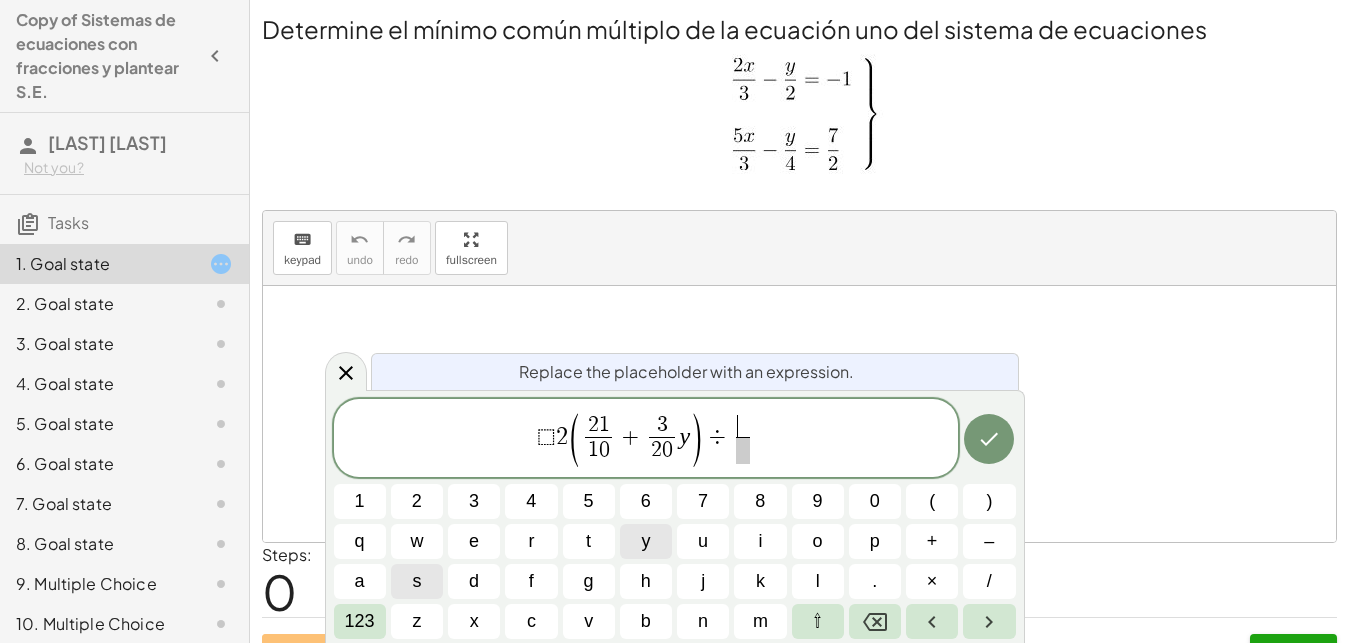 click on "y" at bounding box center [646, 541] 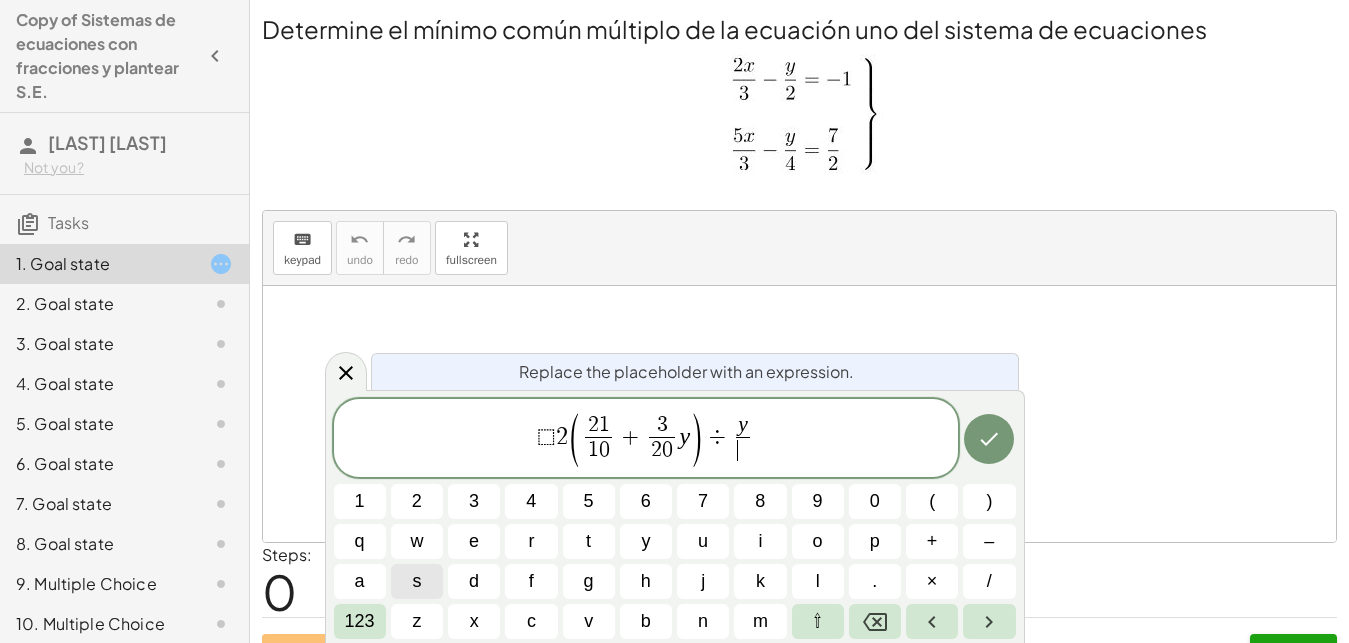 click on "​" at bounding box center [743, 450] 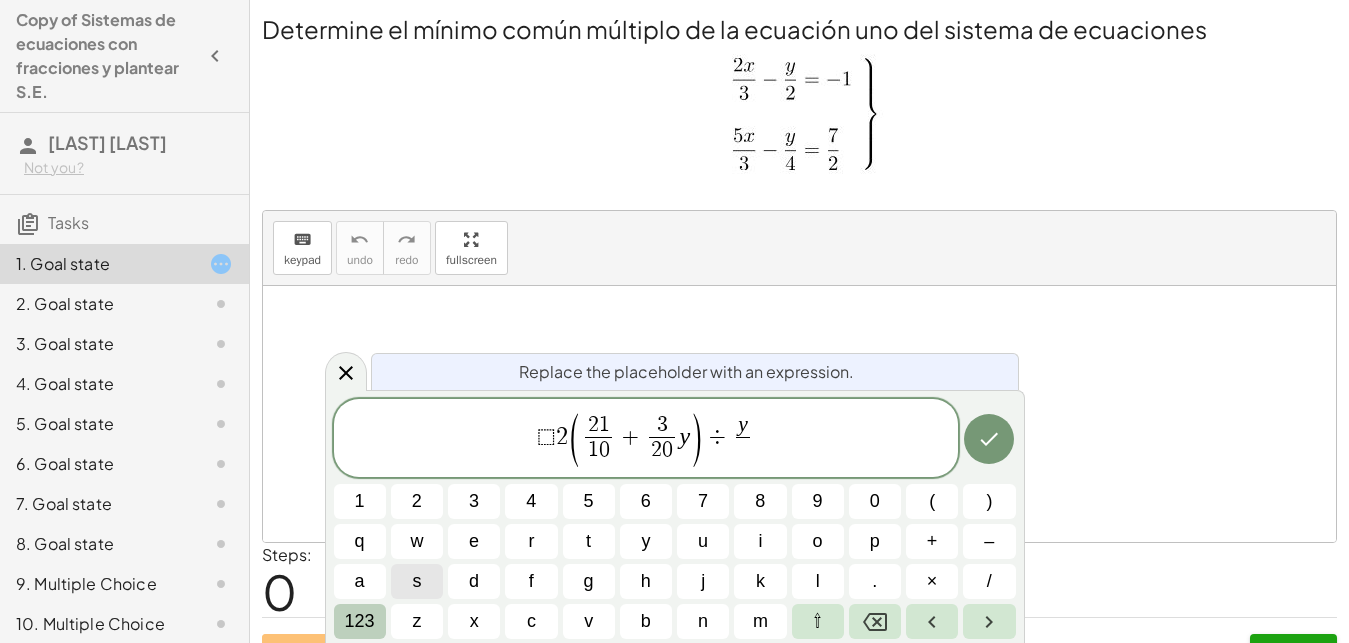 click on "123" at bounding box center (360, 621) 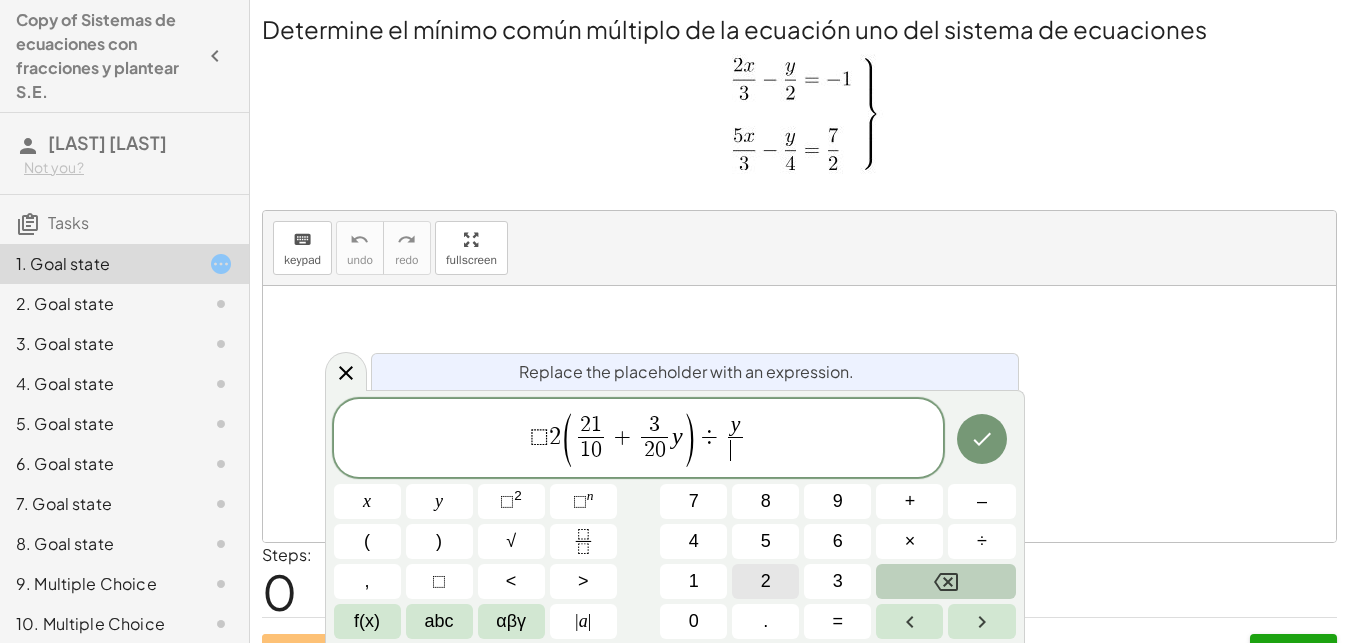 click on "2" at bounding box center [766, 581] 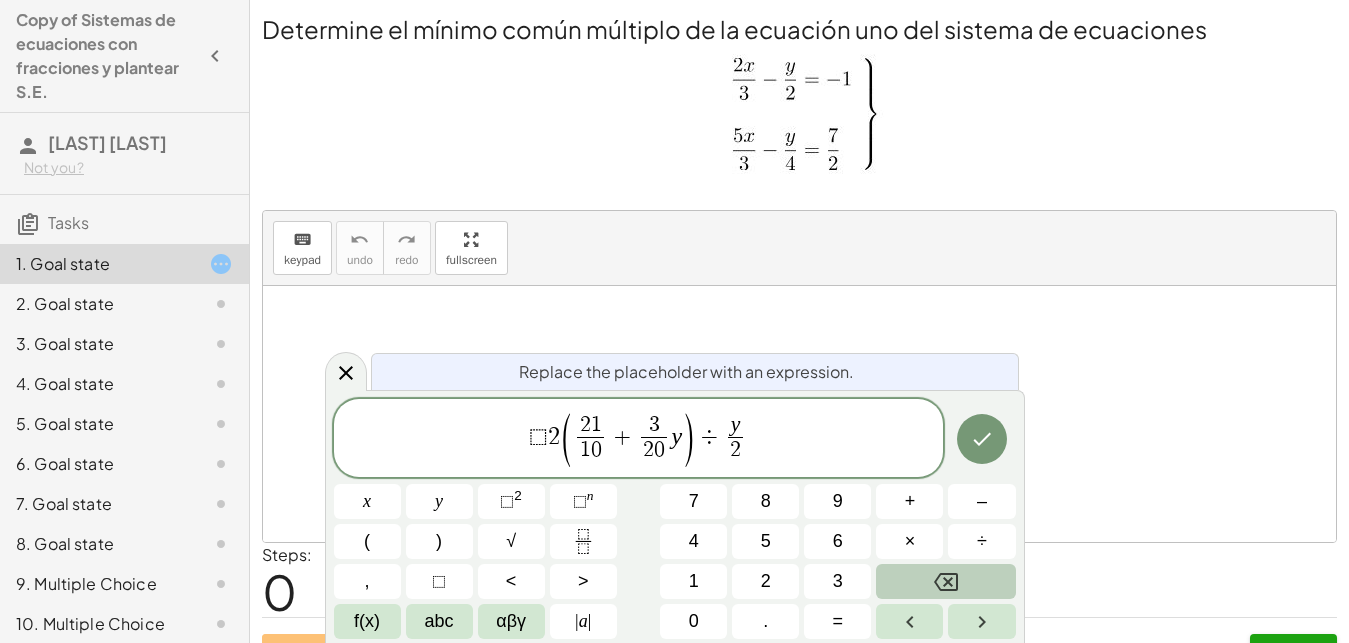 click on "⬚ 2 ( 2 1 1 0 ​ + 3 2 0 ​ y ) ÷ y 2 ​ ​" at bounding box center (639, 439) 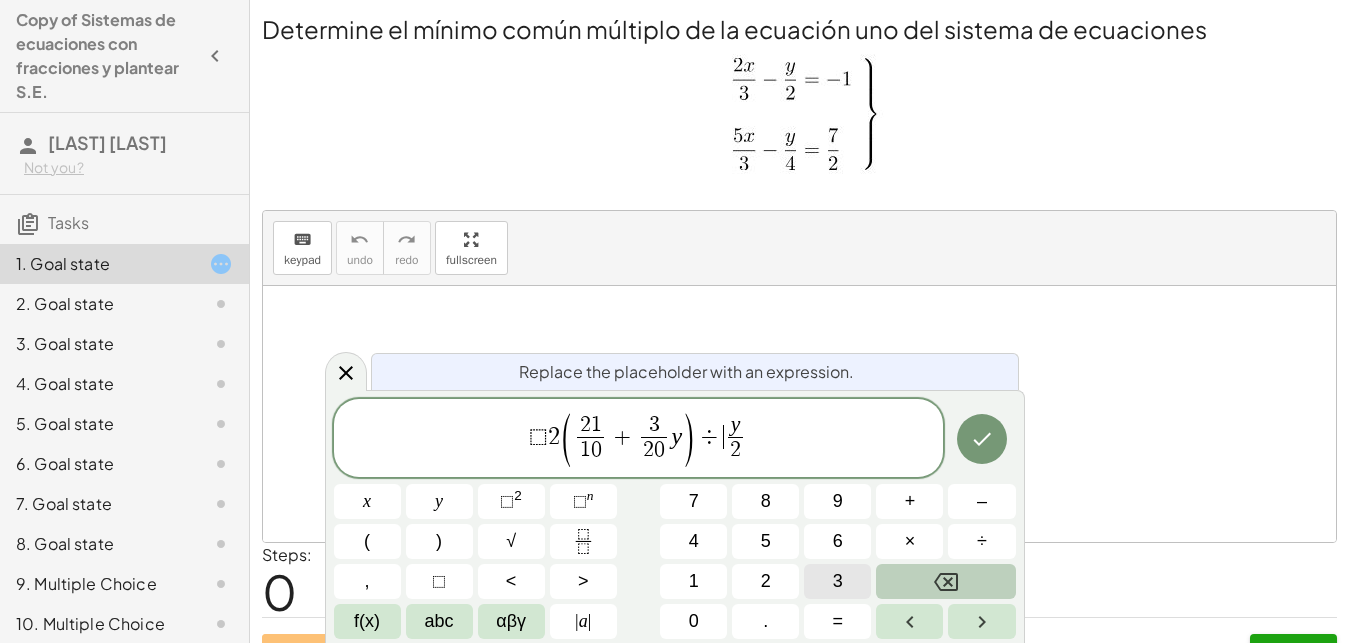 click on "3" at bounding box center [837, 581] 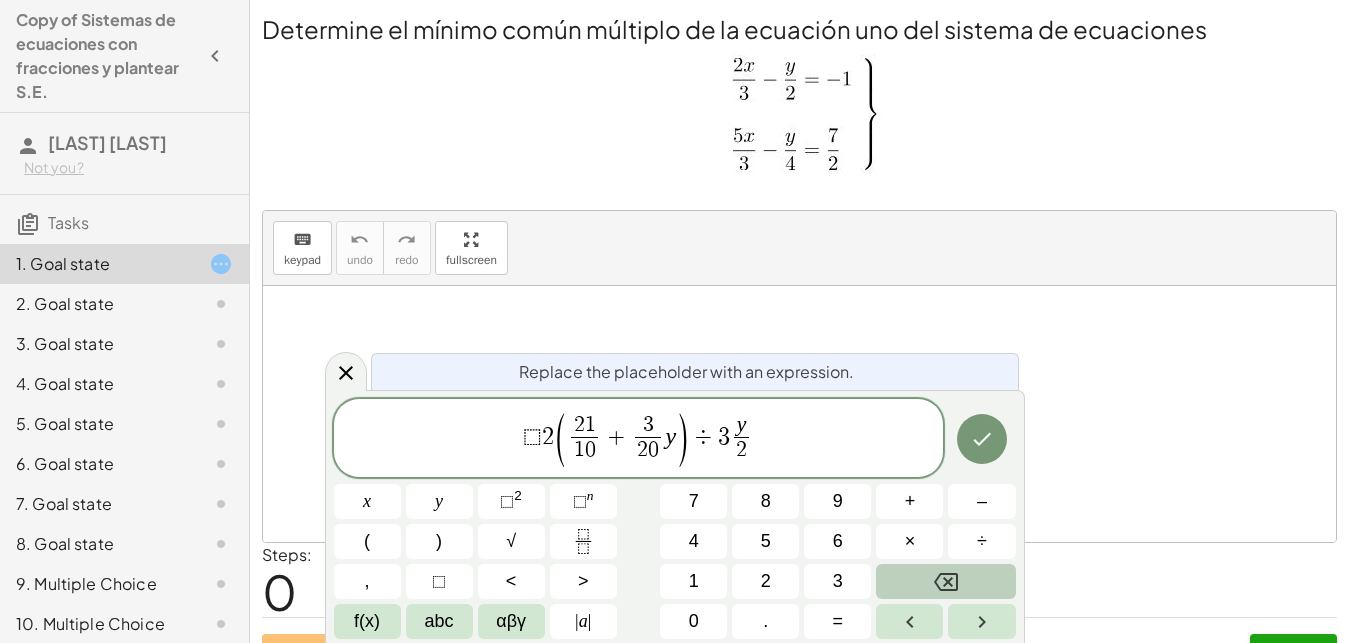 click on "⬚ 2 ( 2 1 1 0 ​ + 3 2 0 ​ y ) ÷ 3 ​ y 2 ​" at bounding box center [639, 439] 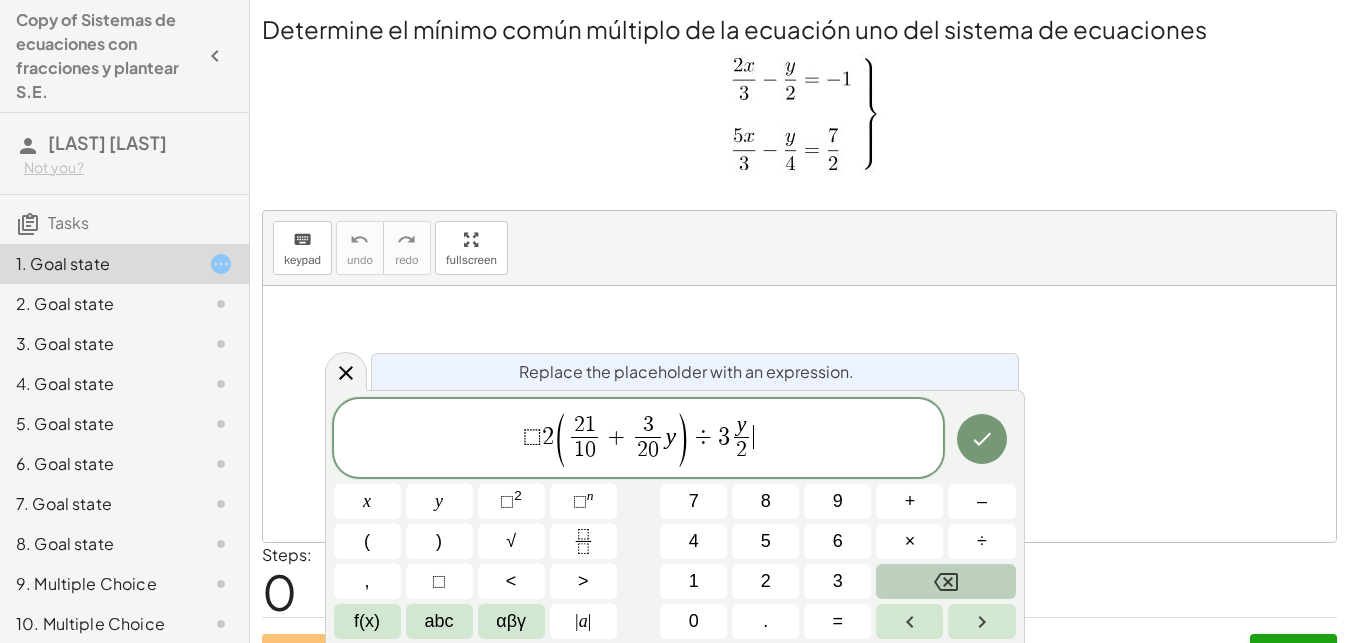 click on "y 2 ​" at bounding box center (742, 439) 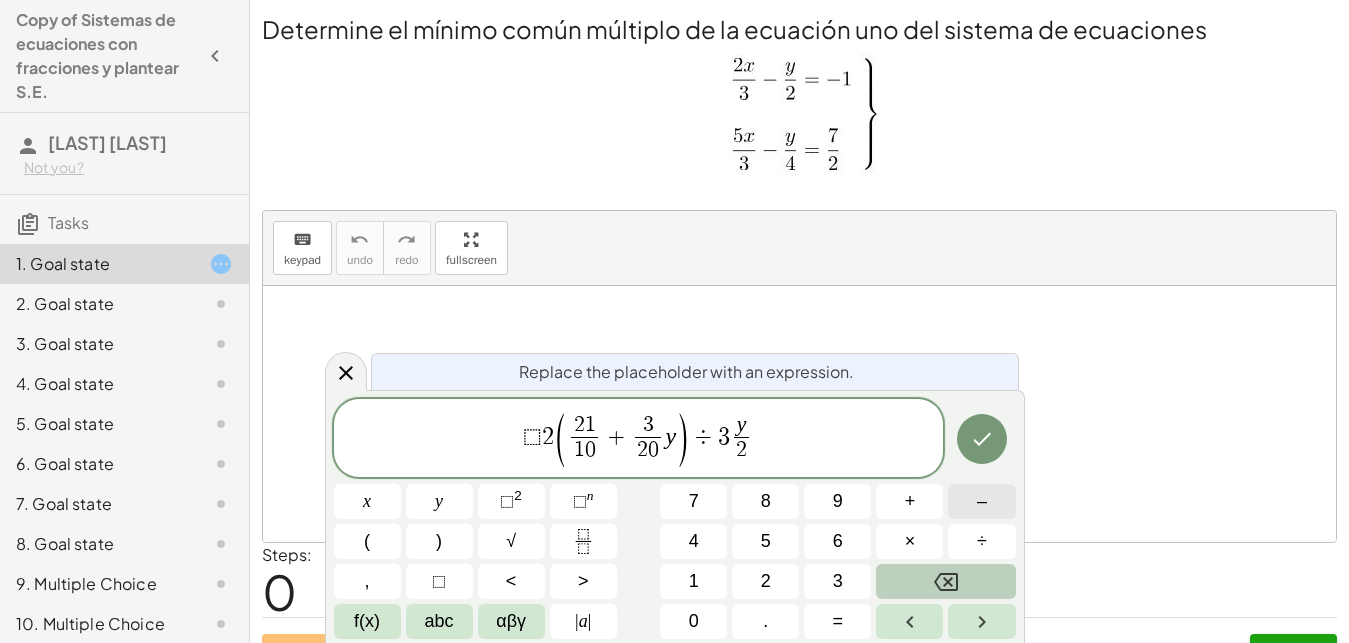 click on "–" at bounding box center (981, 501) 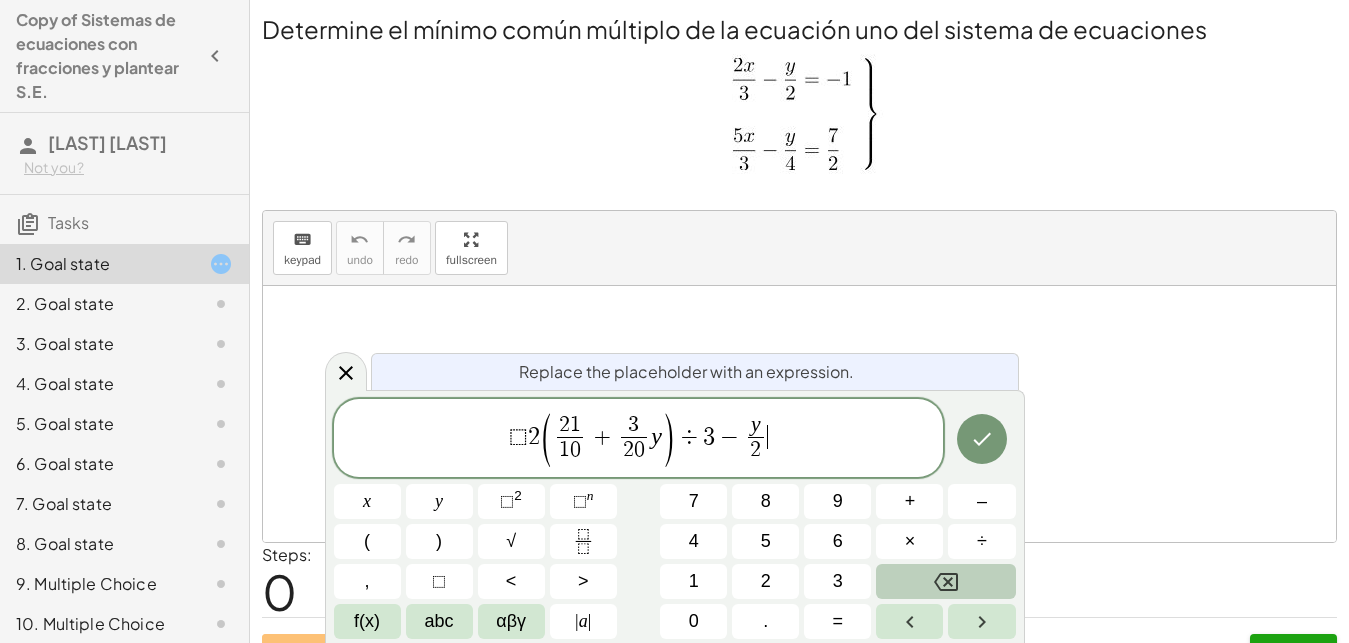 click on "⬚ 2 ( 2 1 1 0 ​ + 3 2 0 ​ y ) ÷ 3 − y 2 ​ ​" at bounding box center (639, 439) 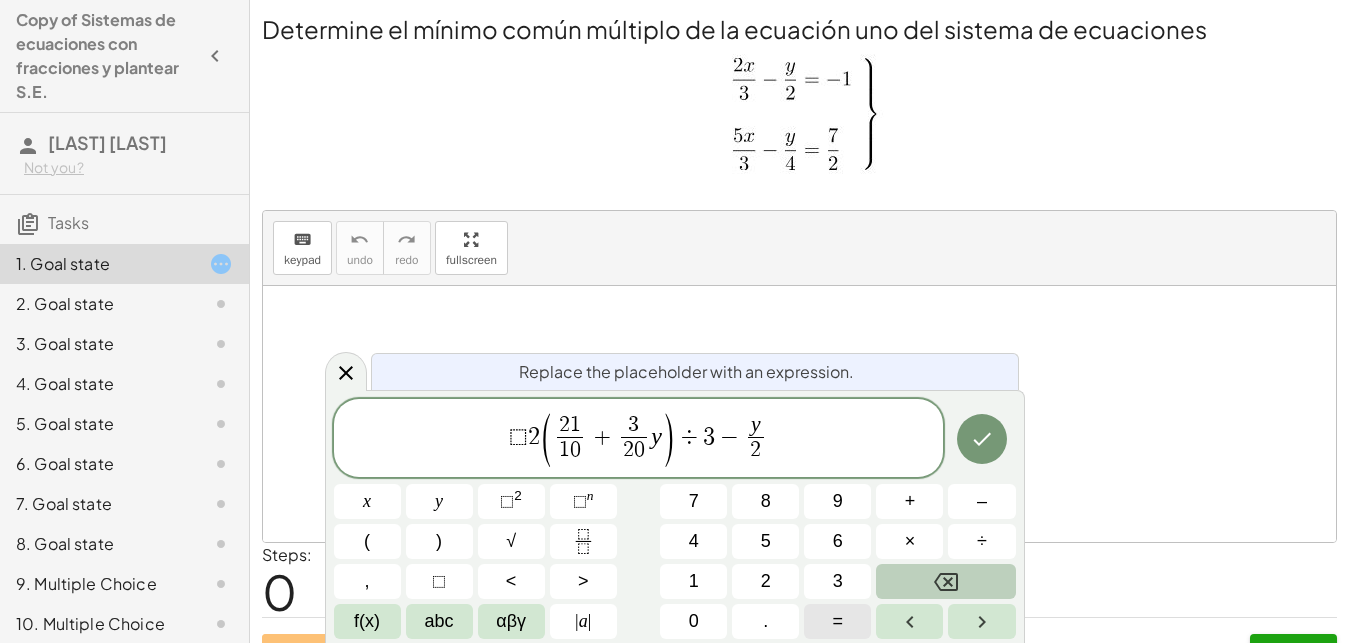click on "=" at bounding box center (837, 621) 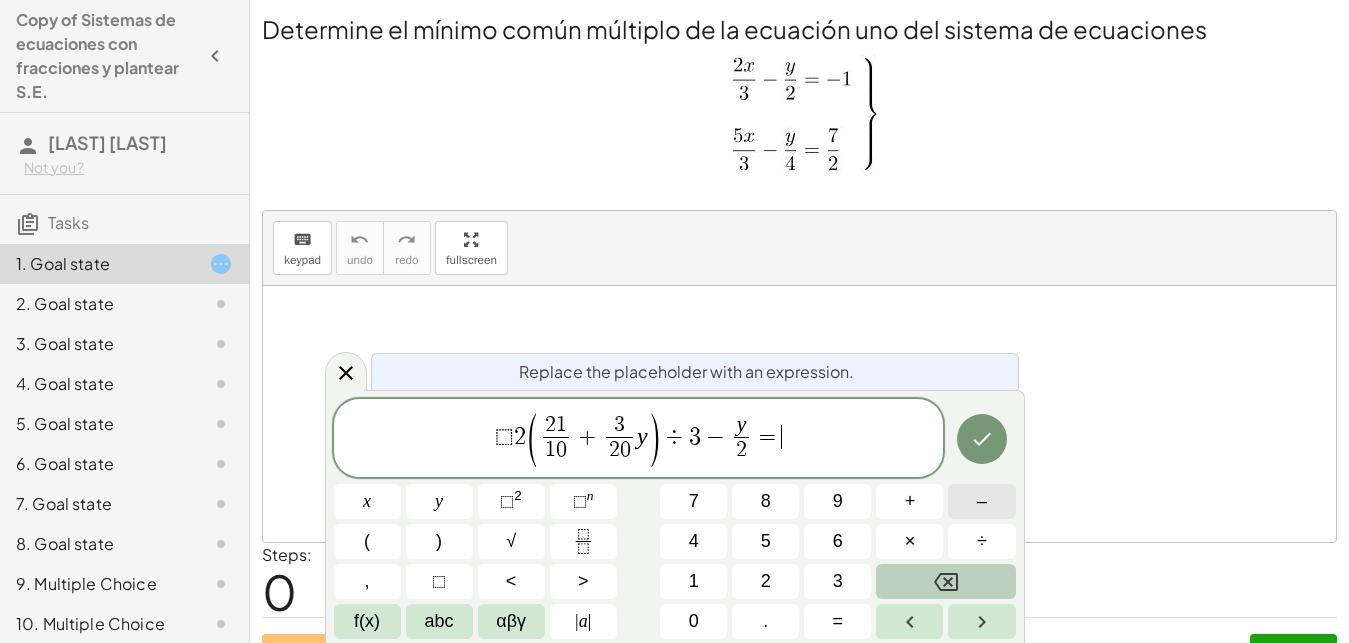click on "–" at bounding box center (982, 501) 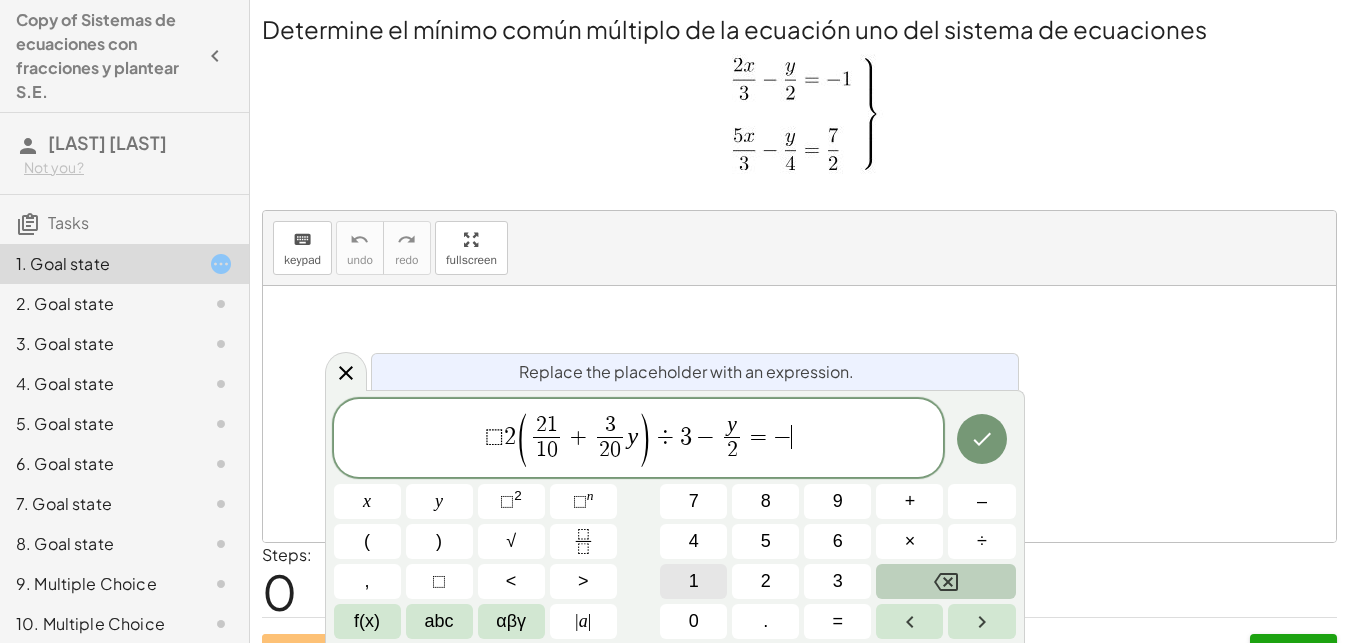 click on "1" at bounding box center [693, 581] 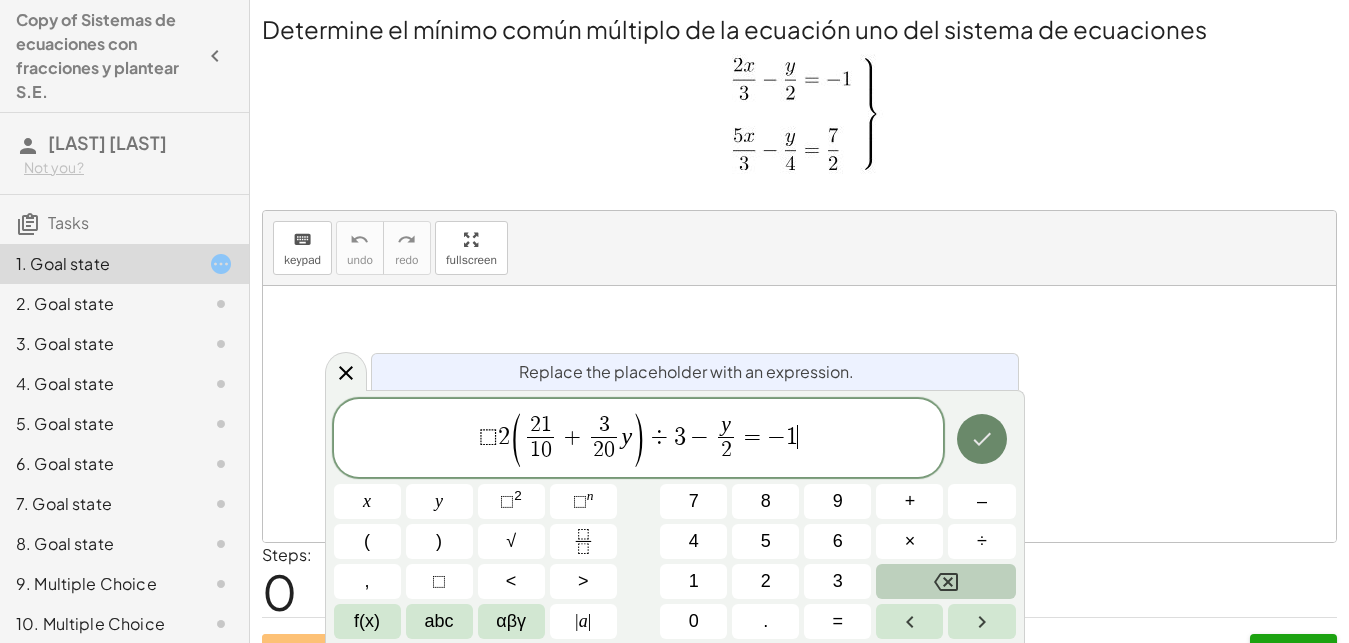 click 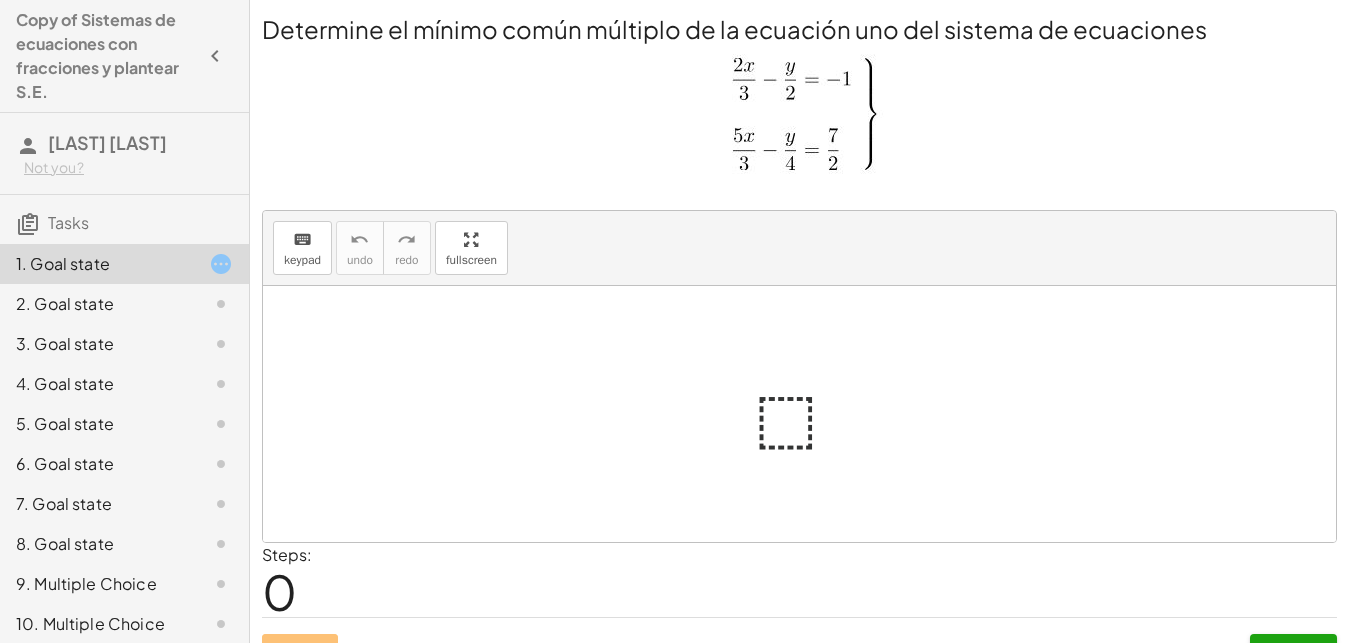 click at bounding box center (807, 414) 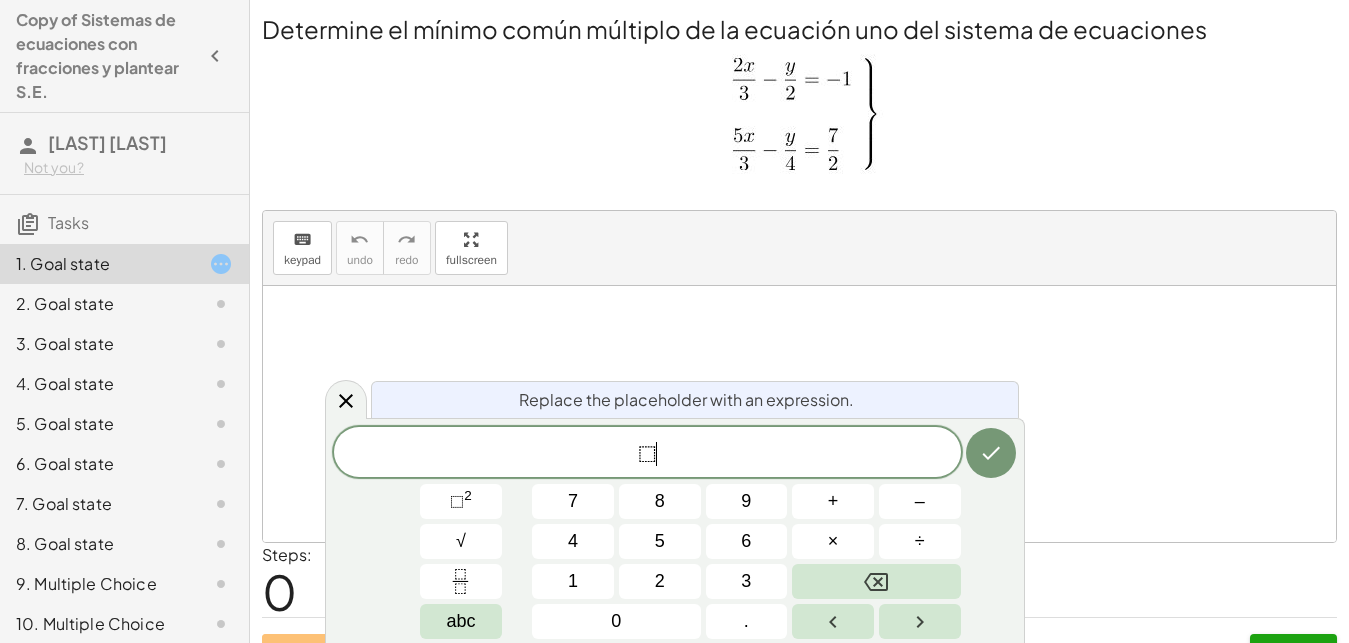 scroll, scrollTop: 18, scrollLeft: 0, axis: vertical 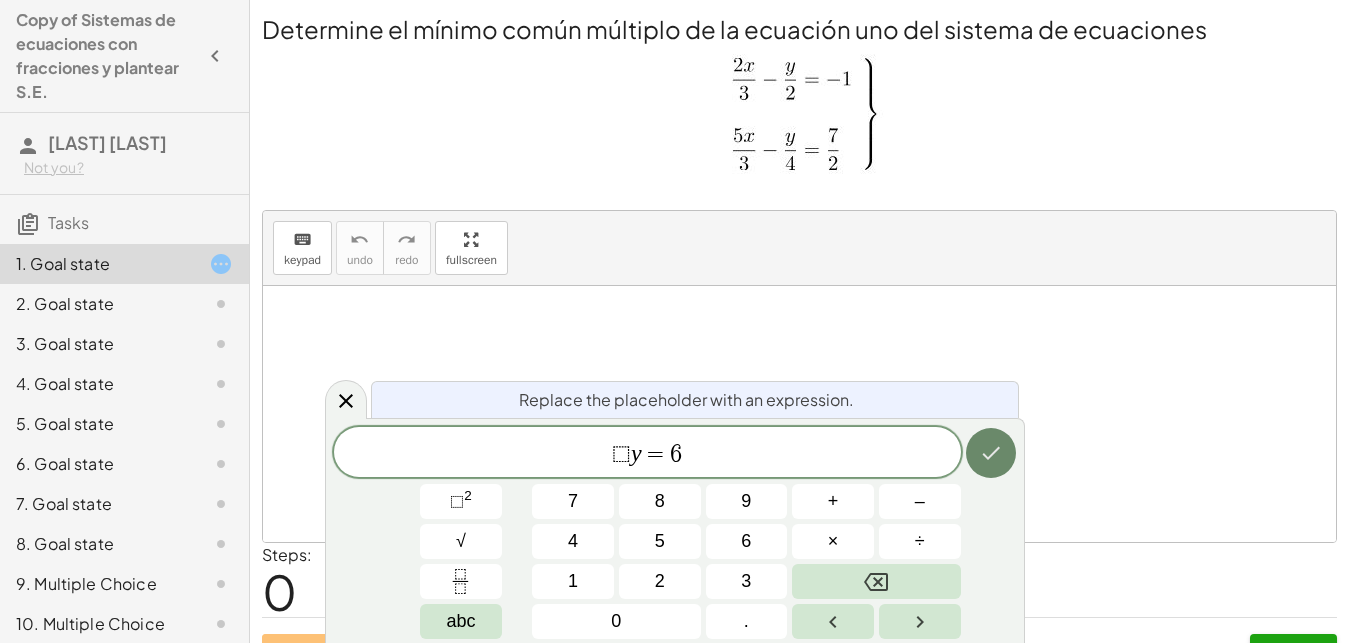 click at bounding box center (991, 453) 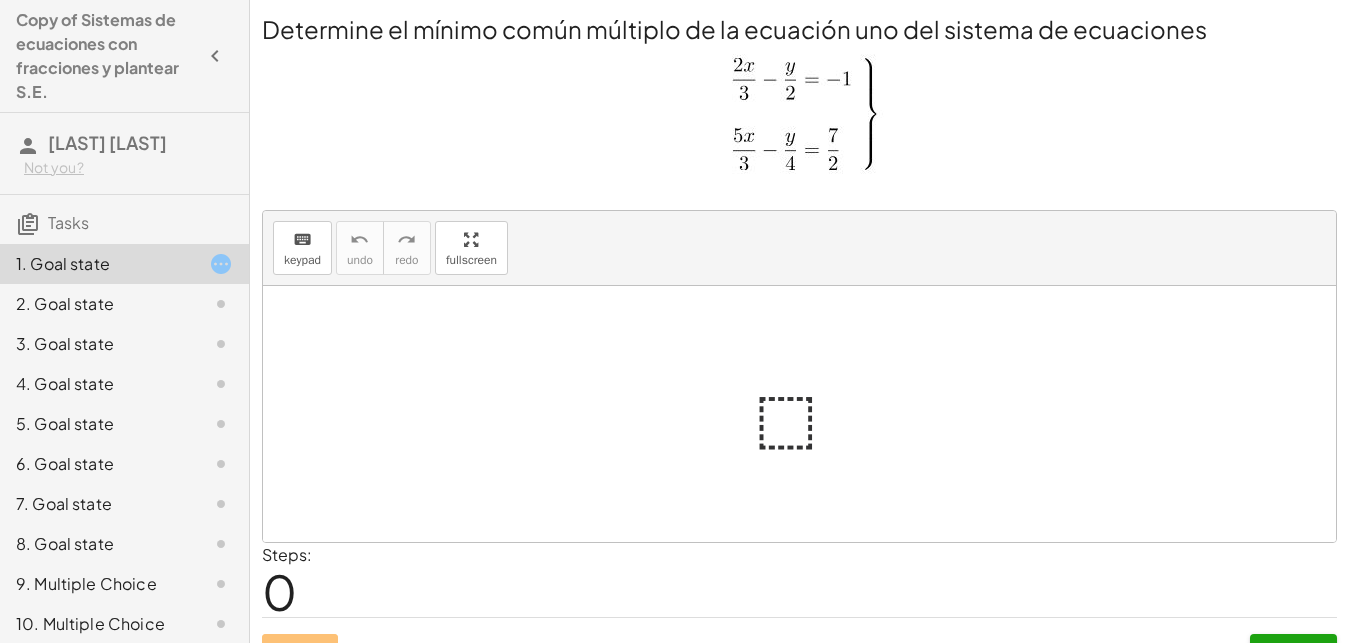 click at bounding box center [807, 414] 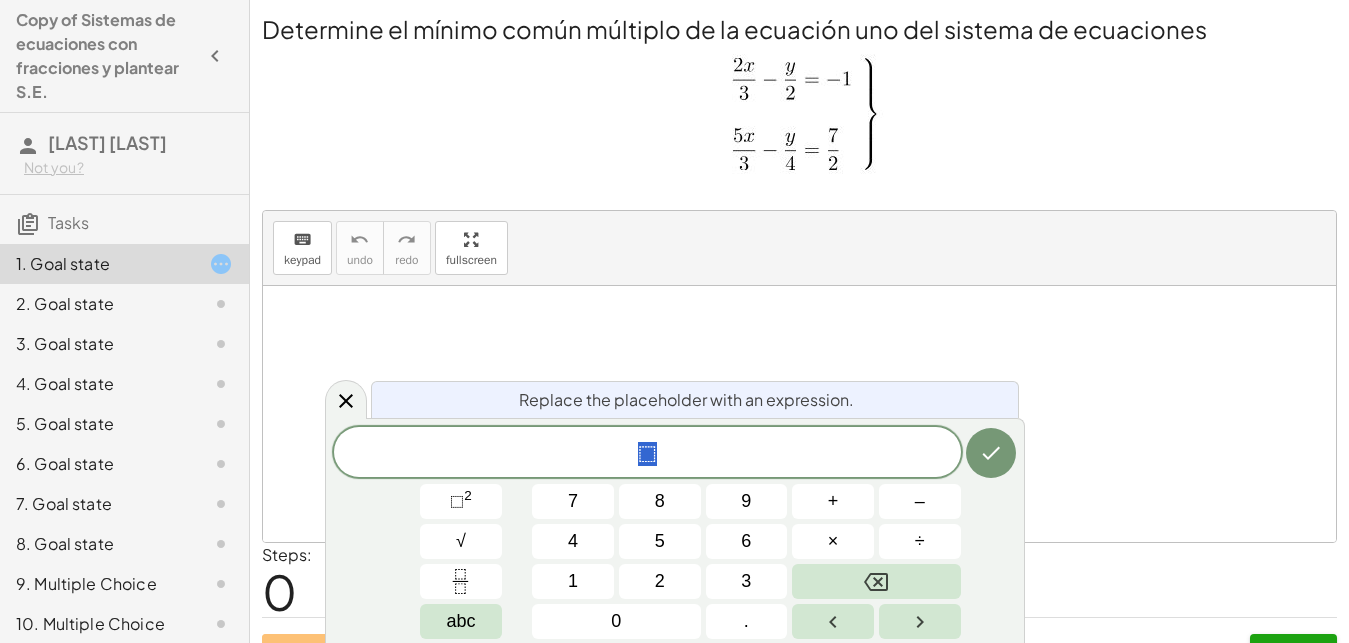 scroll, scrollTop: 18, scrollLeft: 0, axis: vertical 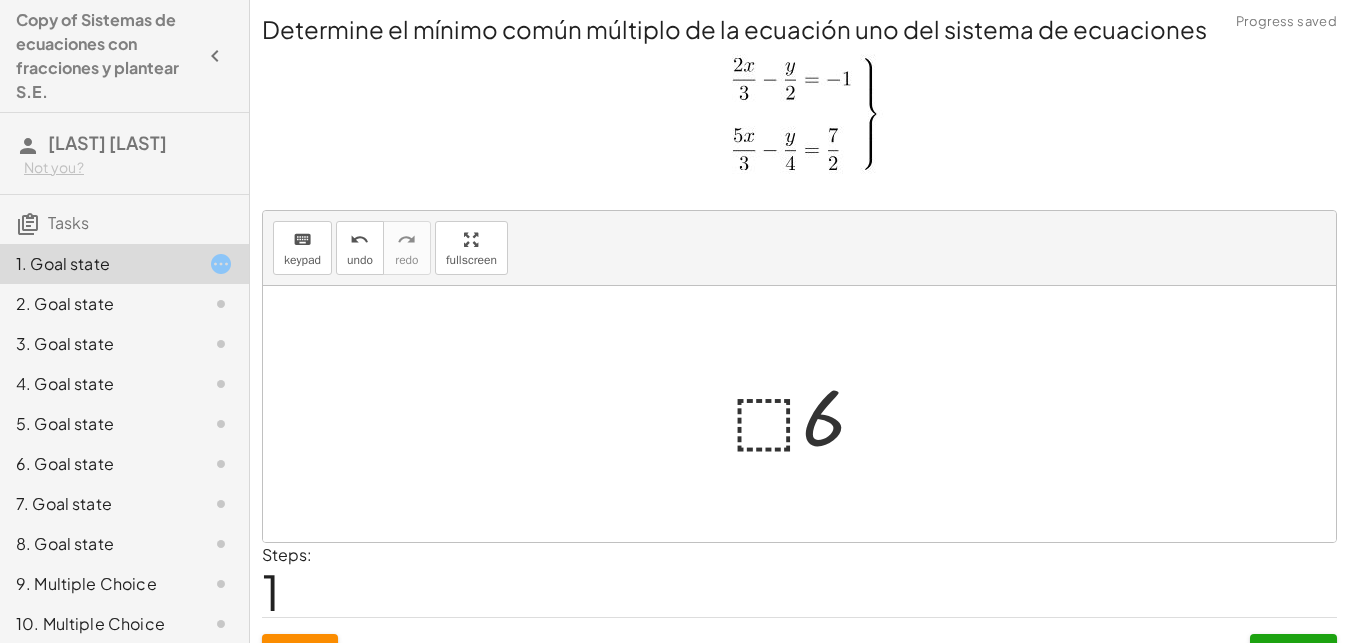 click at bounding box center (807, 414) 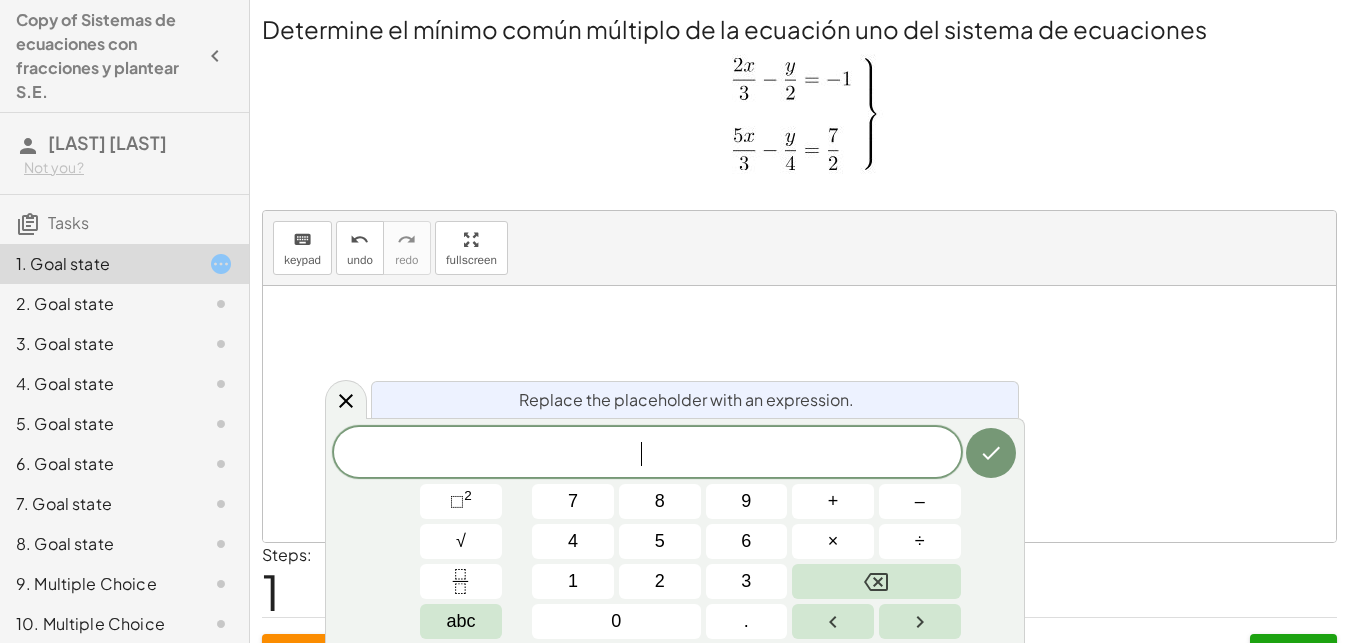 scroll, scrollTop: 18, scrollLeft: 0, axis: vertical 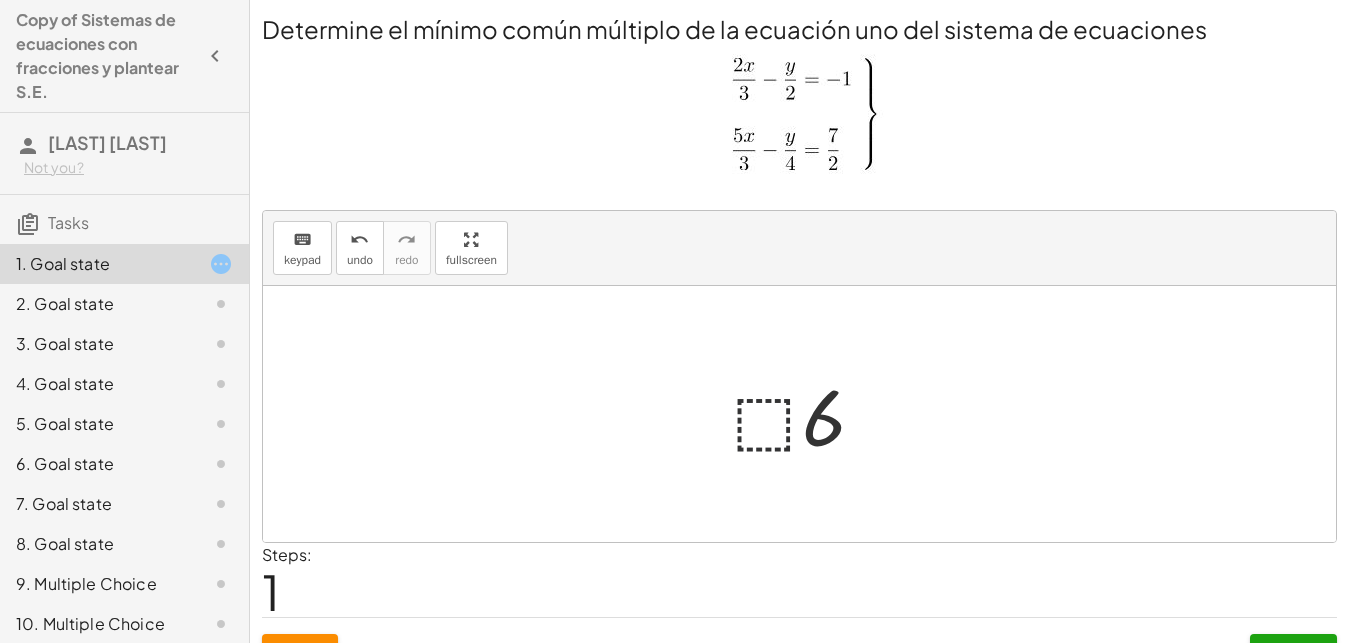 click at bounding box center [807, 414] 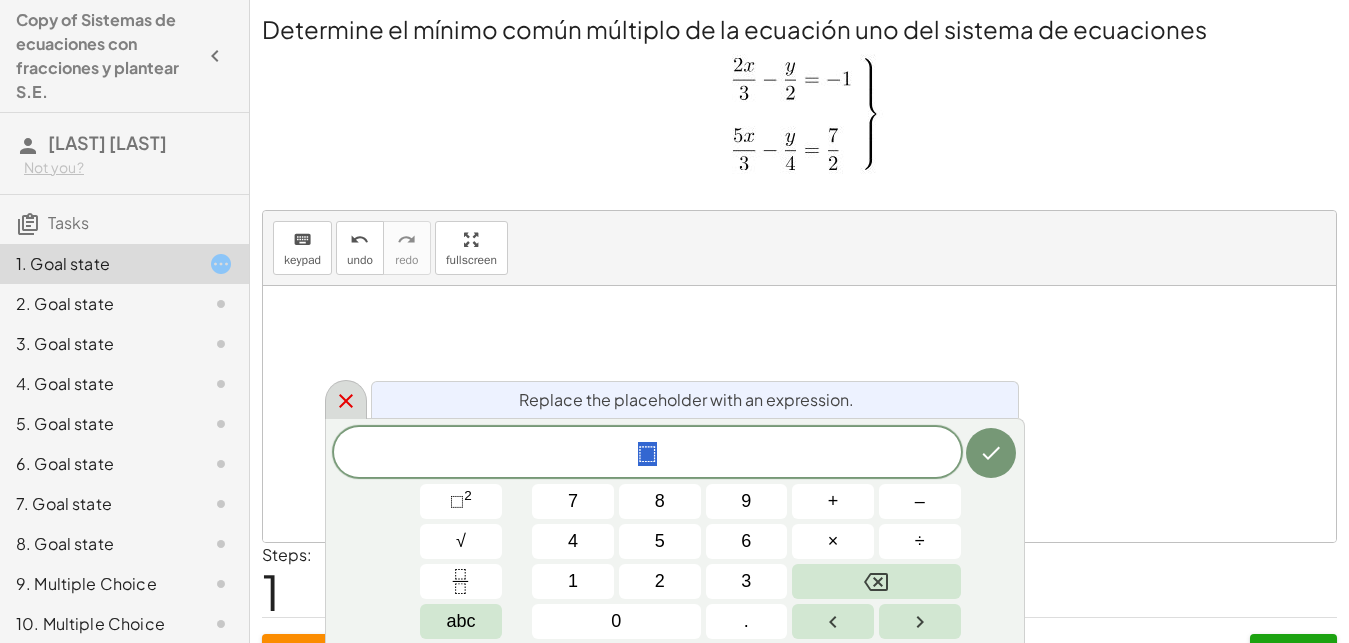 click at bounding box center [346, 399] 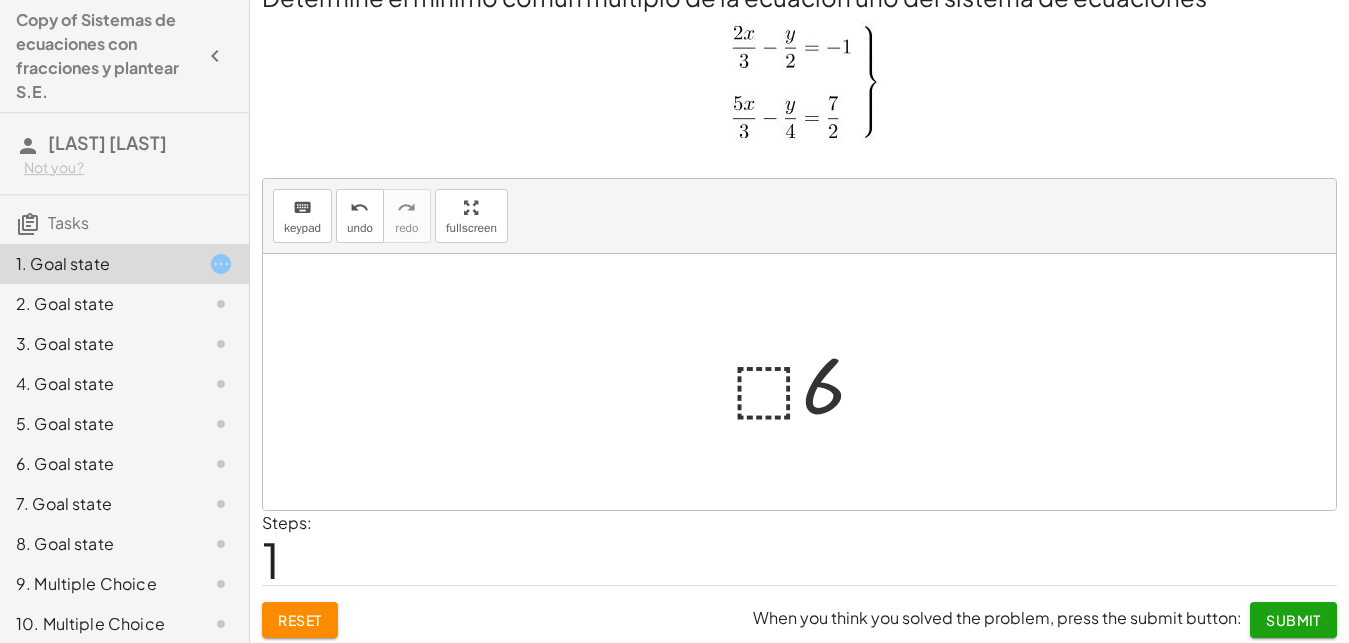 scroll, scrollTop: 38, scrollLeft: 0, axis: vertical 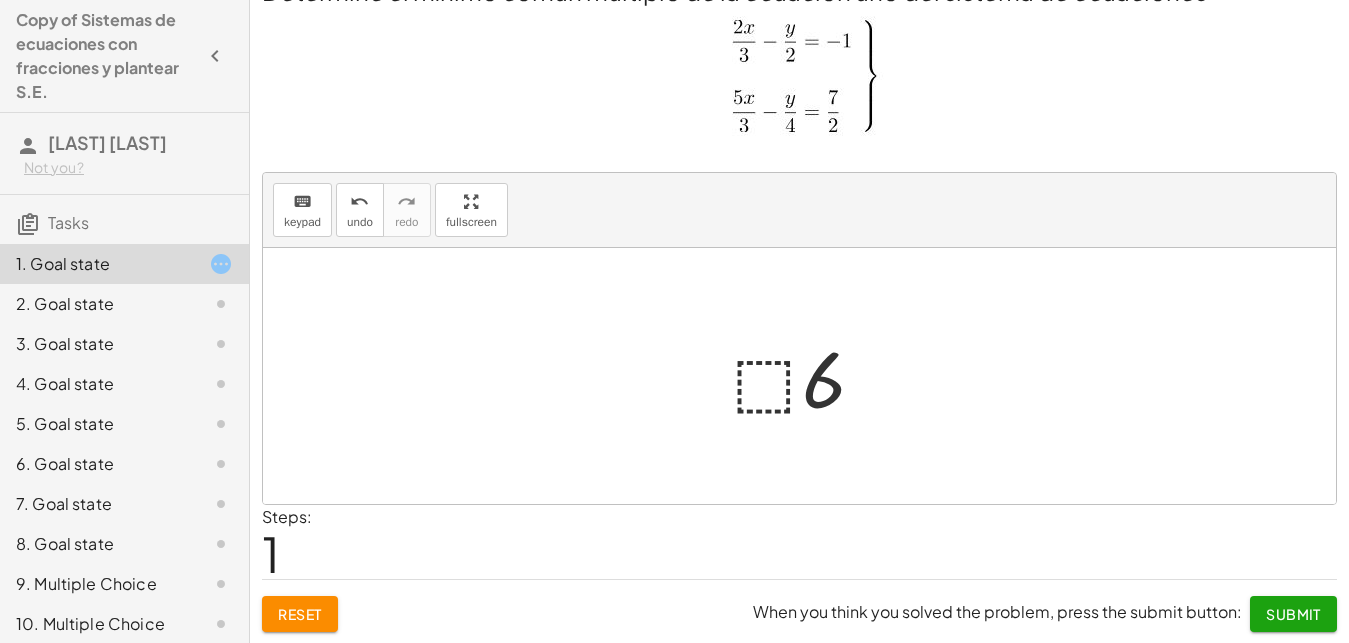 click on "Reset" at bounding box center [300, 614] 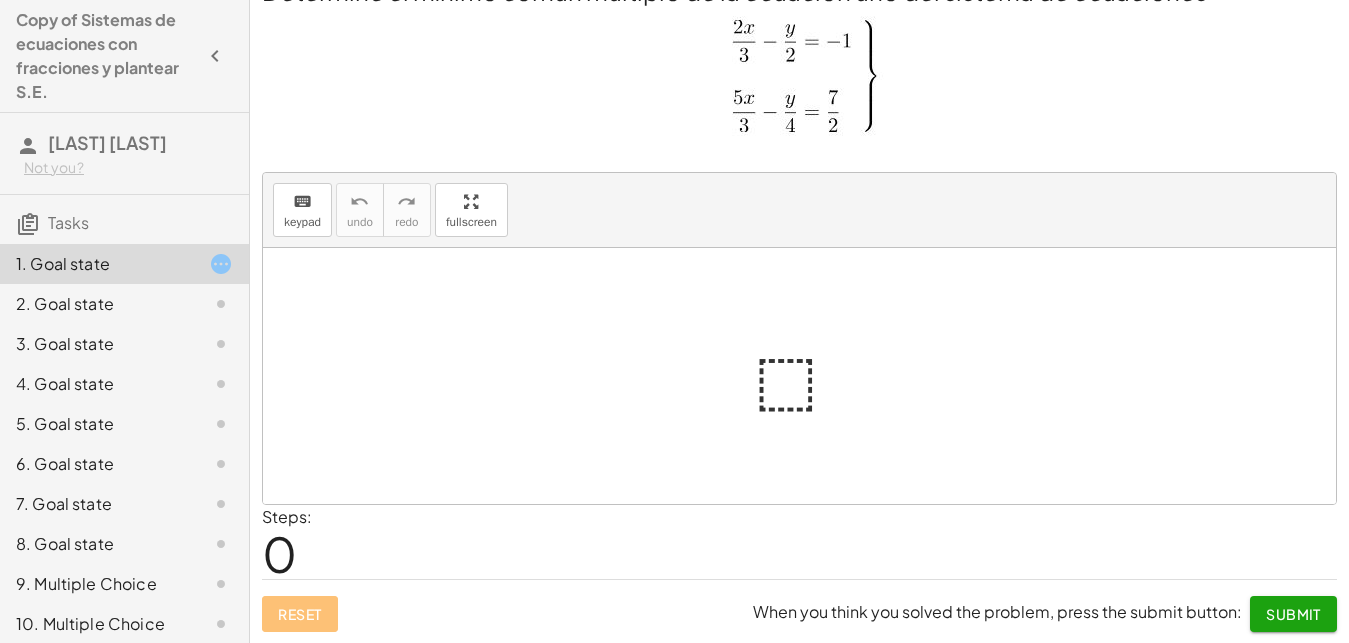 click at bounding box center [807, 376] 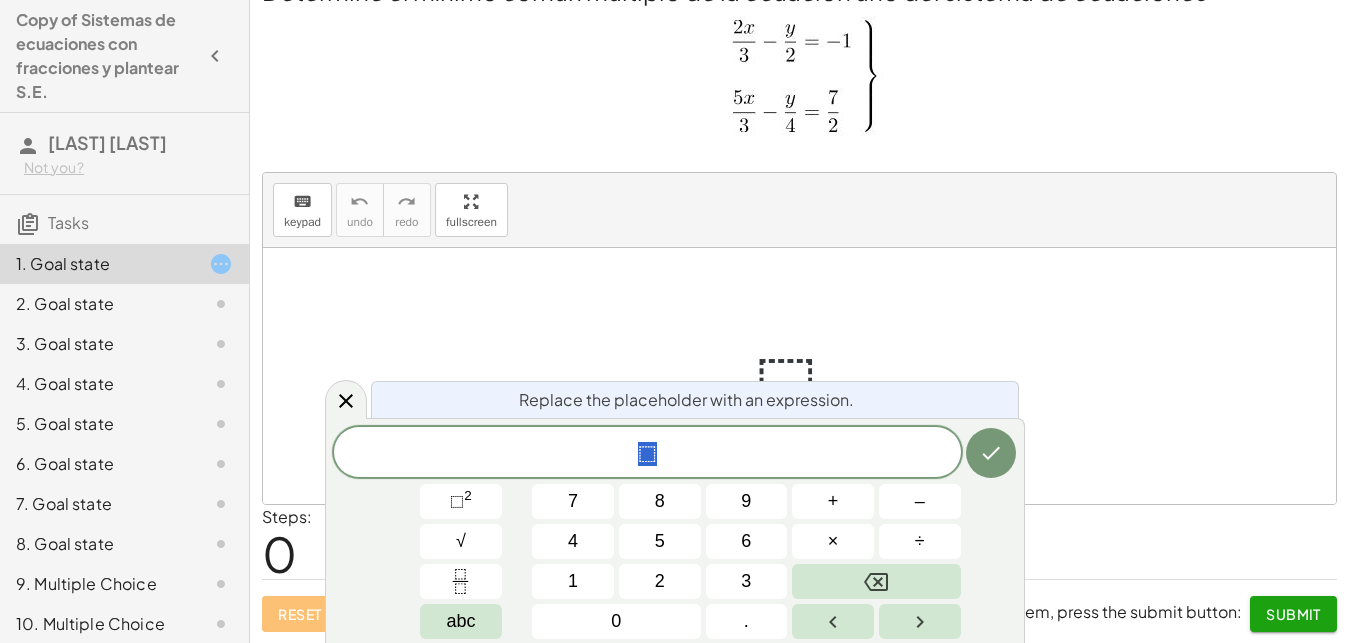 scroll, scrollTop: 18, scrollLeft: 18, axis: both 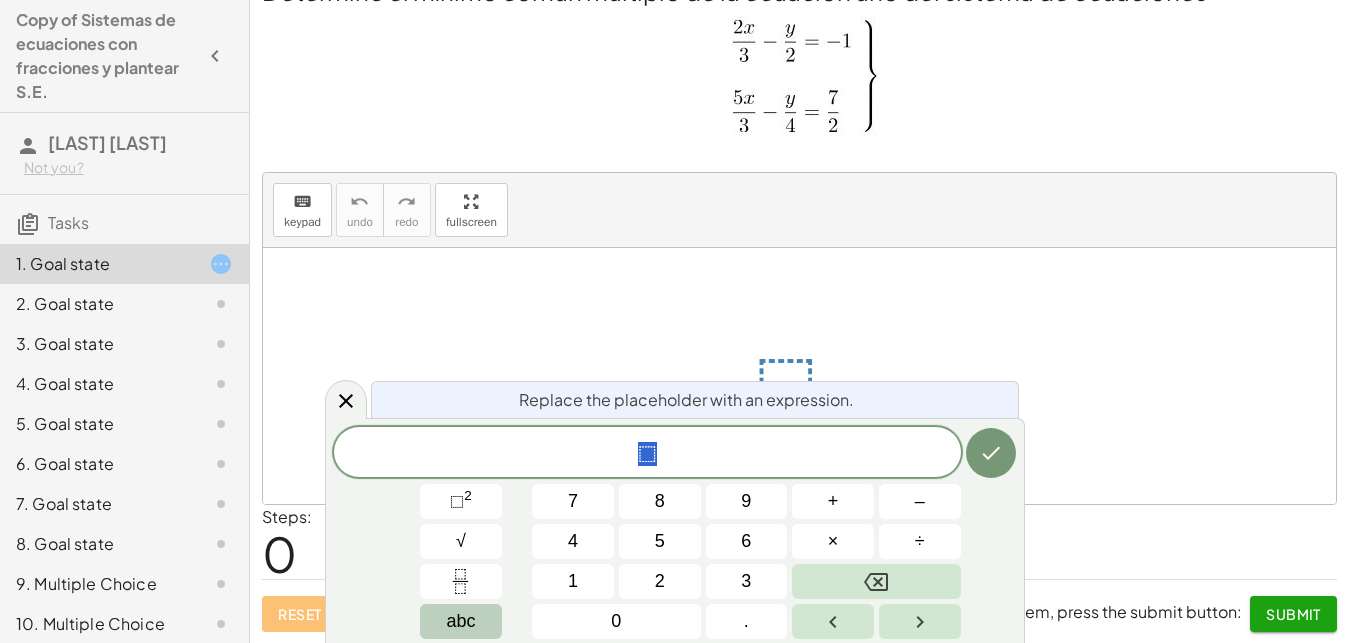 click on "abc" at bounding box center [460, 621] 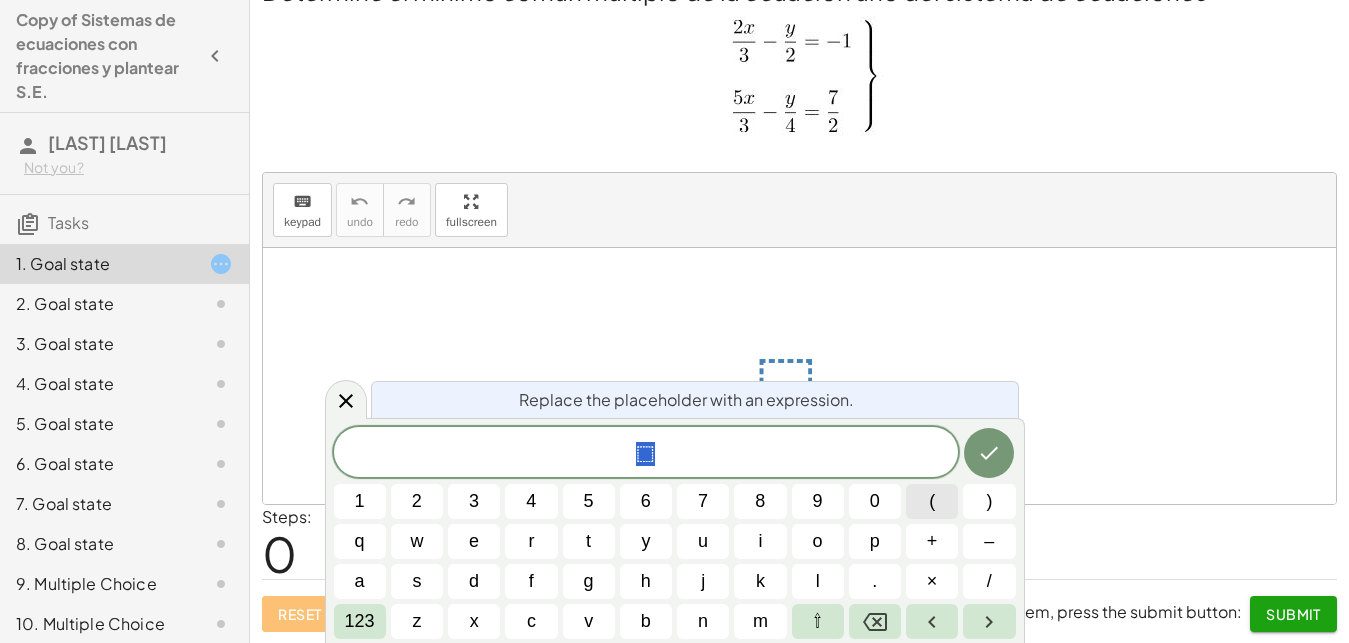 click on "(" at bounding box center (932, 501) 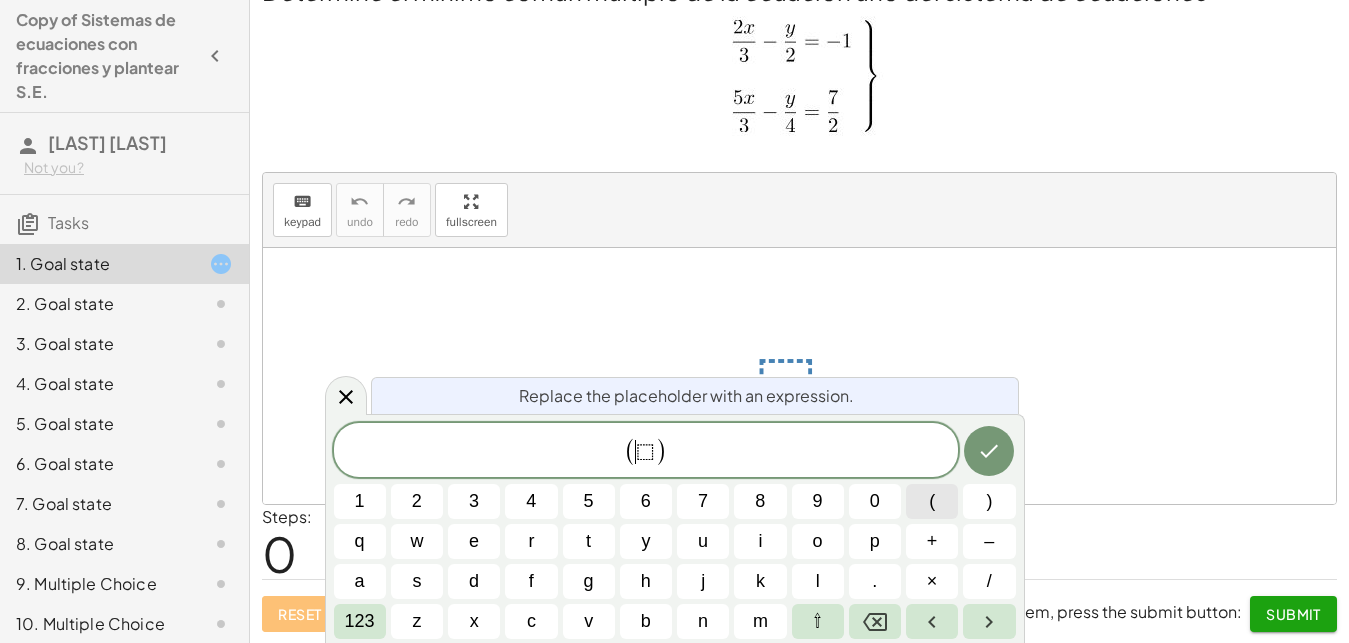 scroll, scrollTop: 18, scrollLeft: 0, axis: vertical 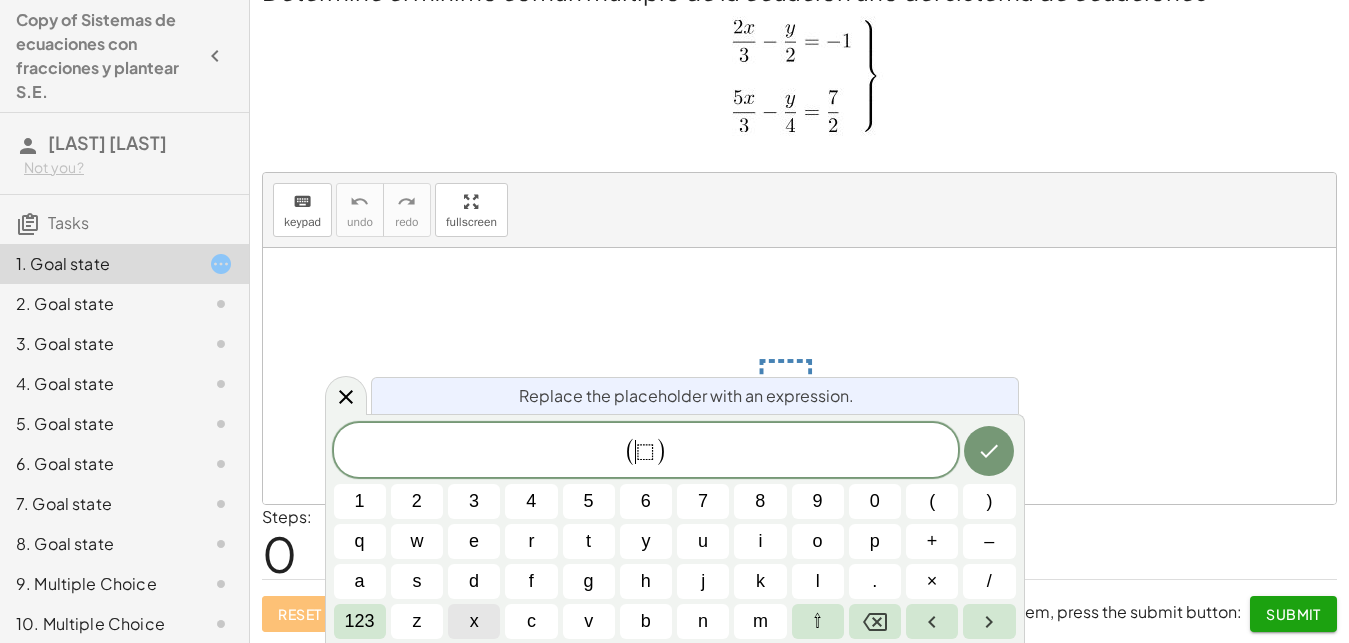 click on "x" at bounding box center [474, 621] 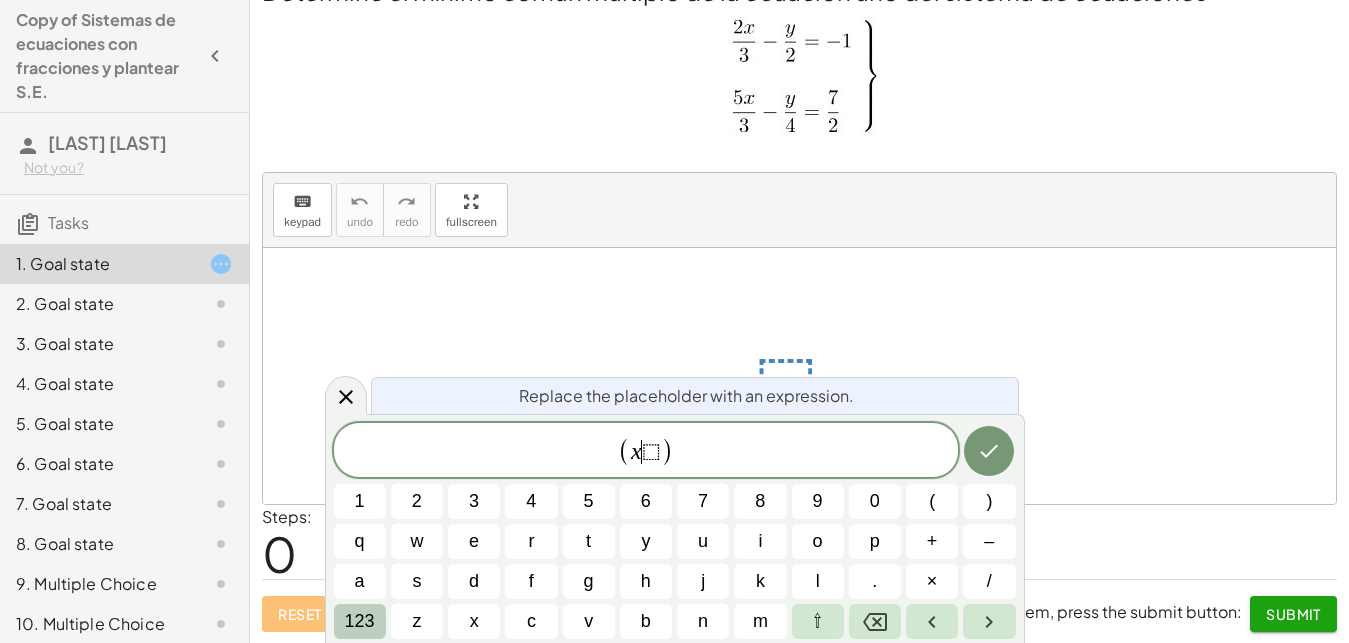click on "123" at bounding box center (360, 621) 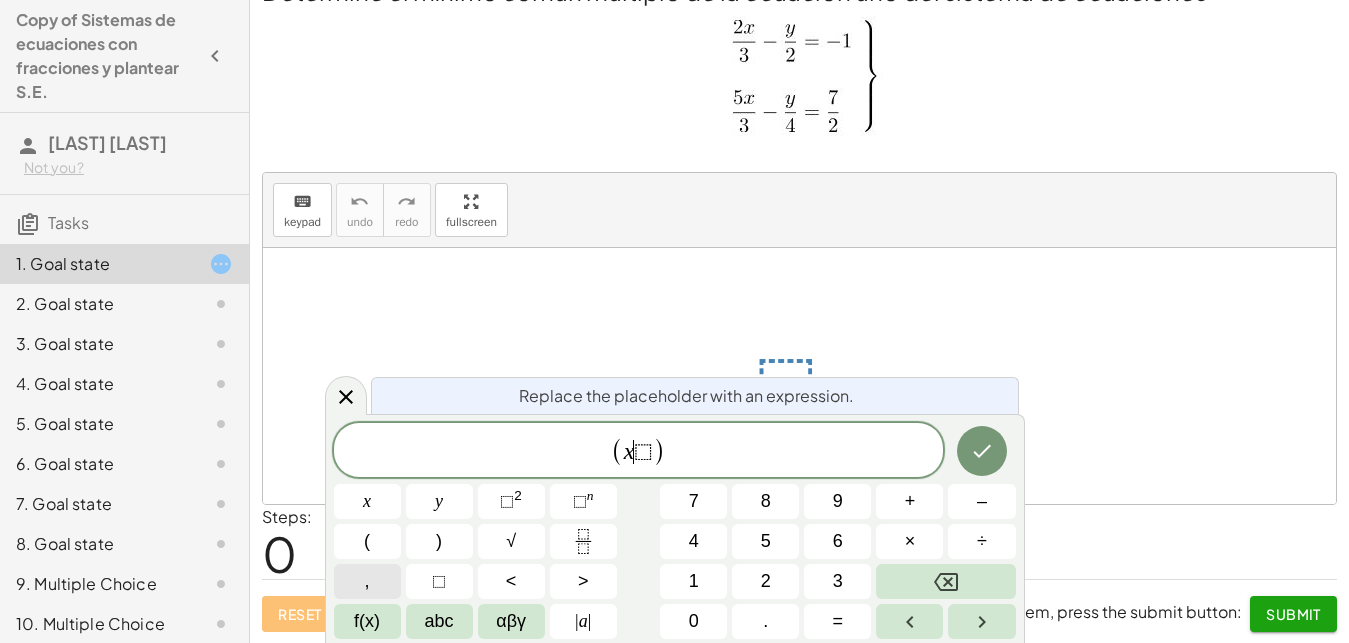 click on "," at bounding box center (367, 581) 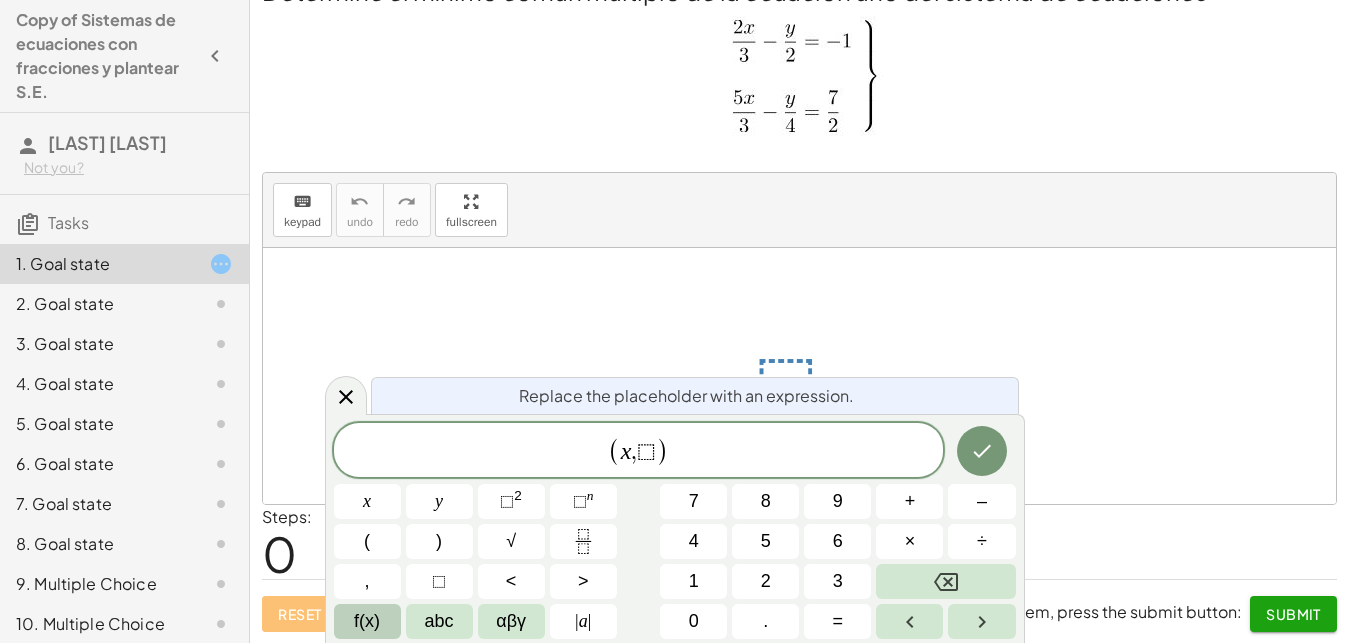 click on "f(x)" at bounding box center (367, 621) 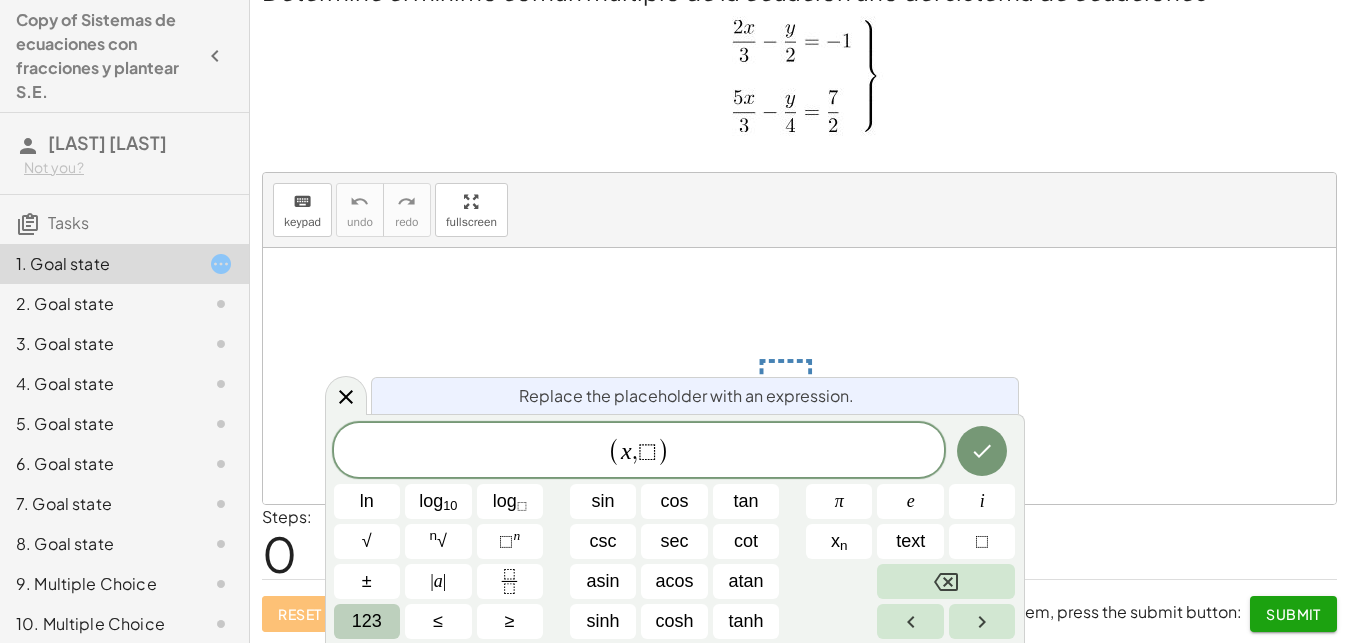 click on "123" at bounding box center [367, 621] 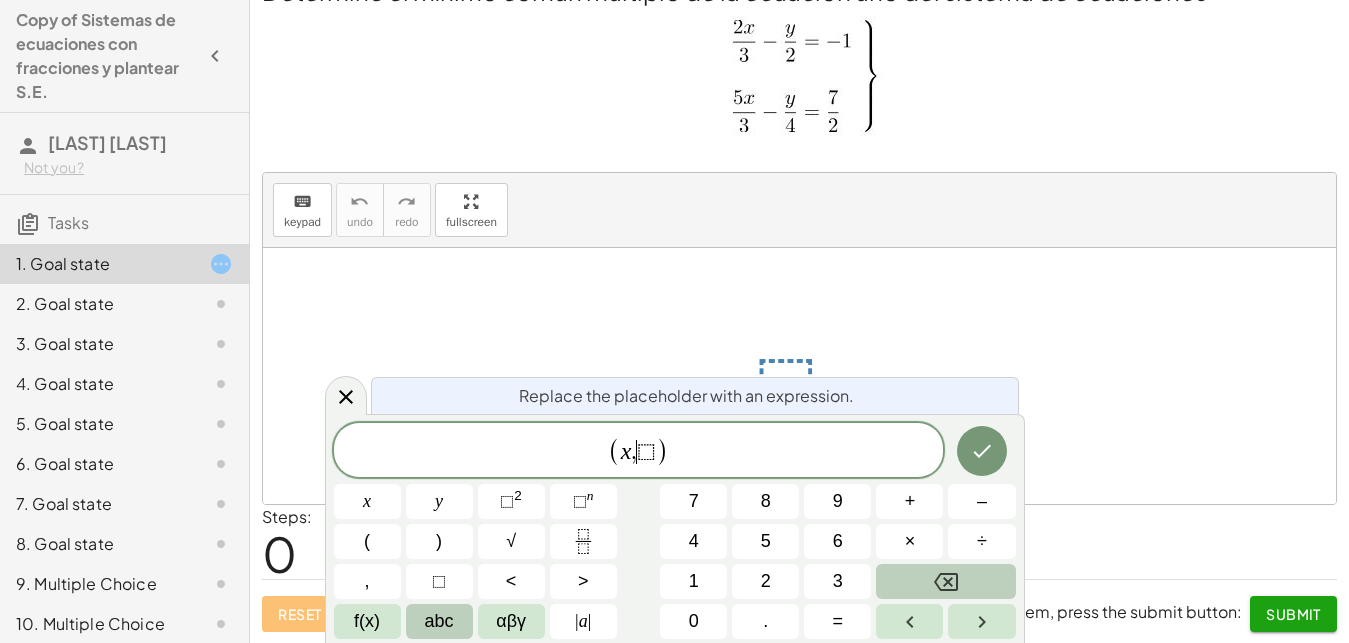 click on "abc" at bounding box center (439, 621) 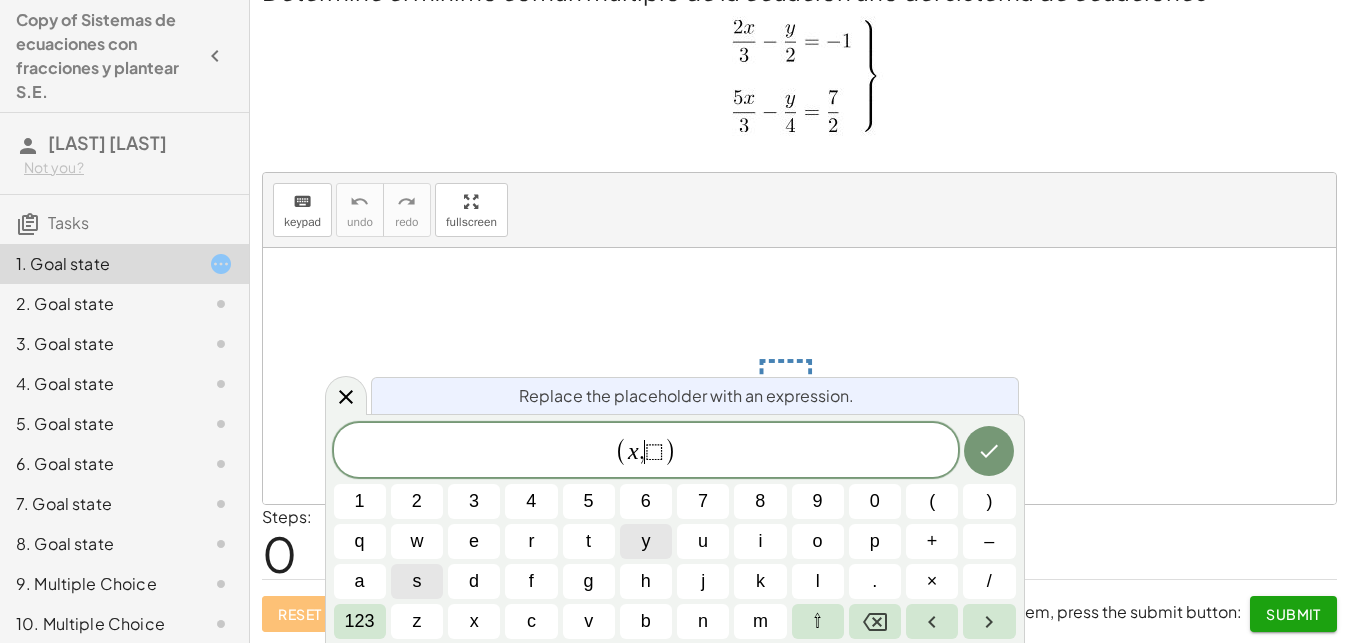 click on "y" at bounding box center [645, 541] 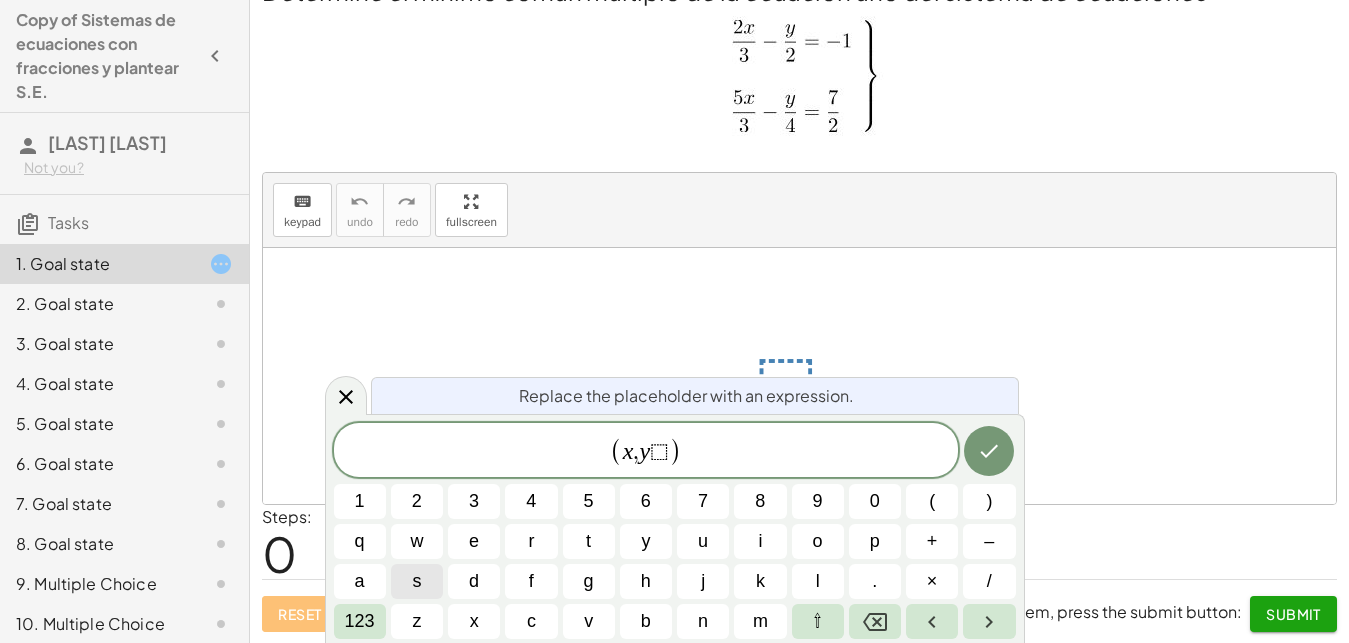 click on "⬚" at bounding box center [659, 452] 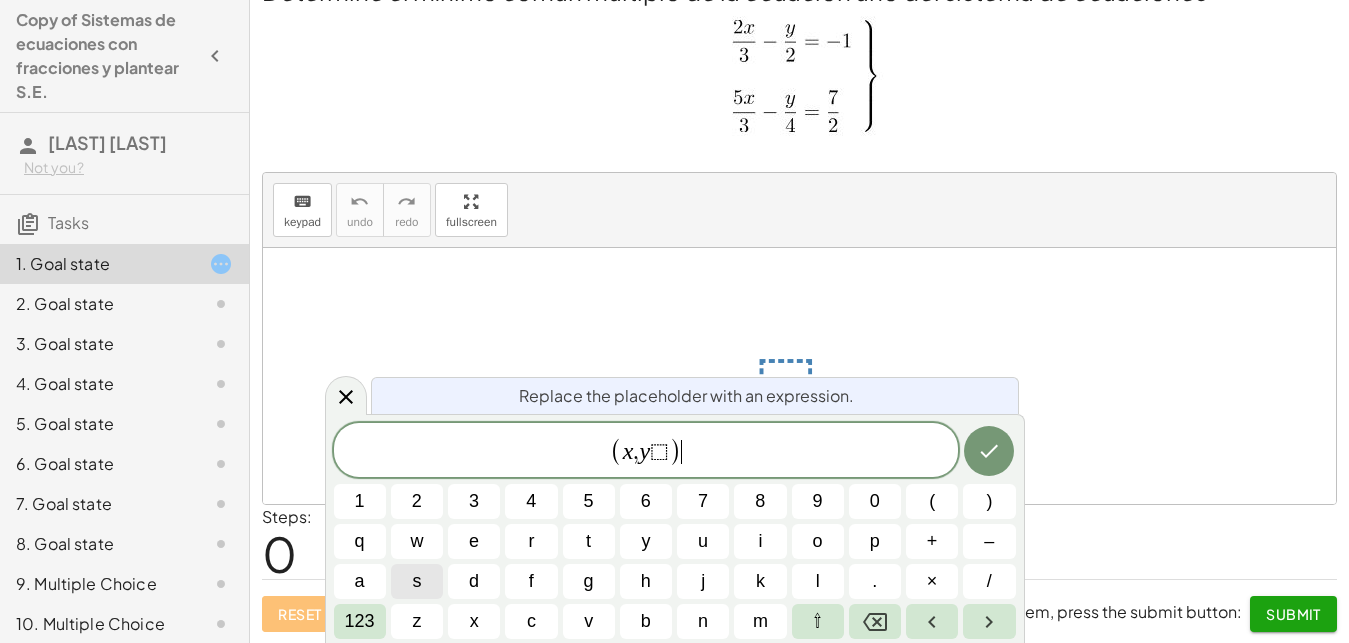 click on "( x , y ⬚ ) ​" 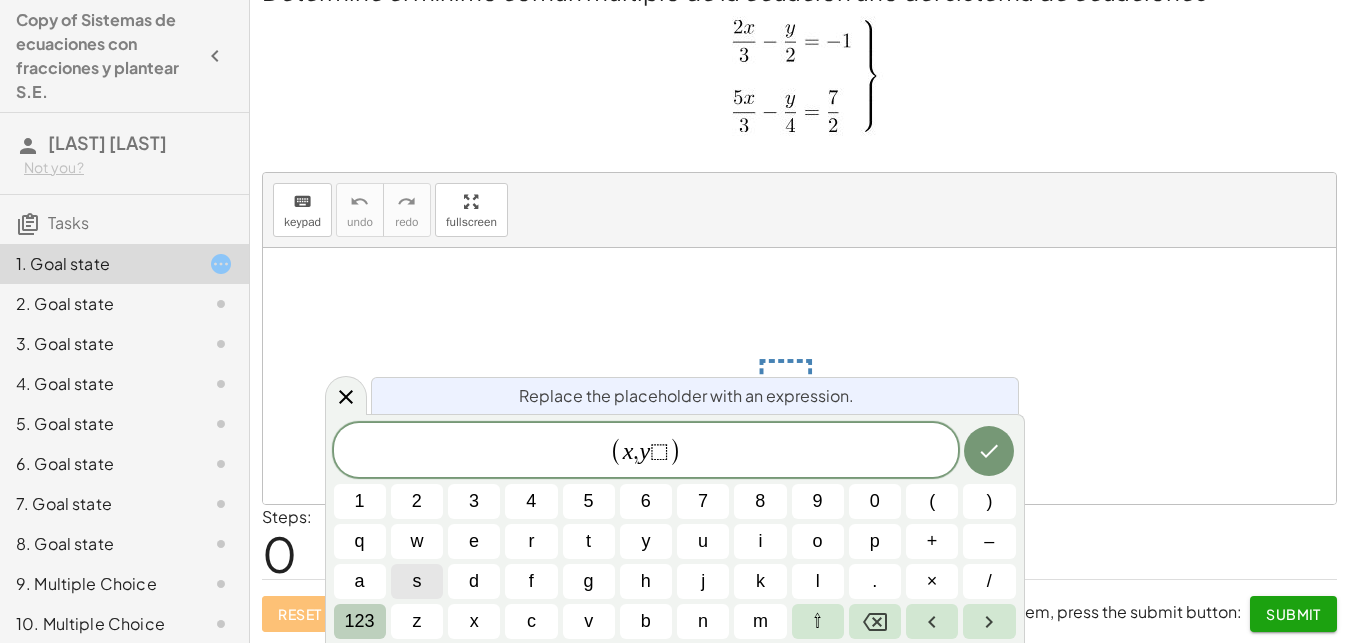 click on "123" at bounding box center (360, 621) 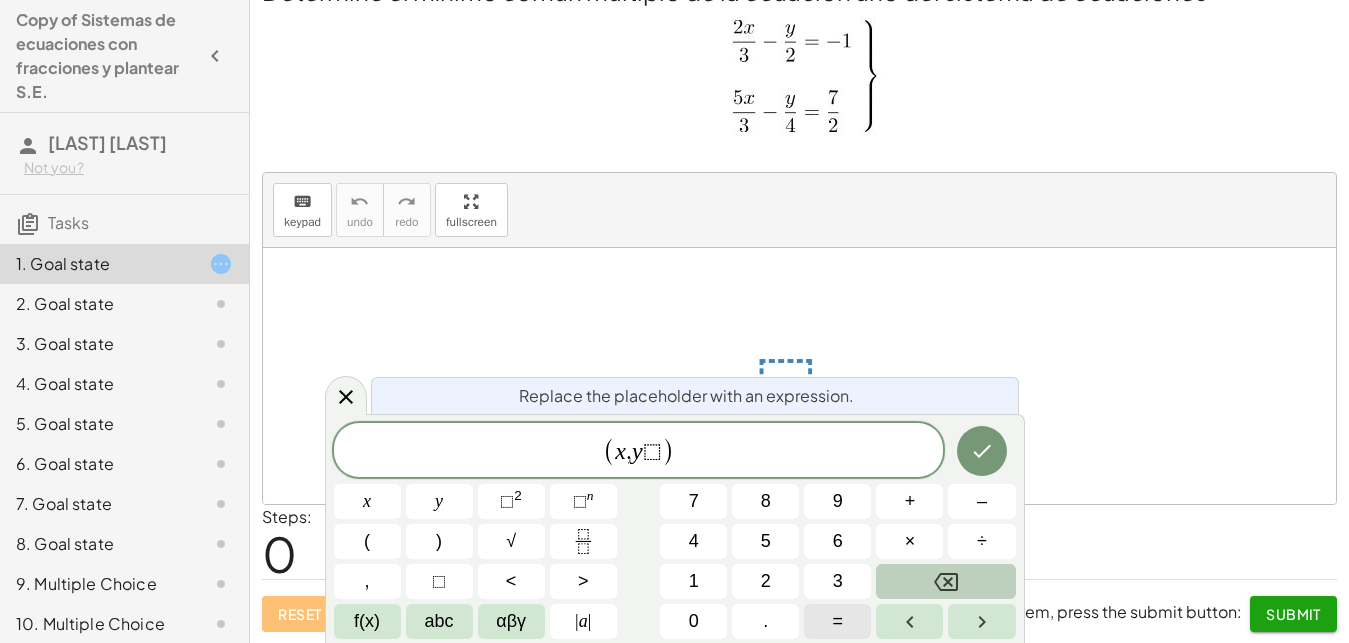click on "=" at bounding box center [838, 621] 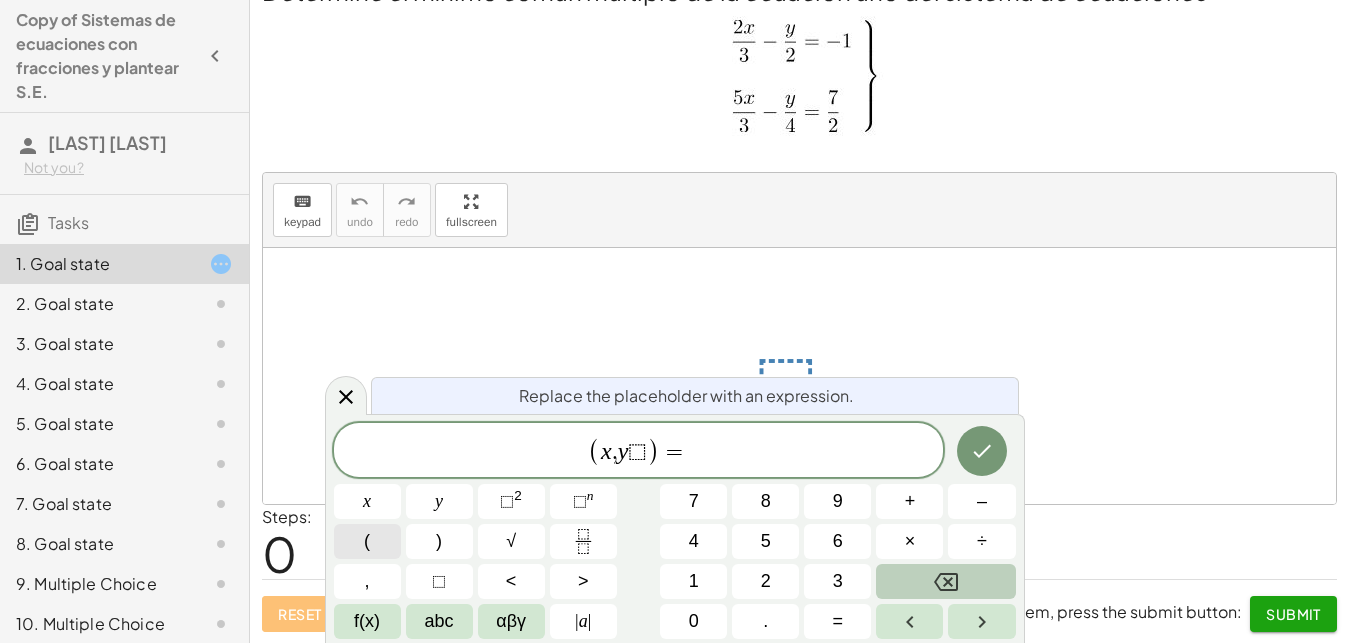 click on "(" at bounding box center [367, 541] 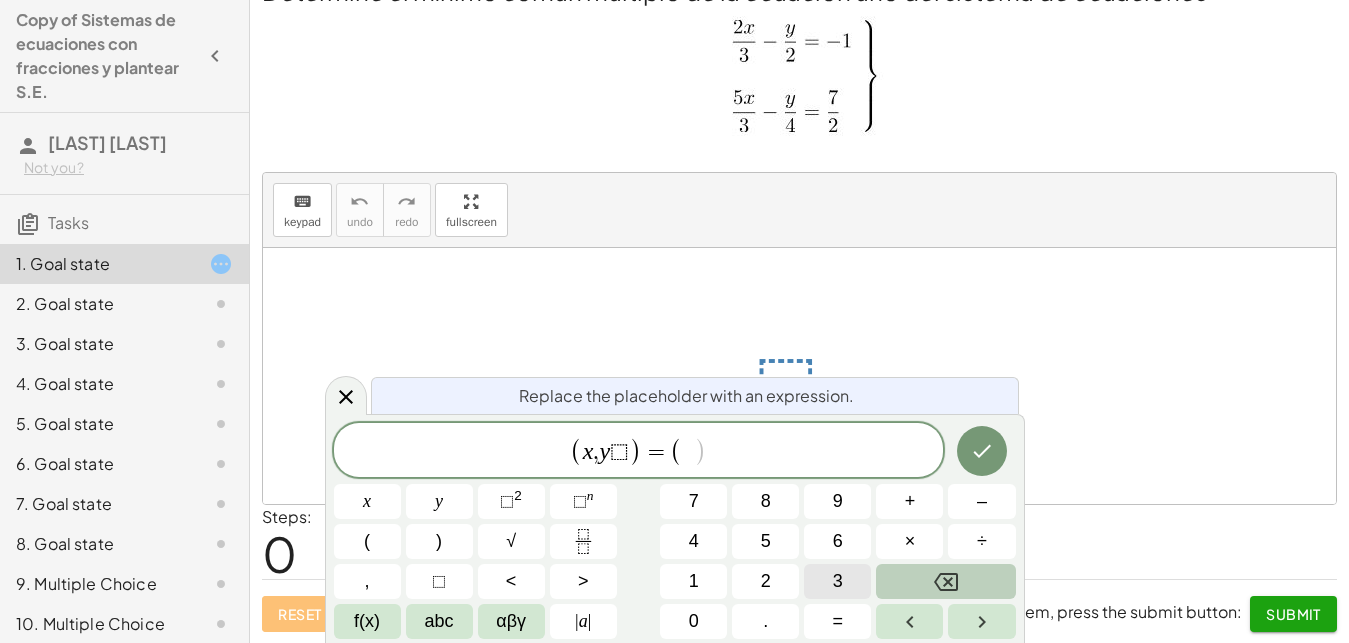 click on "3" at bounding box center [837, 581] 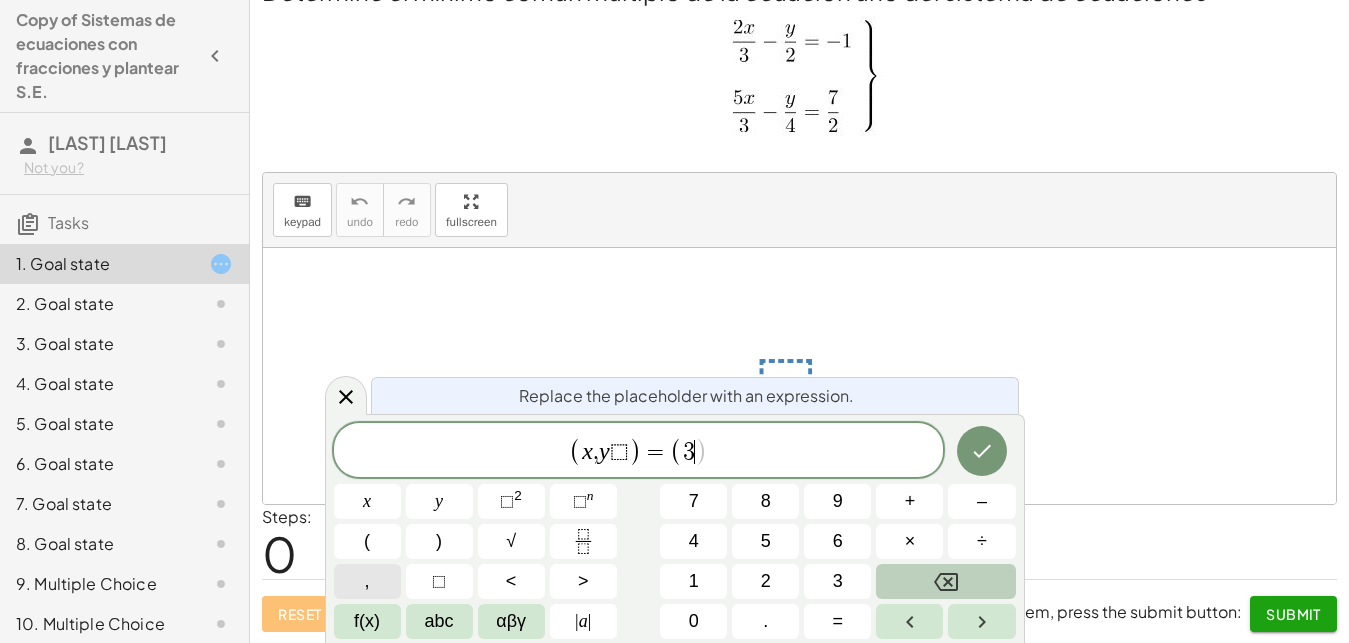 click on "," at bounding box center [367, 581] 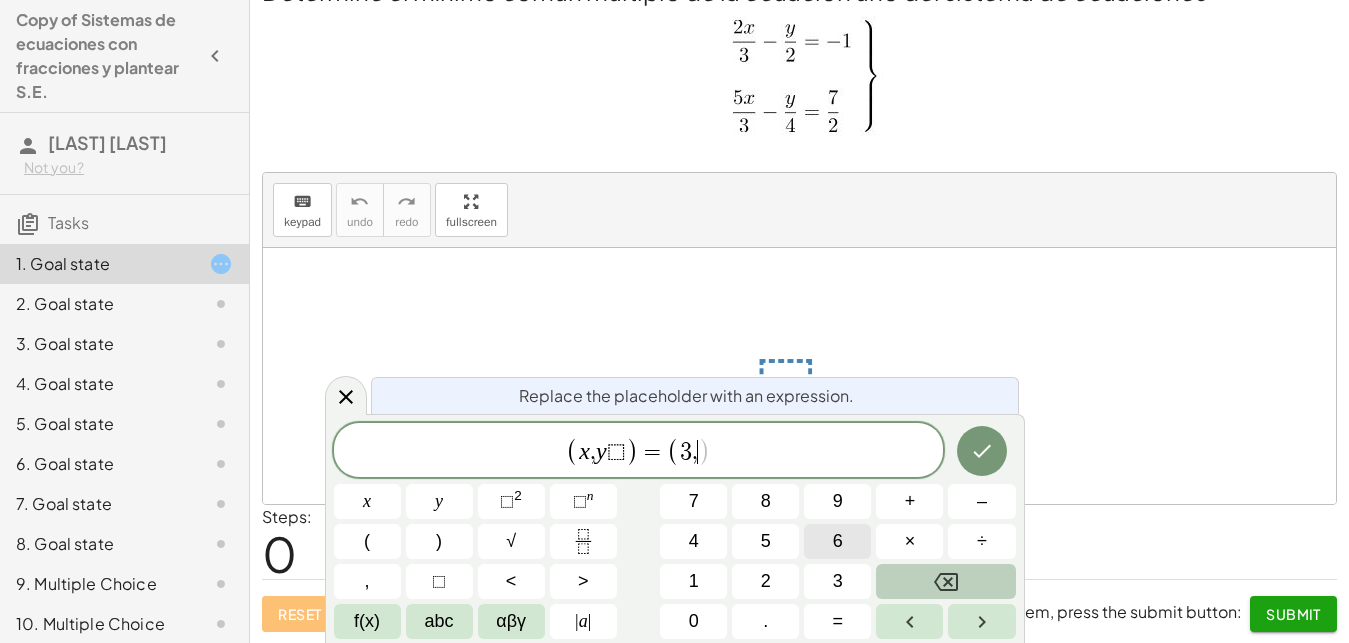 click on "6" at bounding box center [838, 541] 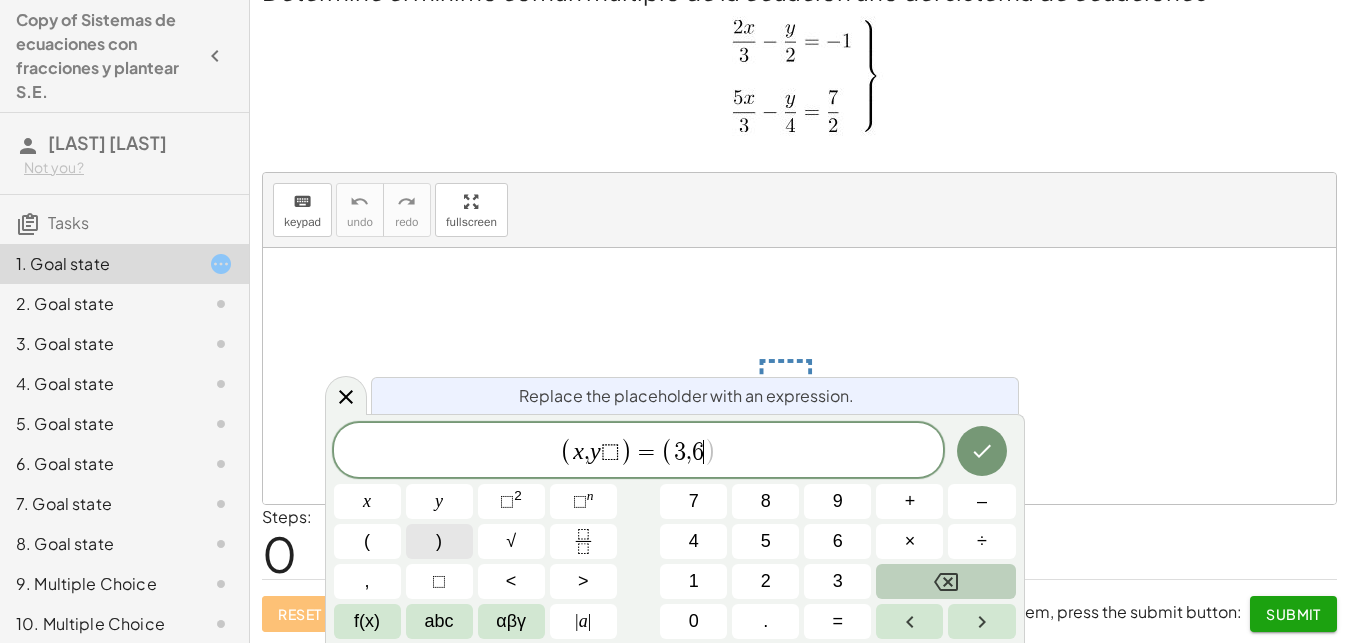 click on ")" at bounding box center [439, 541] 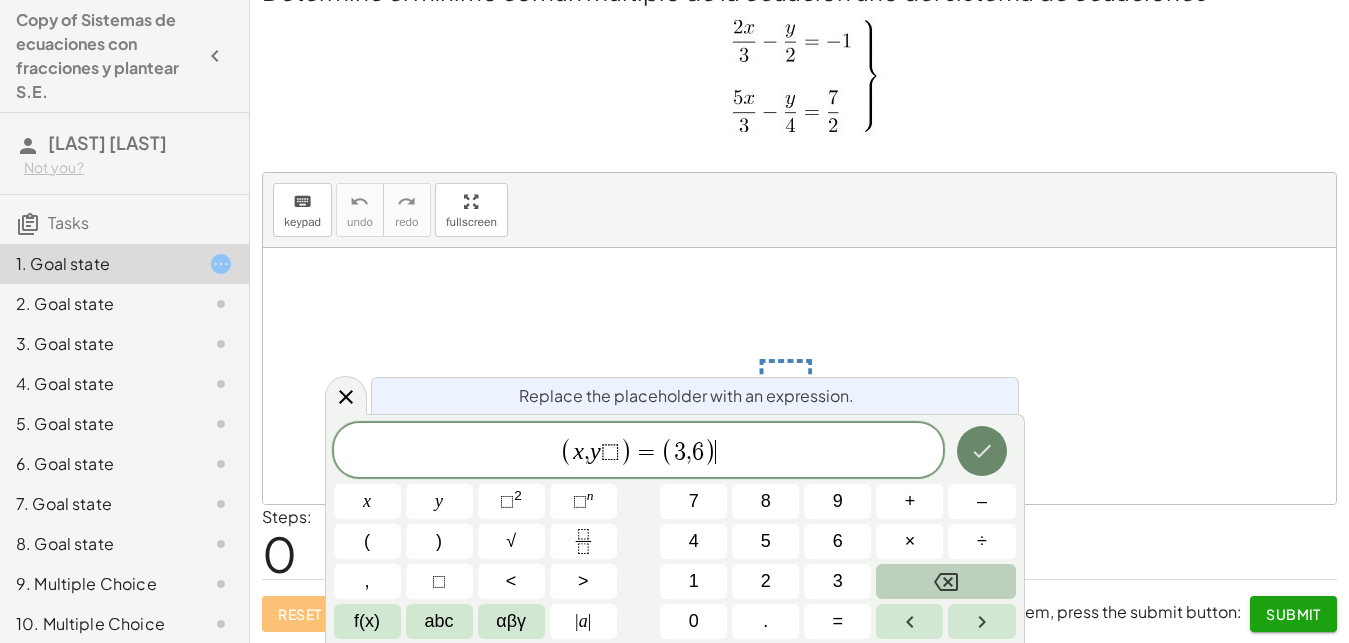 click 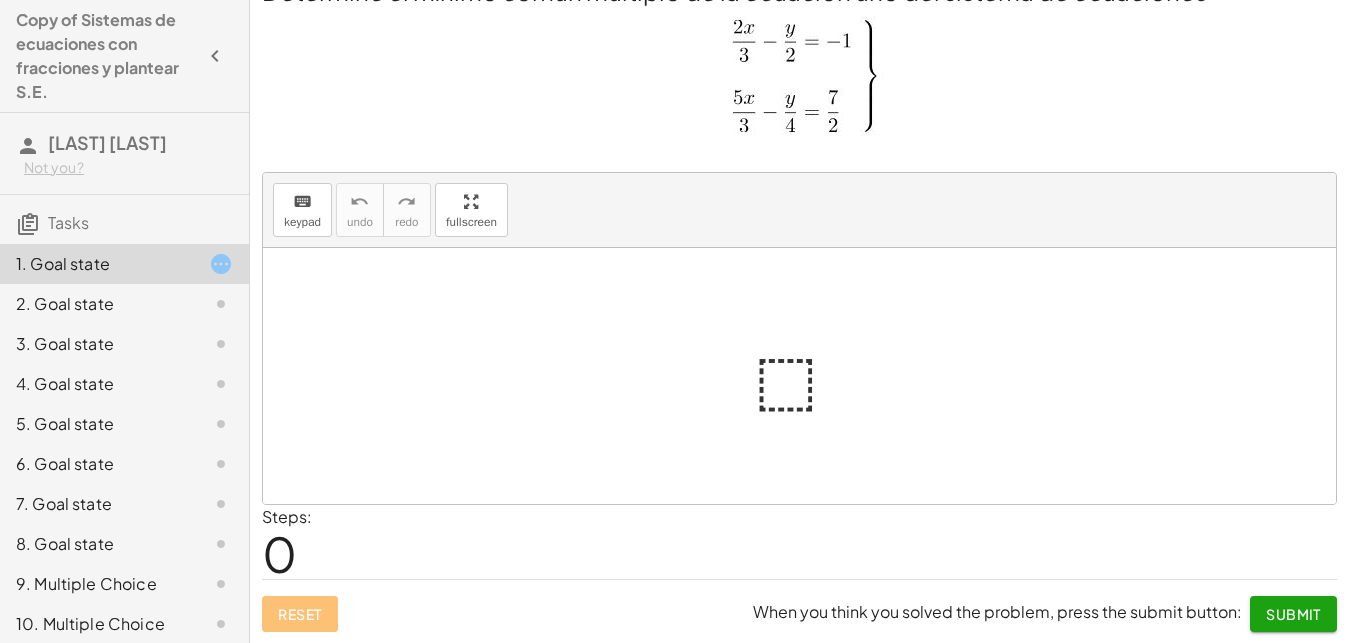 click at bounding box center [807, 376] 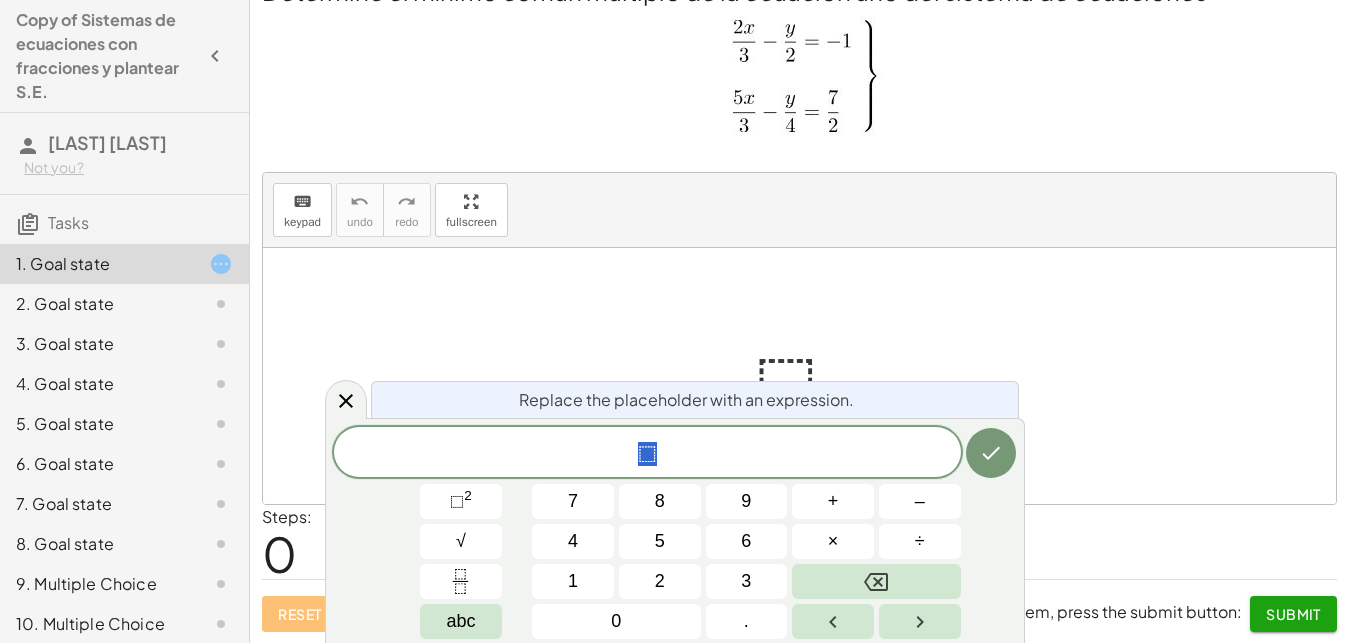 scroll, scrollTop: 18, scrollLeft: 18, axis: both 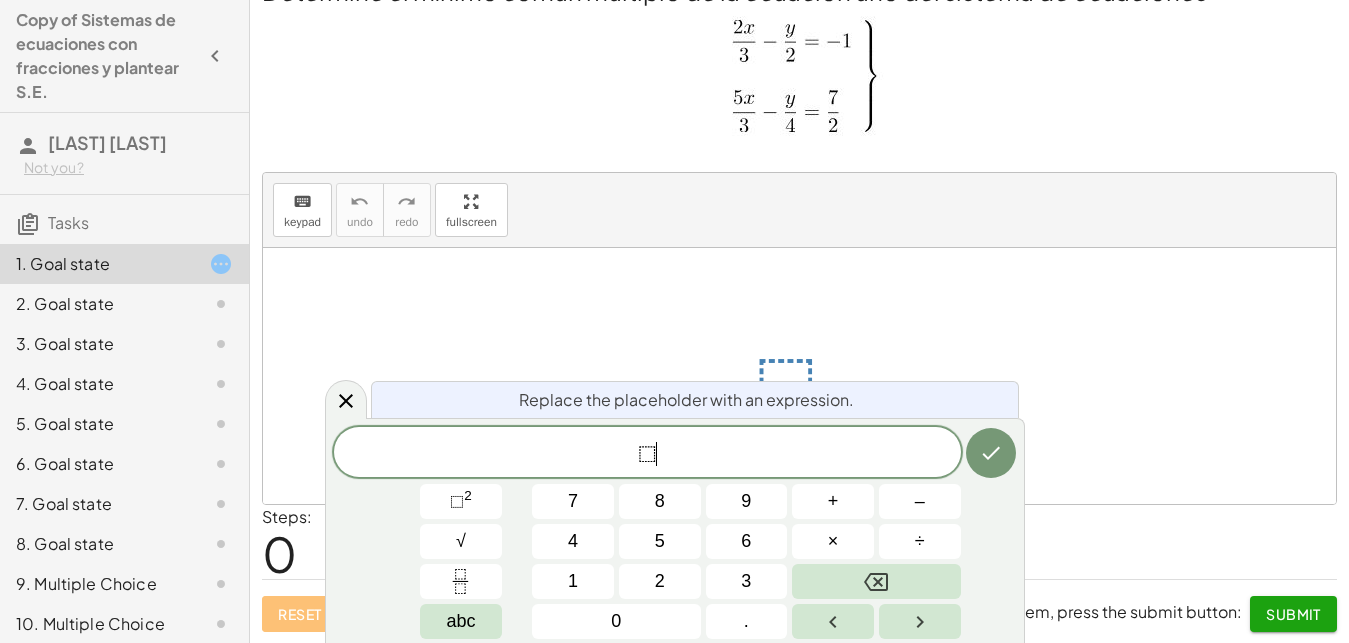 click on "⬚ ​" at bounding box center [647, 454] 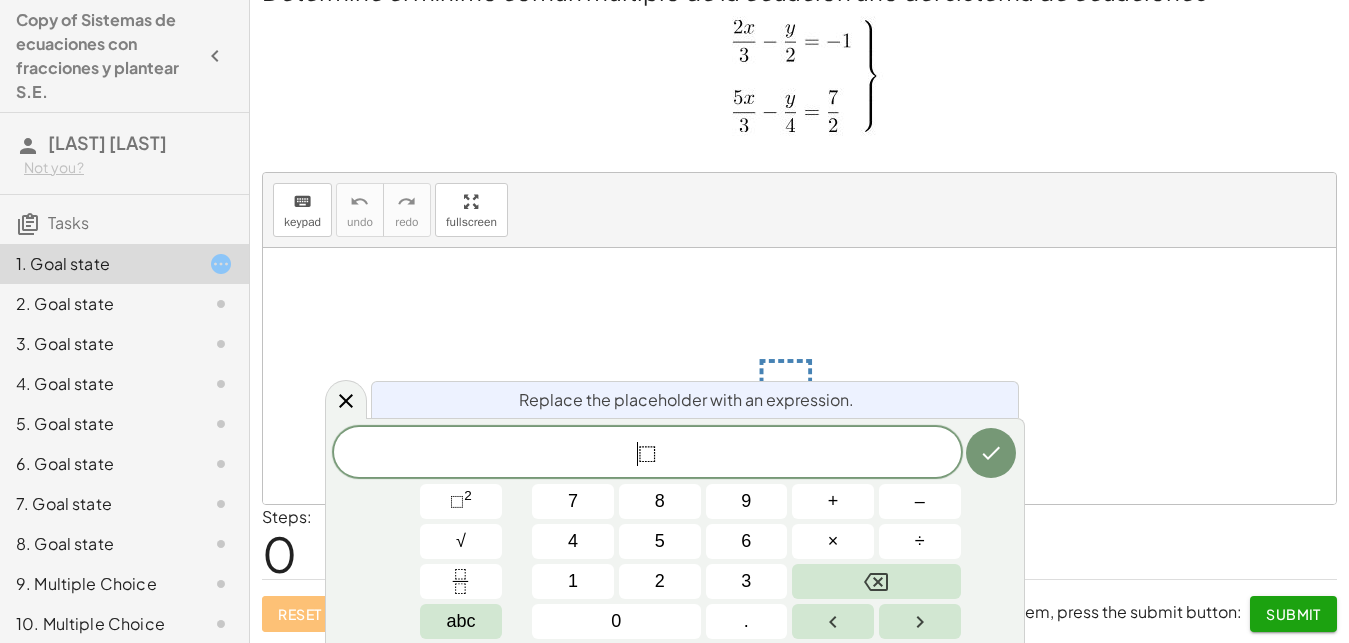 click on "⬚" at bounding box center [647, 454] 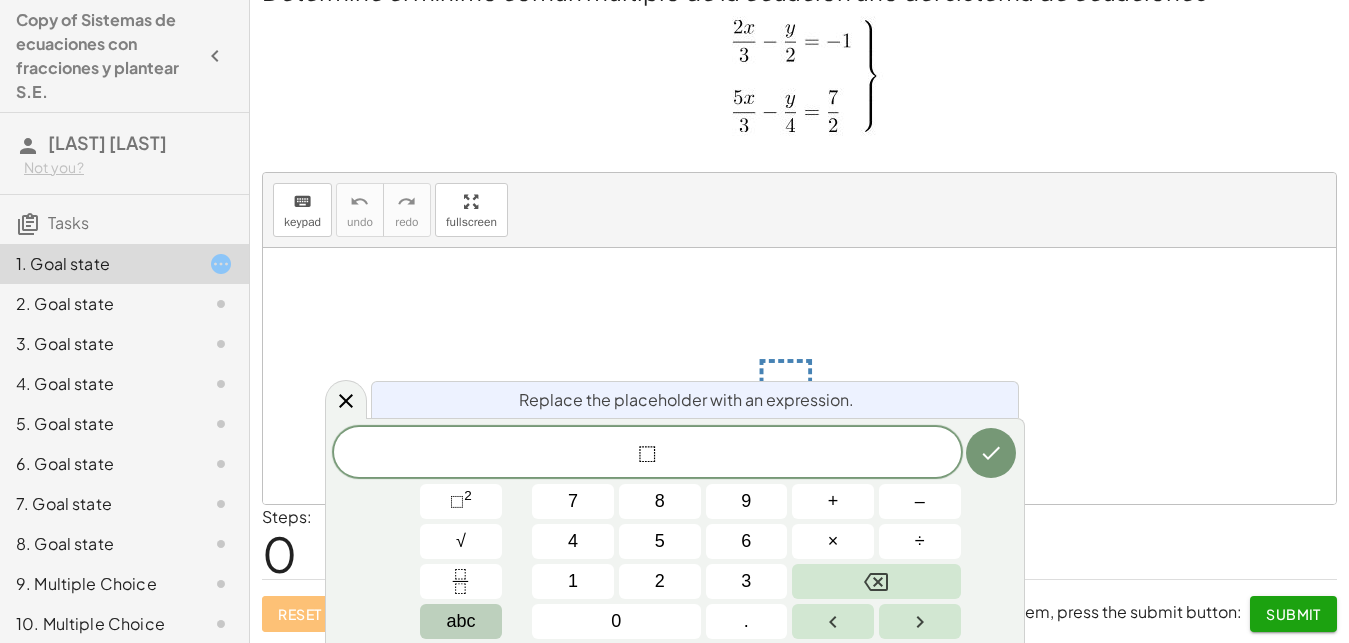 click on "abc" at bounding box center (460, 621) 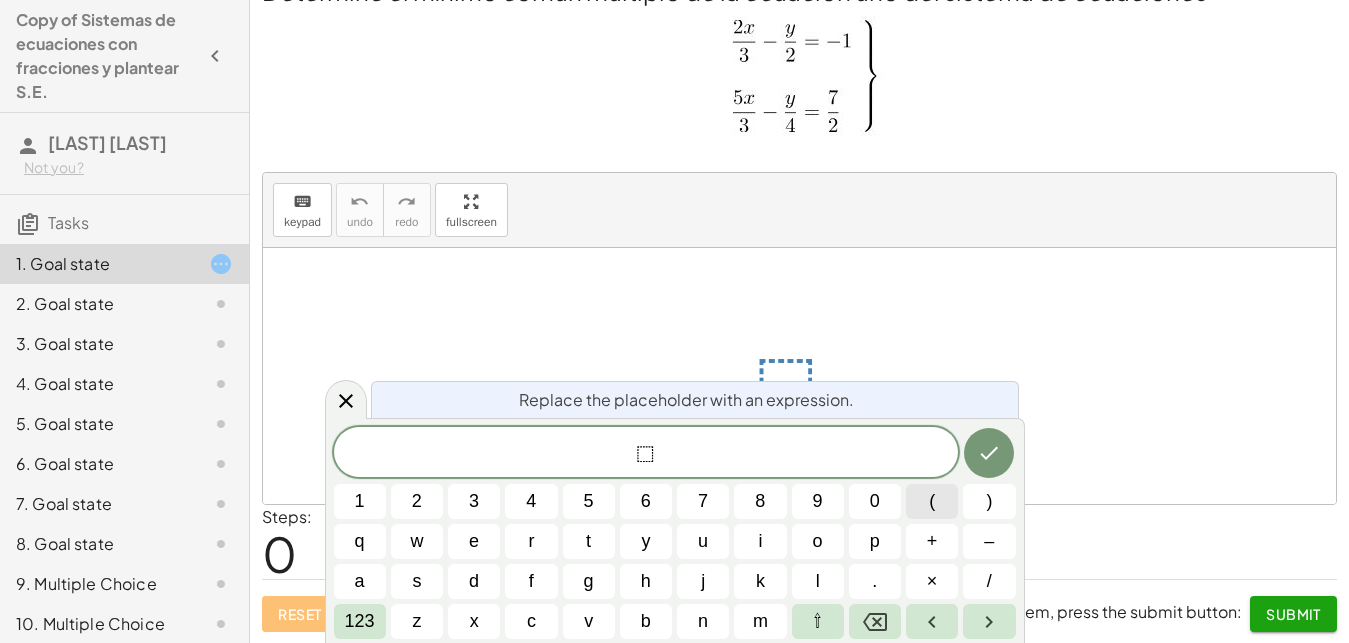 click on "(" at bounding box center (932, 501) 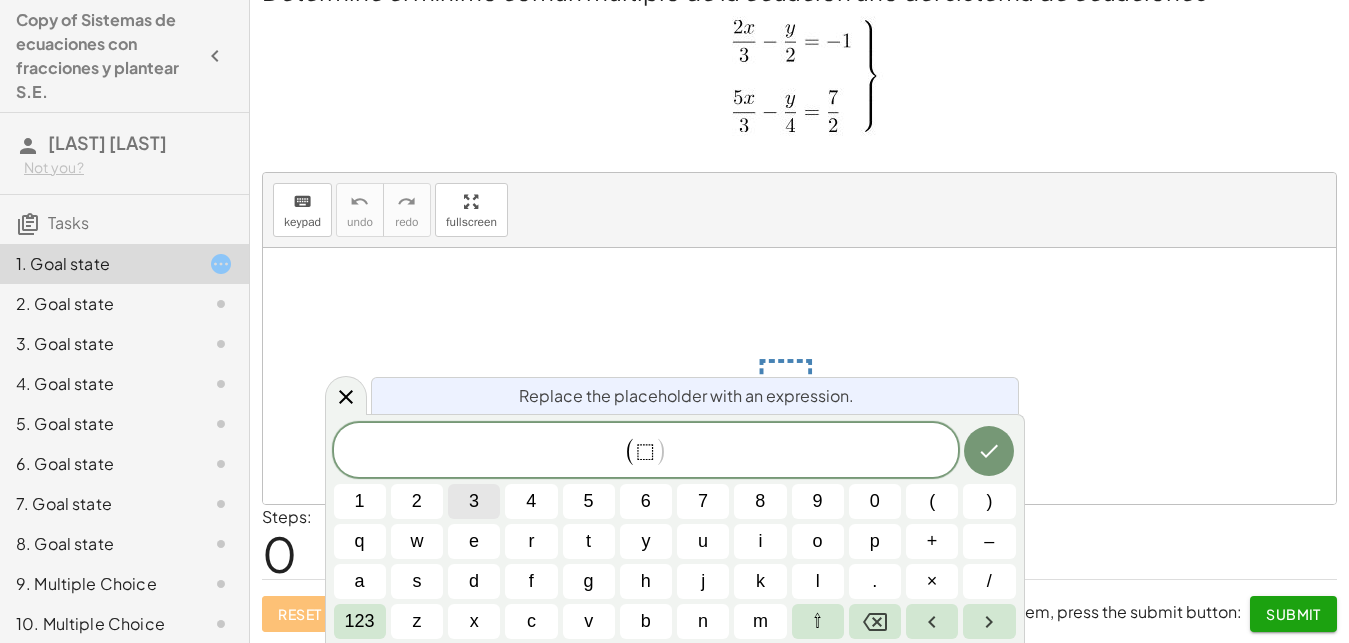click on "3" at bounding box center (474, 501) 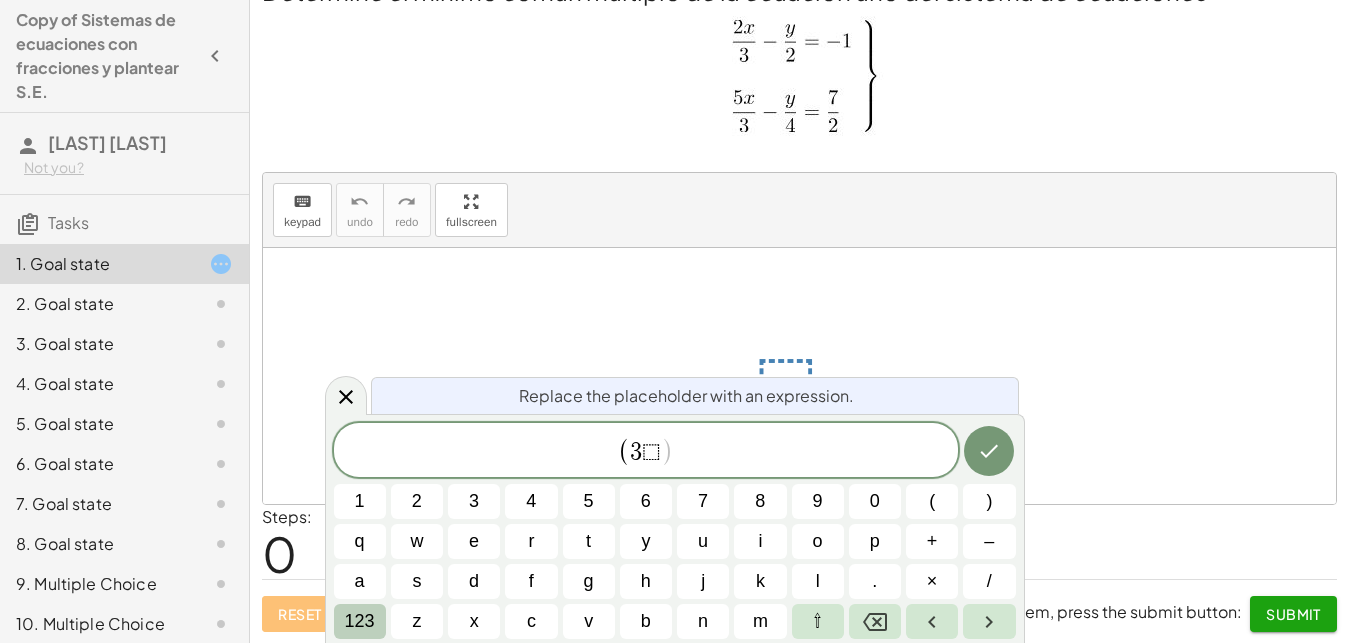 click on "123" at bounding box center (360, 621) 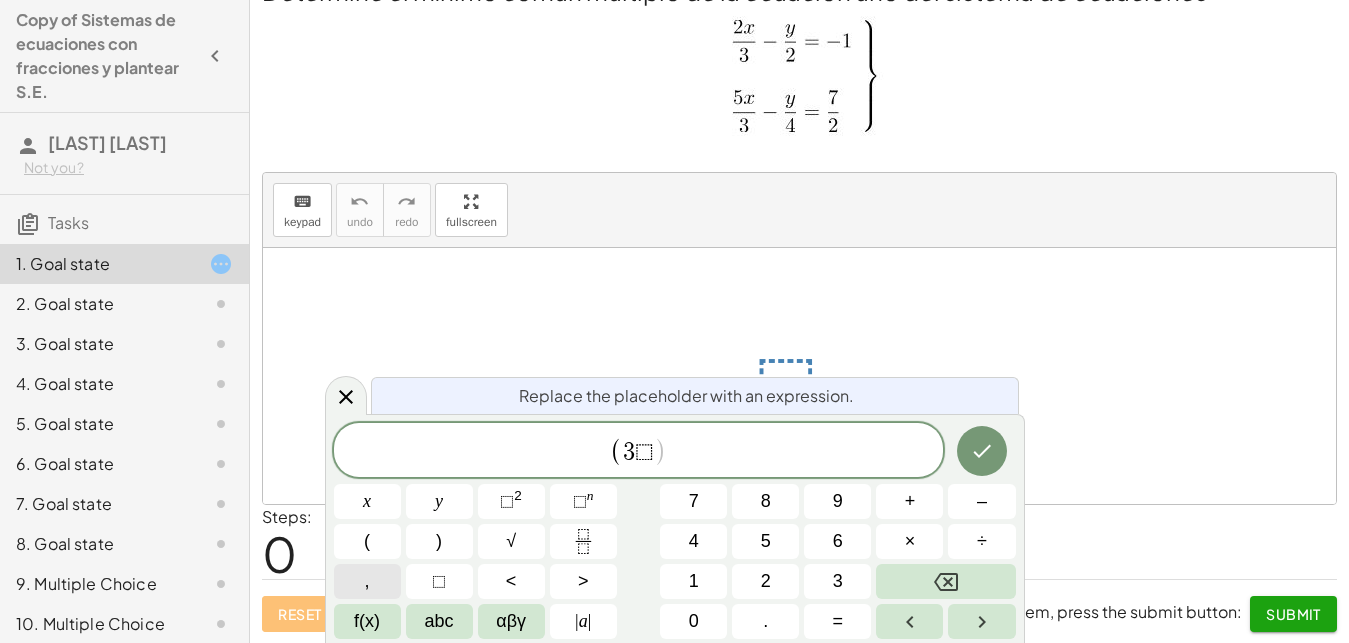 click on "," at bounding box center [367, 581] 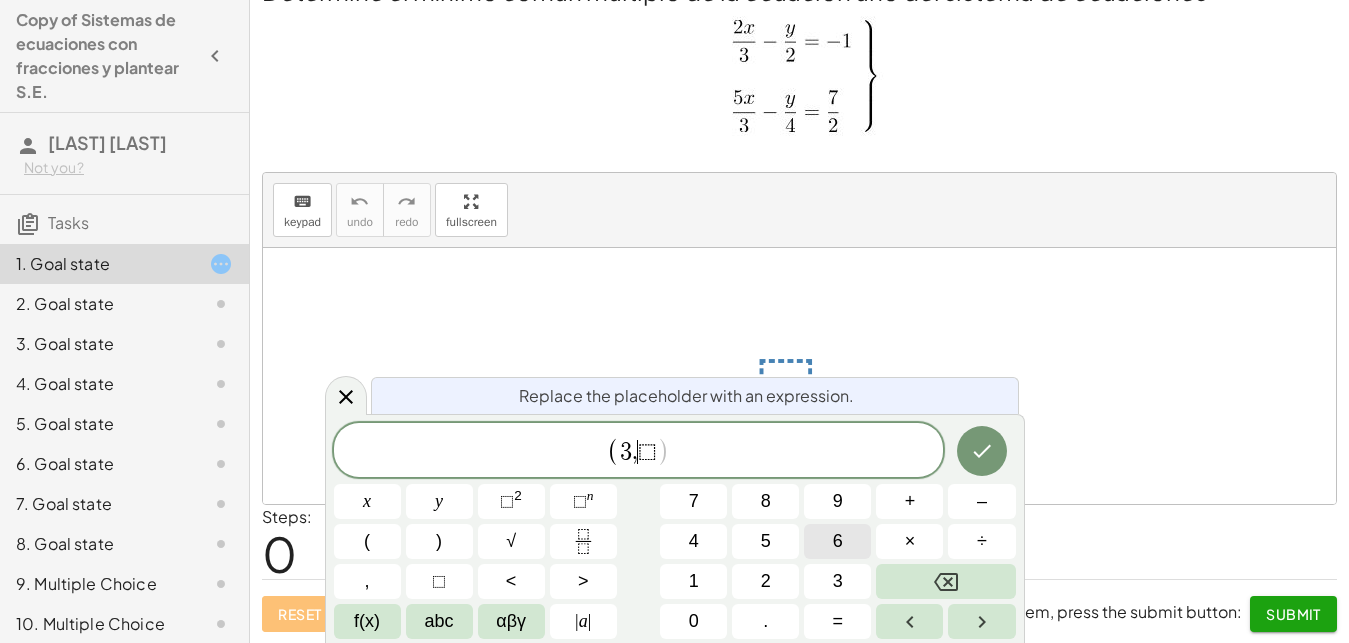 click on "6" at bounding box center (837, 541) 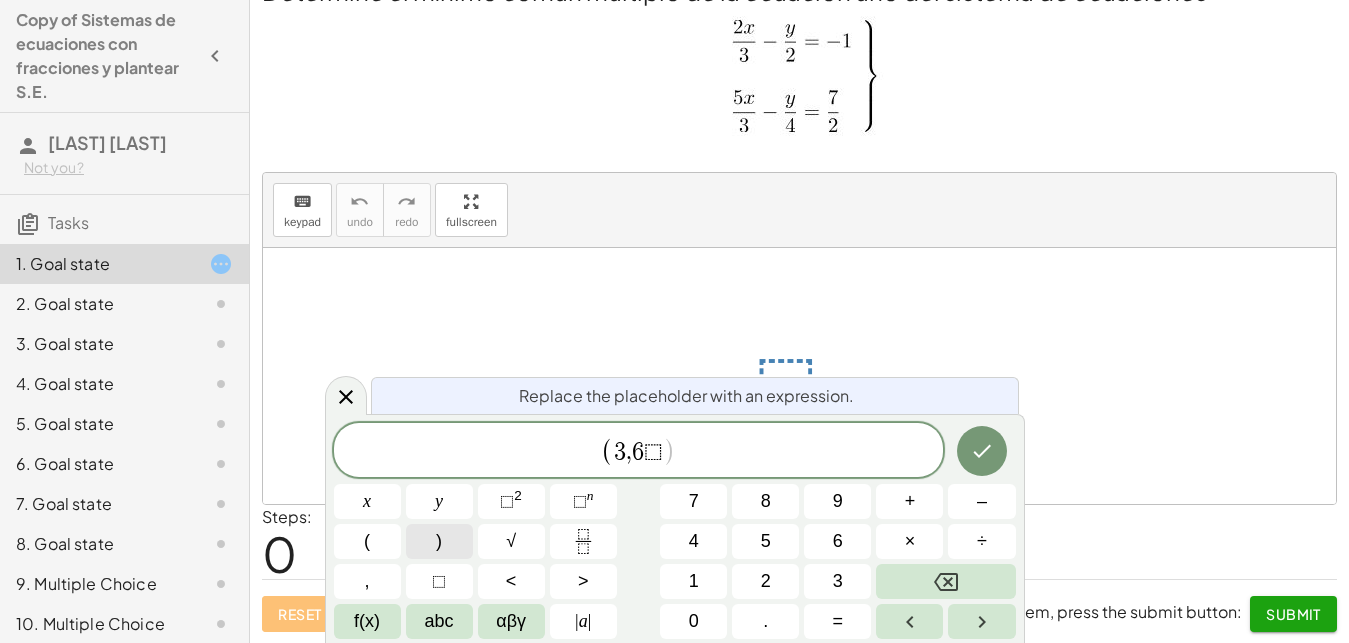 click on ")" at bounding box center [439, 541] 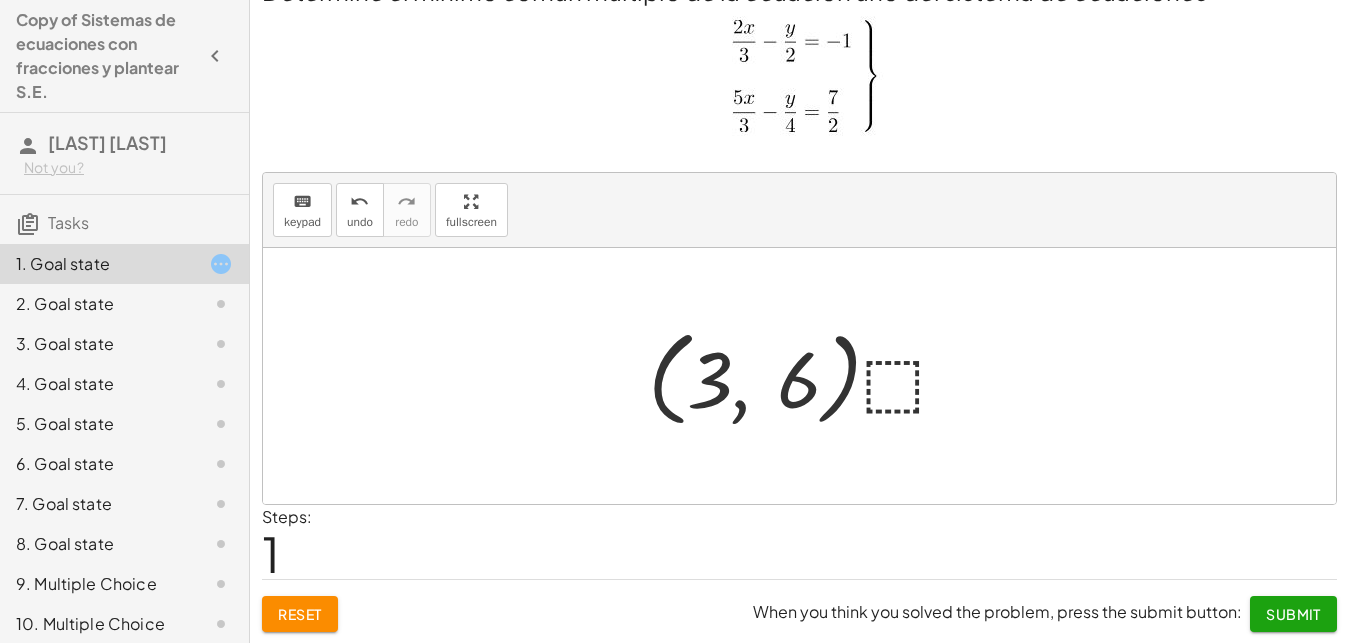 click at bounding box center (807, 376) 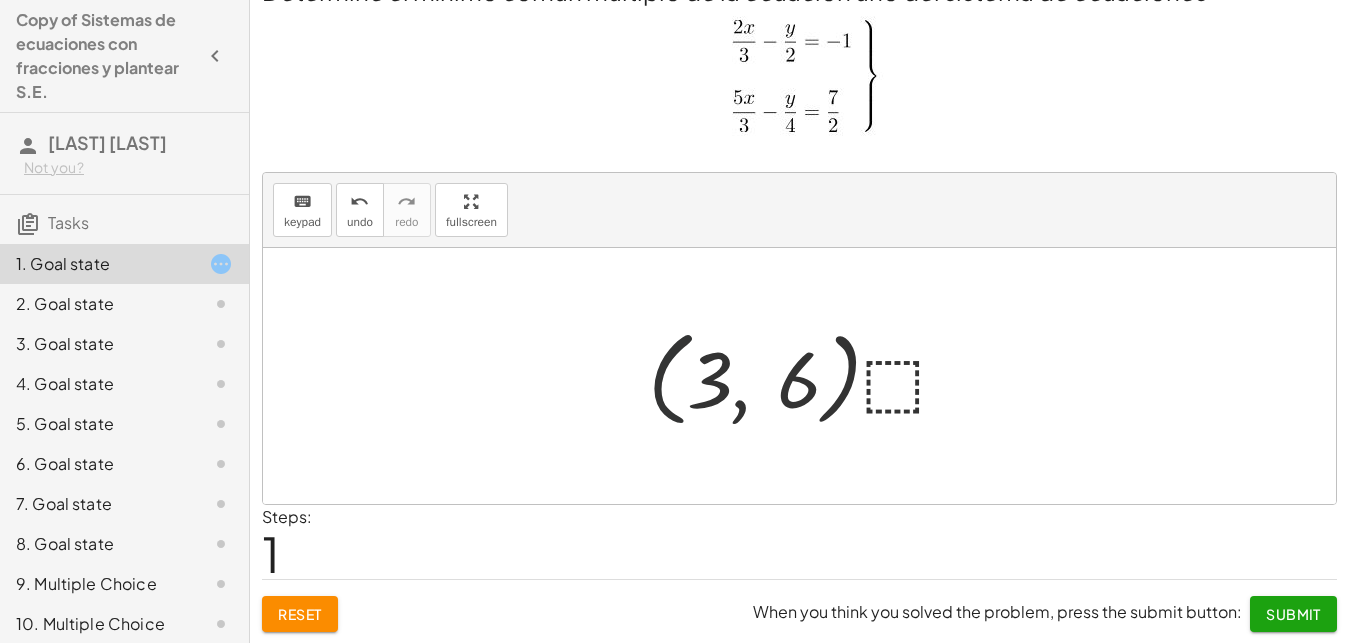 click at bounding box center (807, 376) 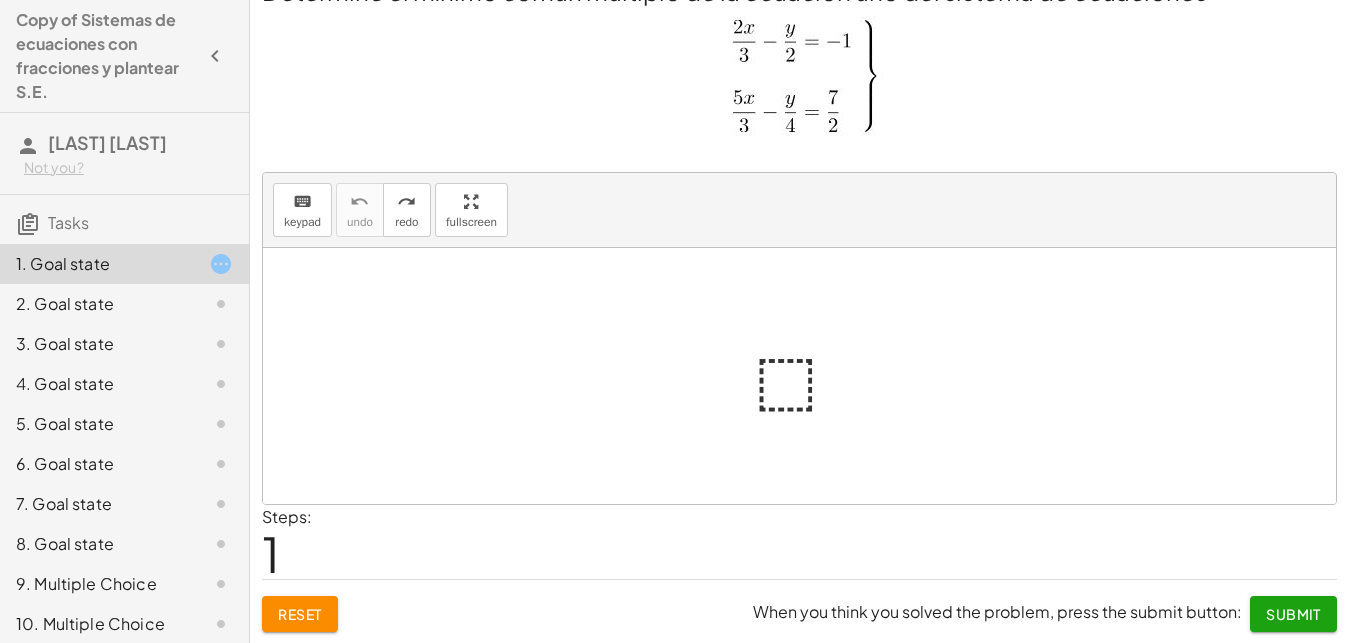 click at bounding box center [807, 376] 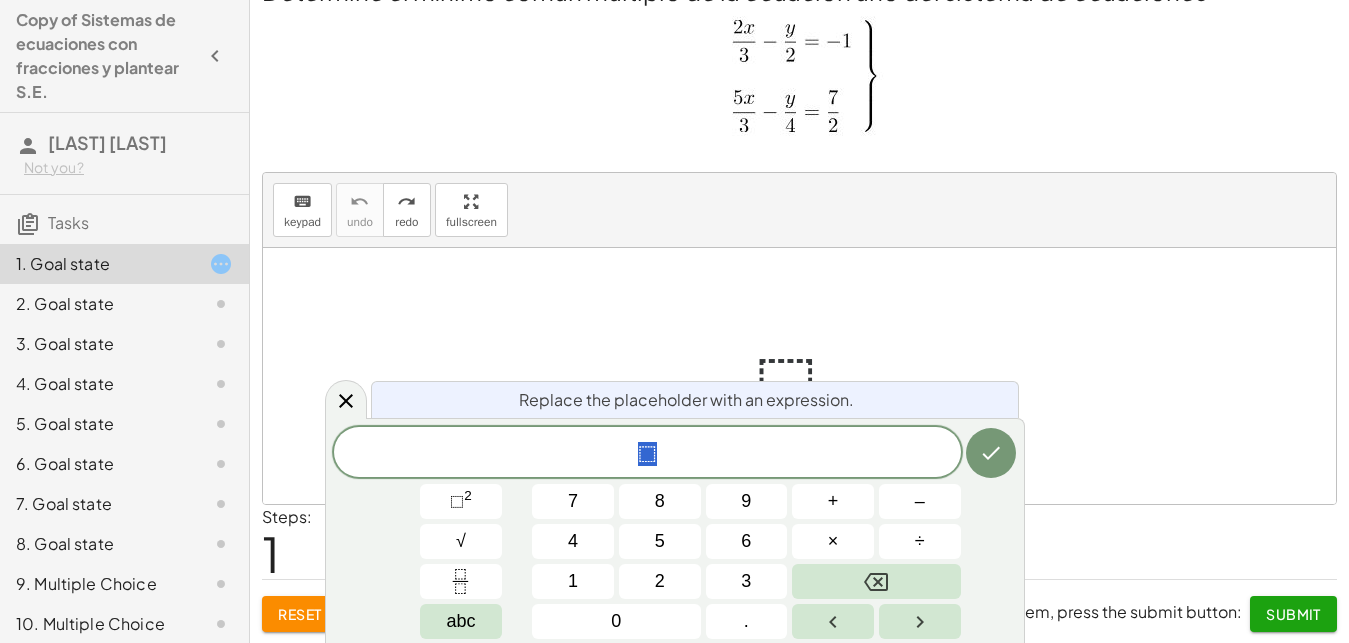 scroll, scrollTop: 0, scrollLeft: 18, axis: horizontal 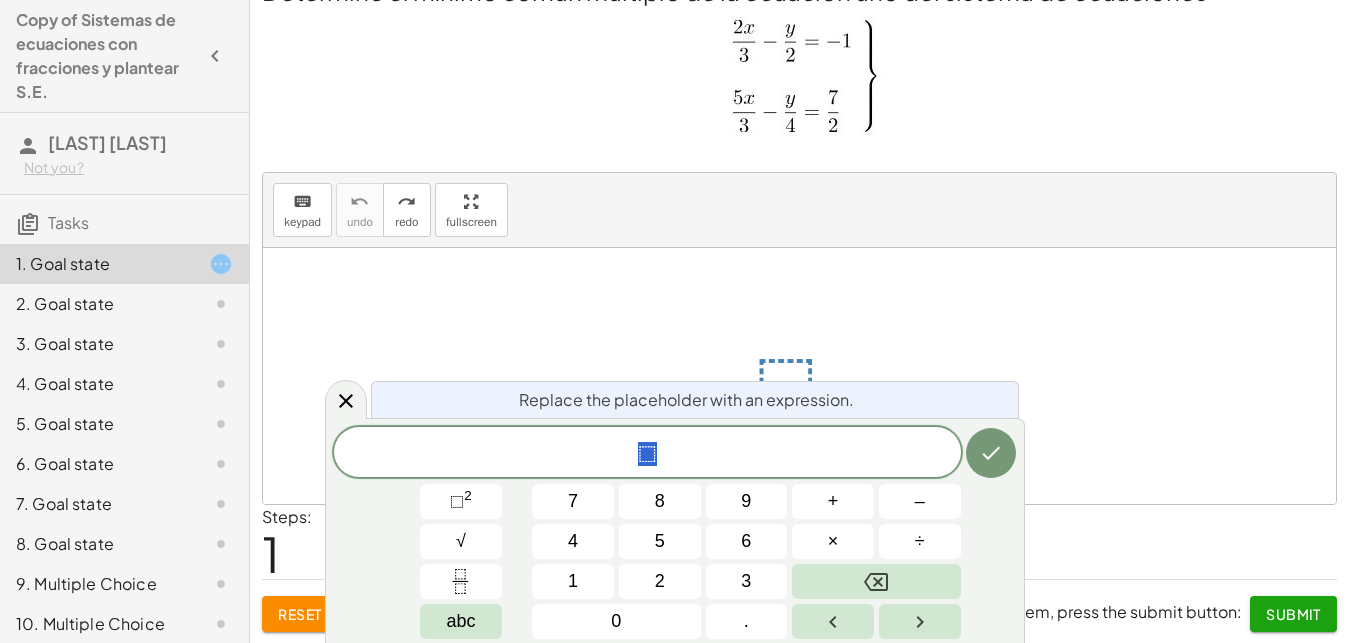 click on "⬚" at bounding box center [647, 454] 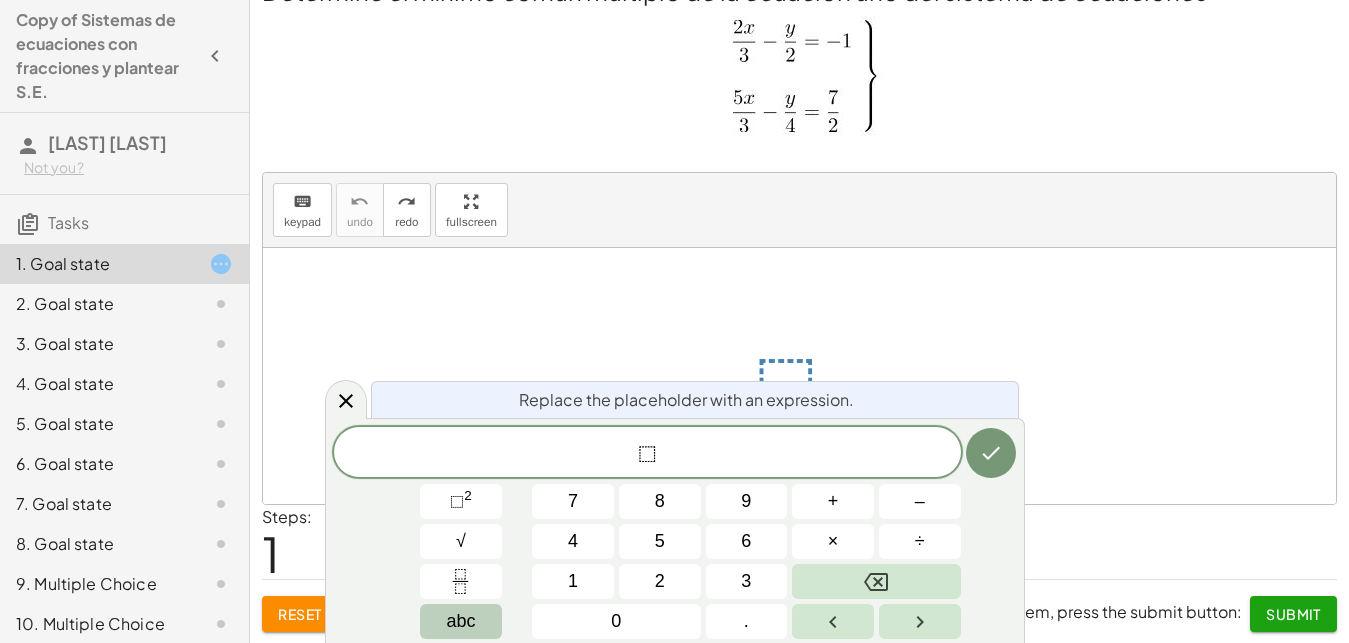 click on "abc" at bounding box center [461, 621] 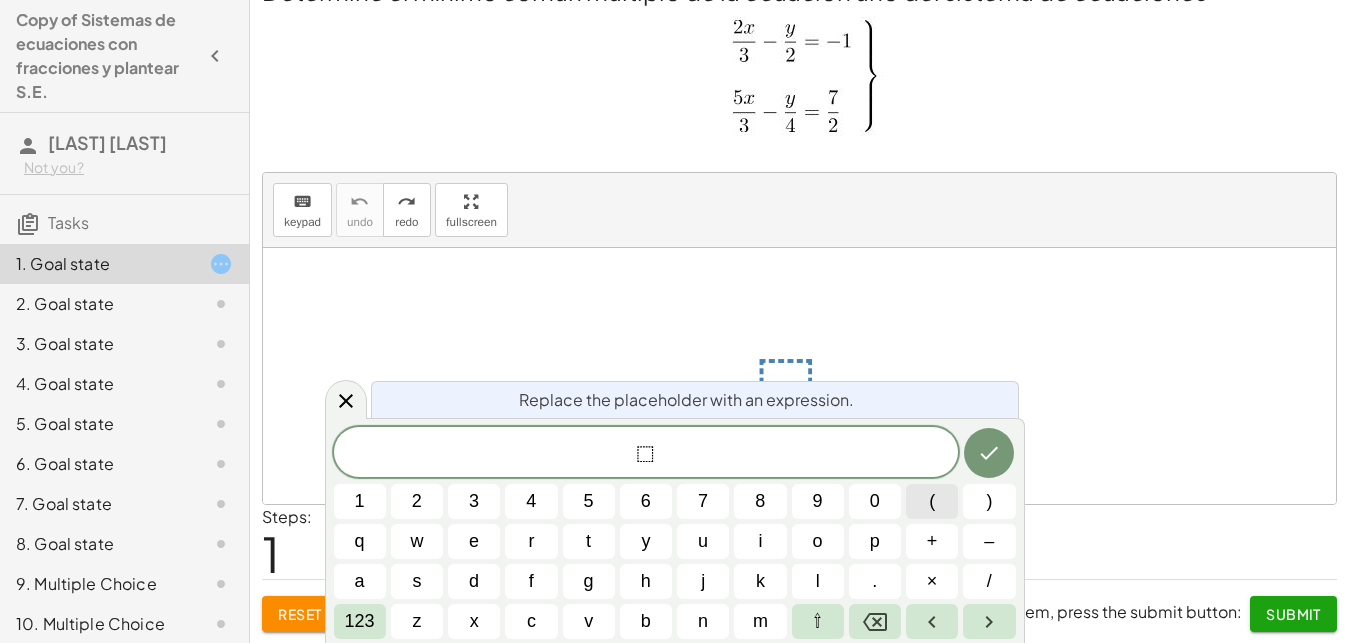 click on "(" at bounding box center [932, 501] 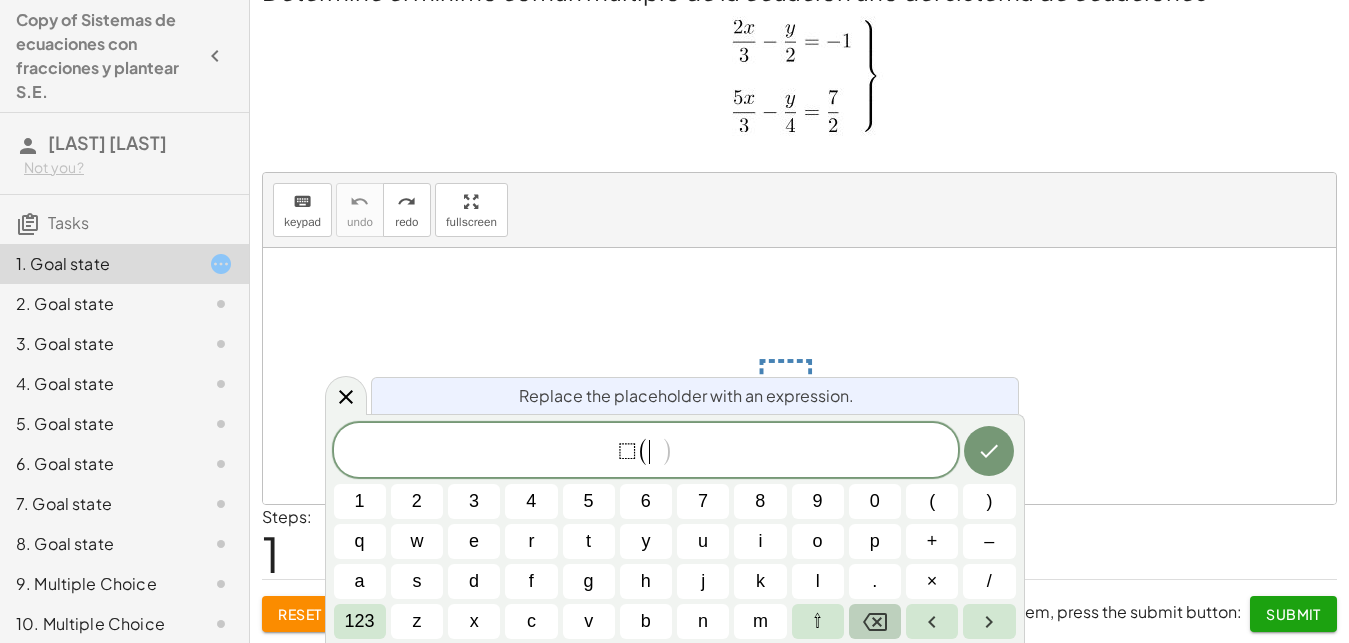 click 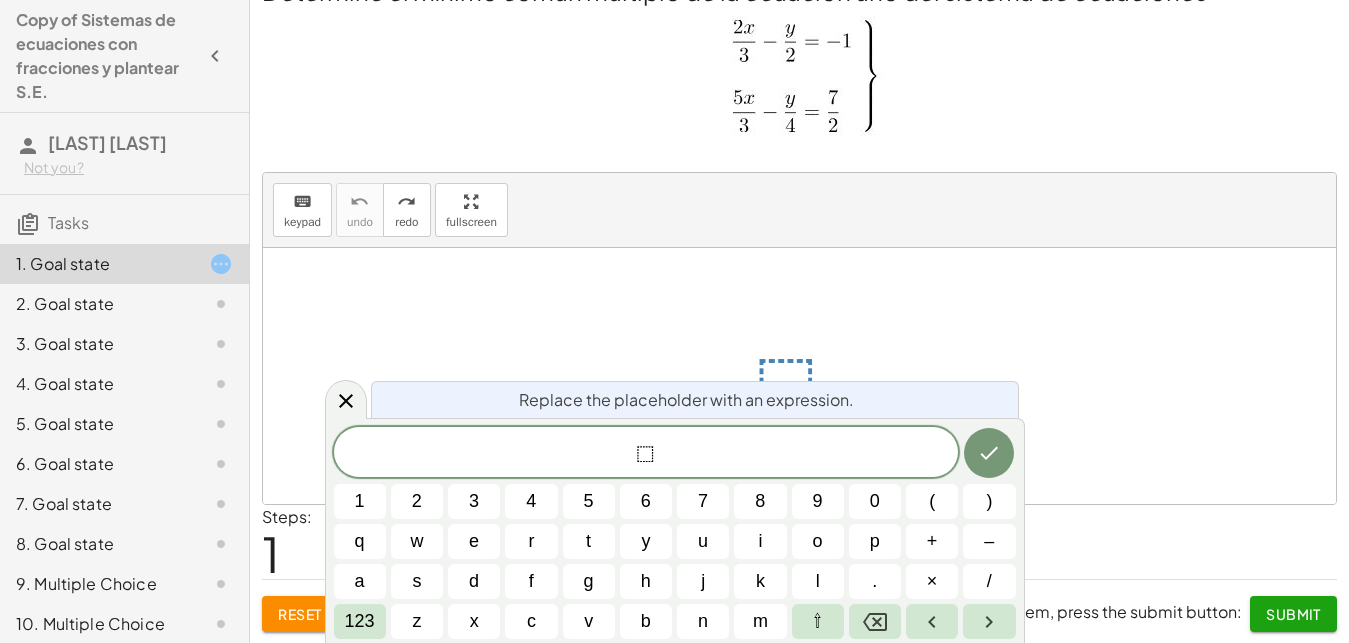 click on "⬚" at bounding box center [645, 454] 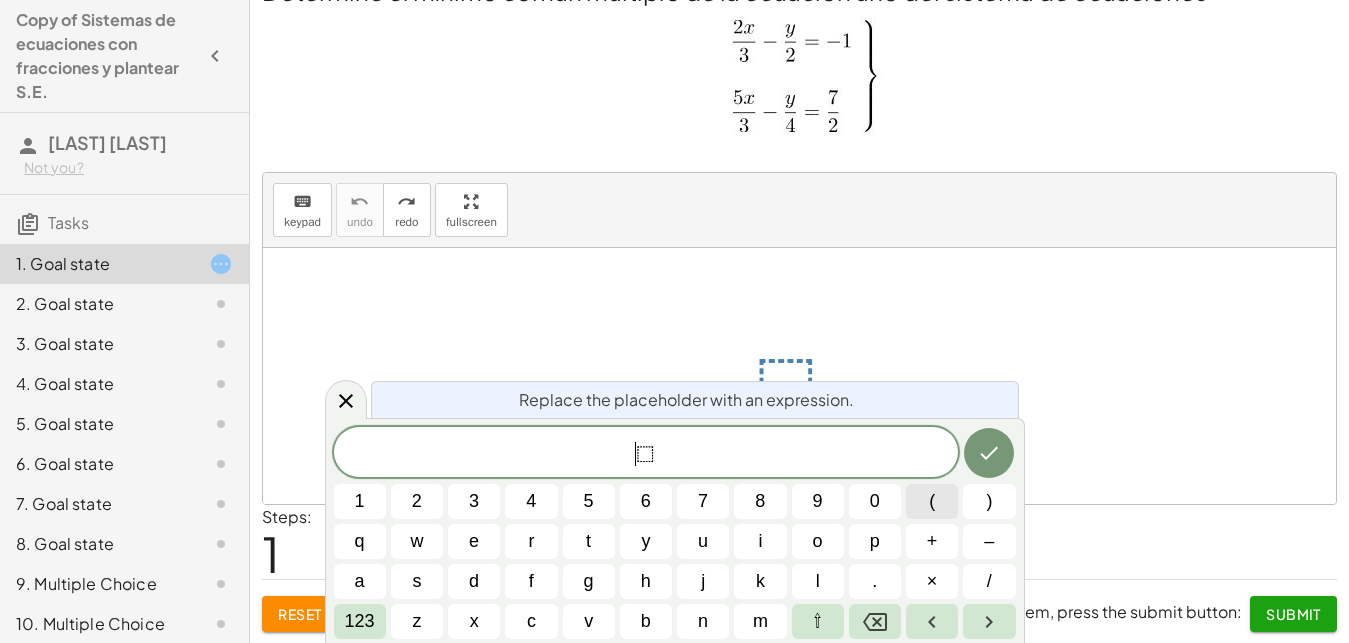 click on "(" at bounding box center (932, 501) 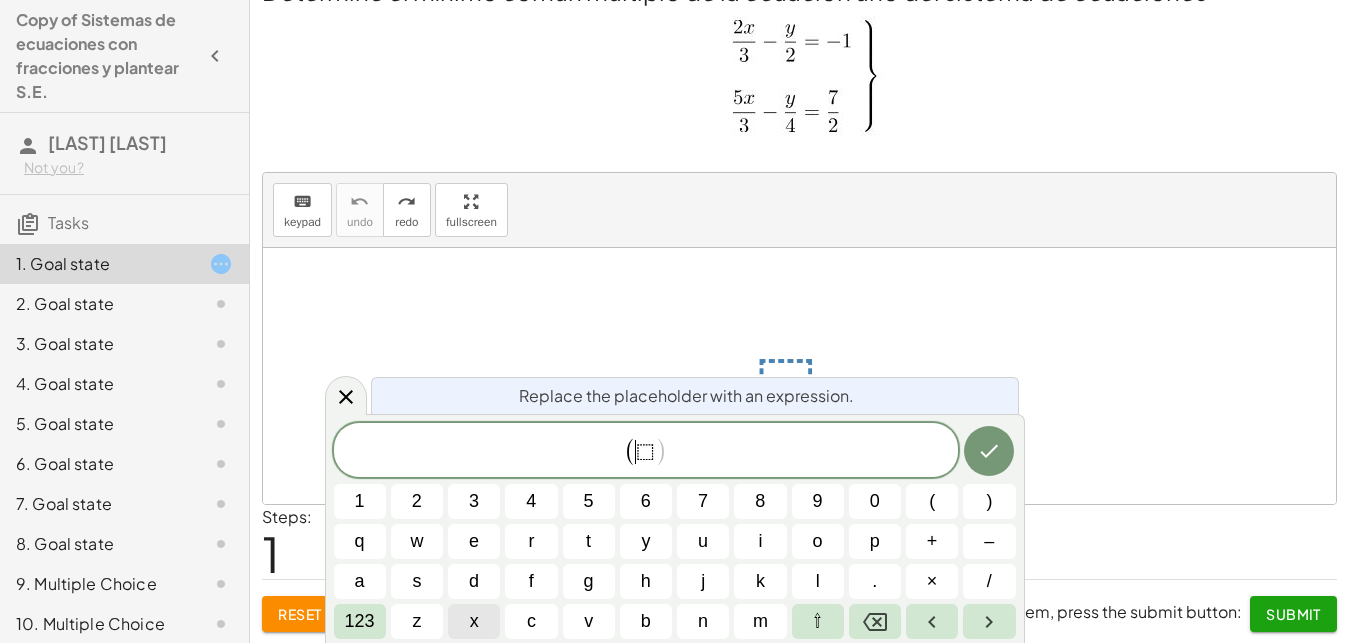 click on "x" at bounding box center [474, 621] 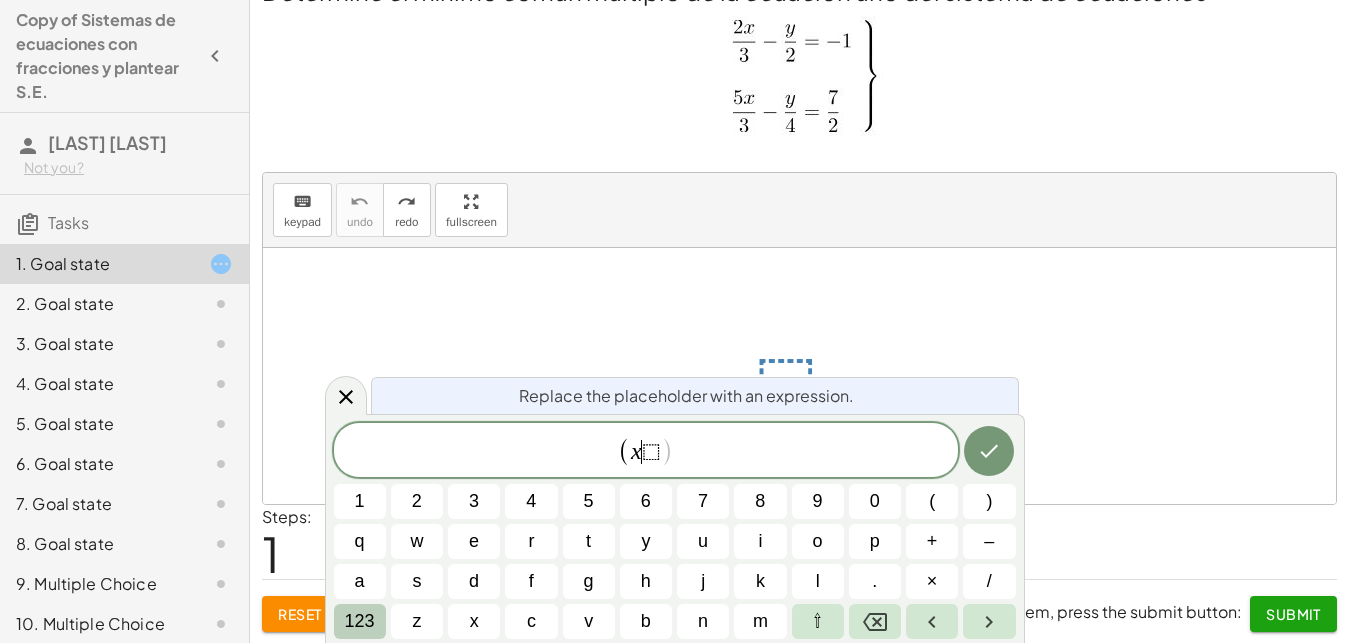 click on "123" at bounding box center [360, 621] 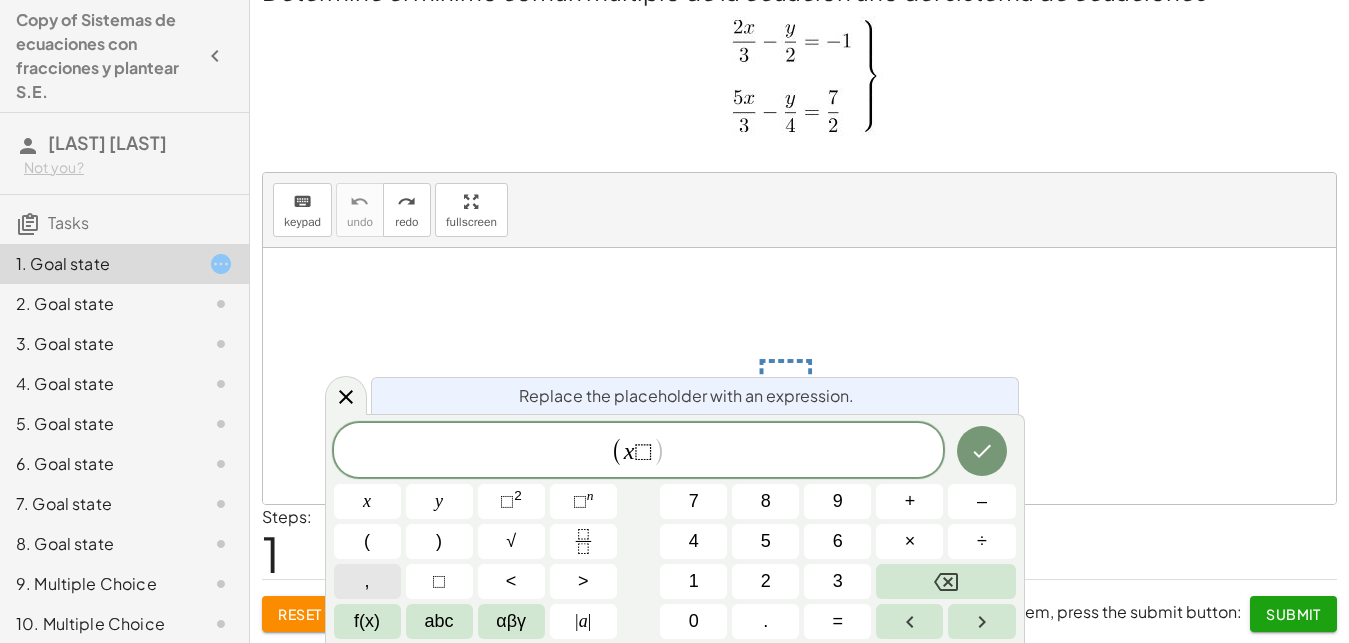 click on "," at bounding box center (367, 581) 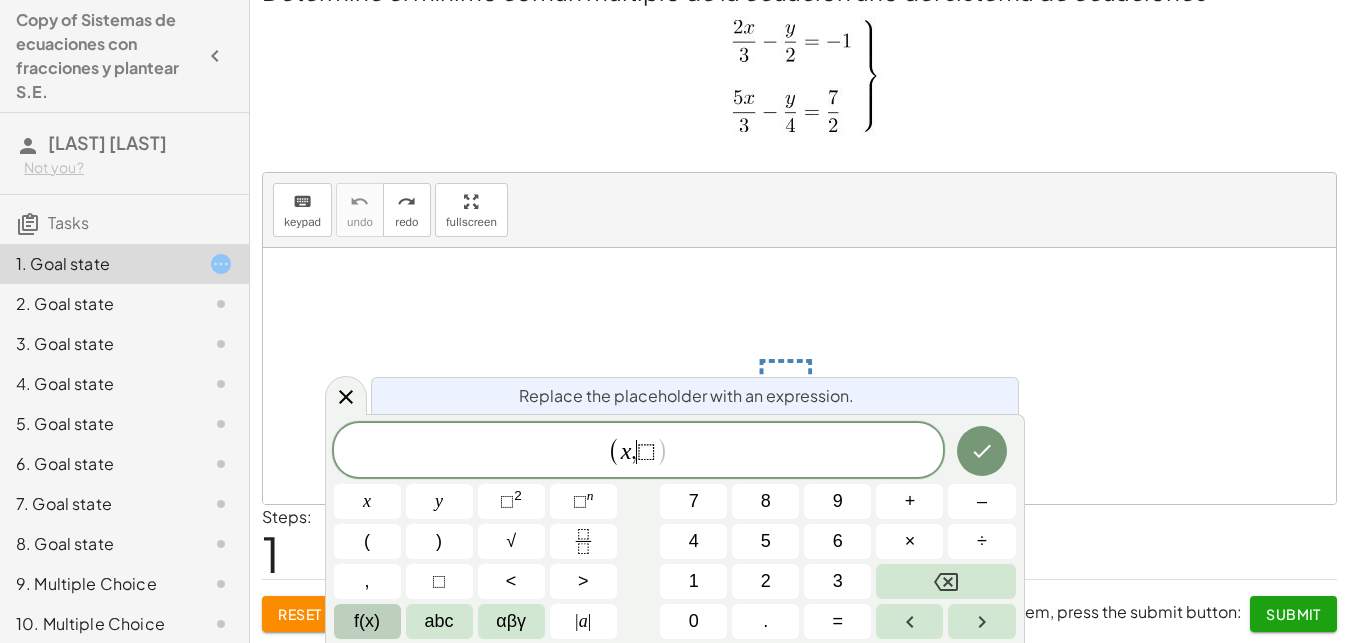click on "f(x)" at bounding box center (367, 621) 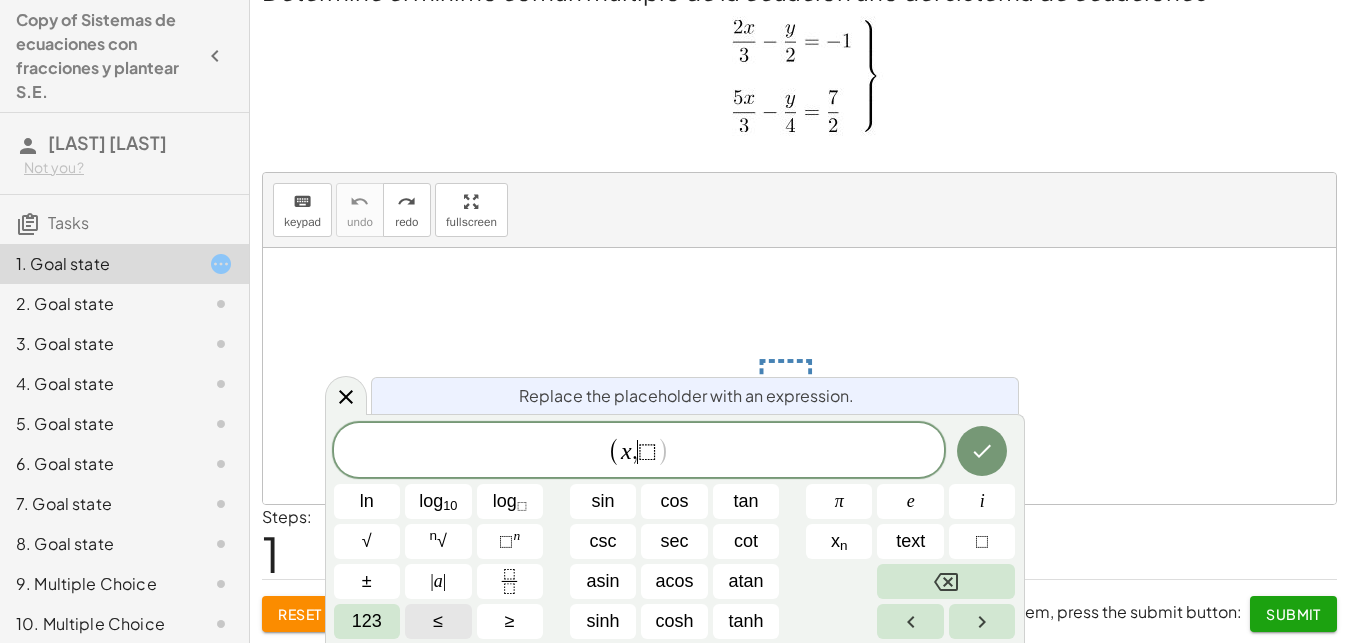 click on "123" at bounding box center (367, 621) 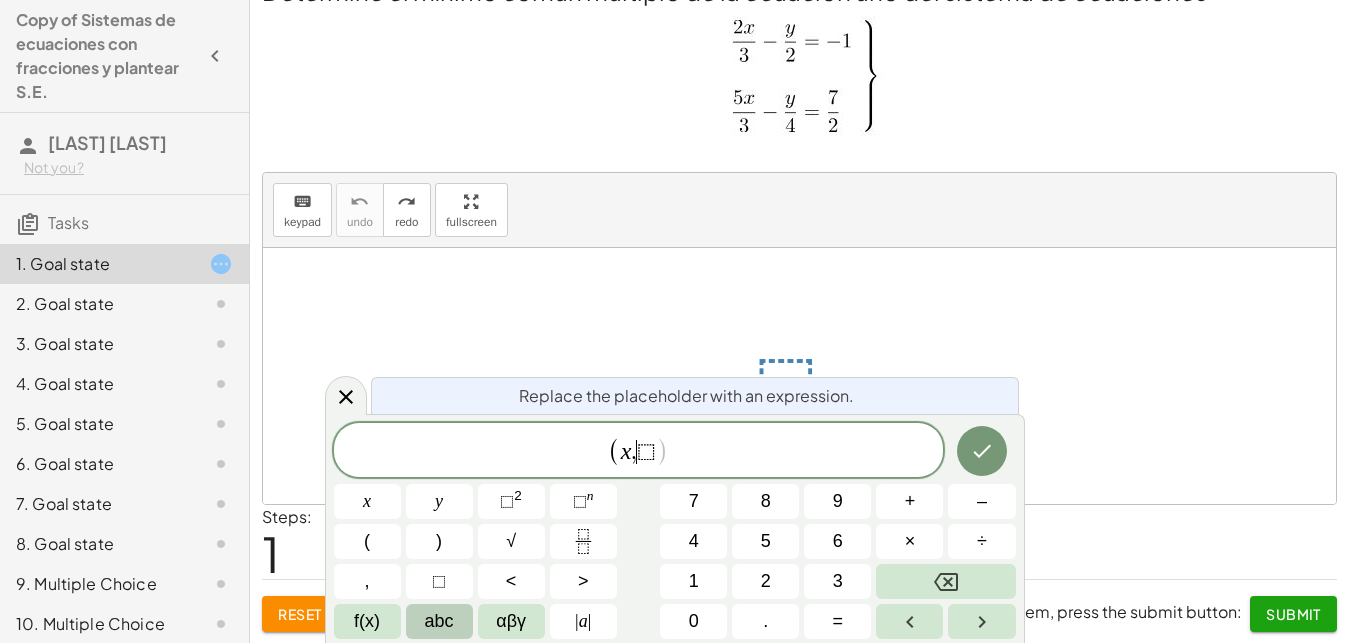 click on "abc" at bounding box center (439, 621) 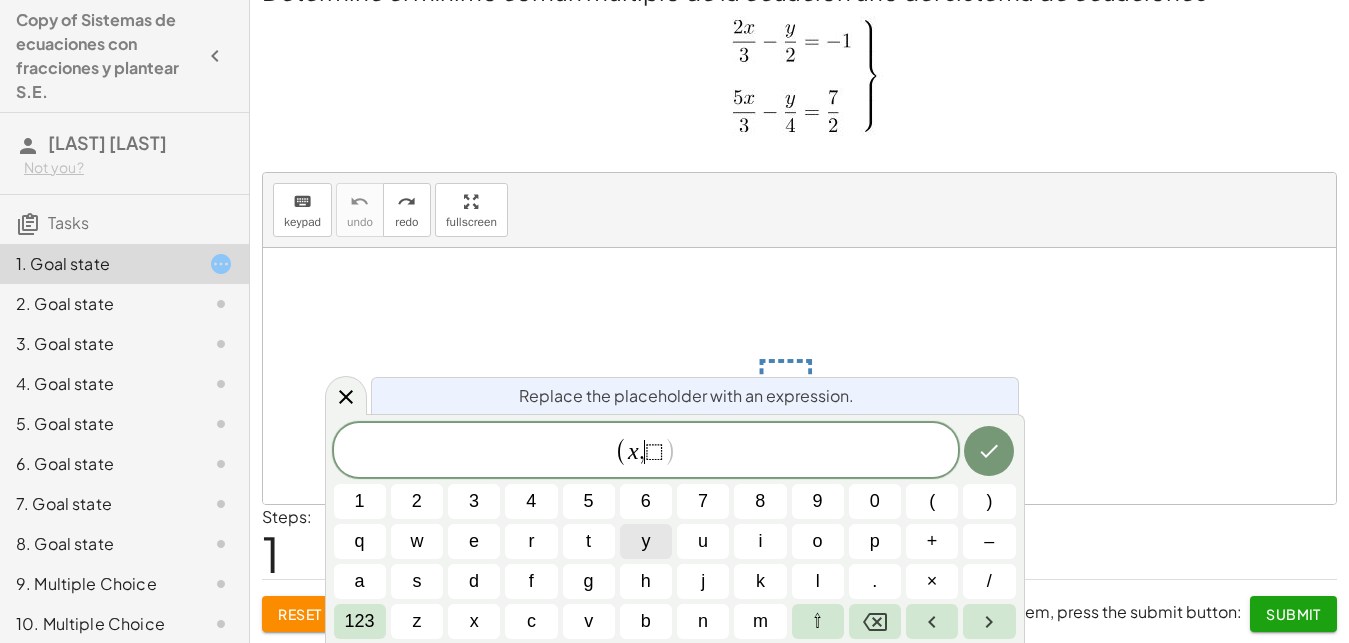 click on "y" at bounding box center (646, 541) 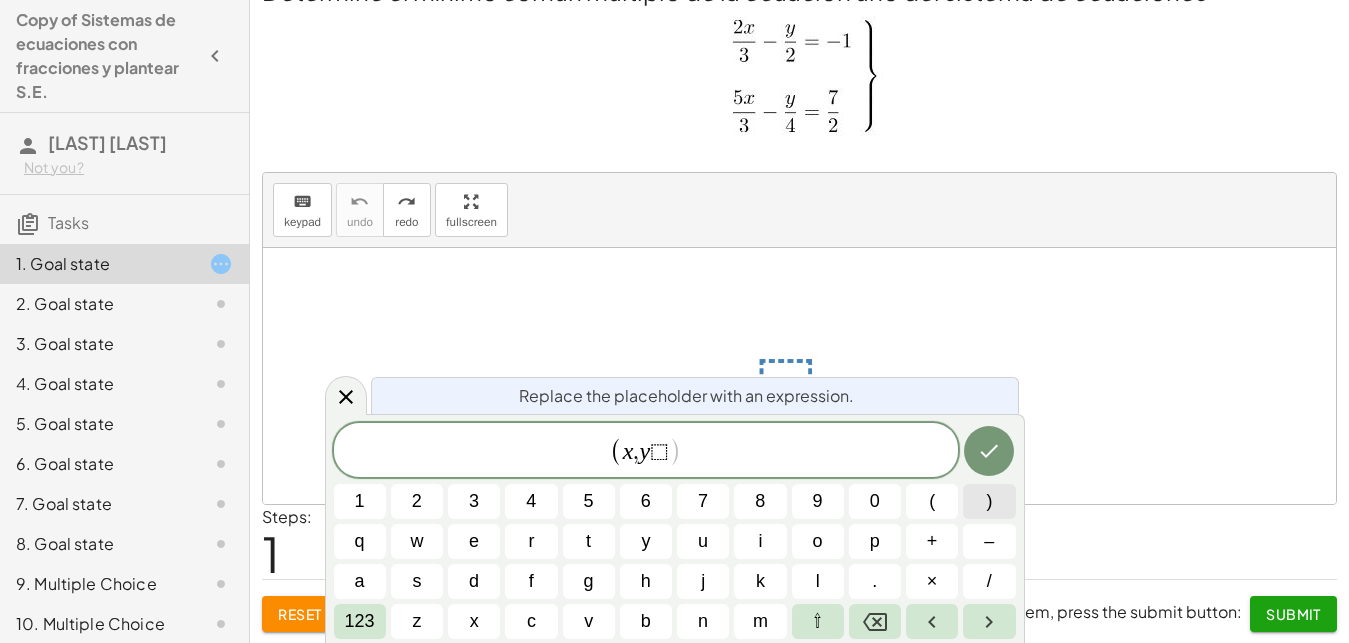 click on ")" at bounding box center [989, 501] 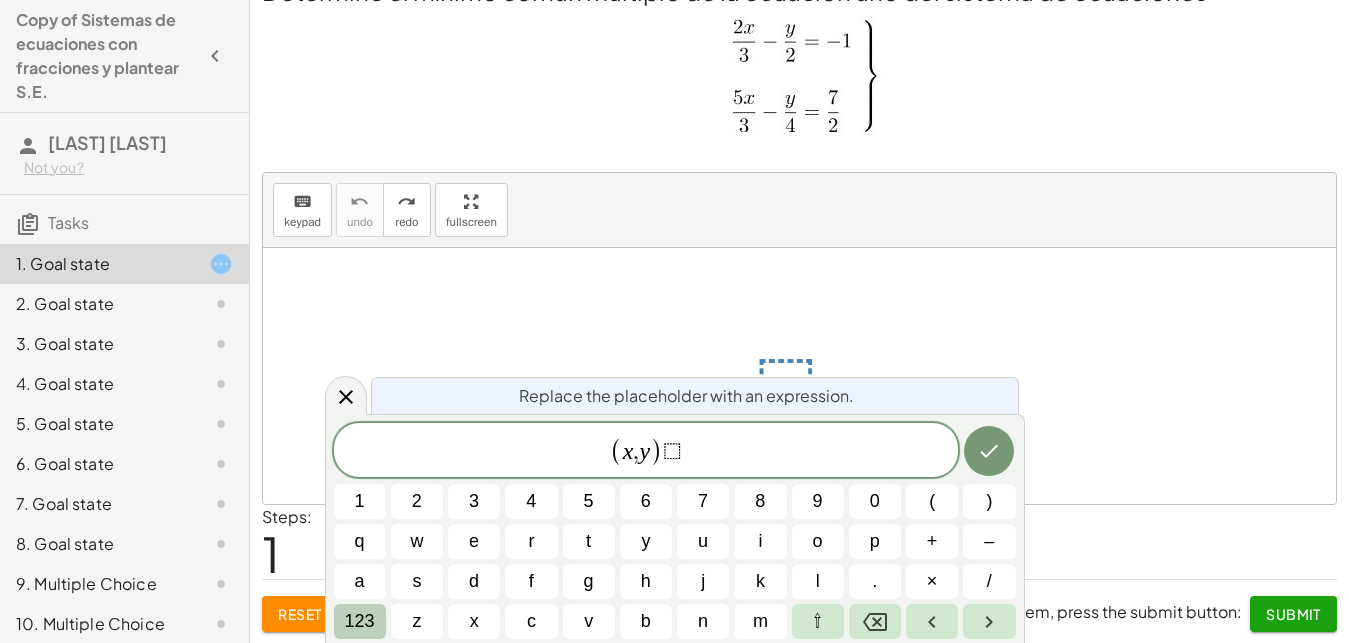 click on "123" at bounding box center (360, 621) 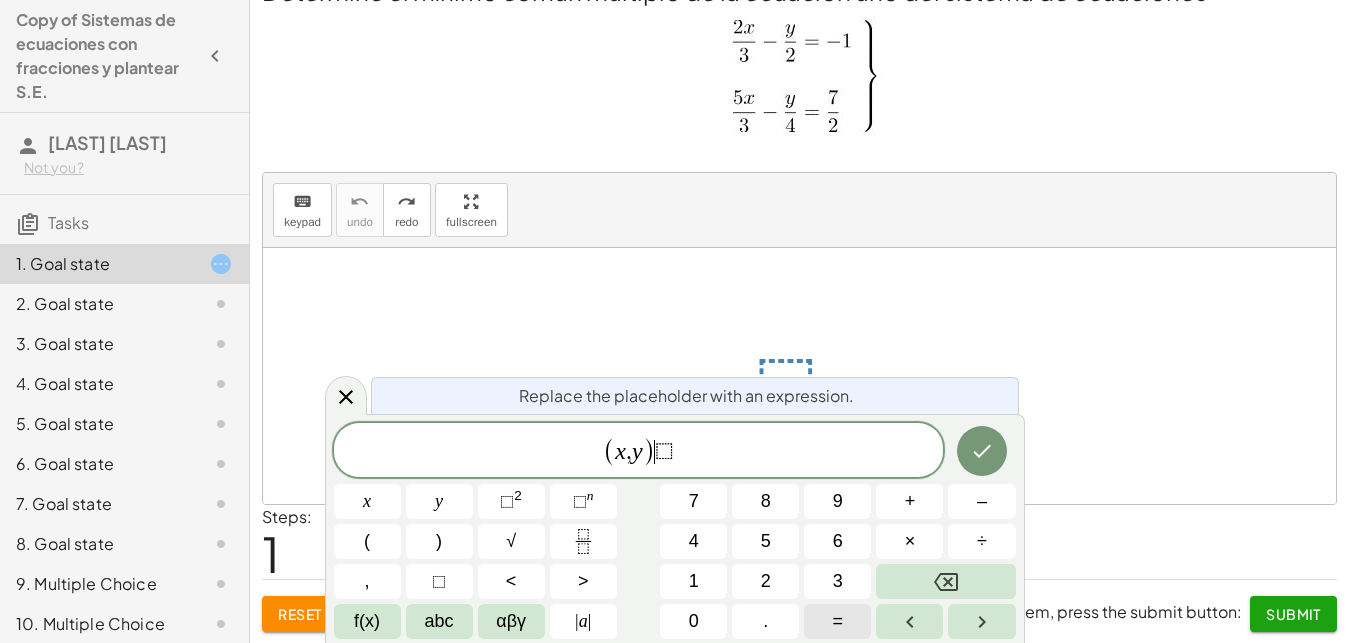 click on "=" at bounding box center [837, 621] 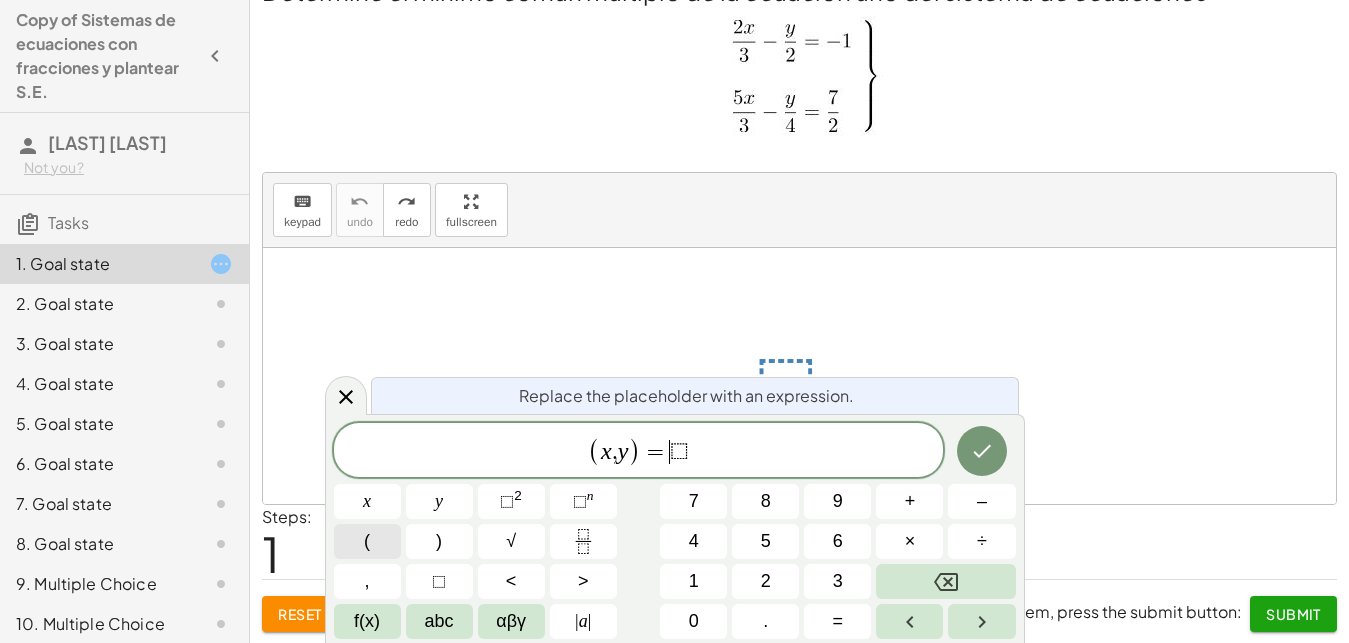 click on "(" at bounding box center [367, 541] 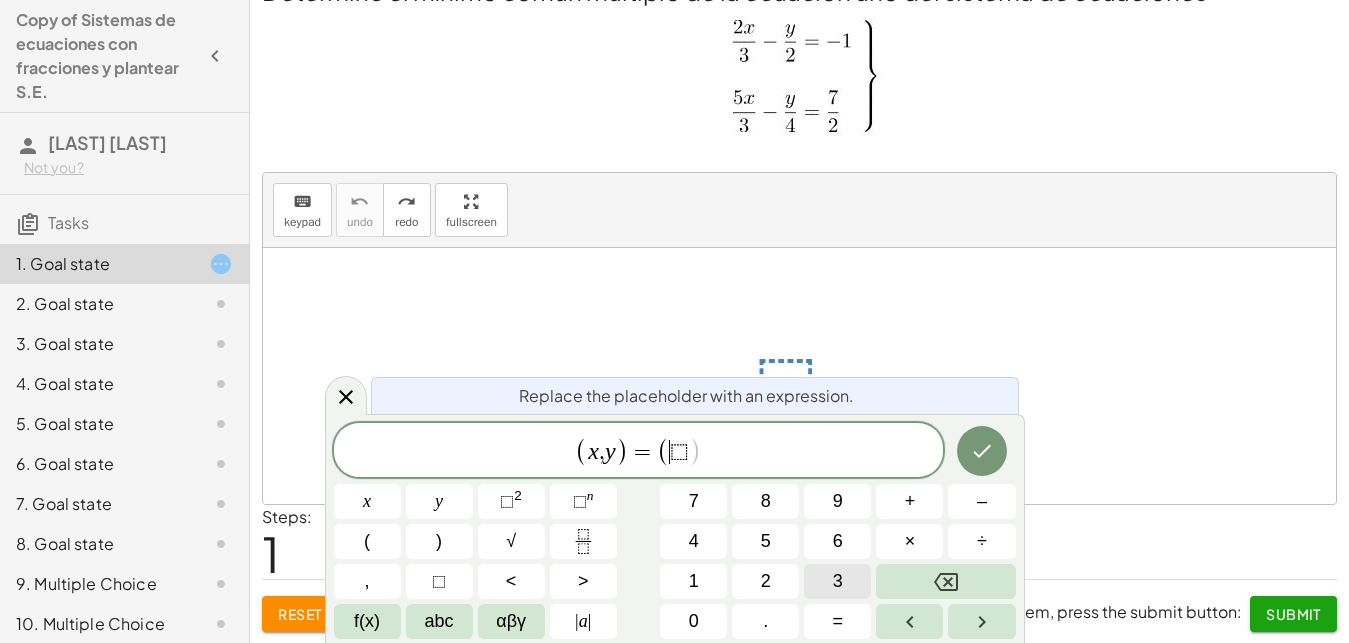 click on "3" at bounding box center [837, 581] 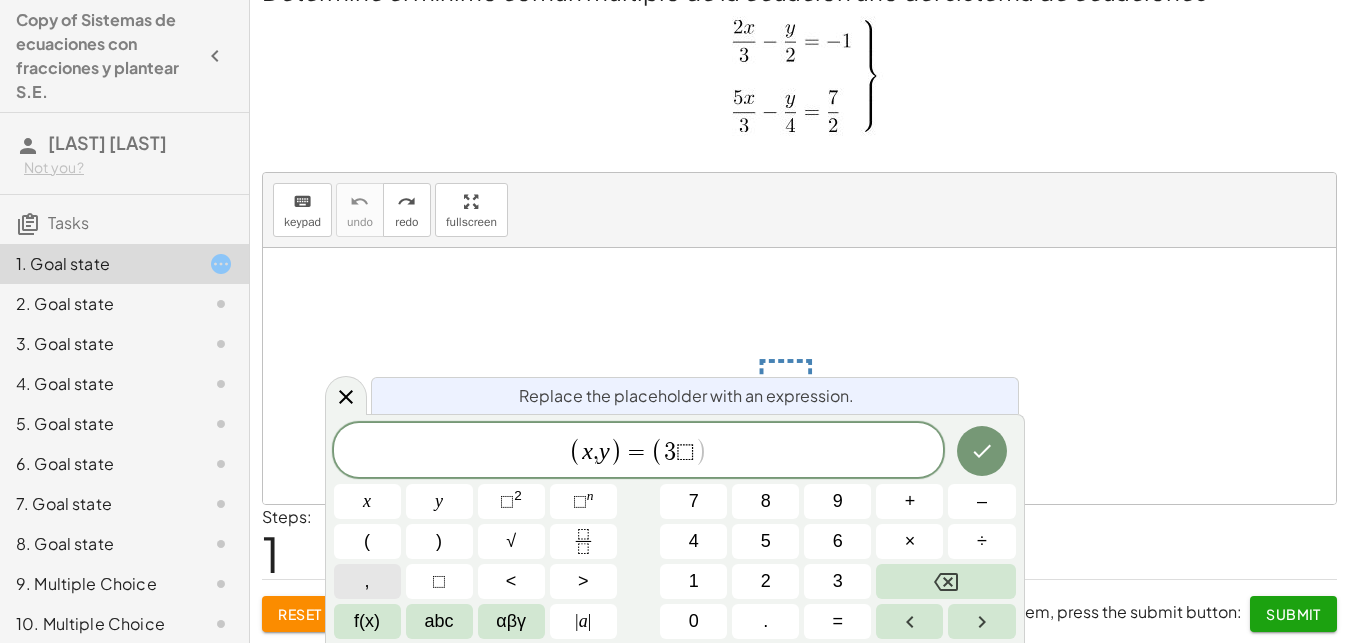 click on "," at bounding box center [367, 581] 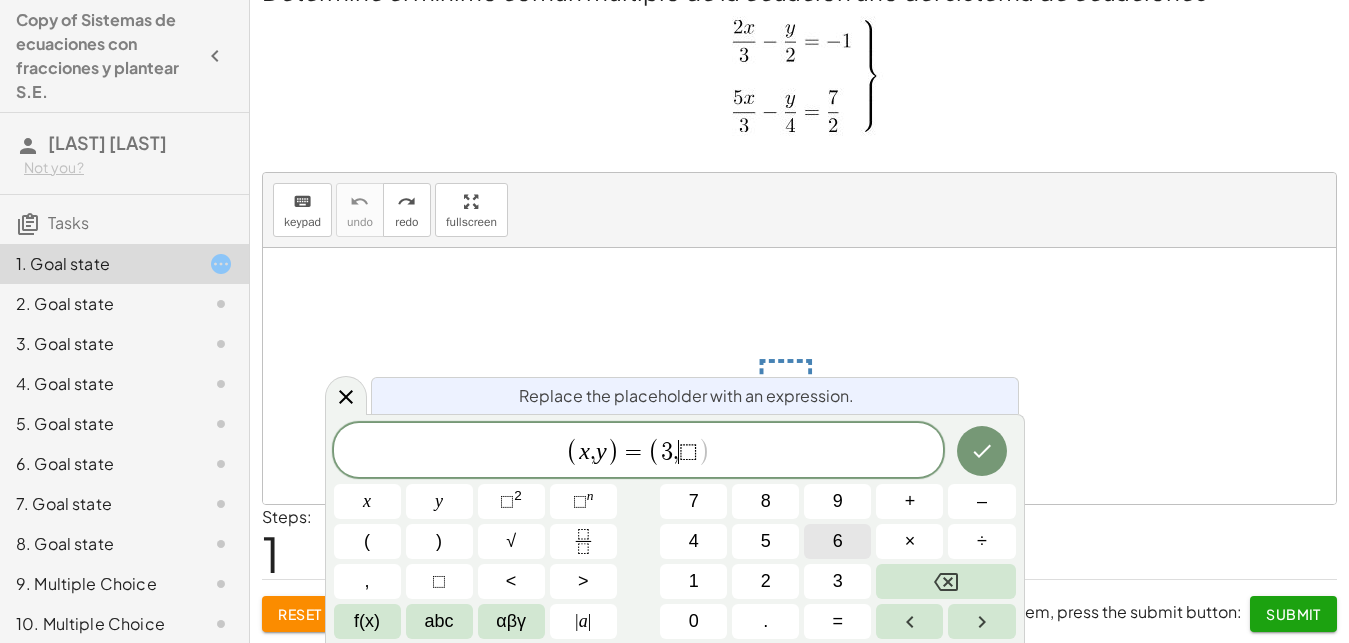 click on "6" at bounding box center (837, 541) 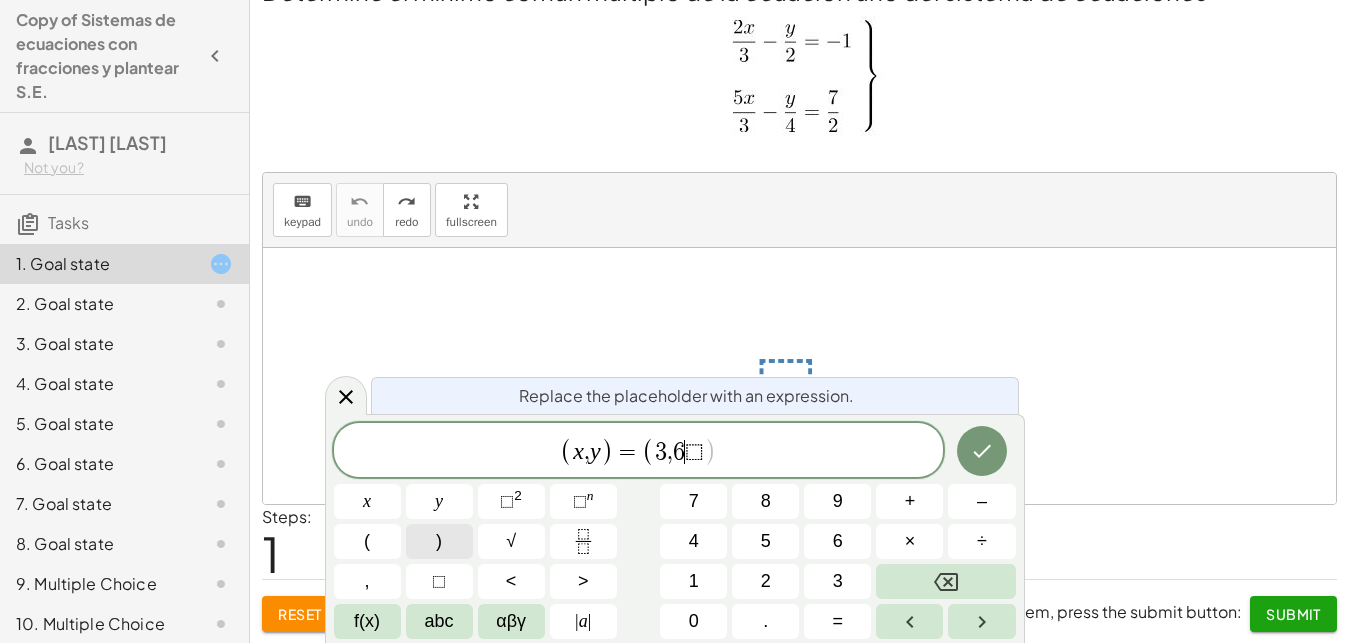click on ")" at bounding box center [439, 541] 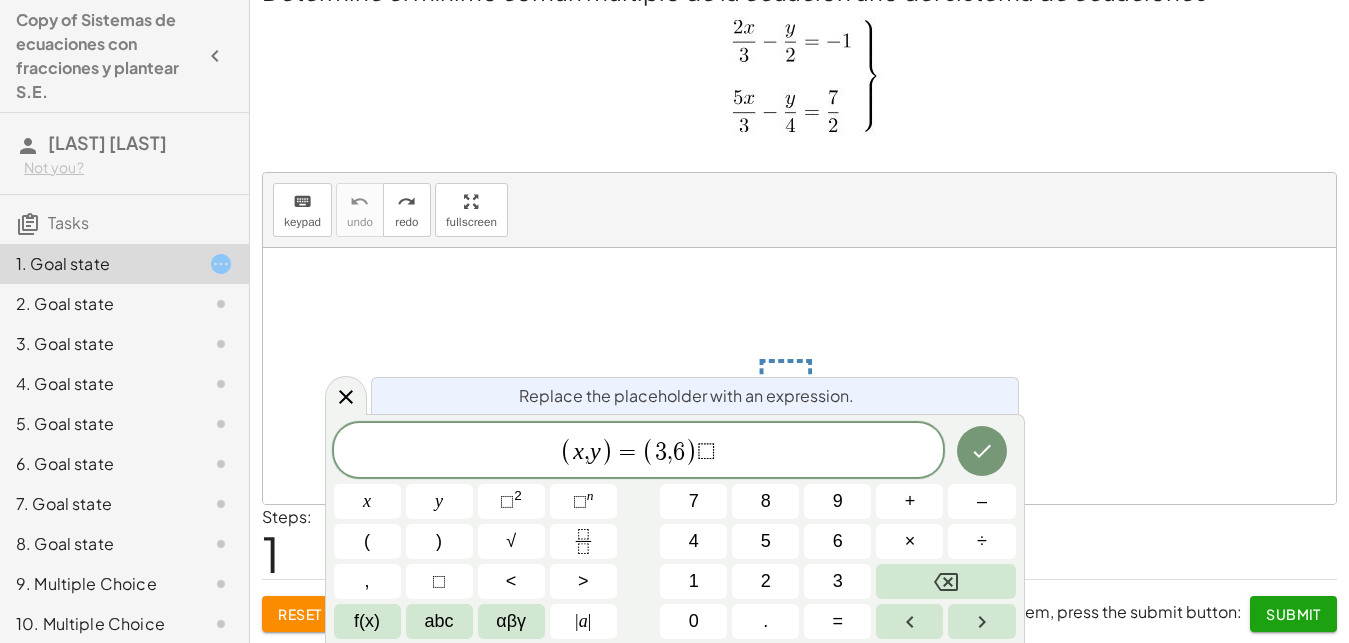 scroll, scrollTop: 18, scrollLeft: 0, axis: vertical 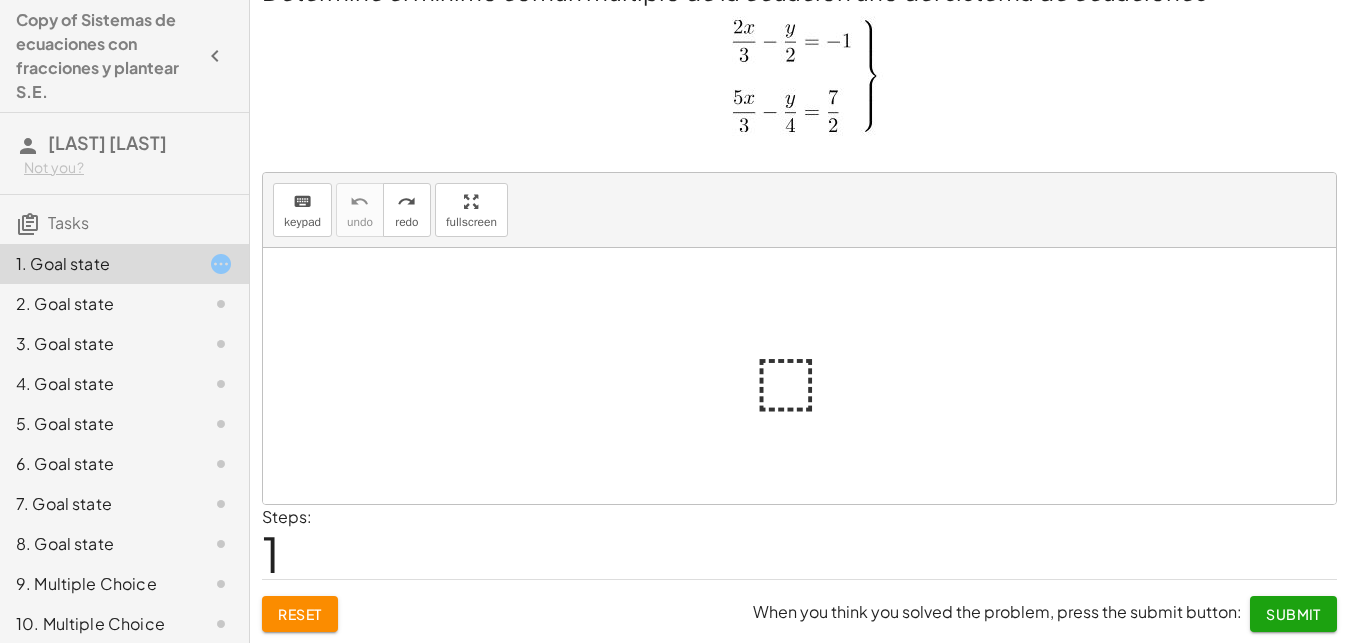 click on "Reset" at bounding box center (300, 614) 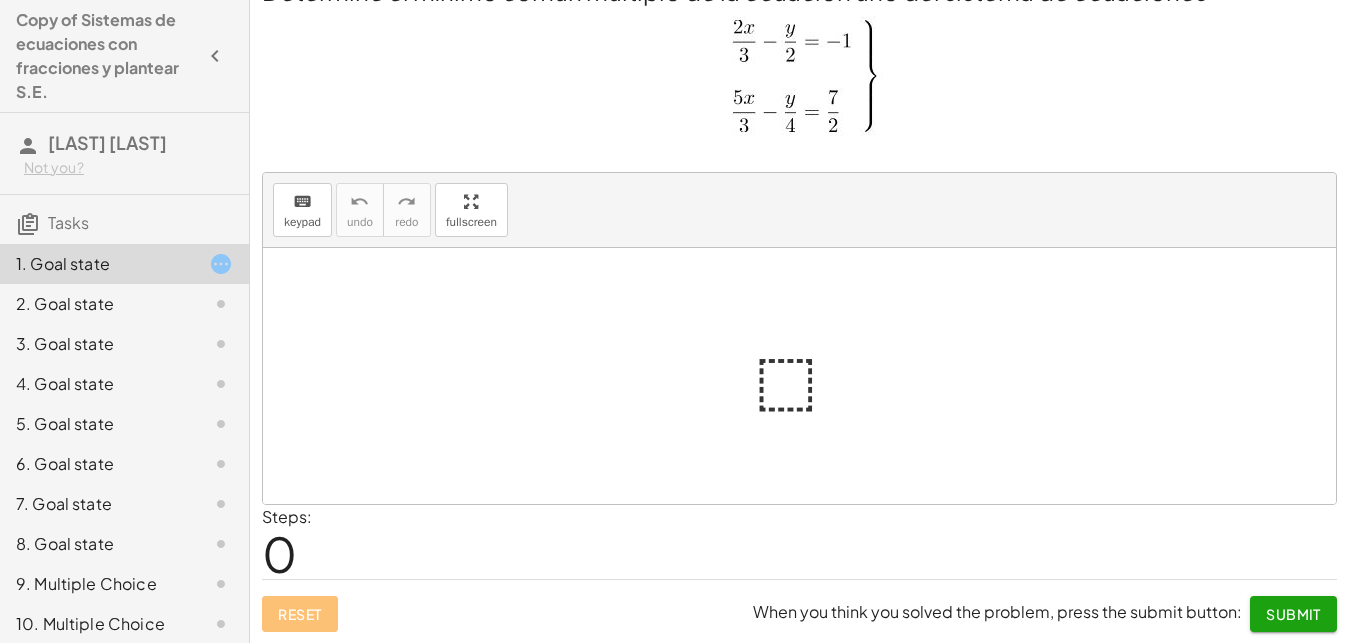 click at bounding box center [807, 376] 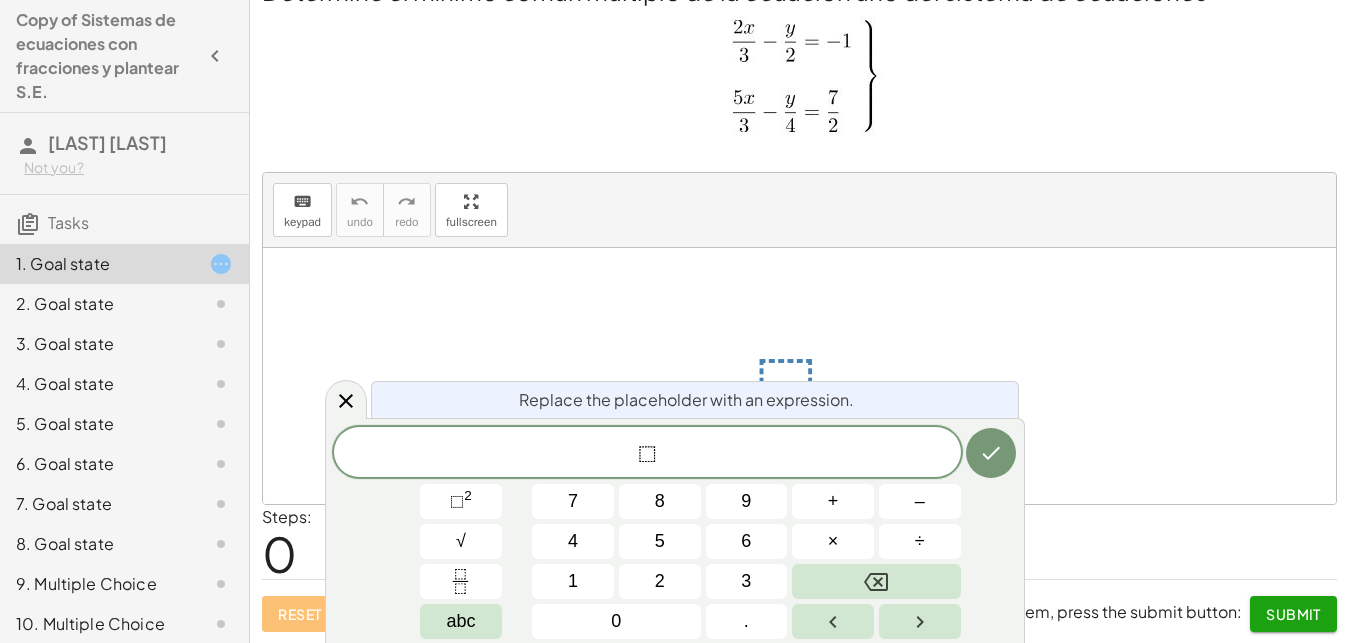 scroll, scrollTop: 18, scrollLeft: 0, axis: vertical 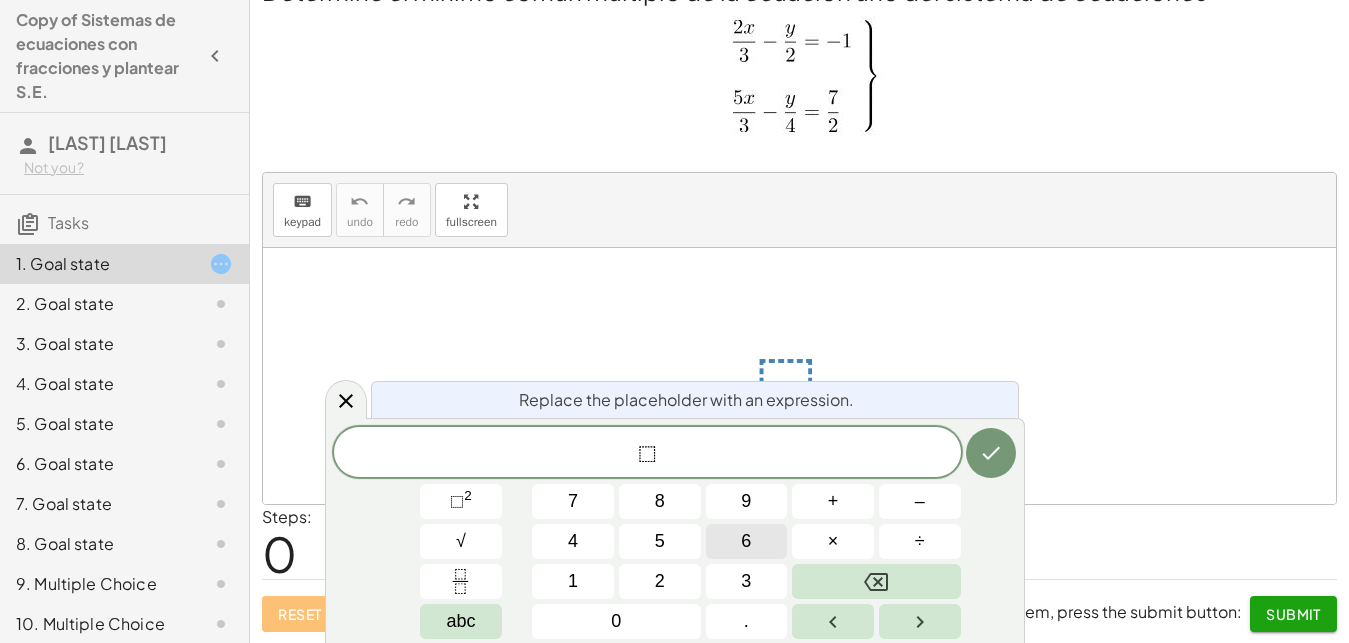click on "6" at bounding box center [747, 541] 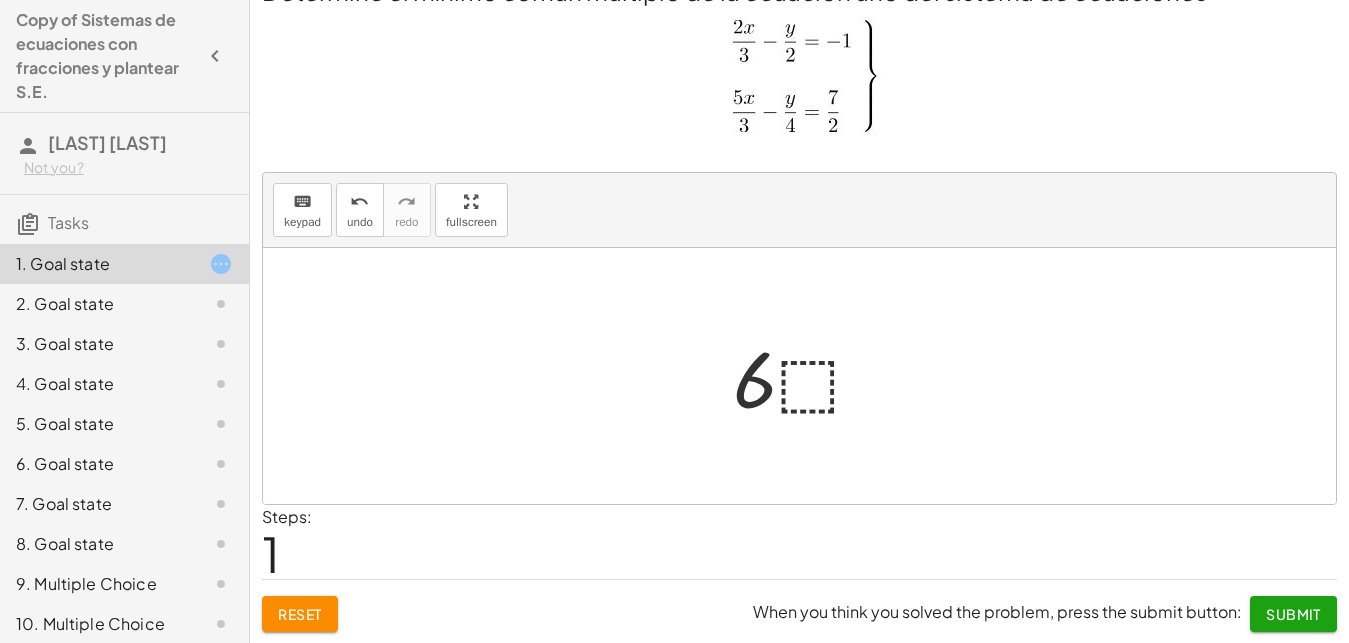 click at bounding box center (807, 376) 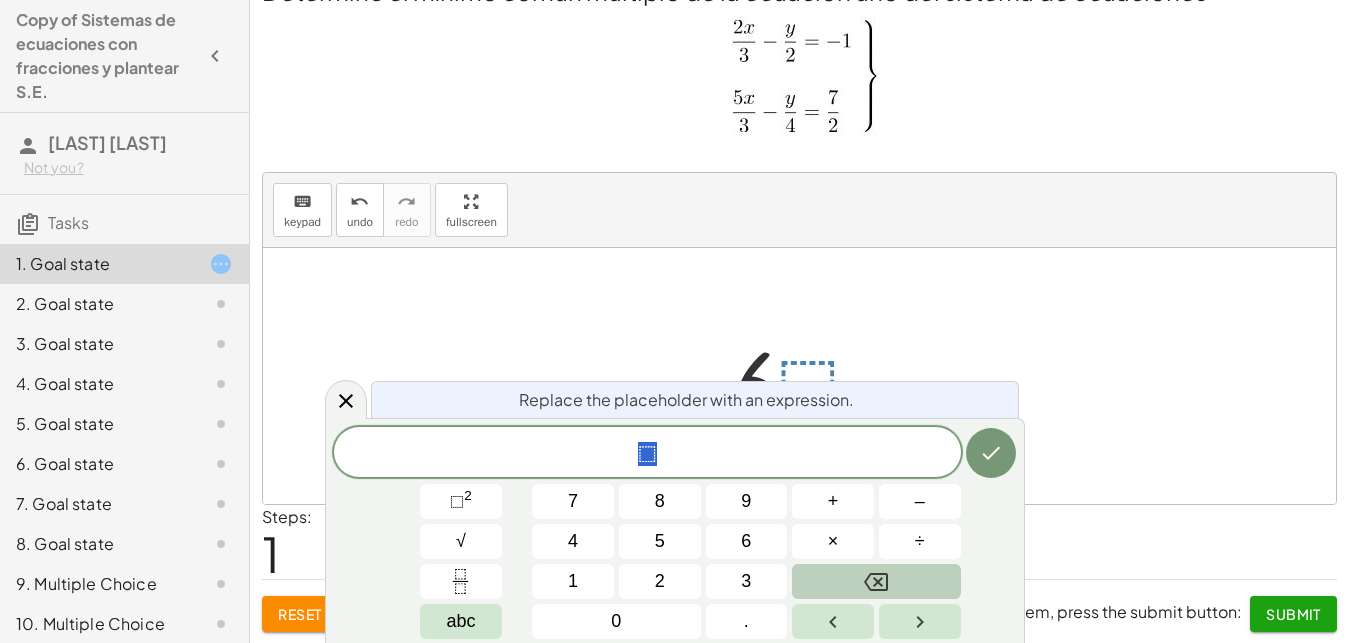 click 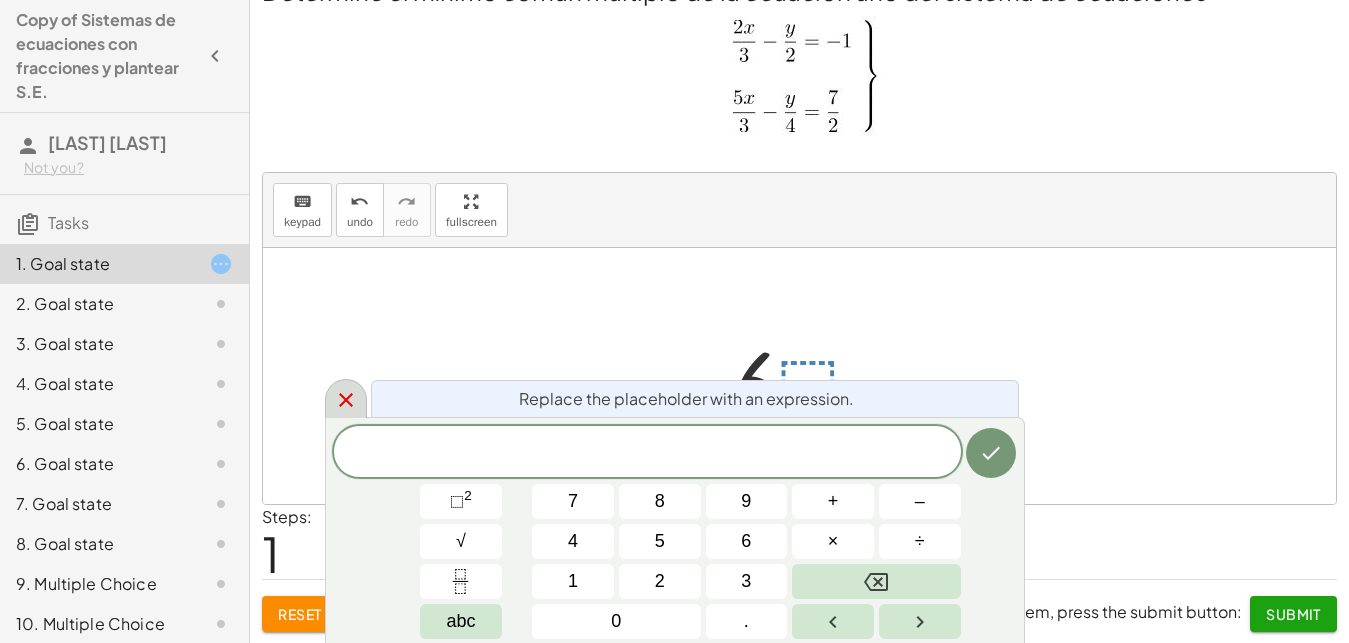 click 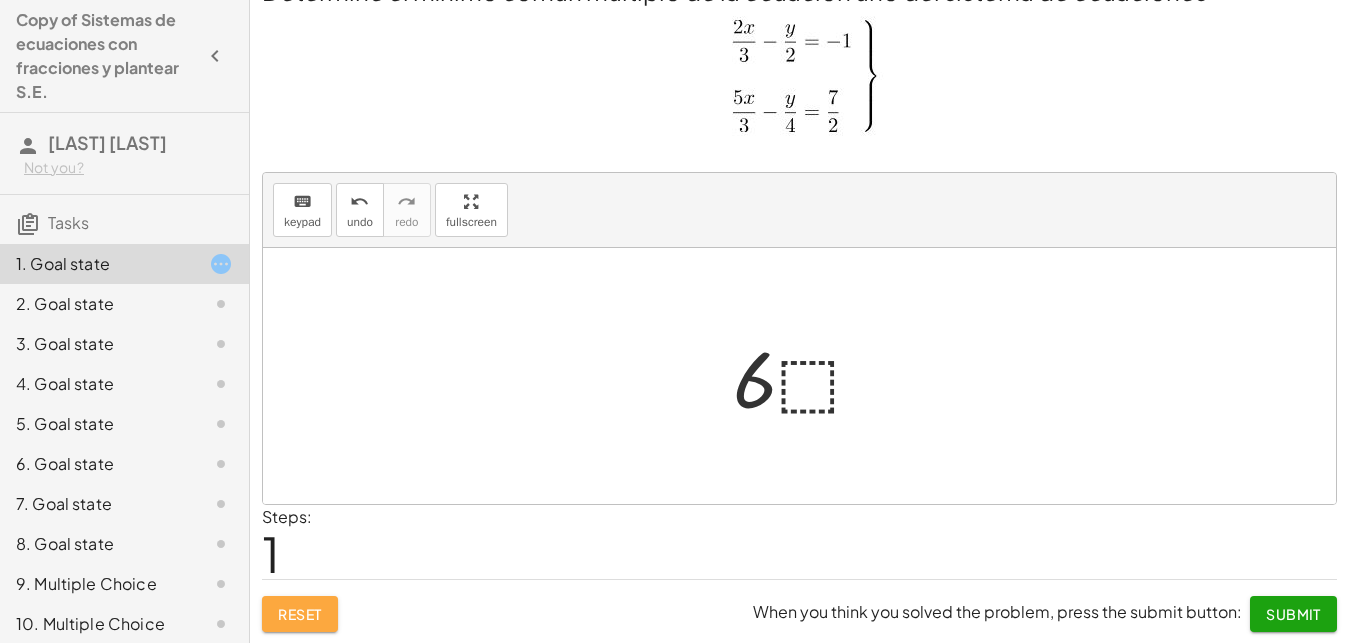 click on "Reset" at bounding box center (300, 614) 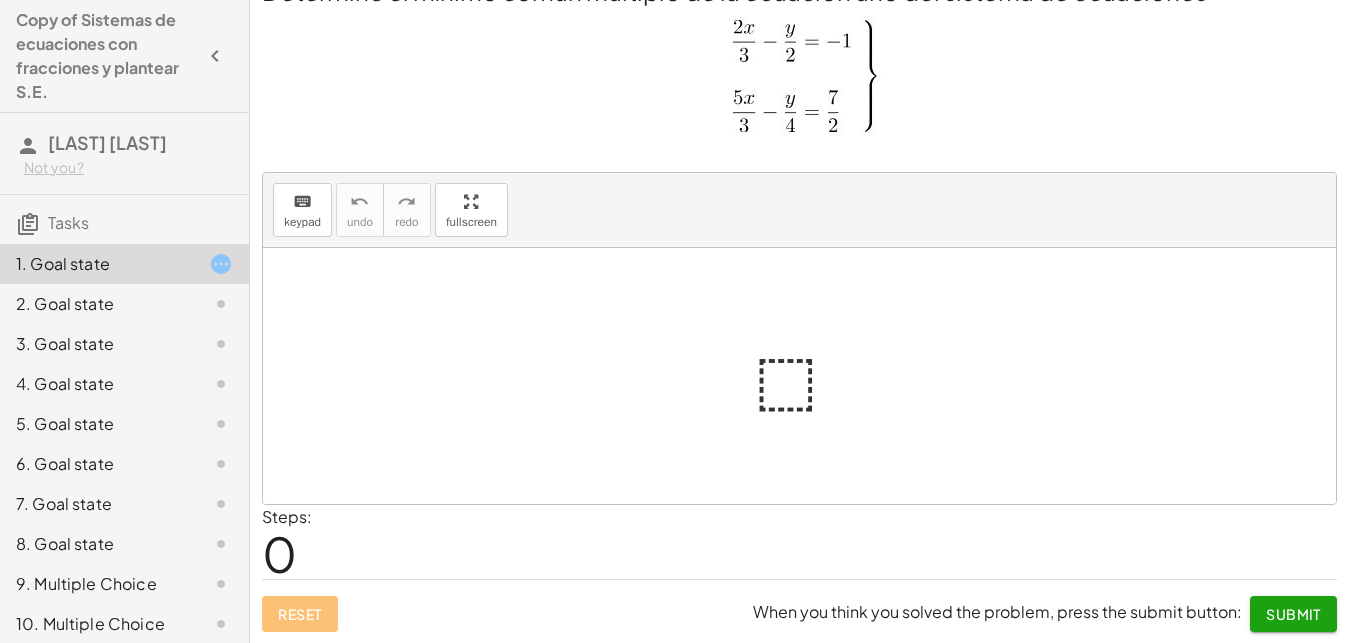 click at bounding box center (807, 376) 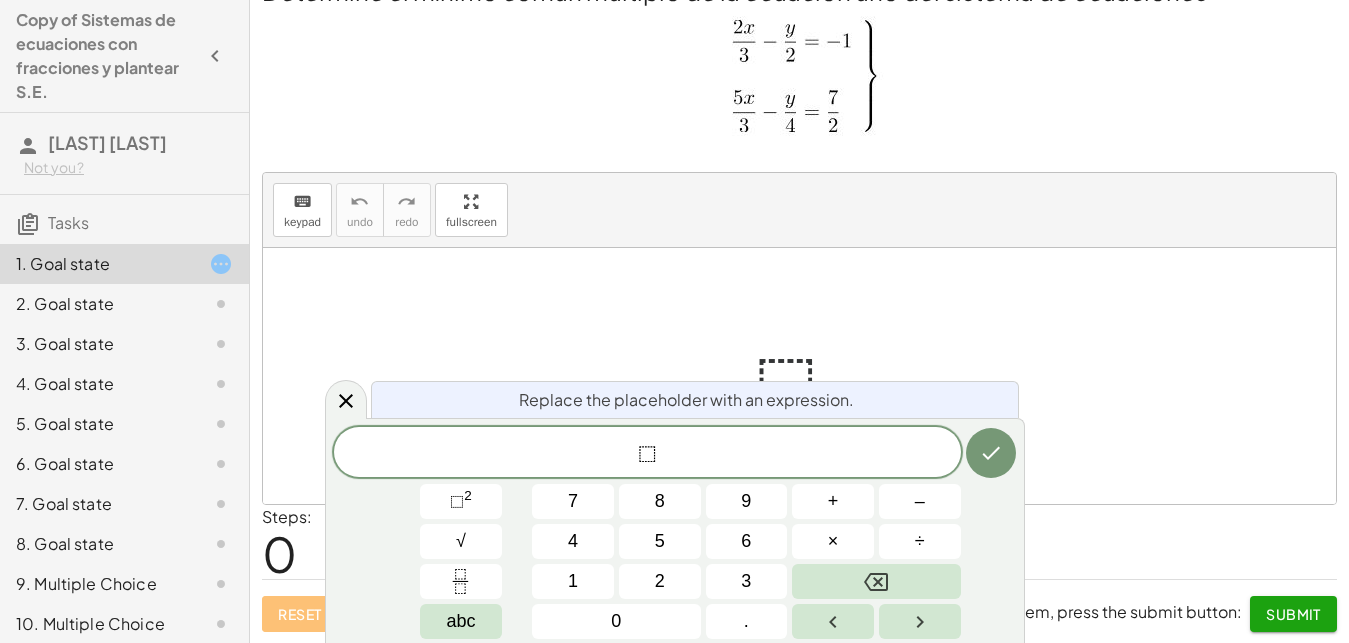 scroll, scrollTop: 18, scrollLeft: 18, axis: both 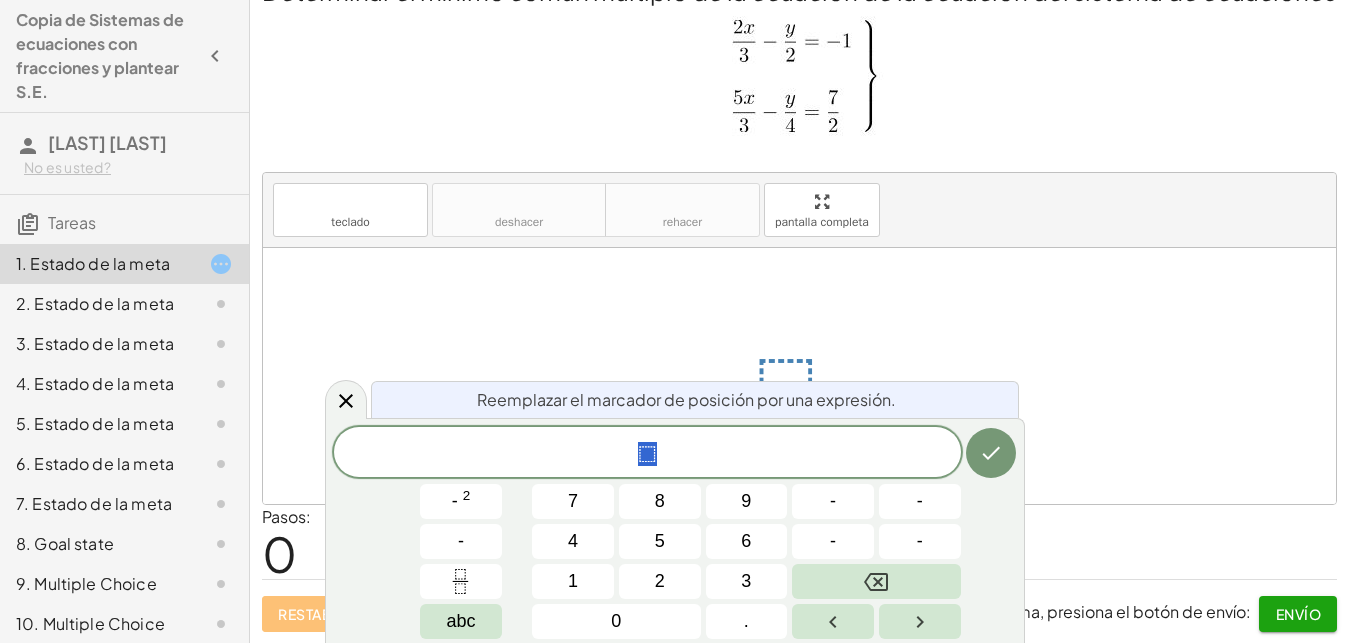 click on "⬚" at bounding box center (647, 454) 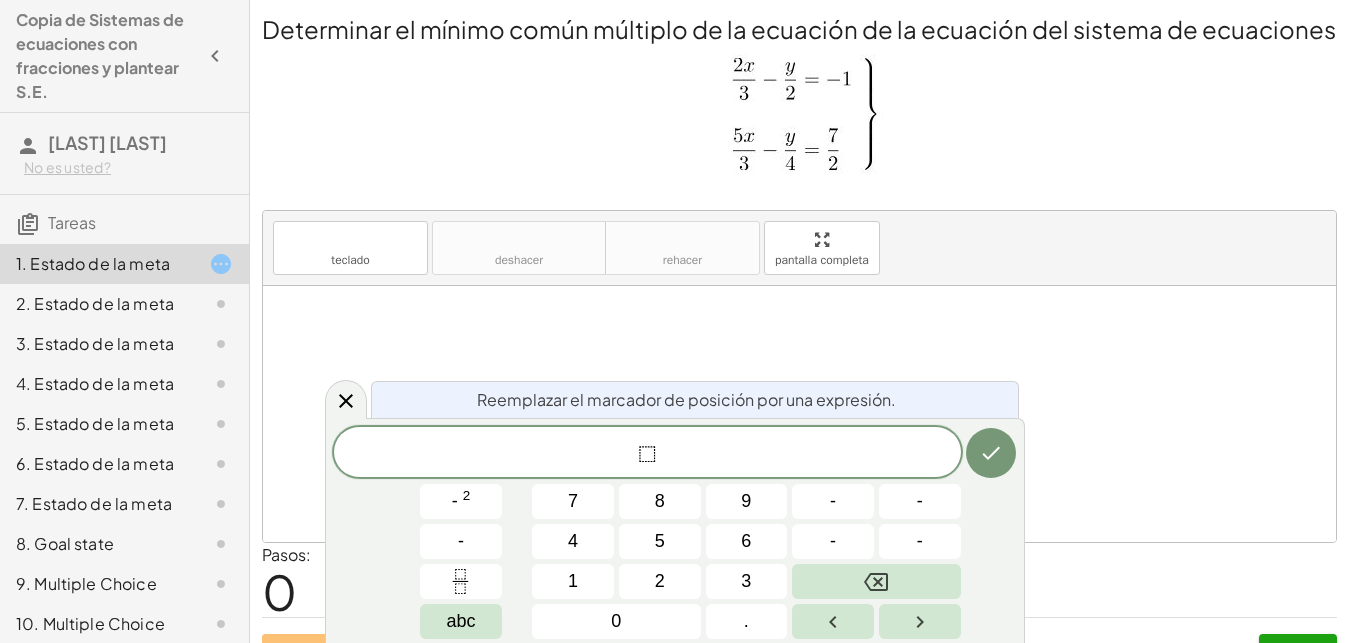 scroll, scrollTop: 38, scrollLeft: 0, axis: vertical 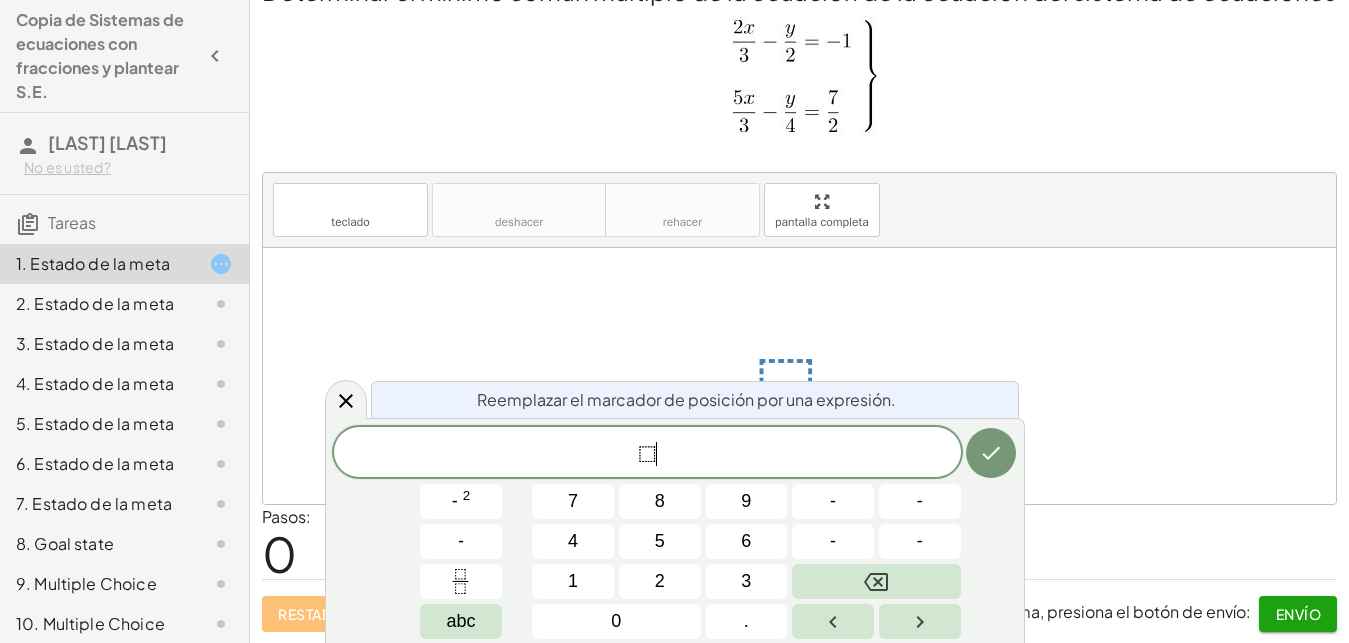 drag, startPoint x: 676, startPoint y: 462, endPoint x: 660, endPoint y: 461, distance: 16.03122 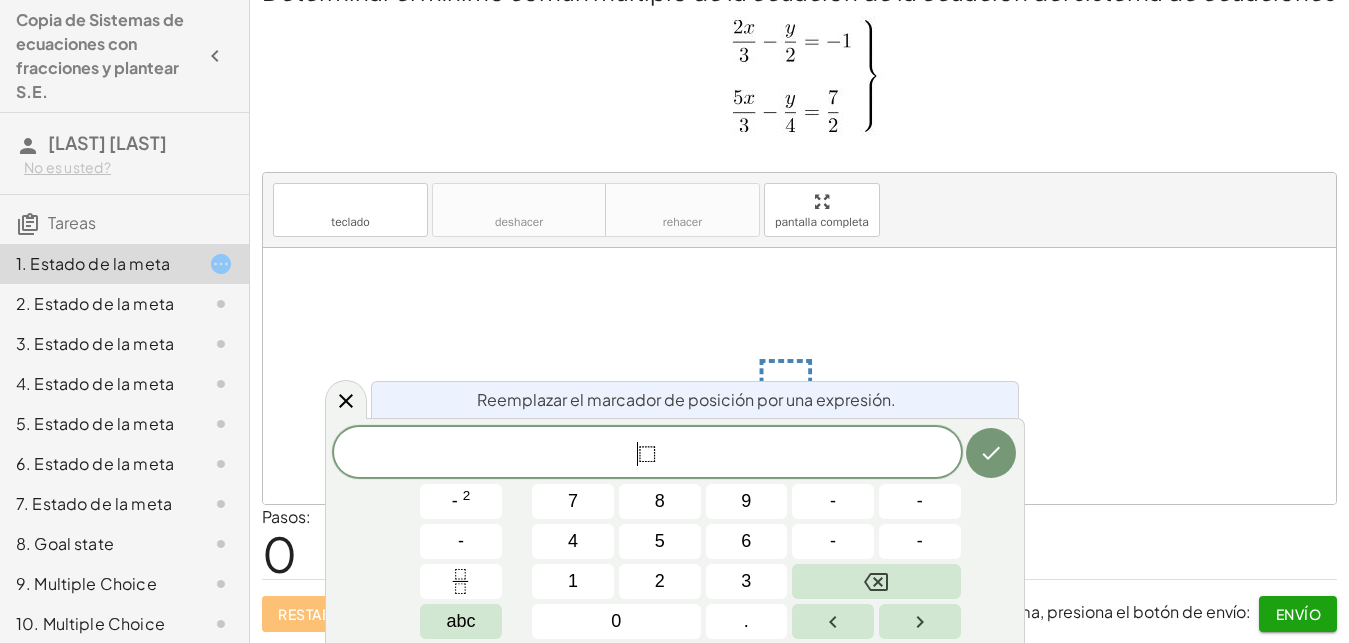 click on "​ ⬚" at bounding box center (647, 454) 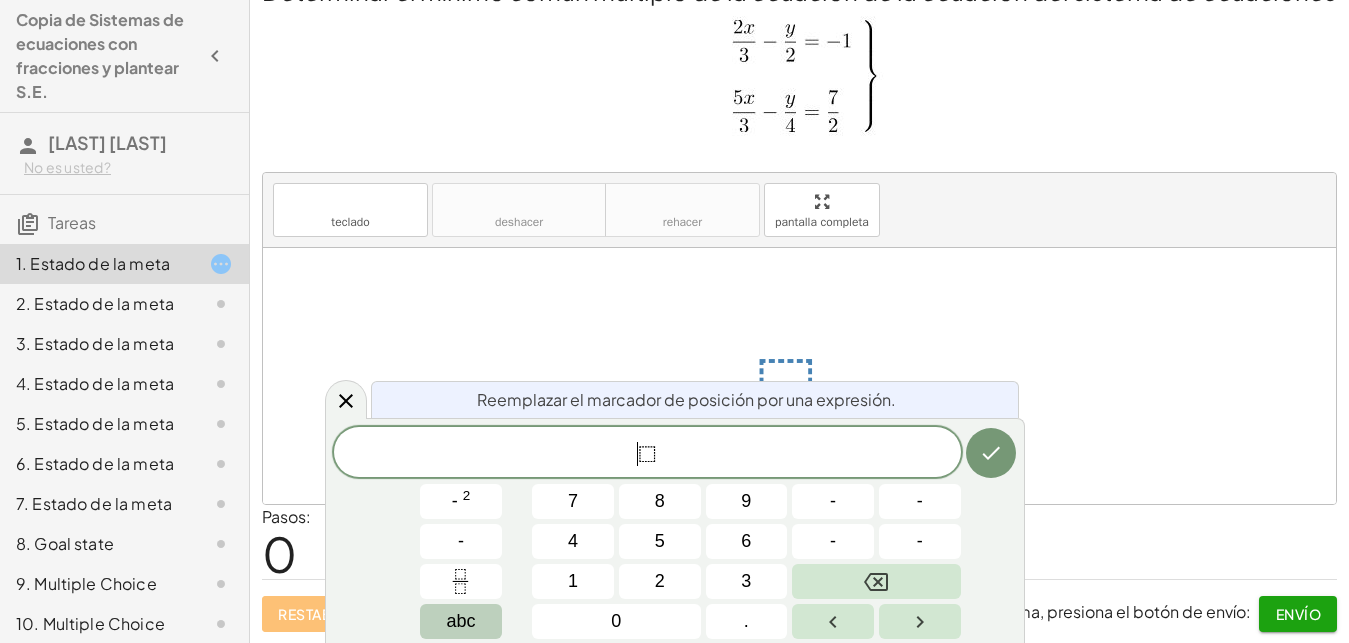 click on "abc" at bounding box center (461, 621) 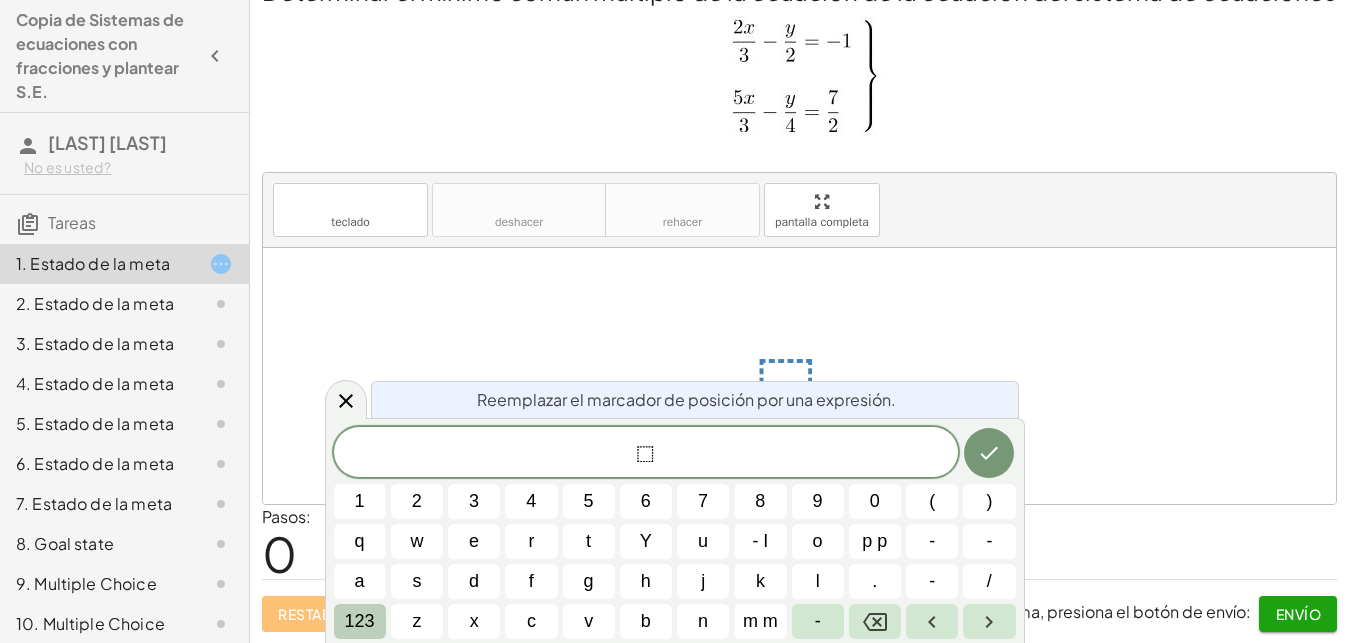 click on "123" at bounding box center [360, 621] 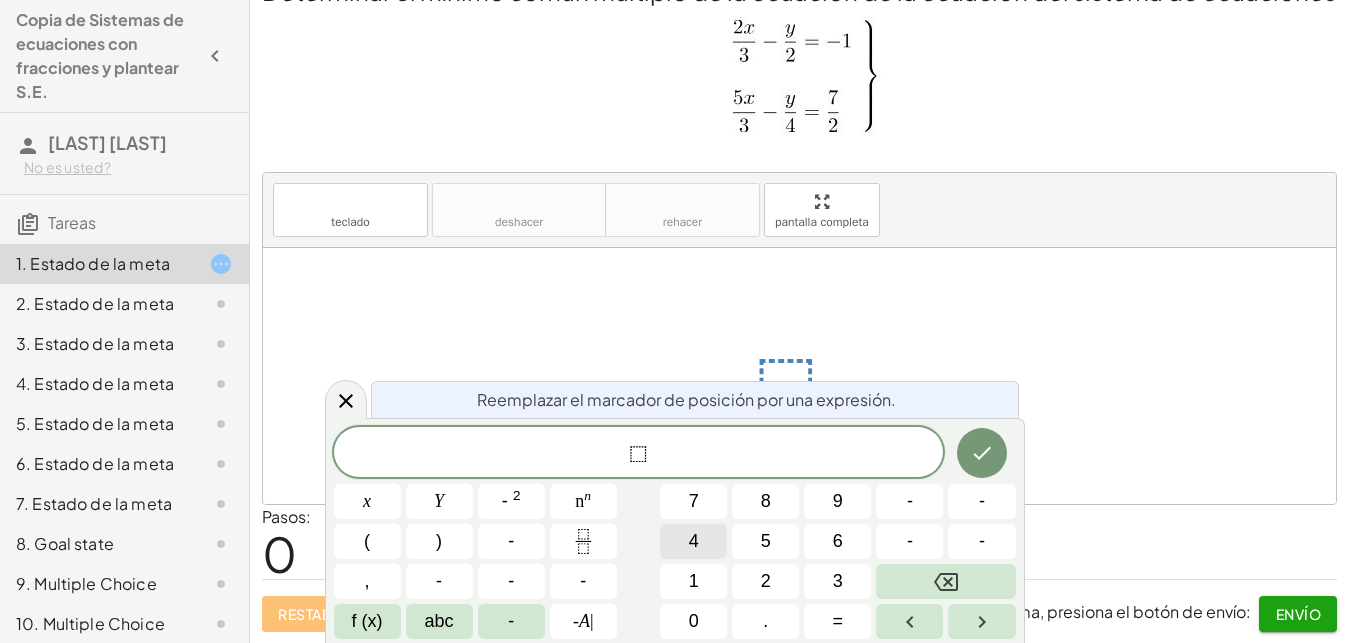 click on "4" at bounding box center [693, 541] 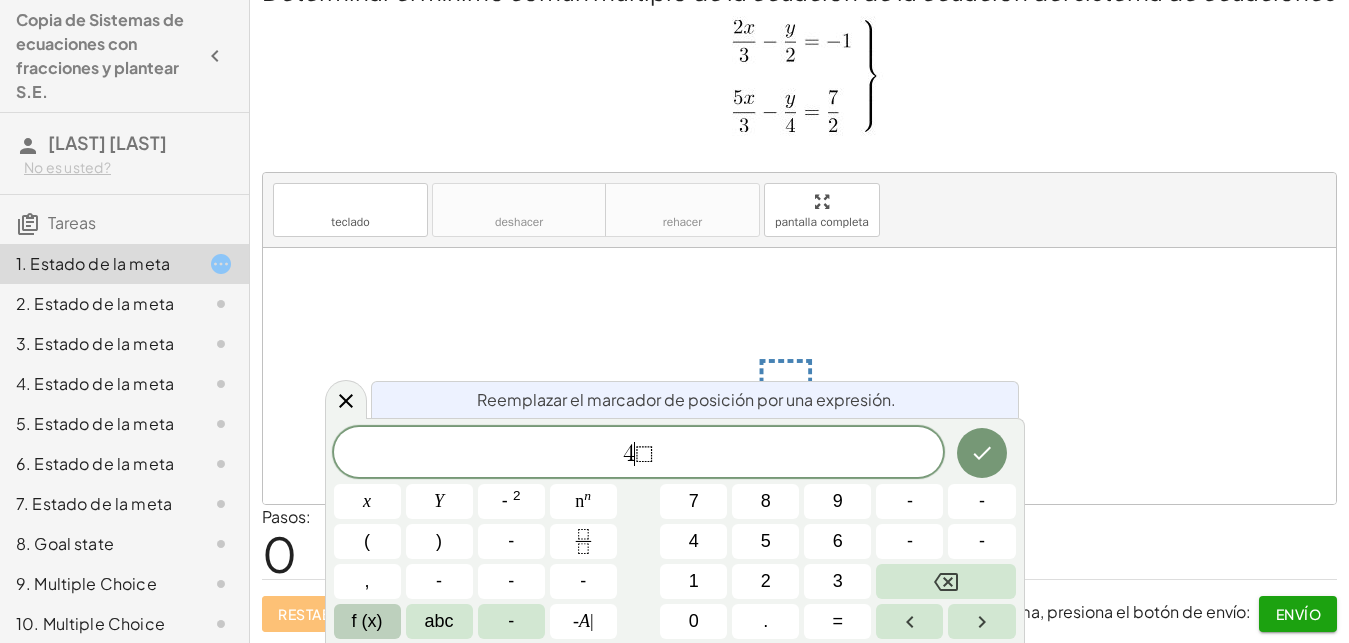 click on "f (x)" at bounding box center [367, 621] 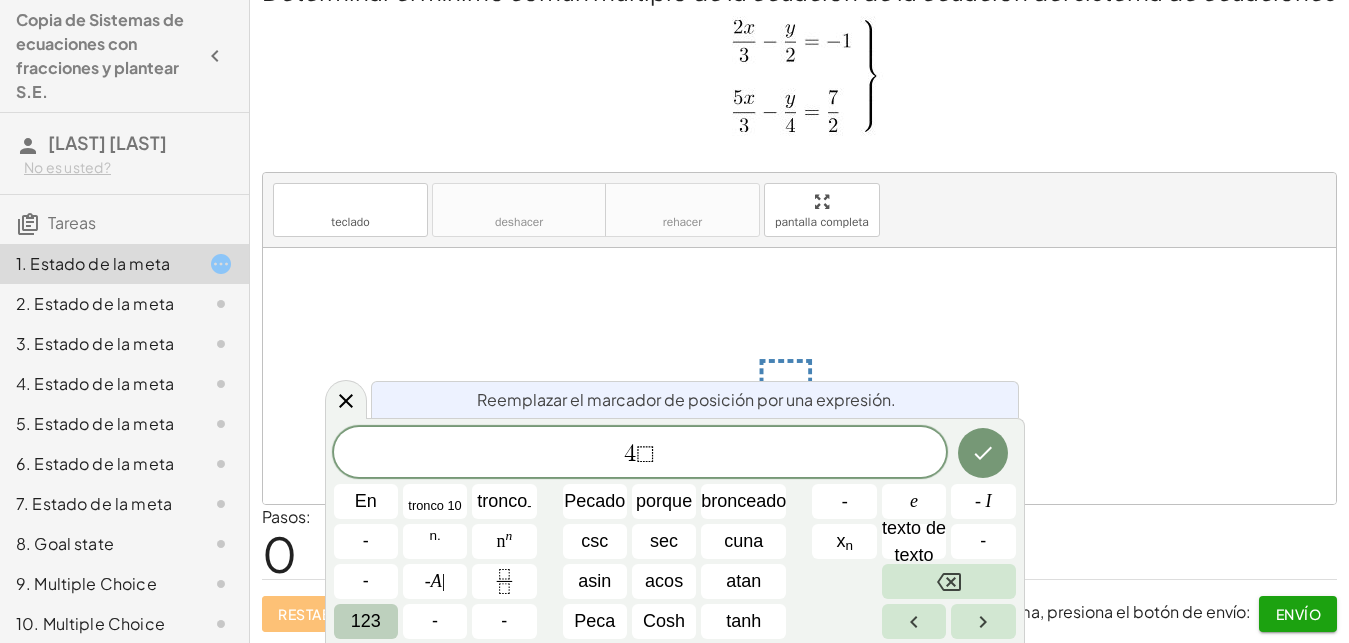 click on "123" at bounding box center (366, 621) 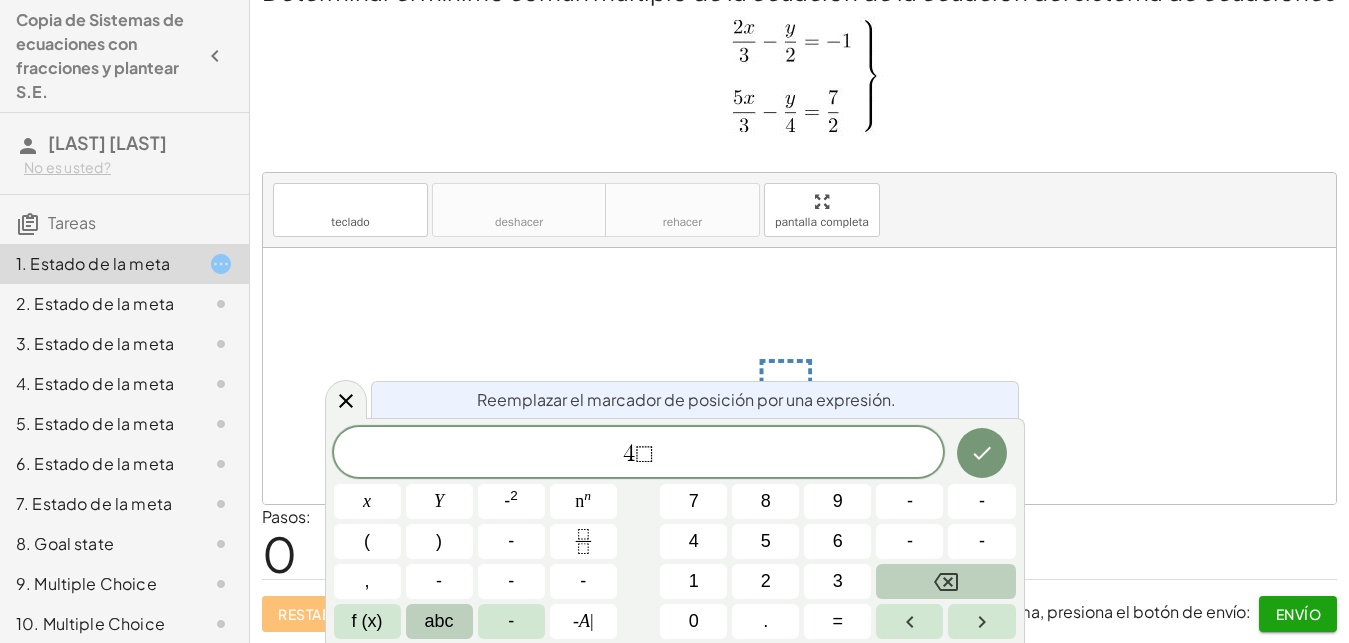 click on "abc" at bounding box center [439, 621] 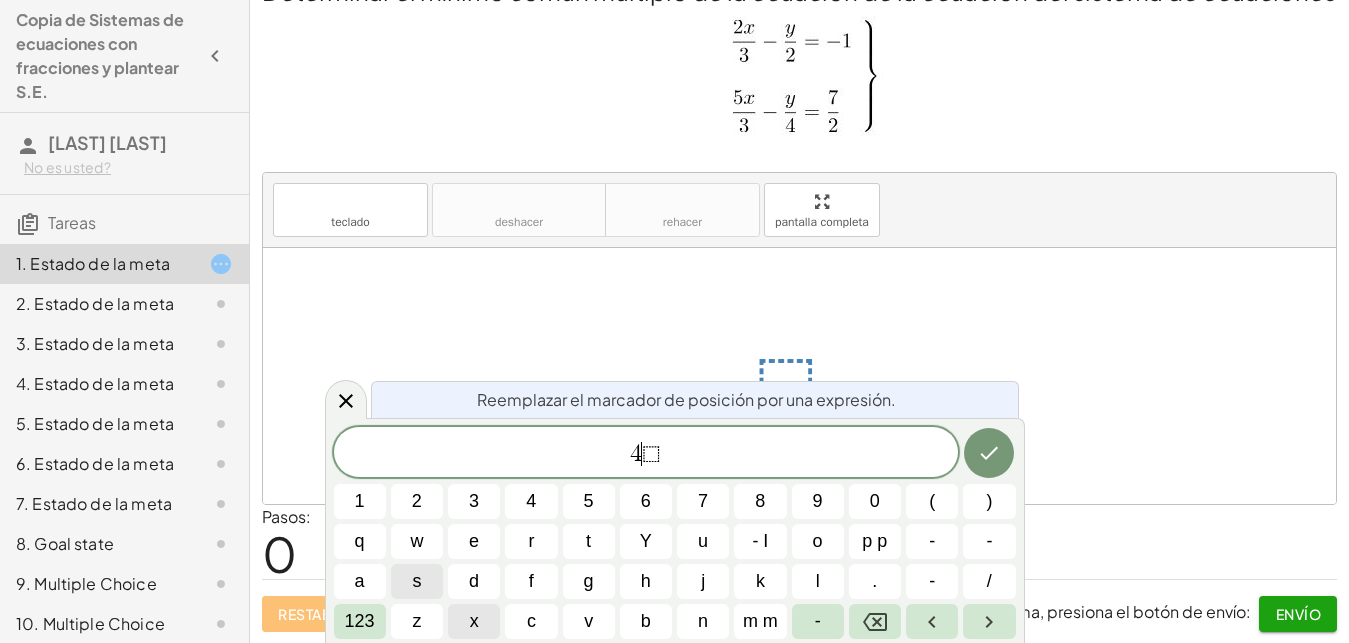 click on "x" at bounding box center (474, 621) 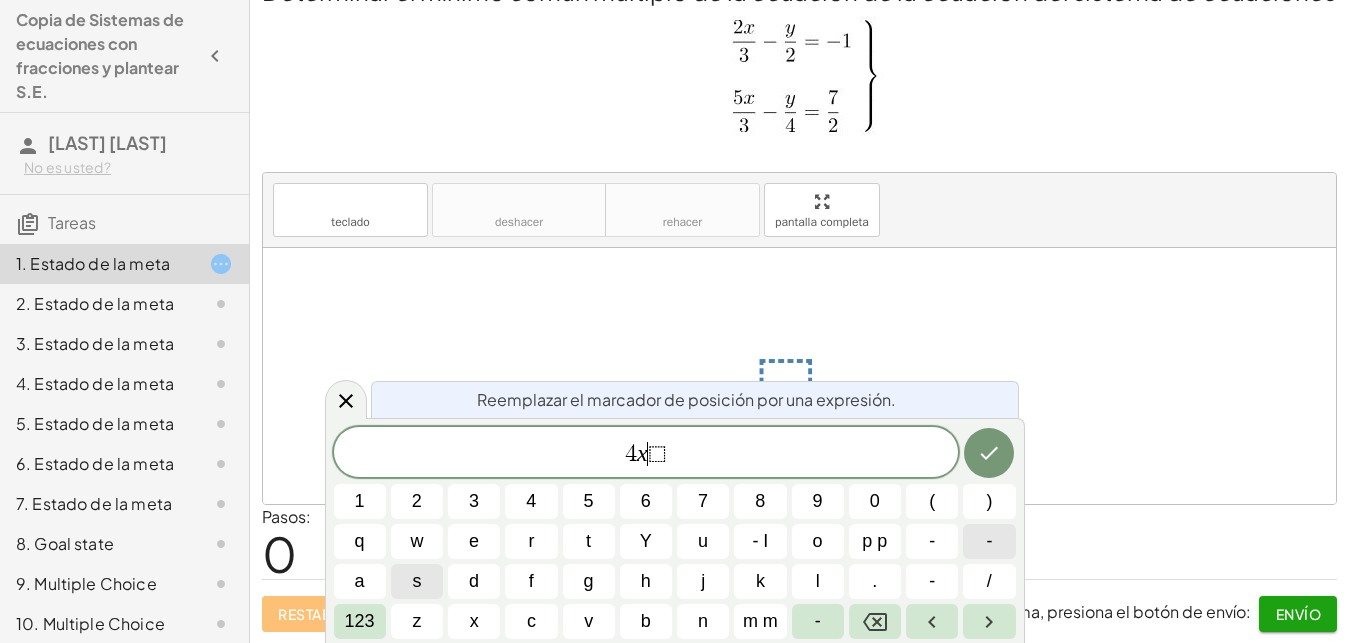click on "-" at bounding box center [989, 541] 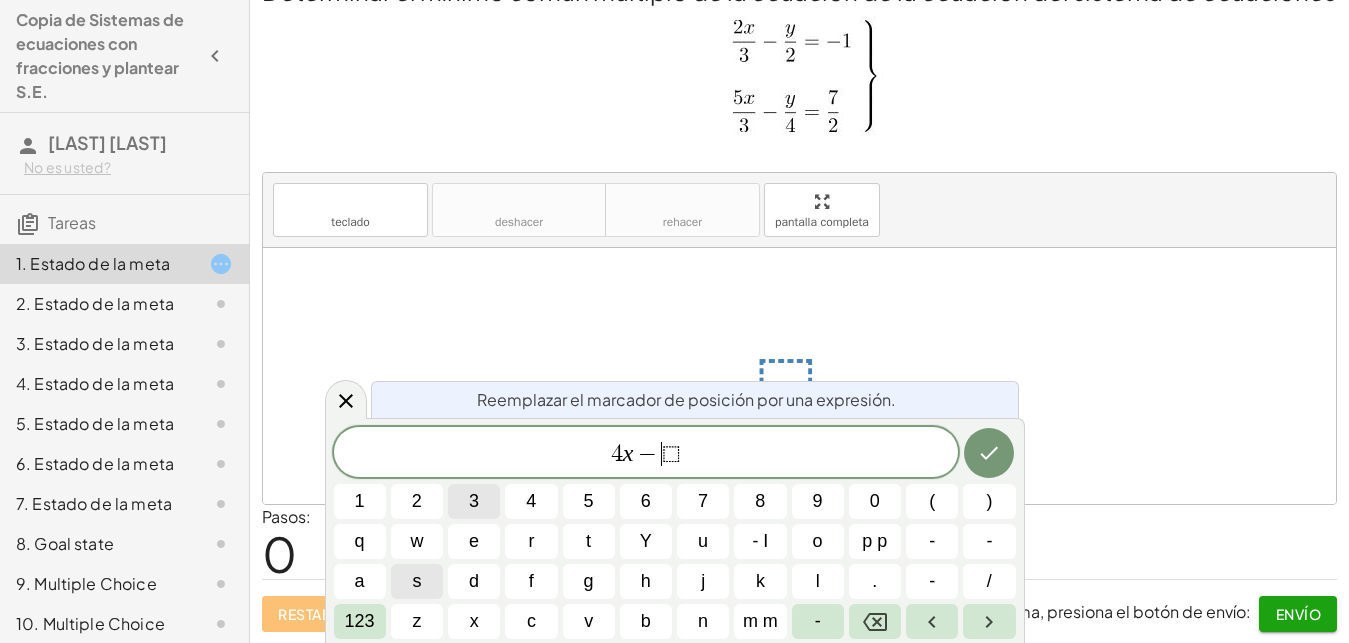 click on "3" at bounding box center (474, 501) 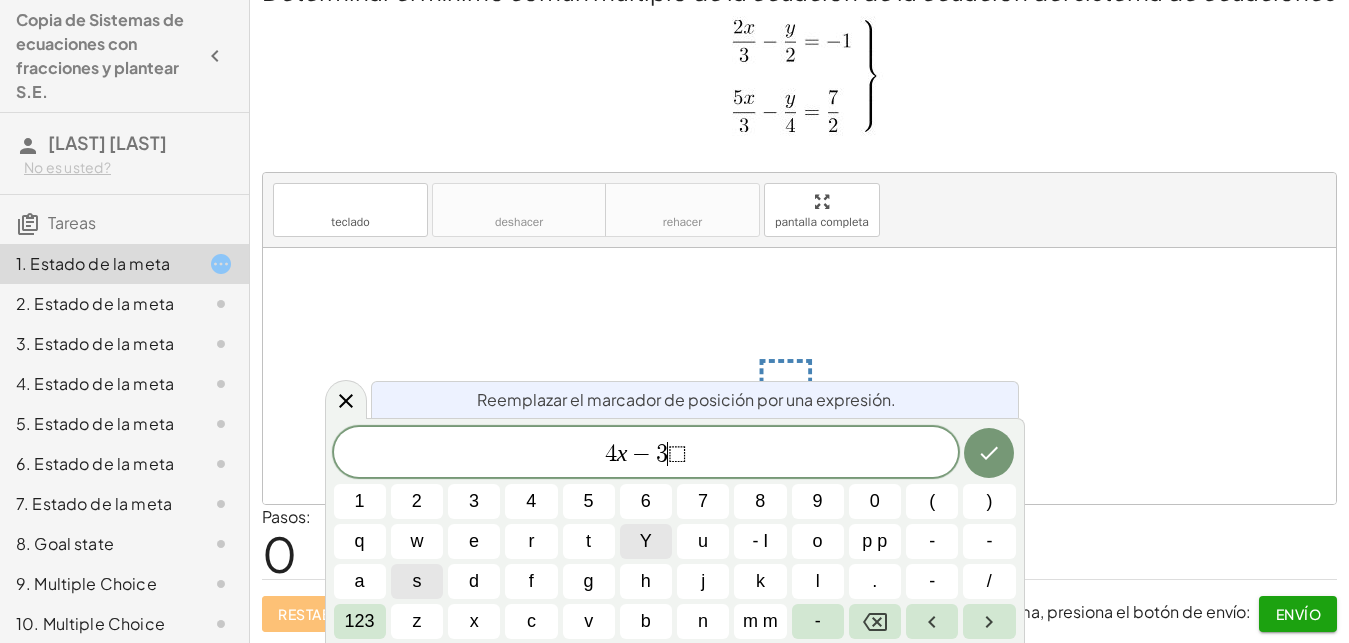 click on "Y" at bounding box center [646, 541] 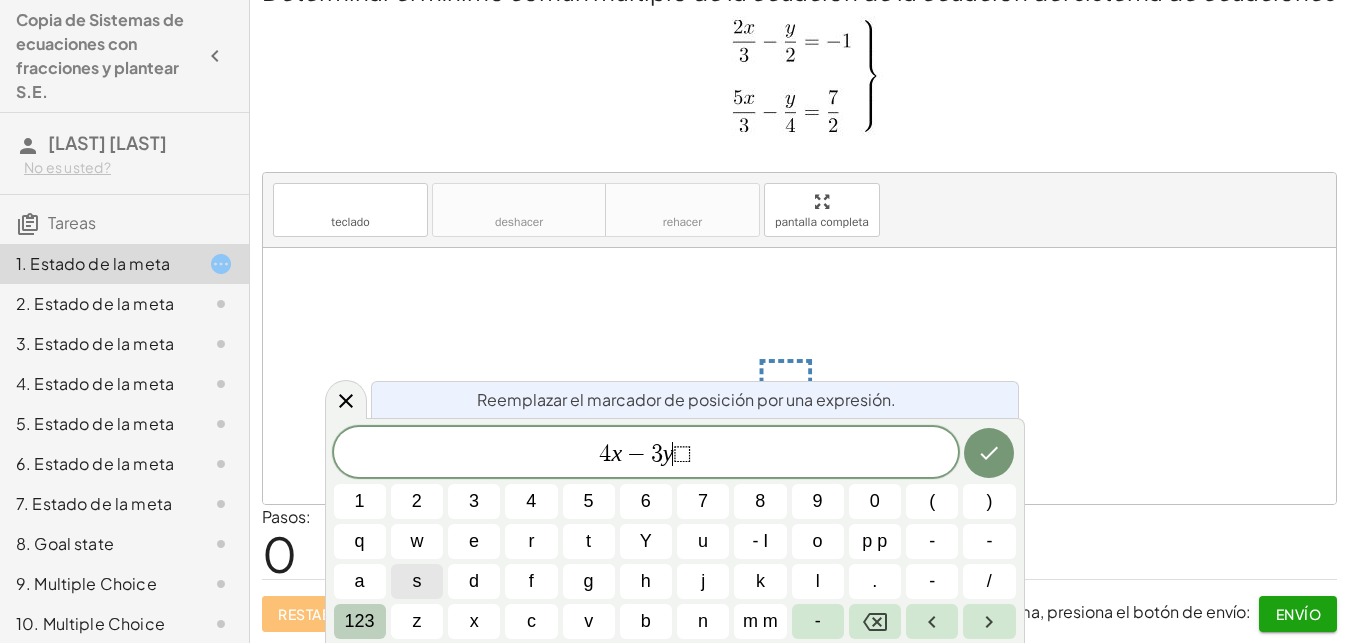 click on "123" at bounding box center (360, 621) 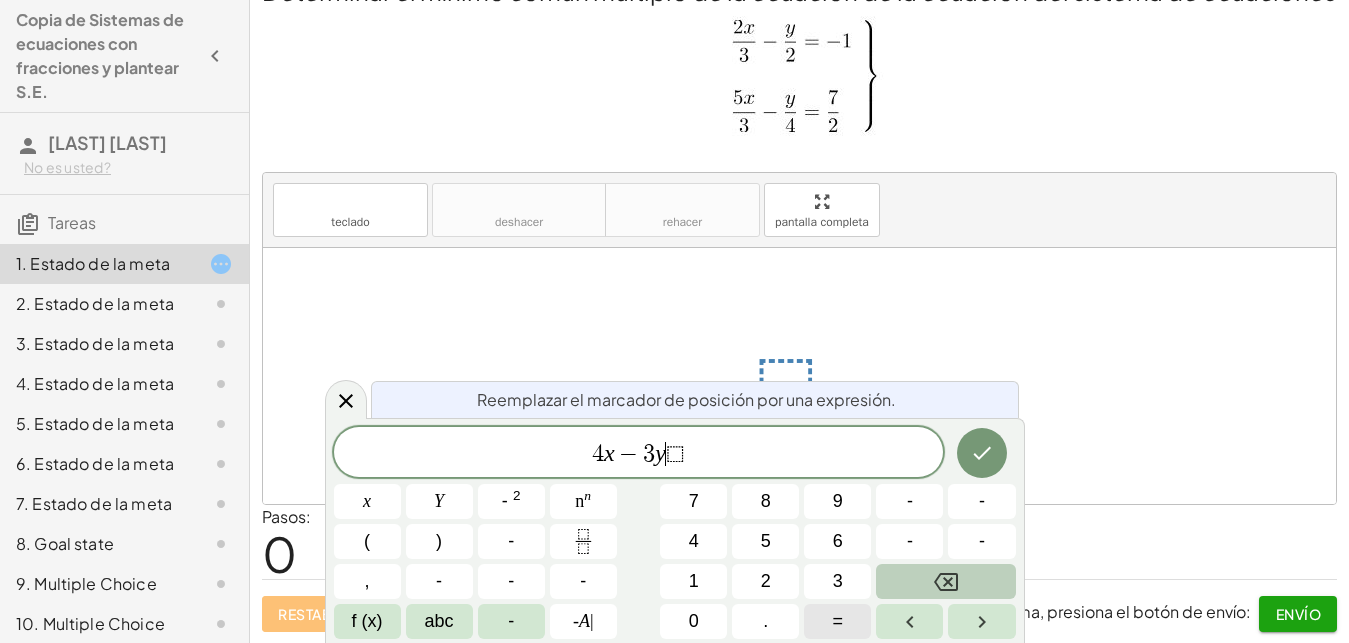 click on "=" at bounding box center (837, 621) 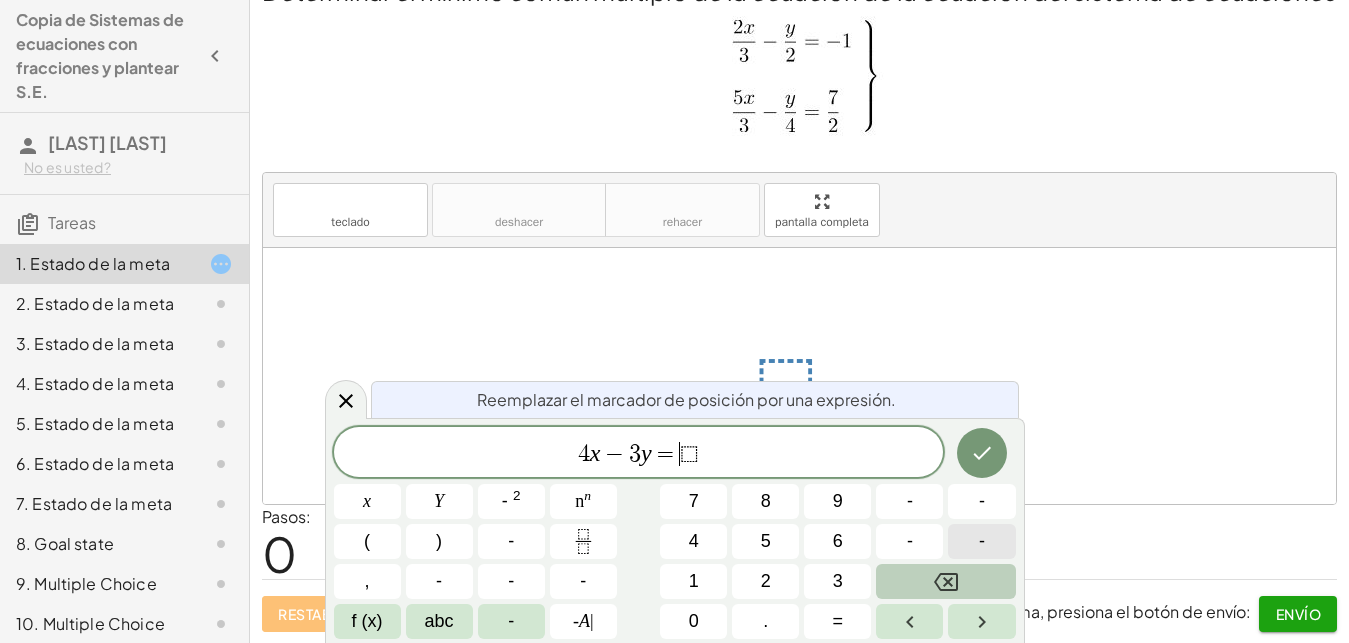 click on "-" at bounding box center [981, 541] 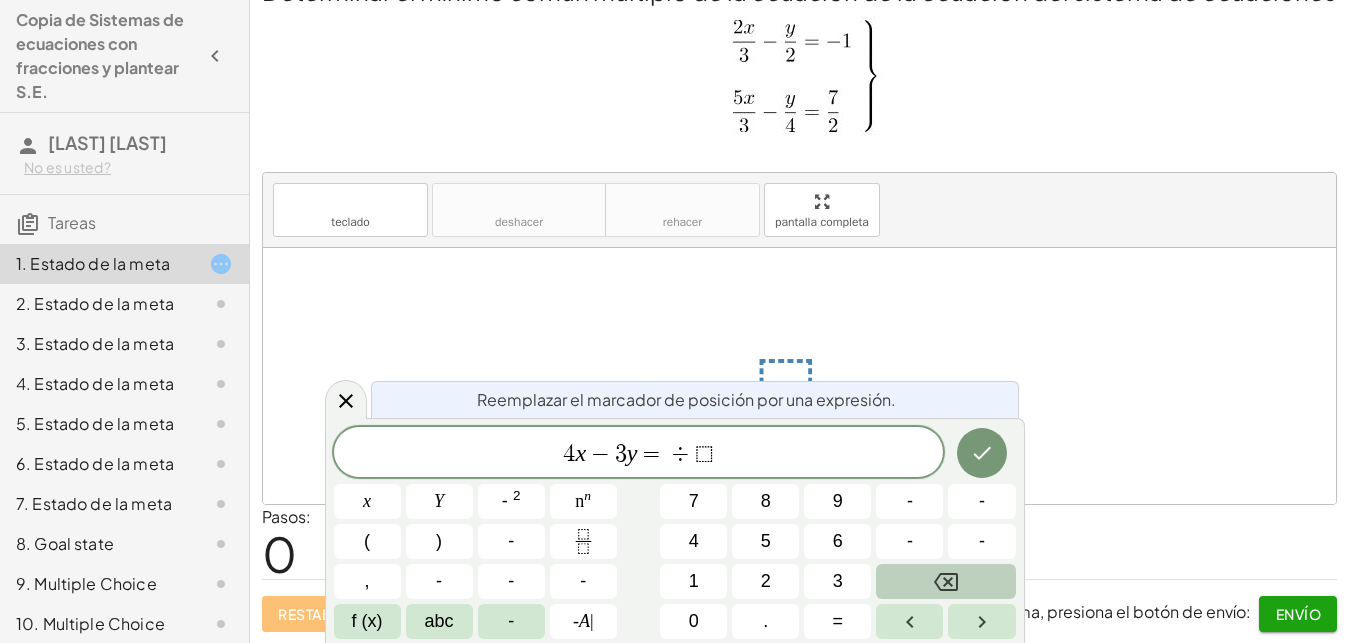 click 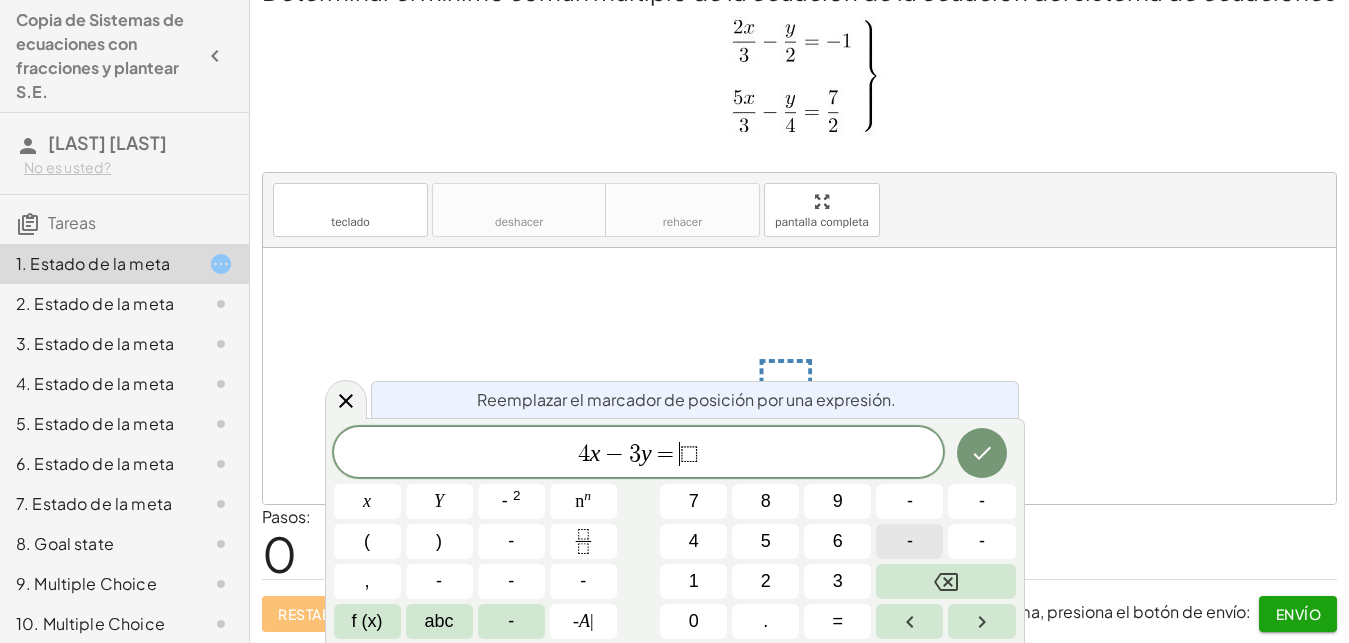 click on "-" at bounding box center (909, 541) 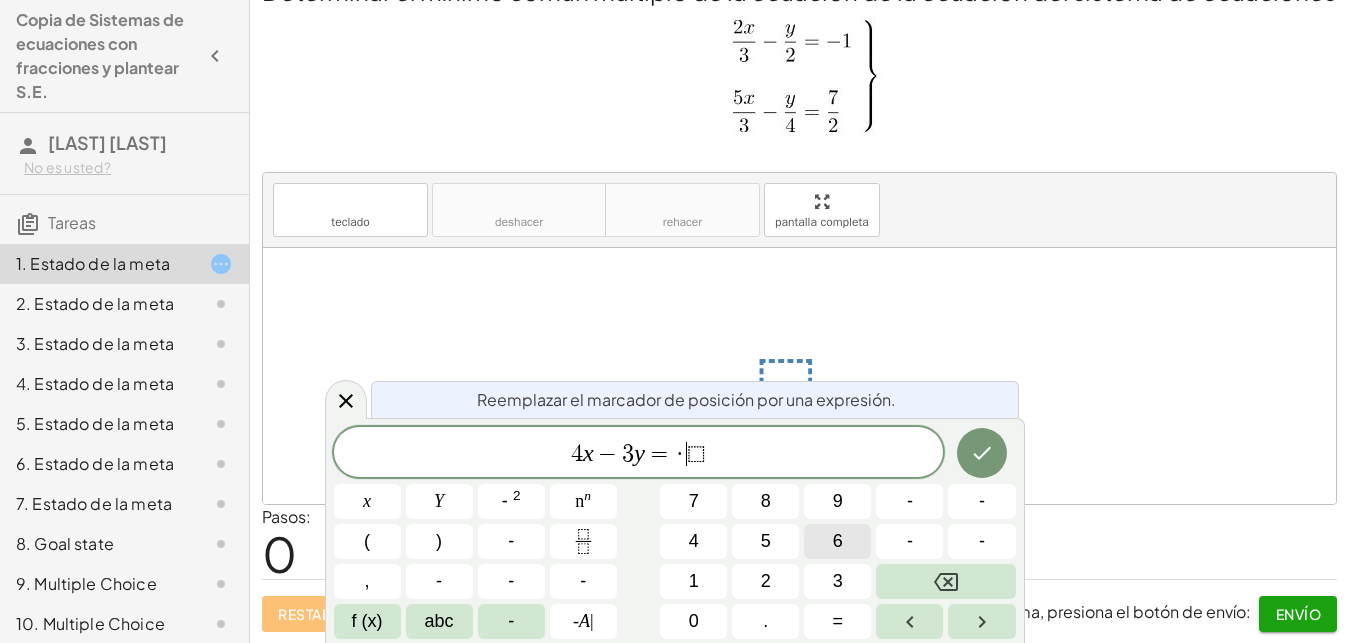 click on "6" at bounding box center (837, 541) 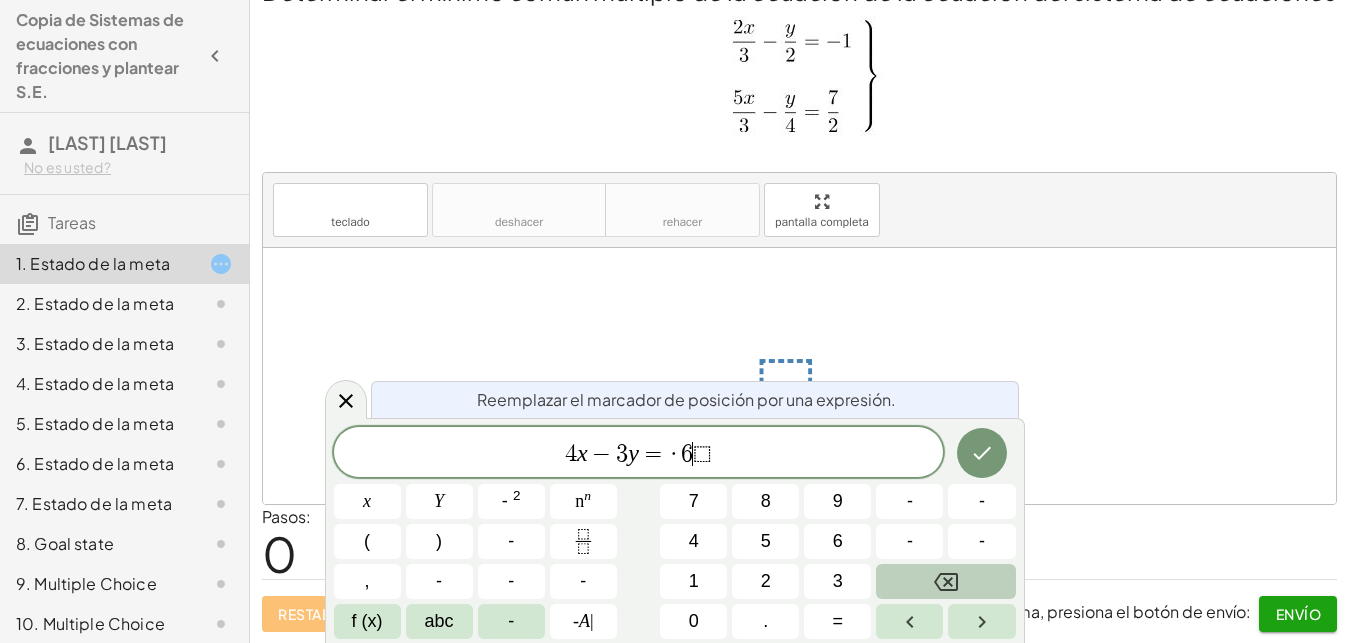 click at bounding box center (945, 581) 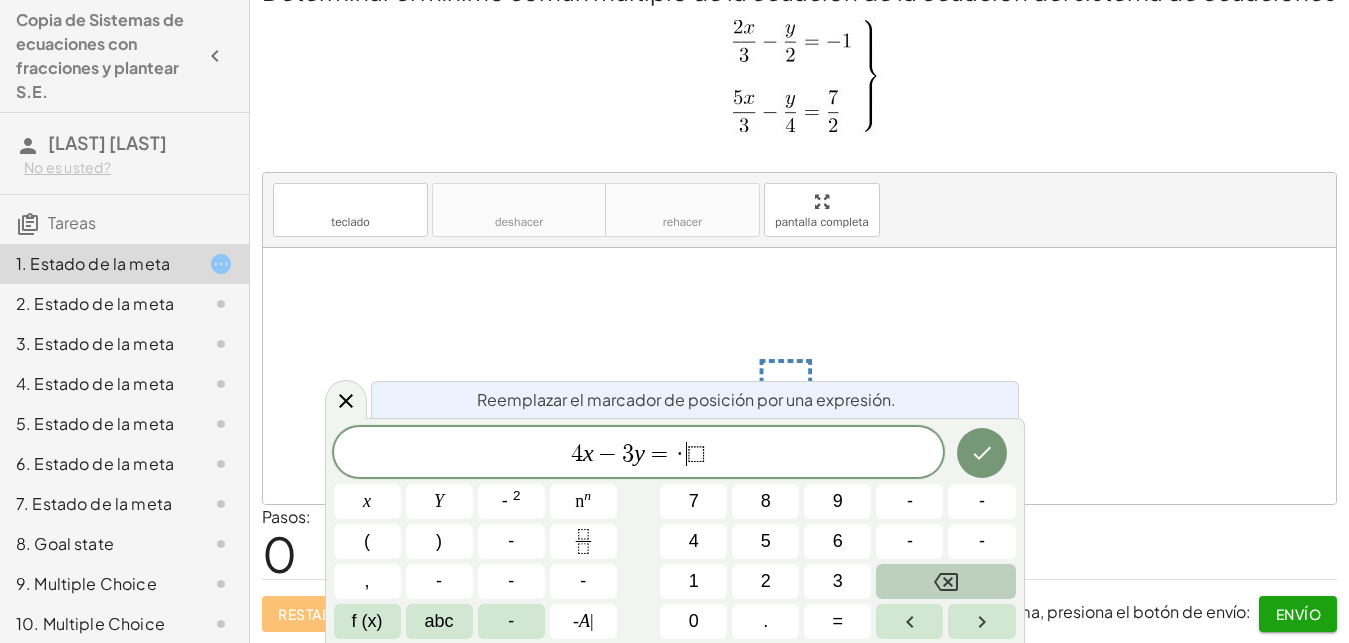click at bounding box center [945, 581] 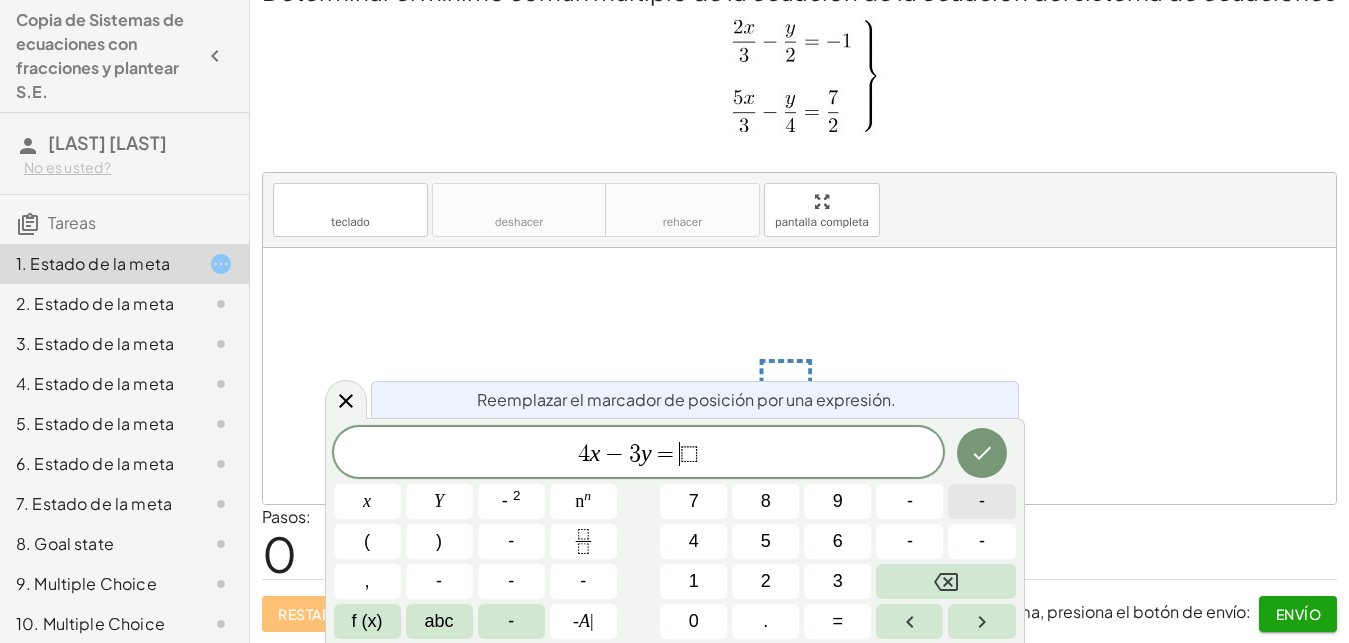 click on "-" at bounding box center [981, 501] 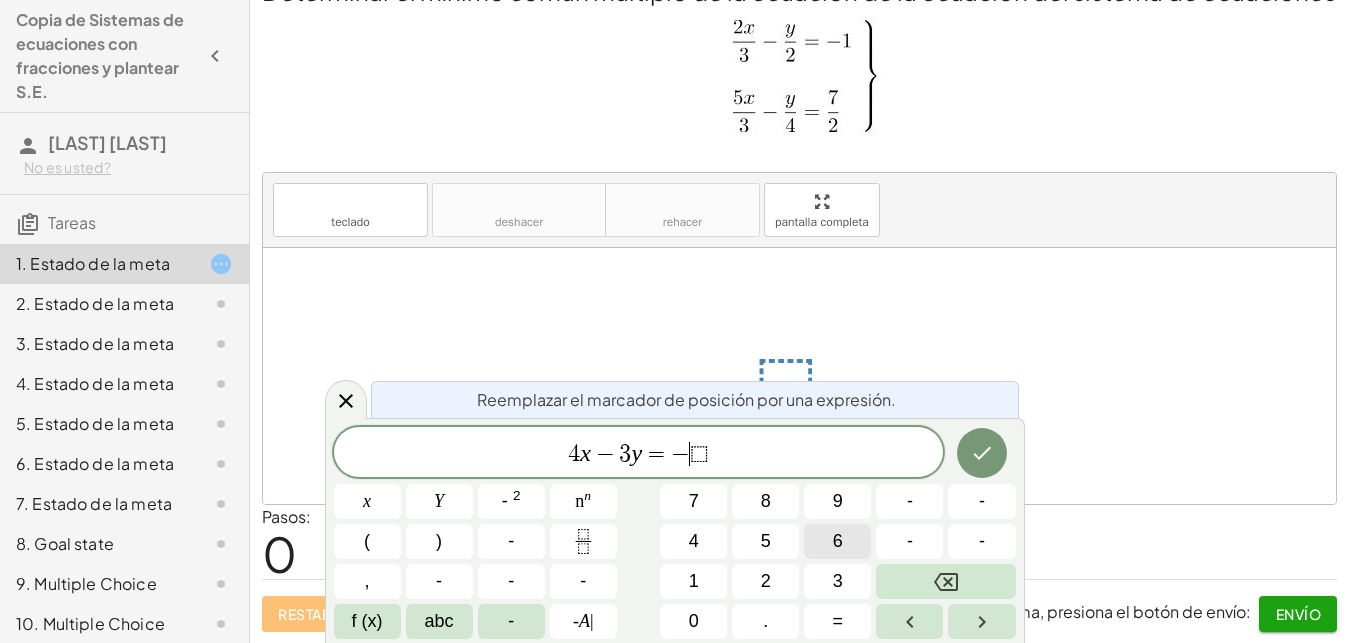 click on "6" at bounding box center (838, 541) 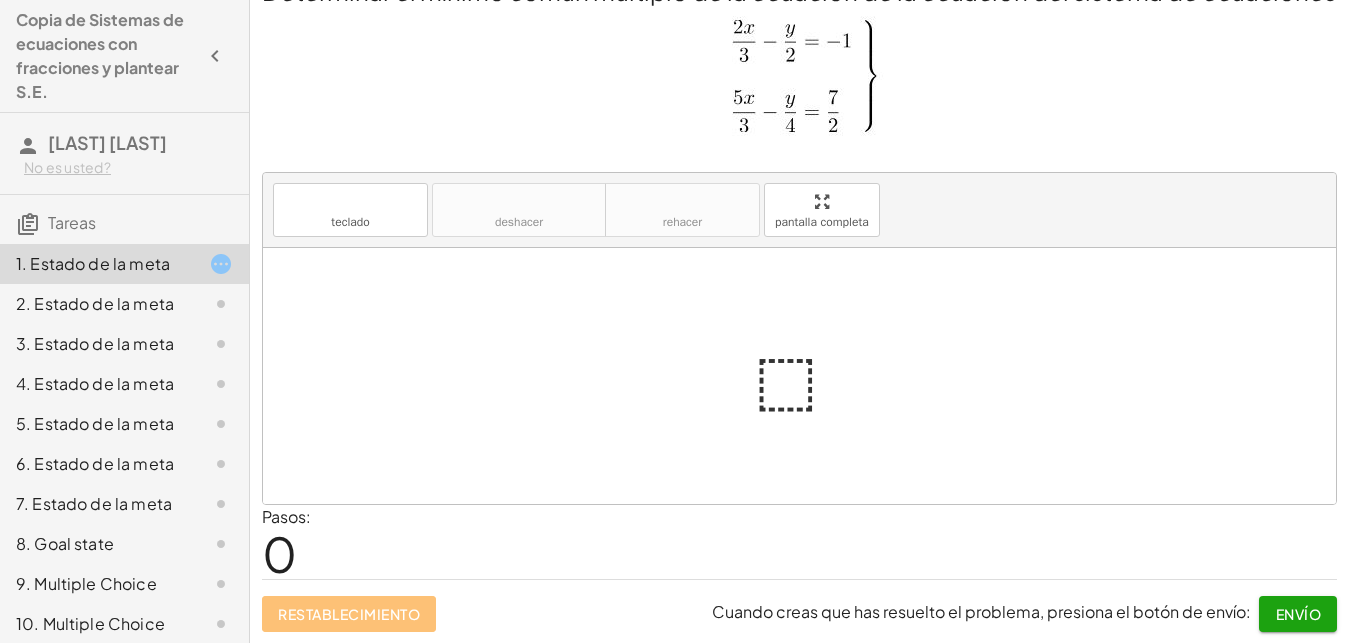 click at bounding box center (807, 376) 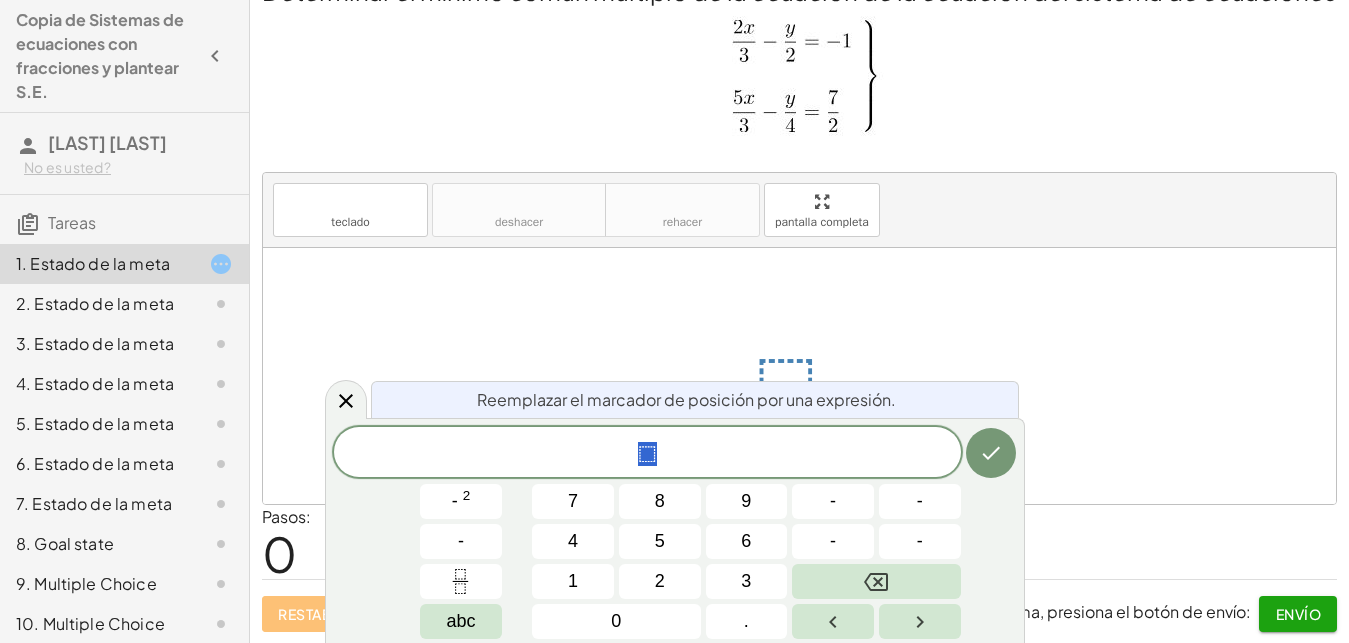 scroll, scrollTop: 18, scrollLeft: 0, axis: vertical 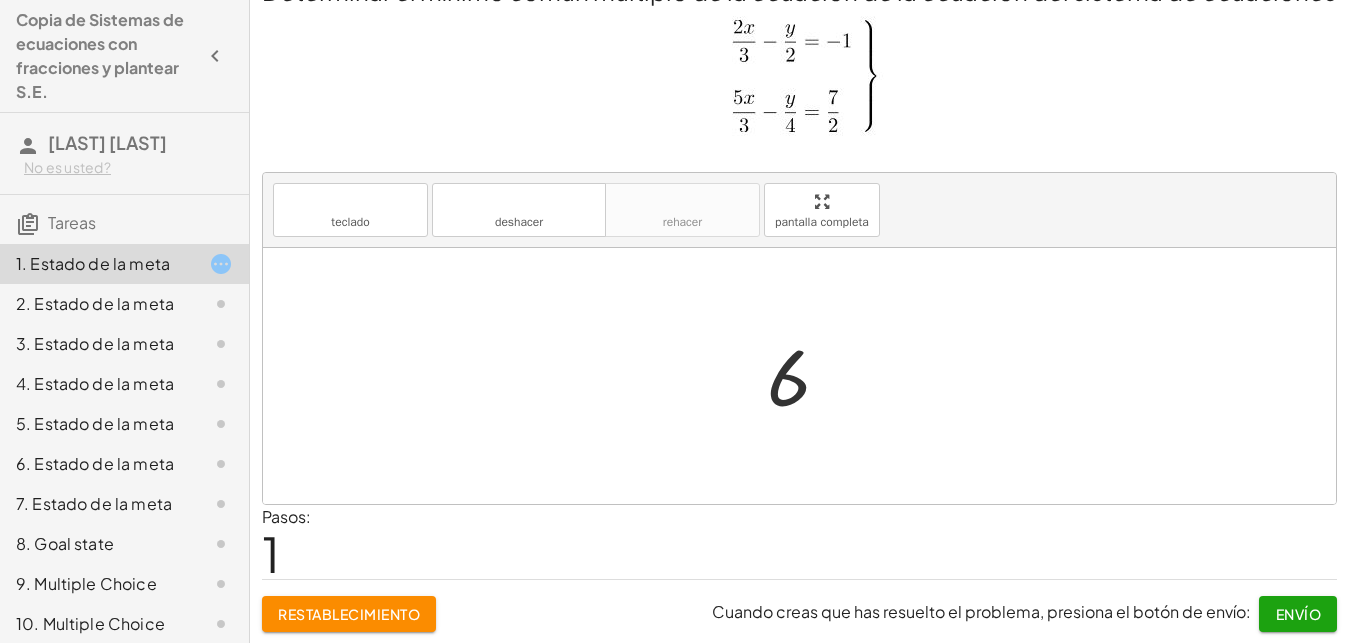 click on "Envío" 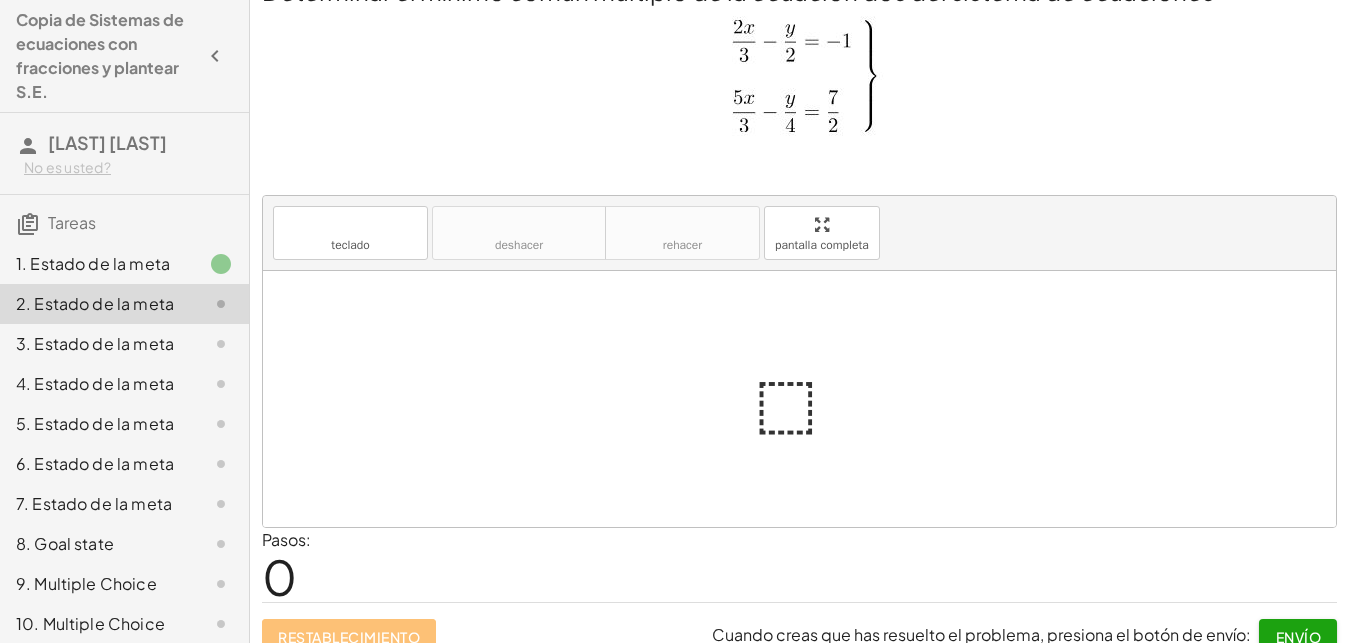 click on "1. Estado de la meta" 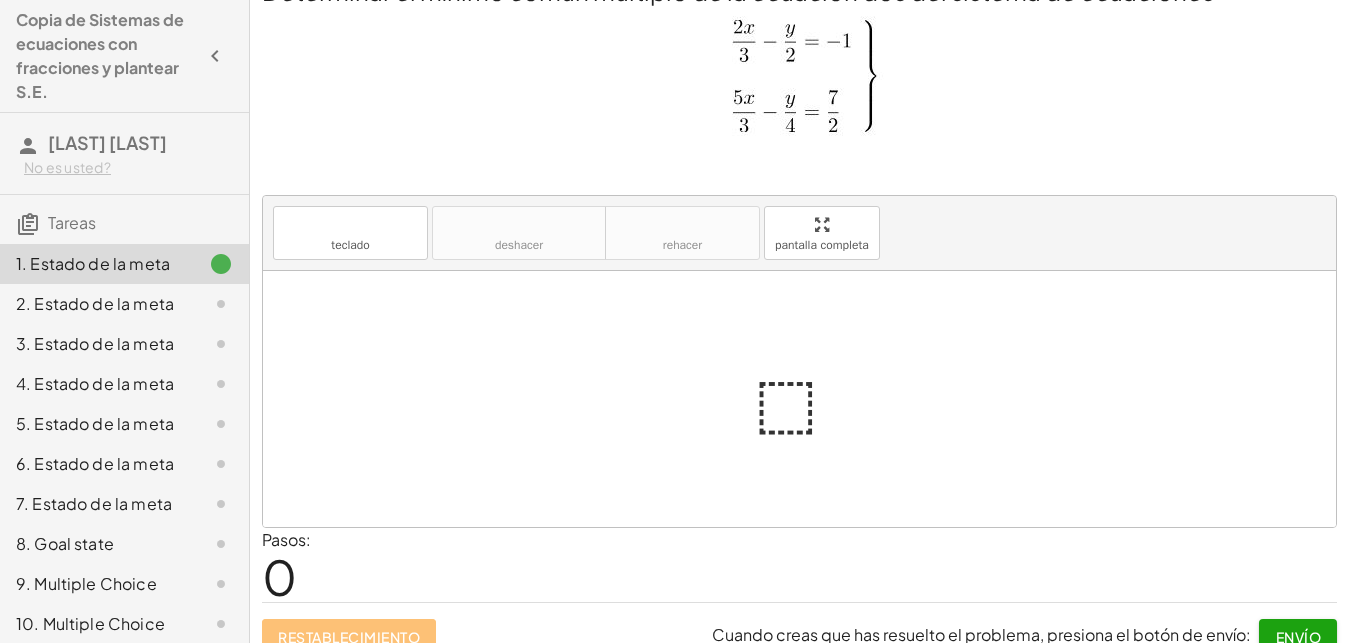 click on "1. Estado de la meta" 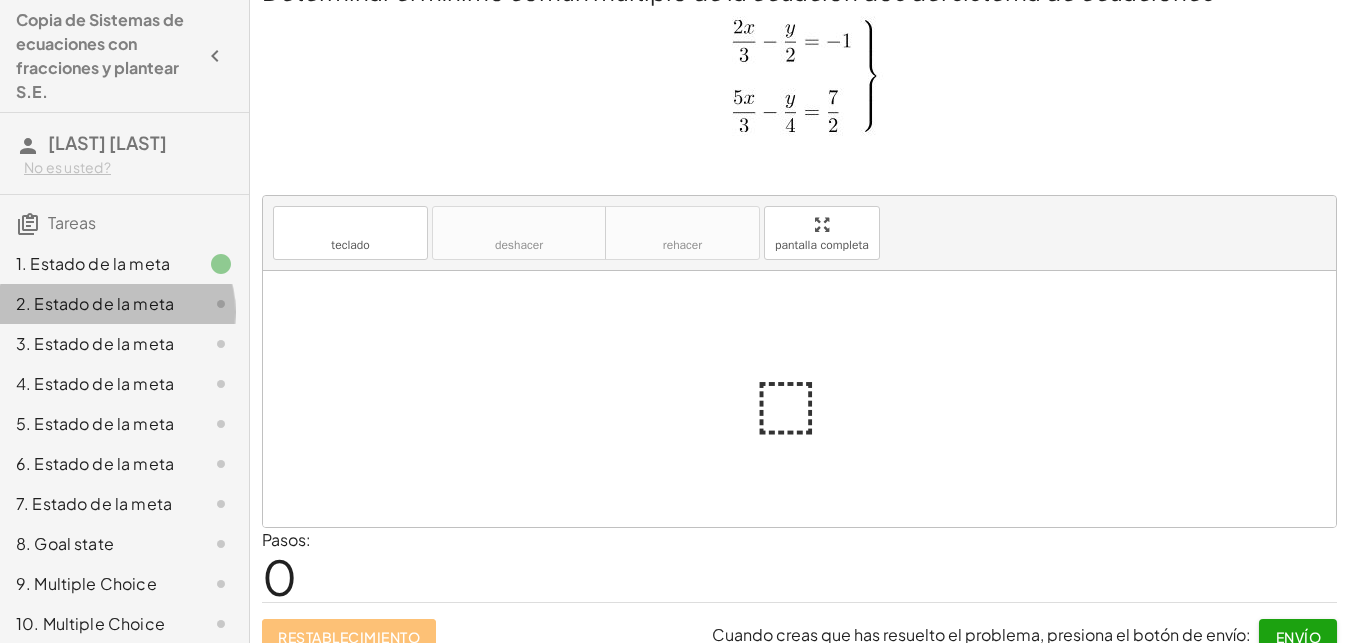 click on "2. Estado de la meta" 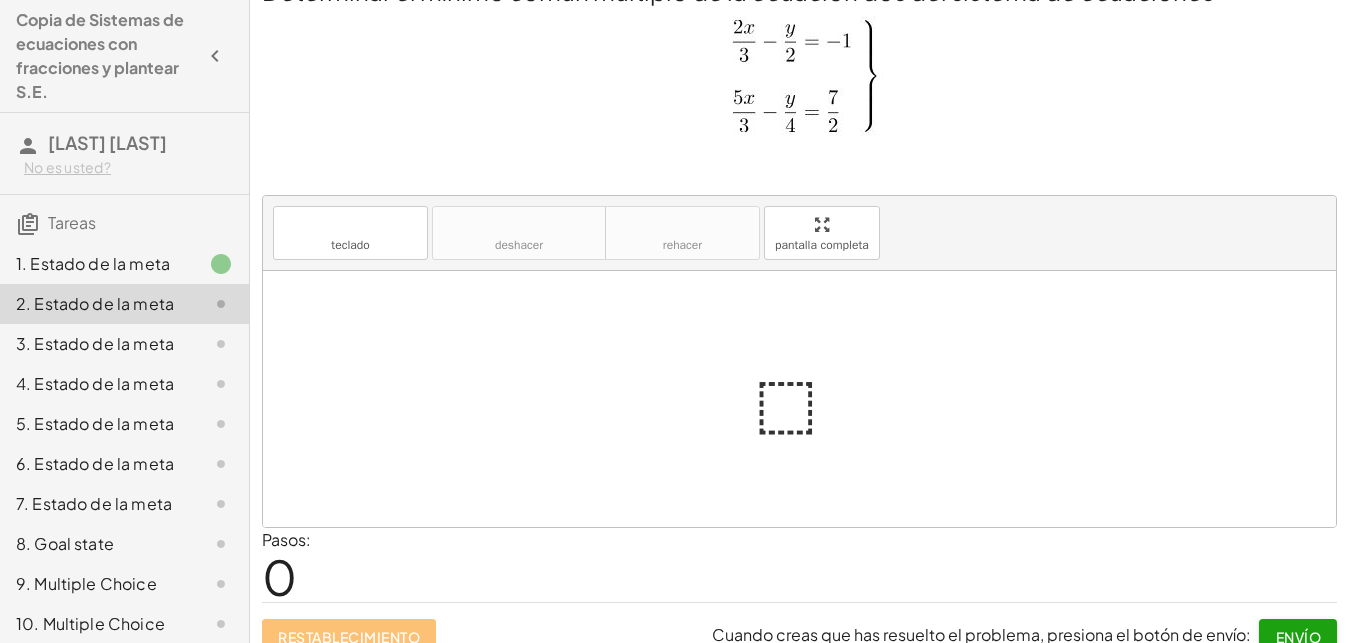 click at bounding box center [799, 399] 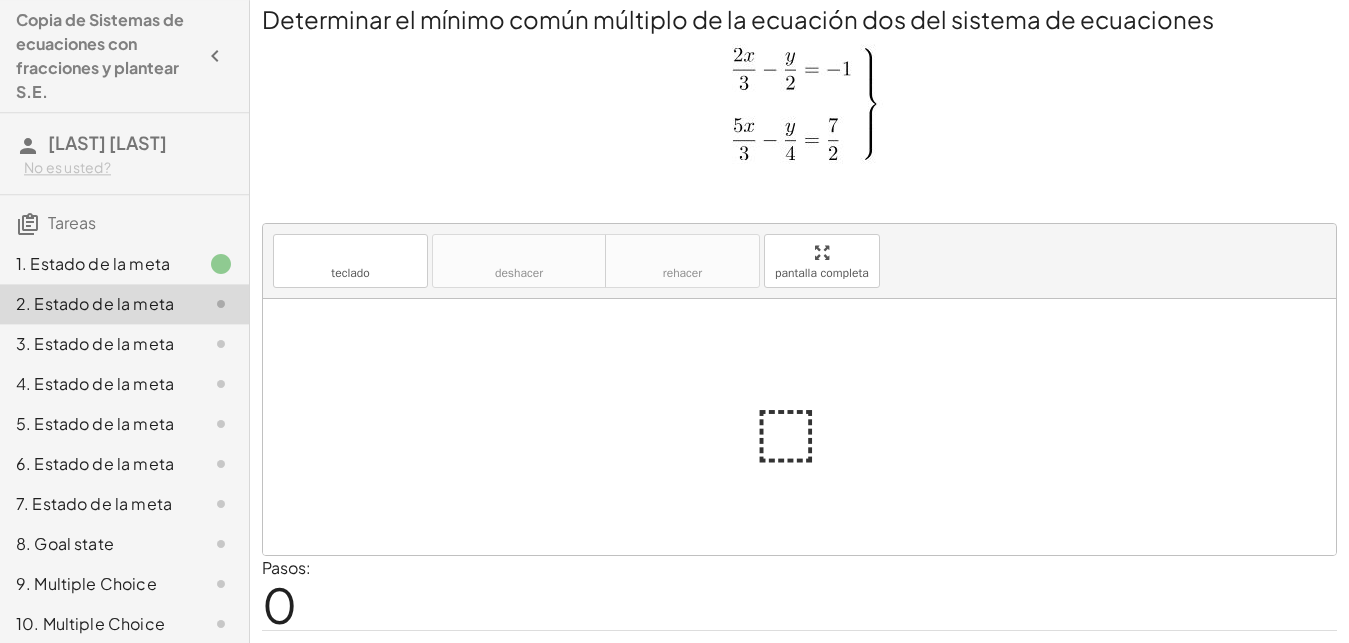 scroll, scrollTop: 0, scrollLeft: 0, axis: both 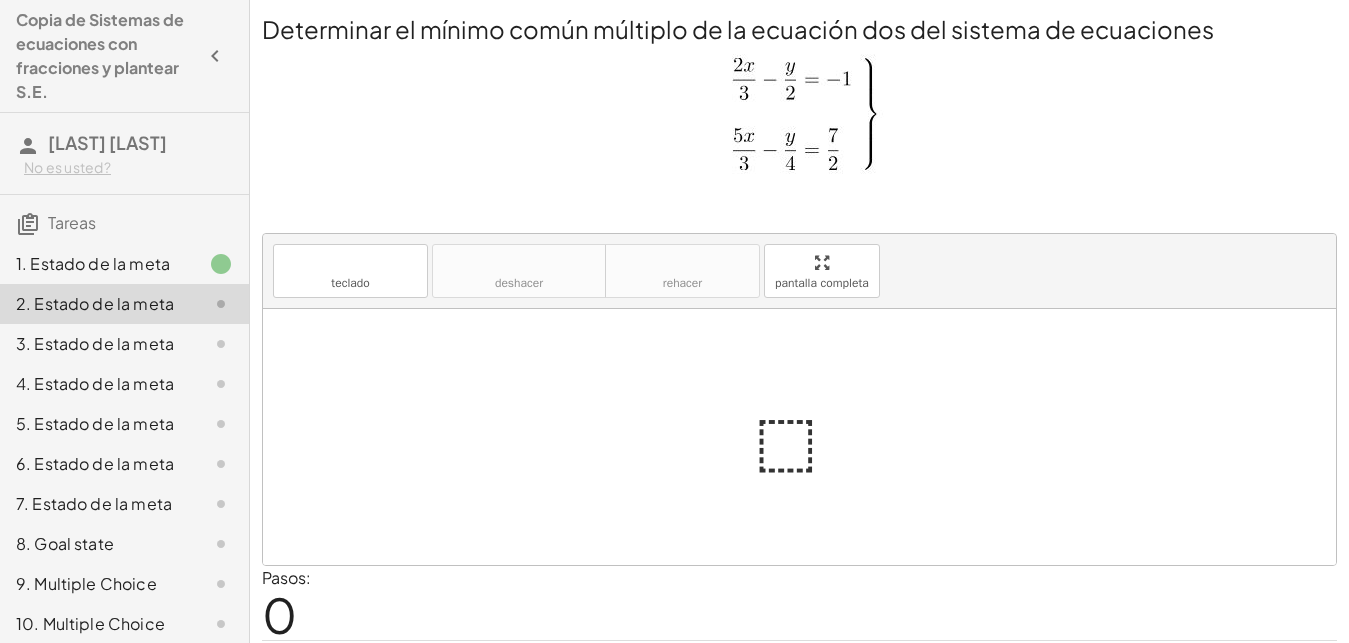 click at bounding box center (807, 437) 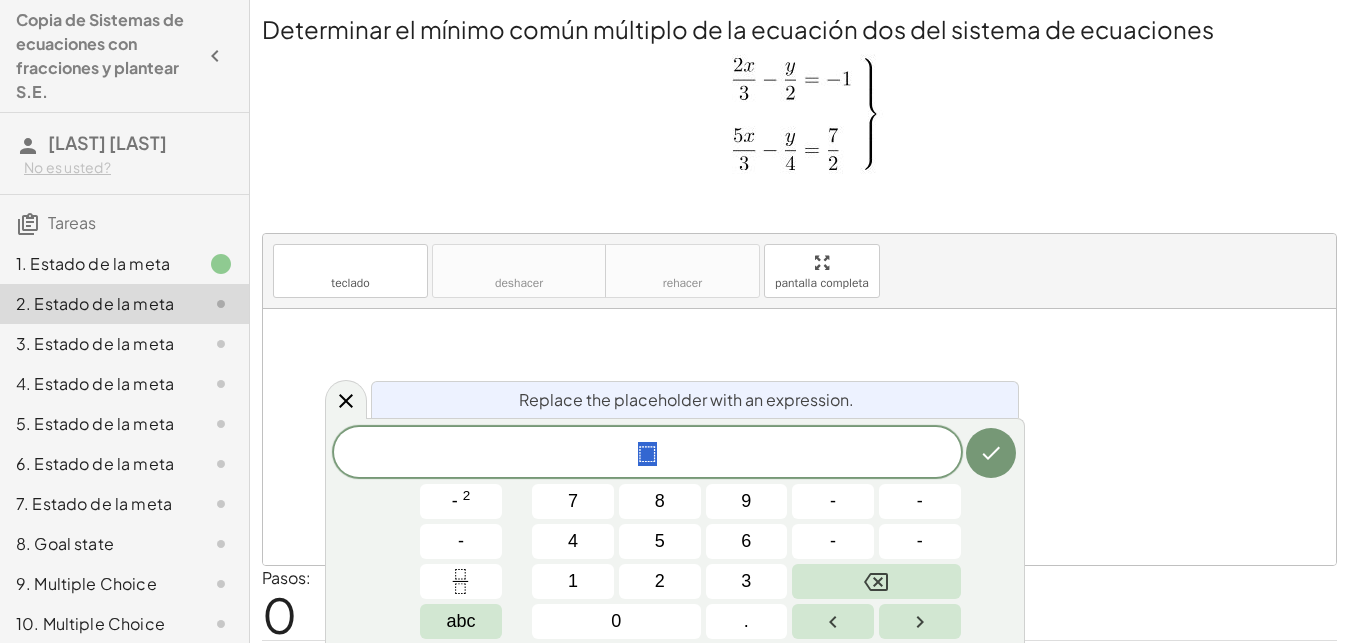 scroll, scrollTop: 18, scrollLeft: 18, axis: both 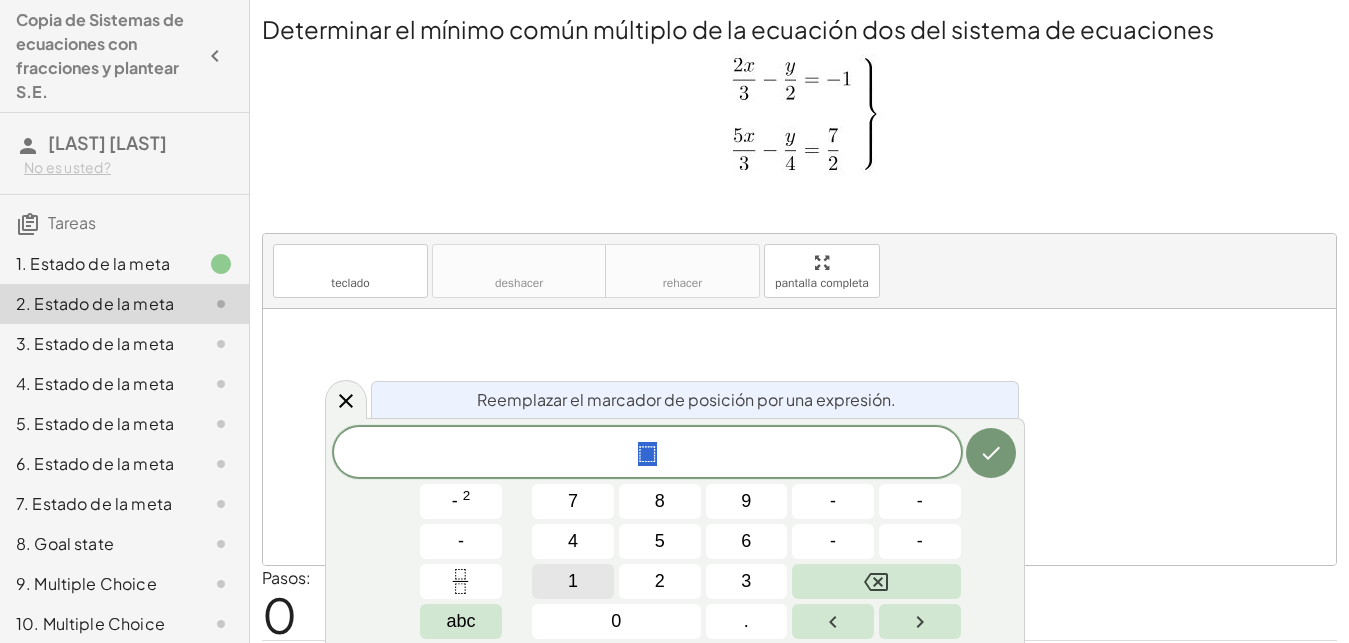 click on "1" at bounding box center (573, 581) 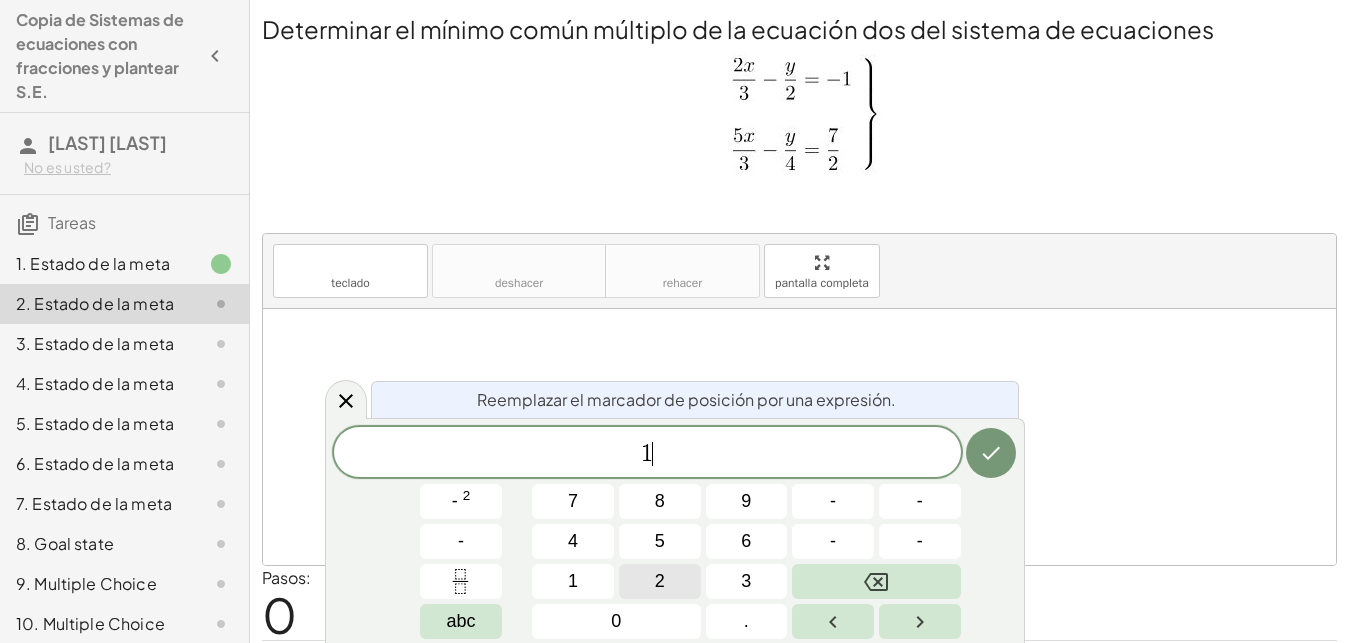 scroll, scrollTop: 18, scrollLeft: 0, axis: vertical 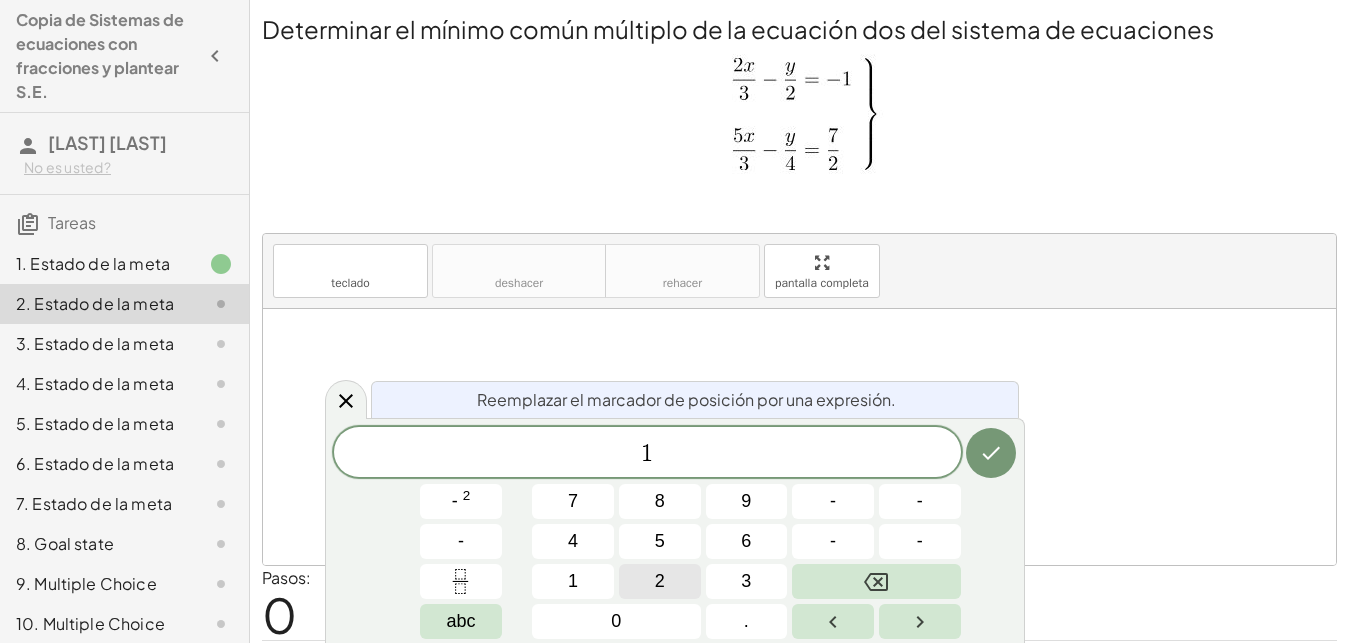 click on "2" at bounding box center [660, 581] 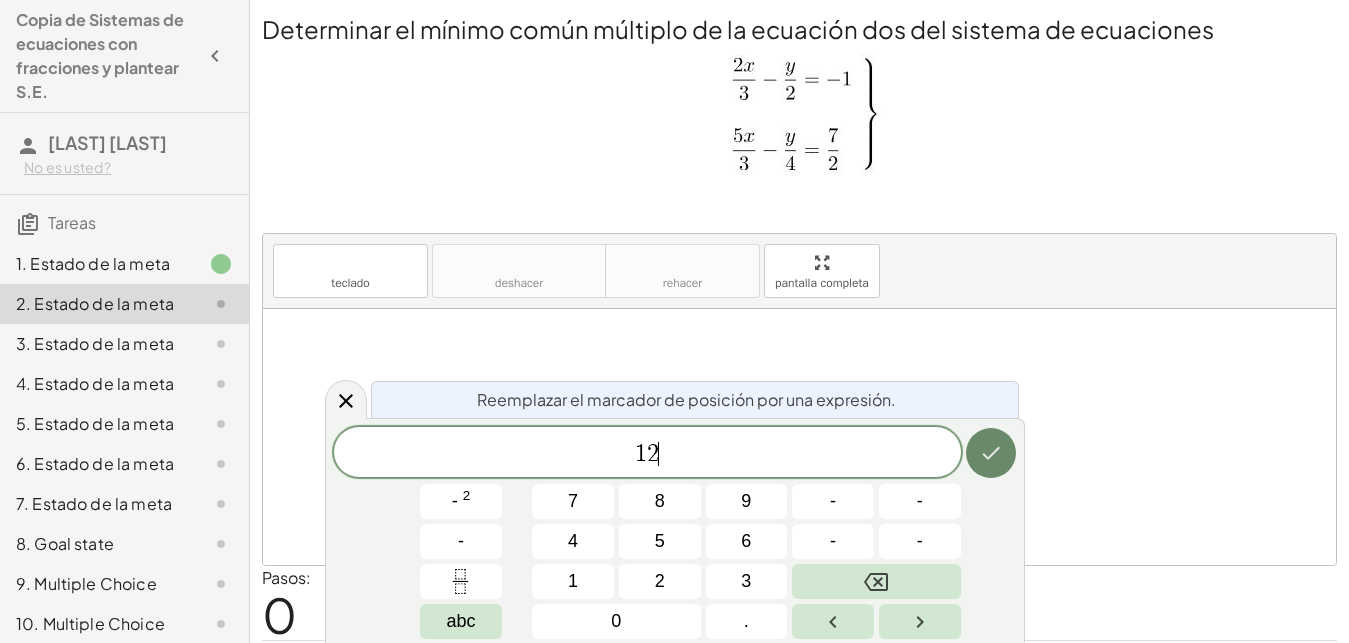 click 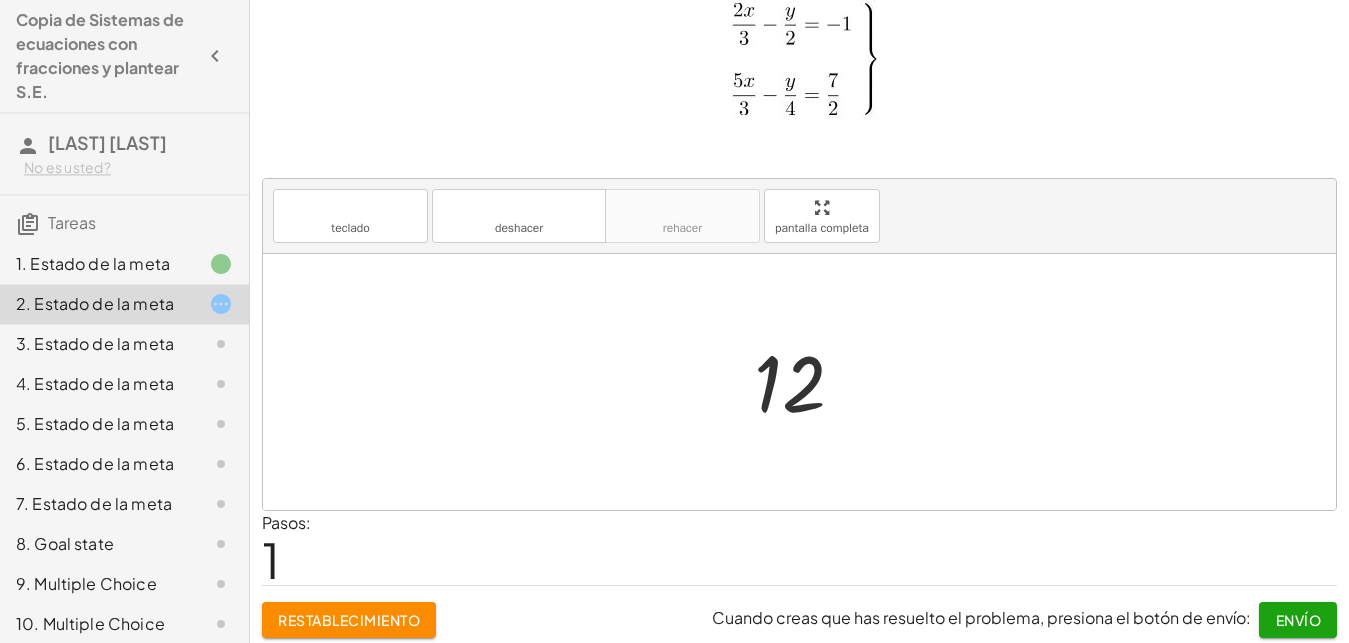 scroll, scrollTop: 61, scrollLeft: 0, axis: vertical 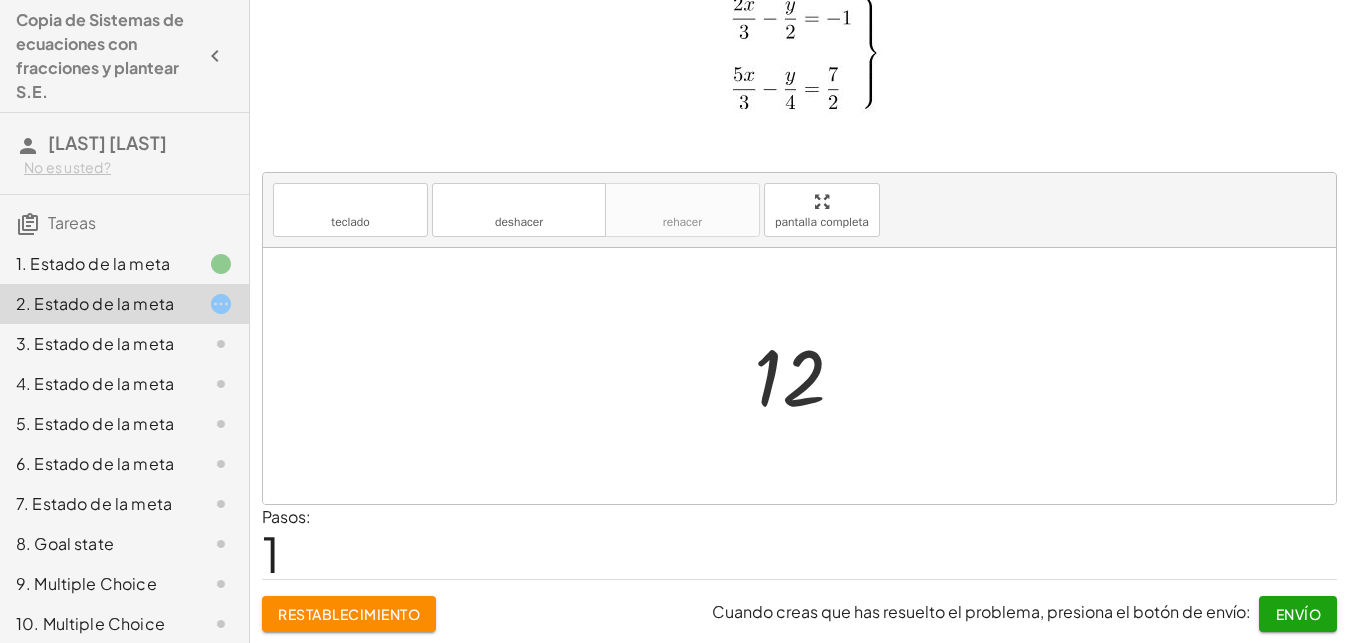 click on "Envío" at bounding box center (1298, 614) 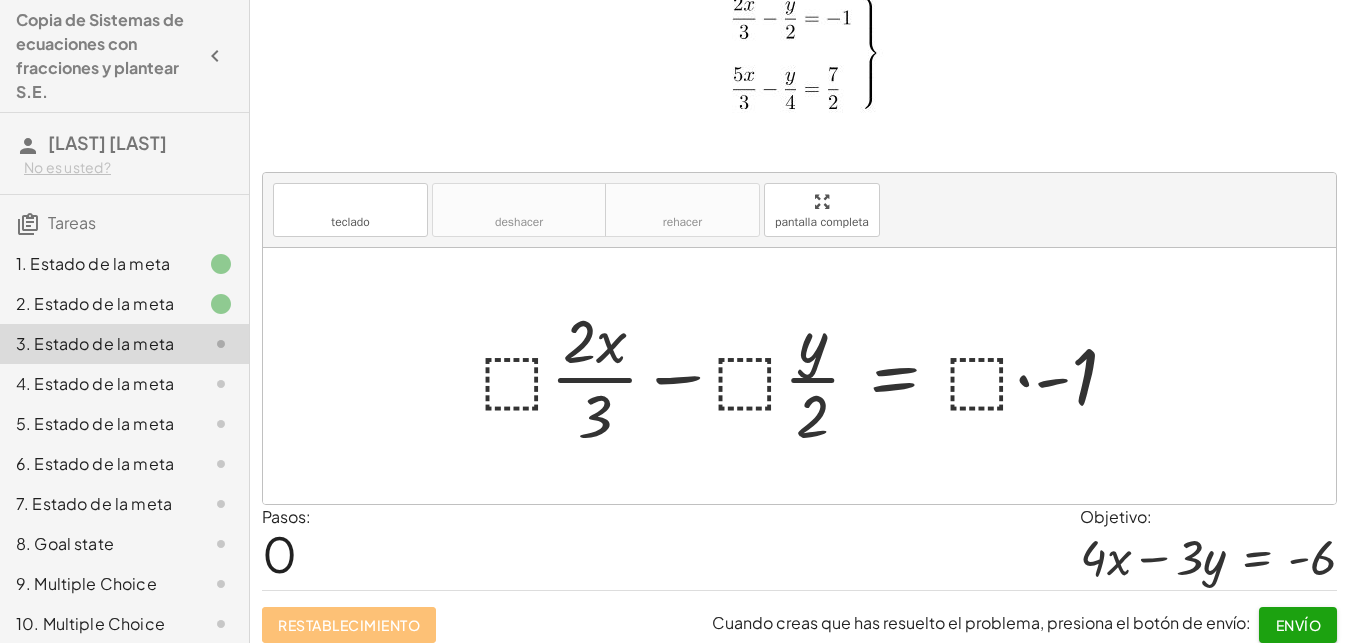 click at bounding box center [807, 376] 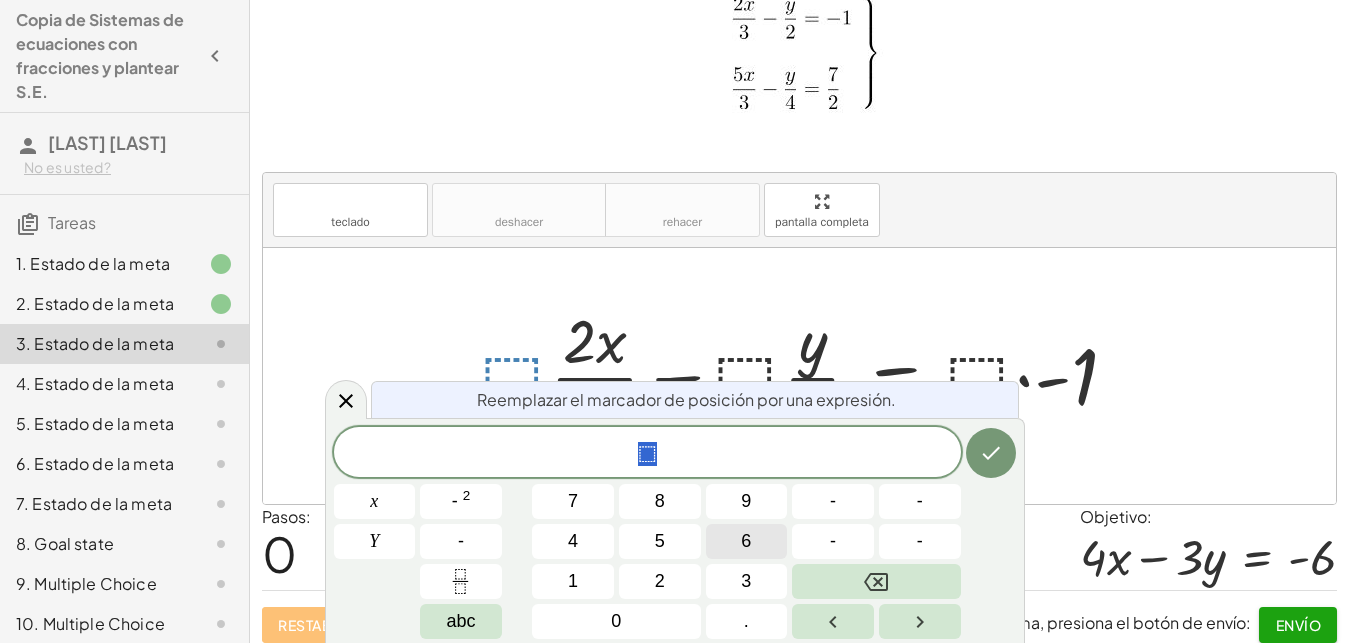 click on "6" at bounding box center [747, 541] 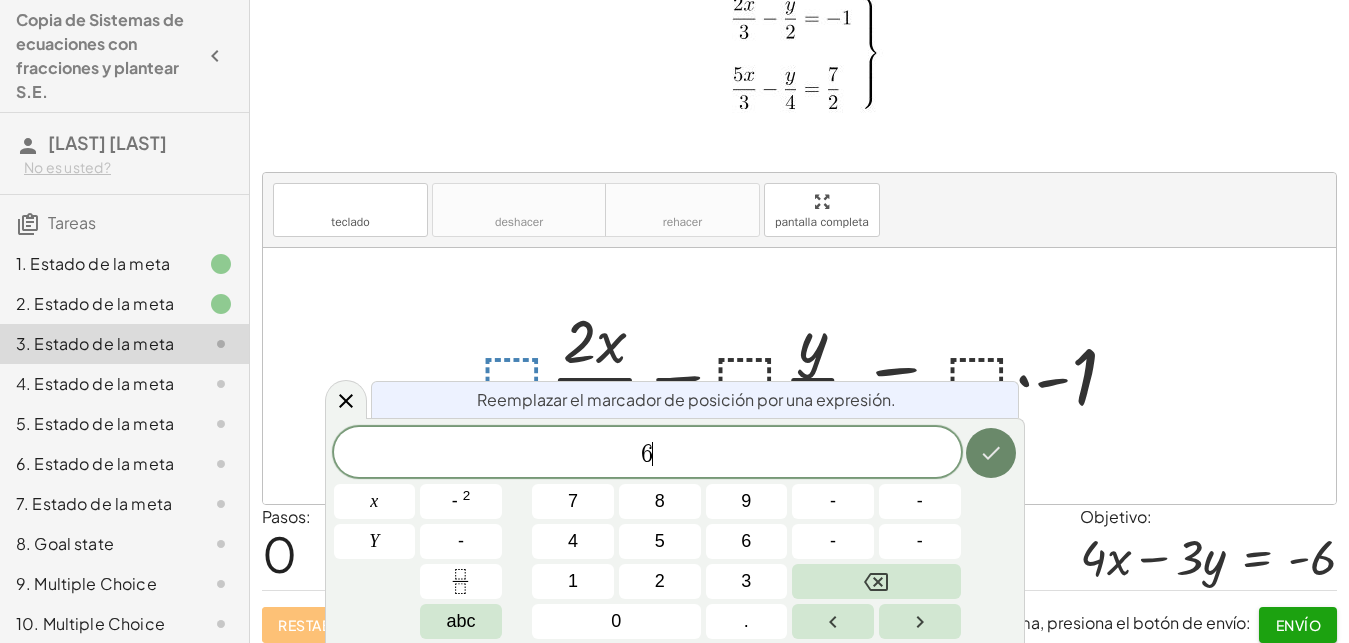 click at bounding box center [991, 453] 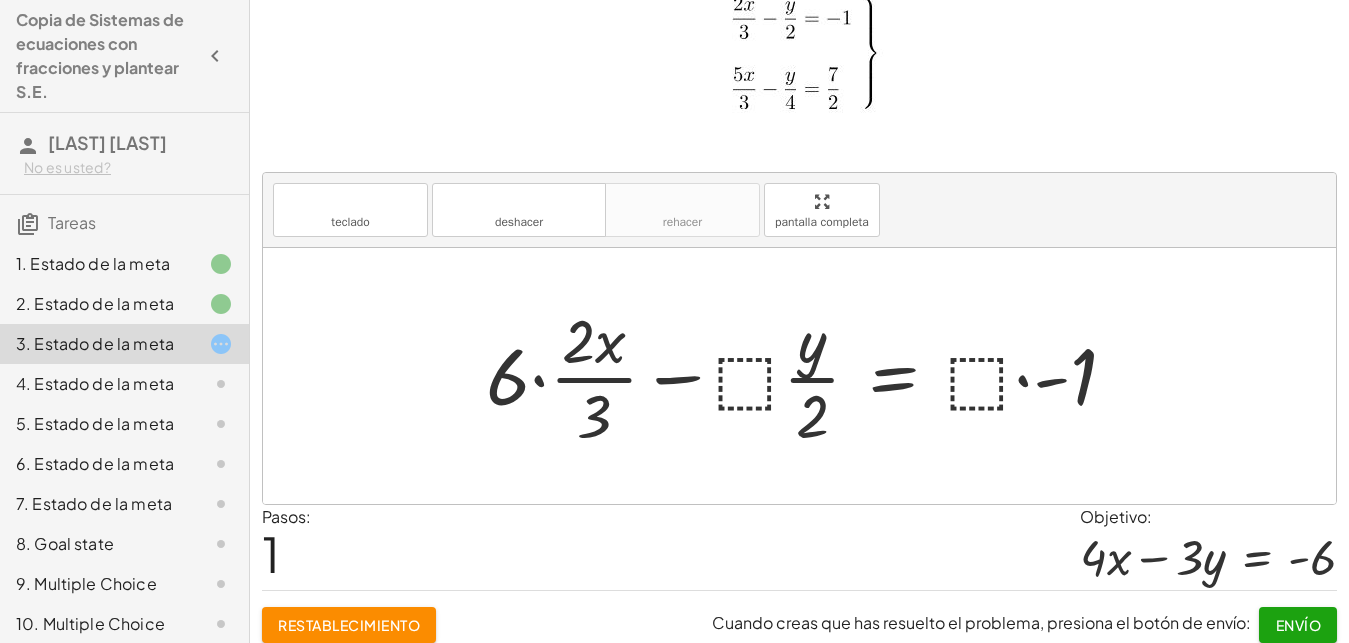 click at bounding box center (809, 376) 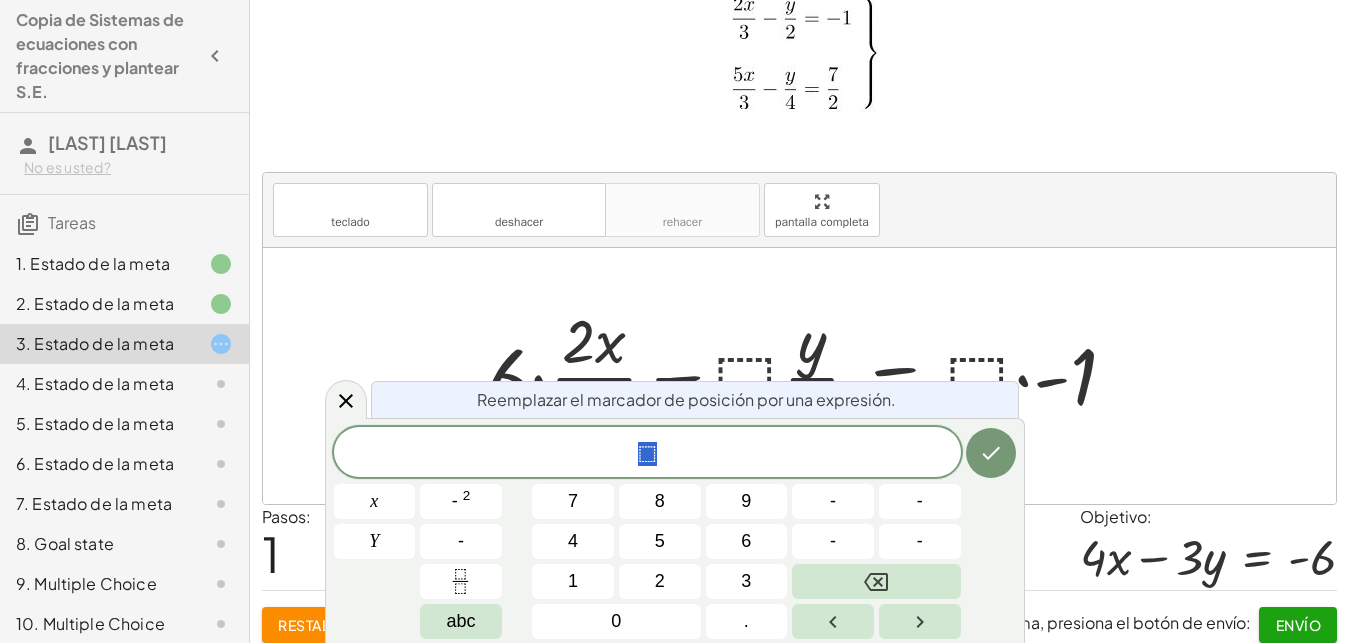 scroll, scrollTop: 18, scrollLeft: 18, axis: both 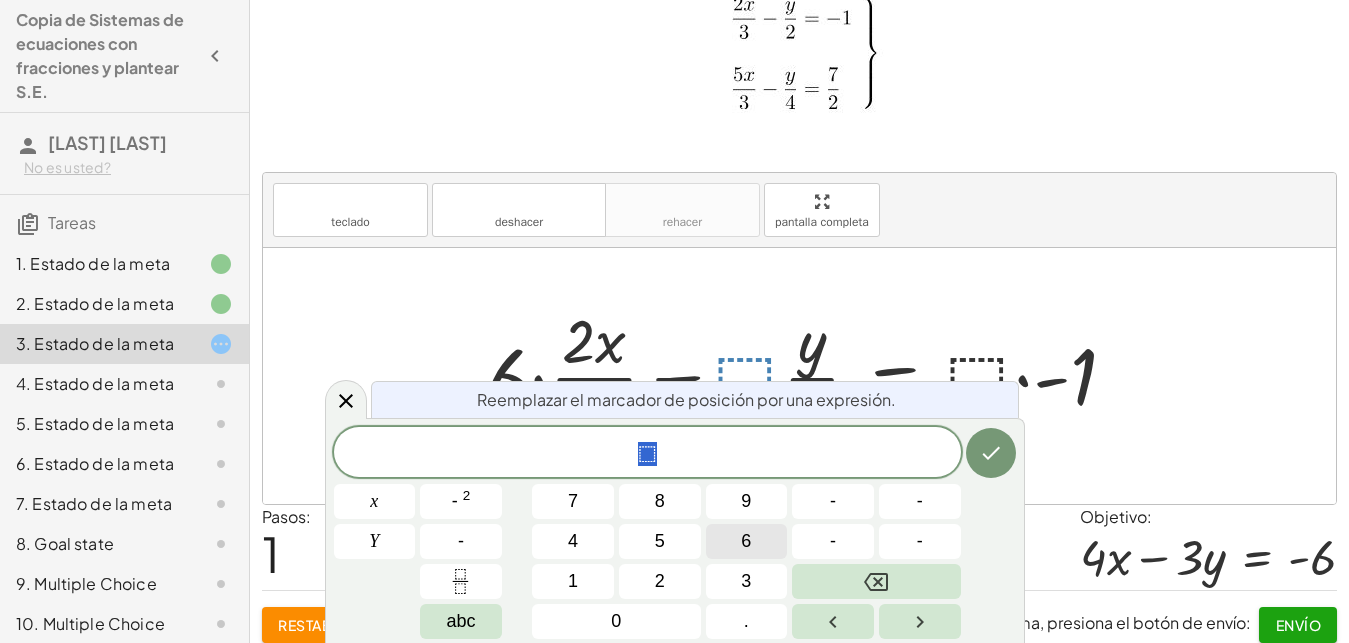 click on "6" at bounding box center [747, 541] 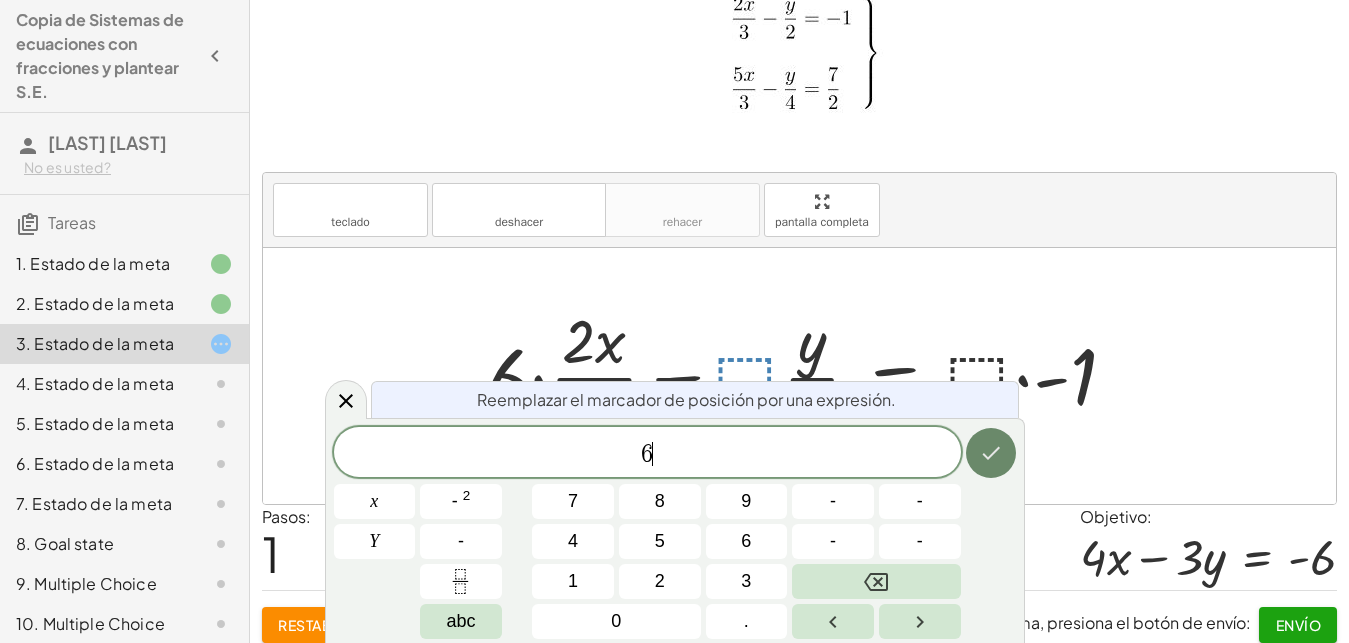 click 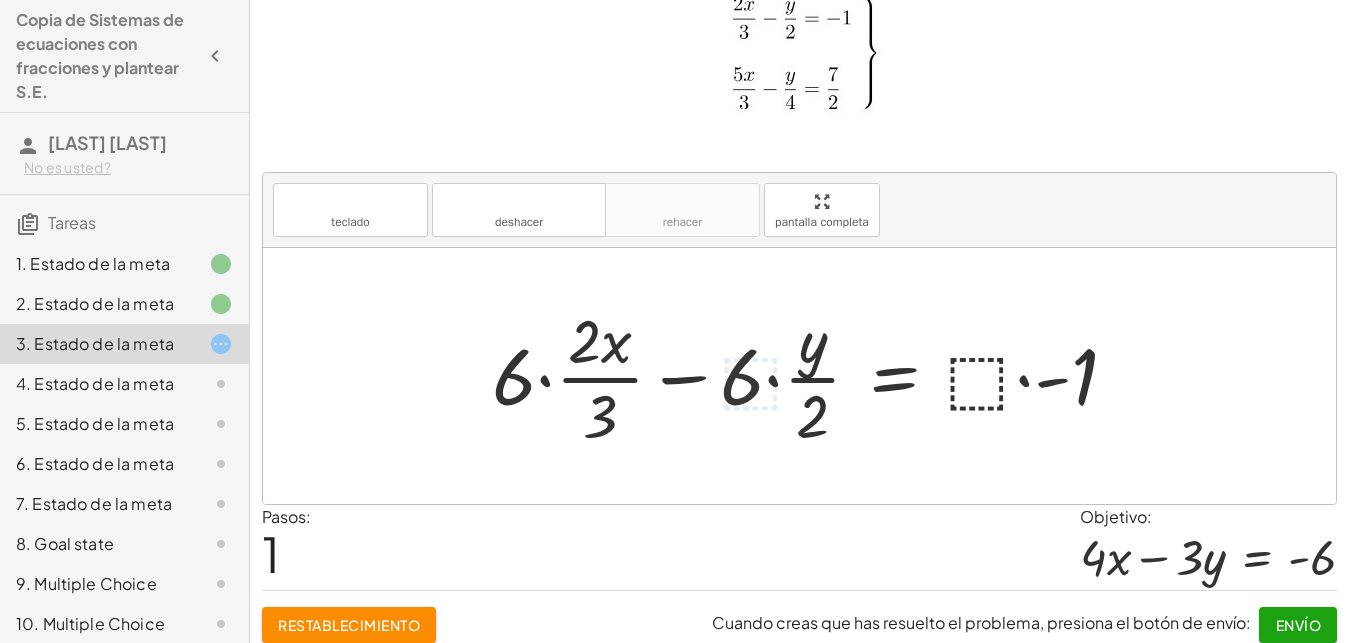 click at bounding box center [812, 376] 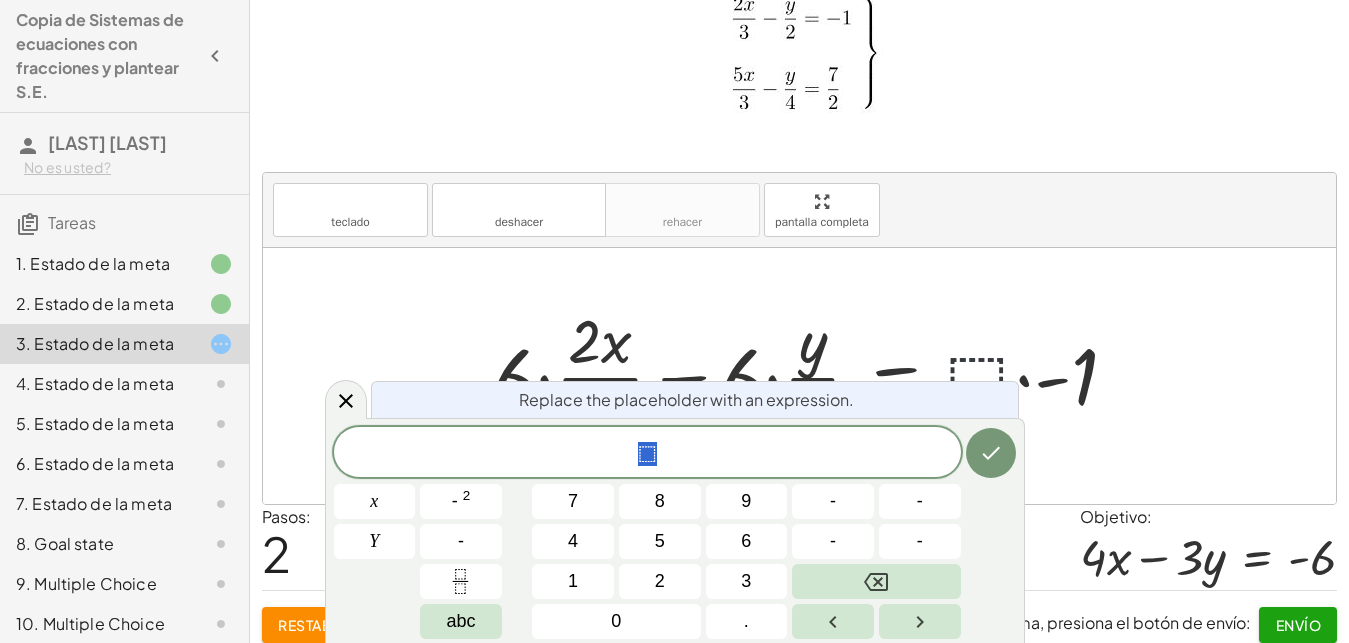 scroll, scrollTop: 18, scrollLeft: 18, axis: both 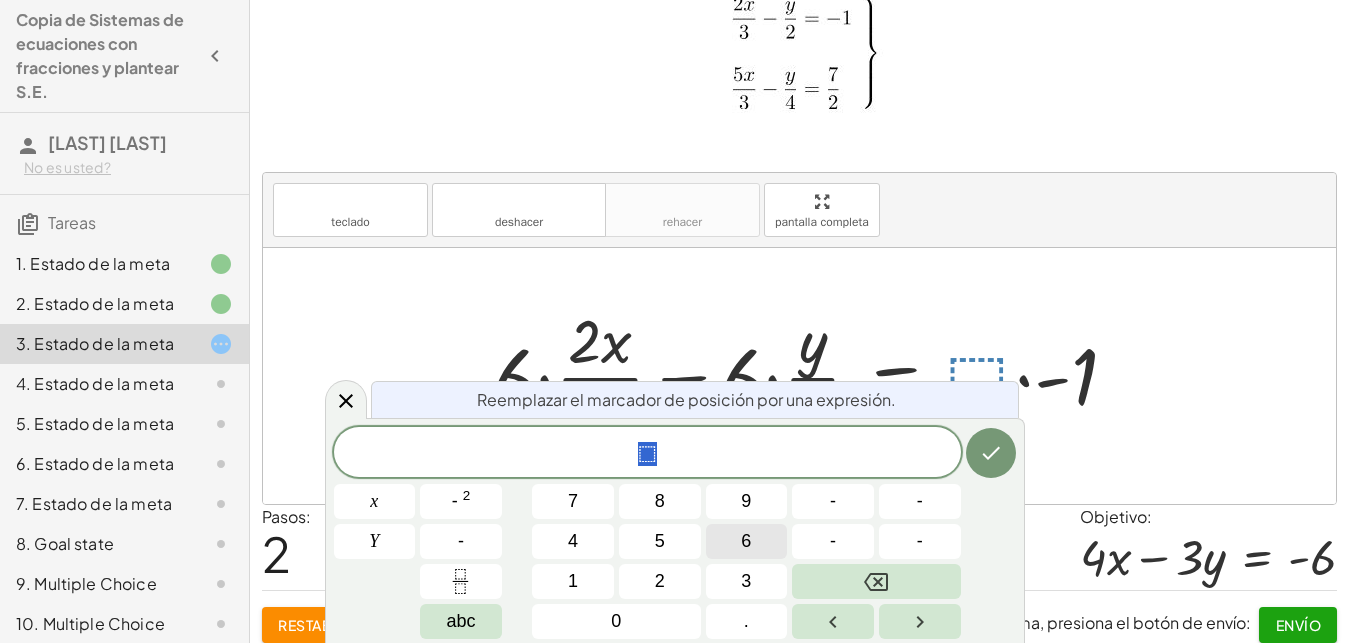 click on "6" at bounding box center [747, 541] 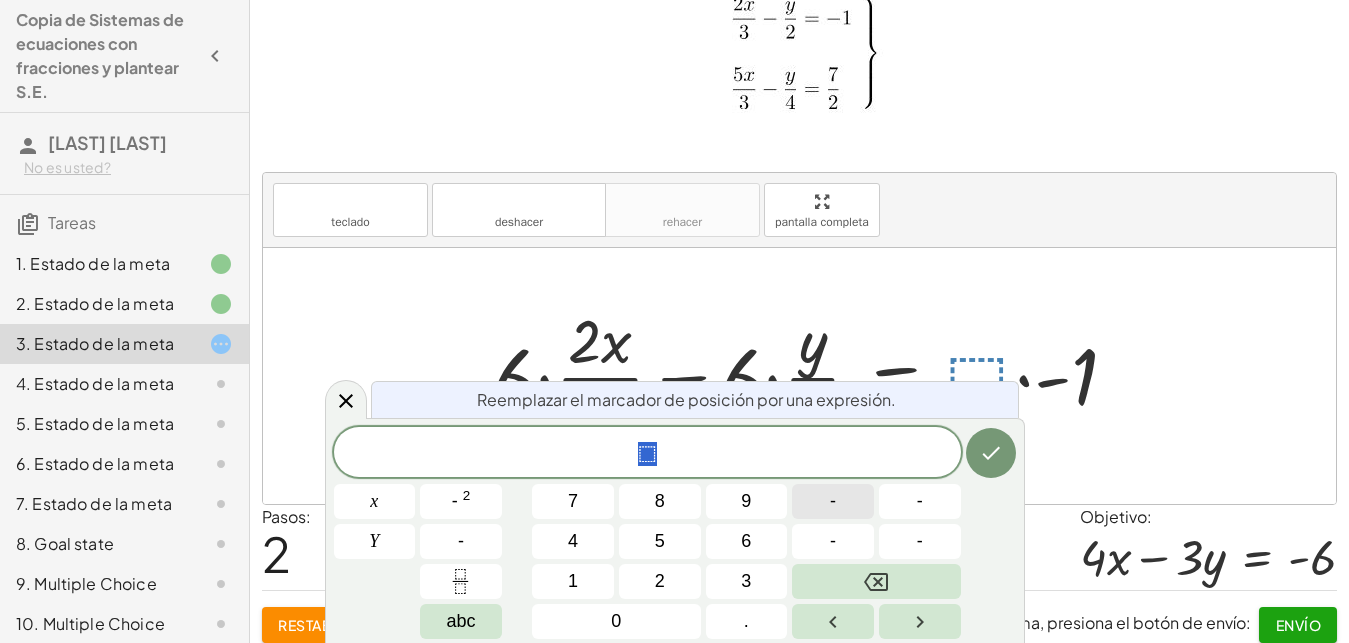 scroll, scrollTop: 18, scrollLeft: 0, axis: vertical 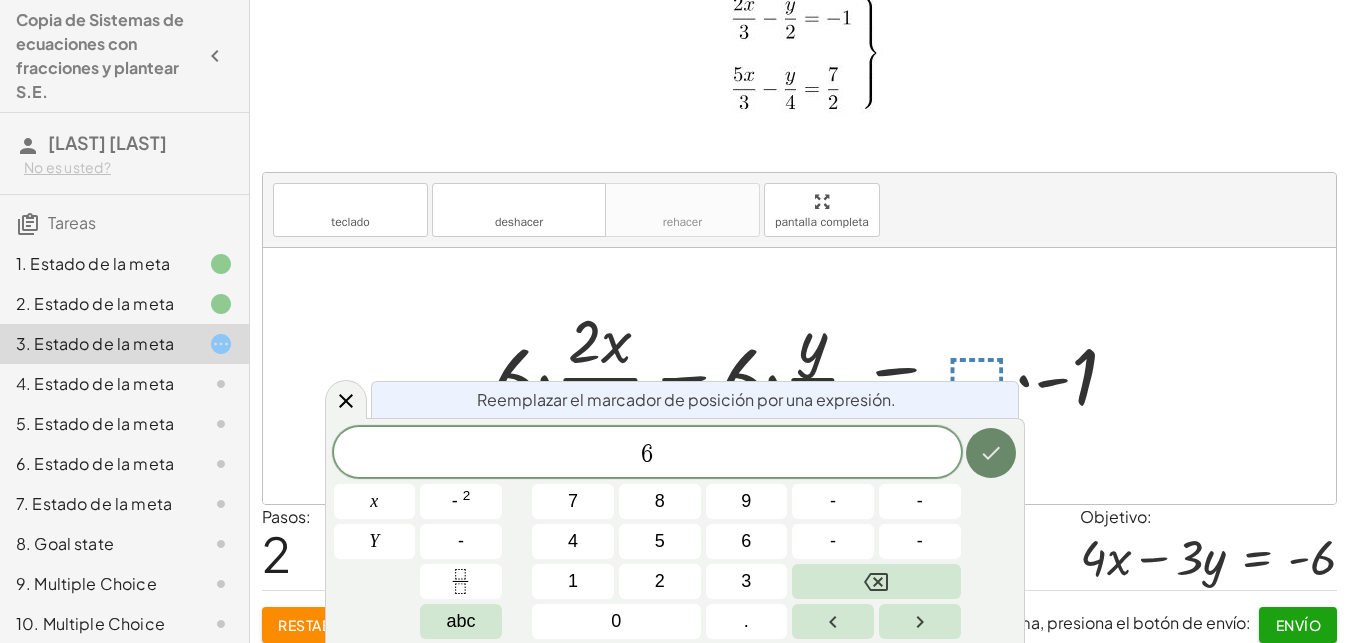 click at bounding box center (991, 453) 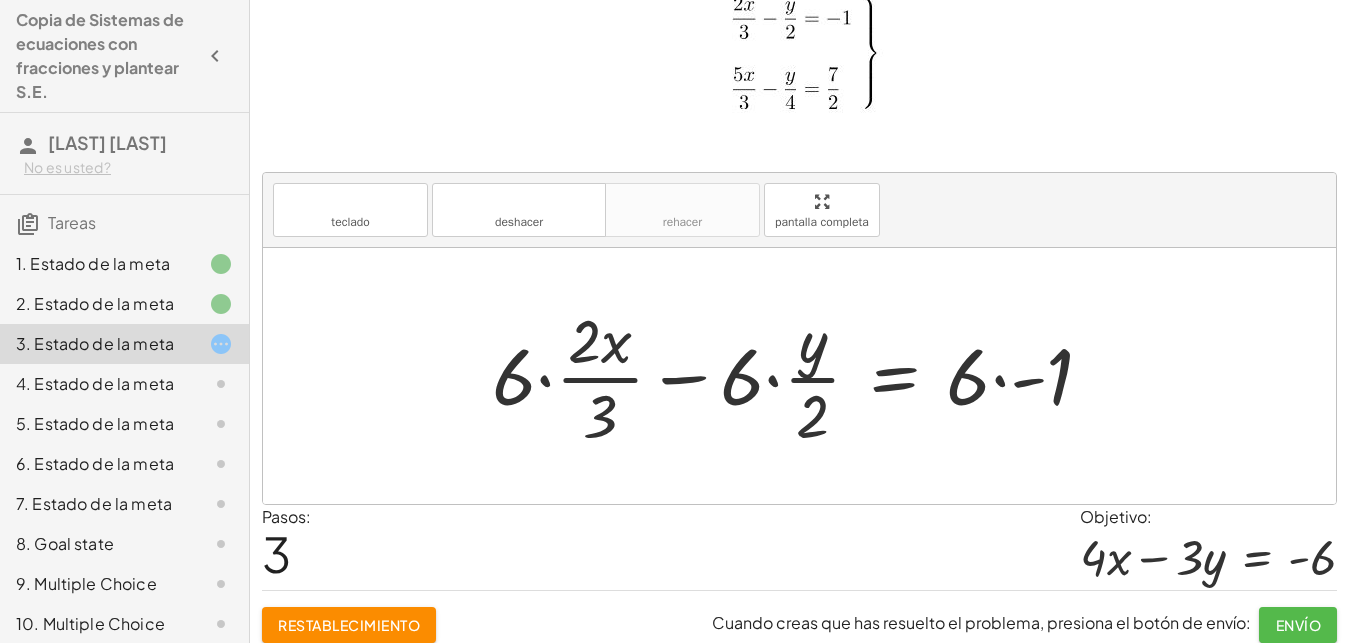 click on "Envío" 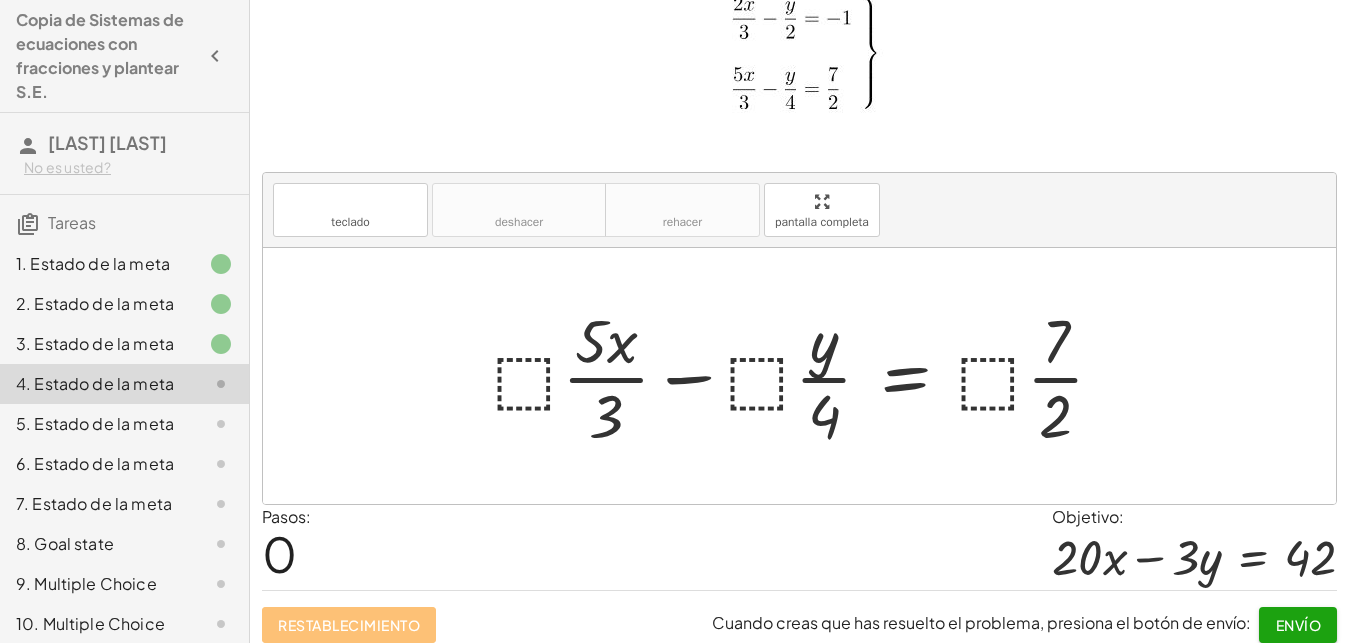 click at bounding box center (806, 376) 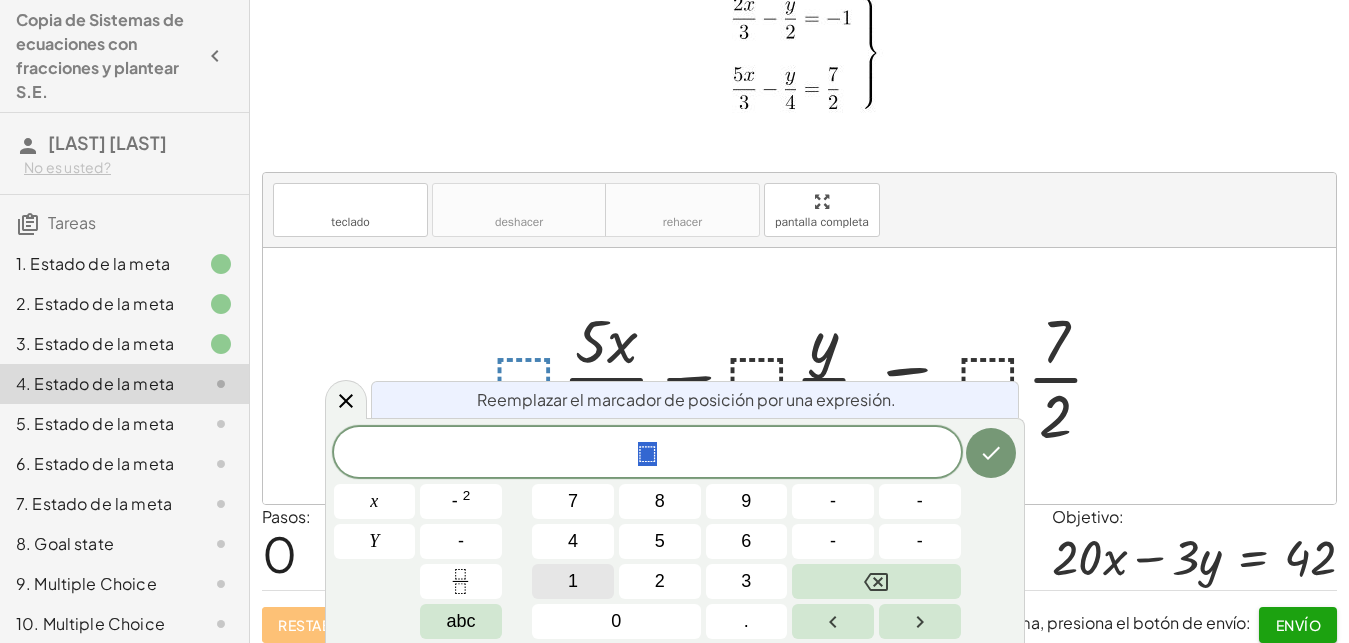 click on "1" at bounding box center (573, 581) 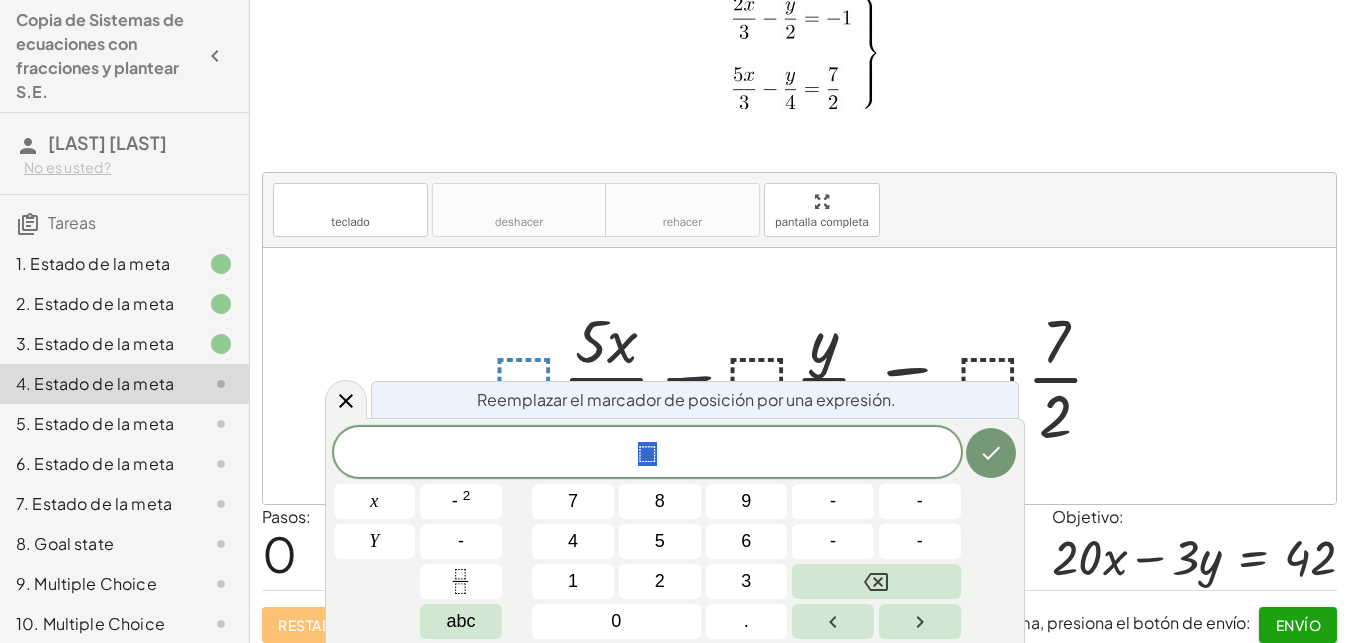 scroll, scrollTop: 0, scrollLeft: 0, axis: both 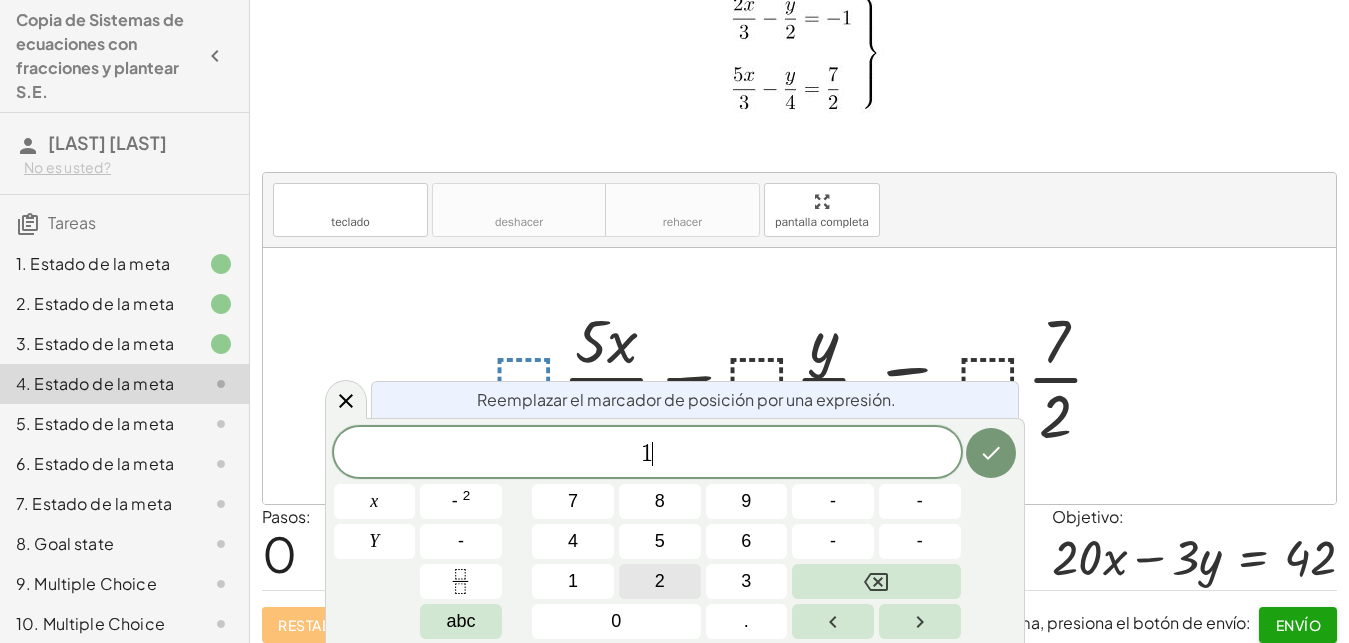 click on "2" at bounding box center (660, 581) 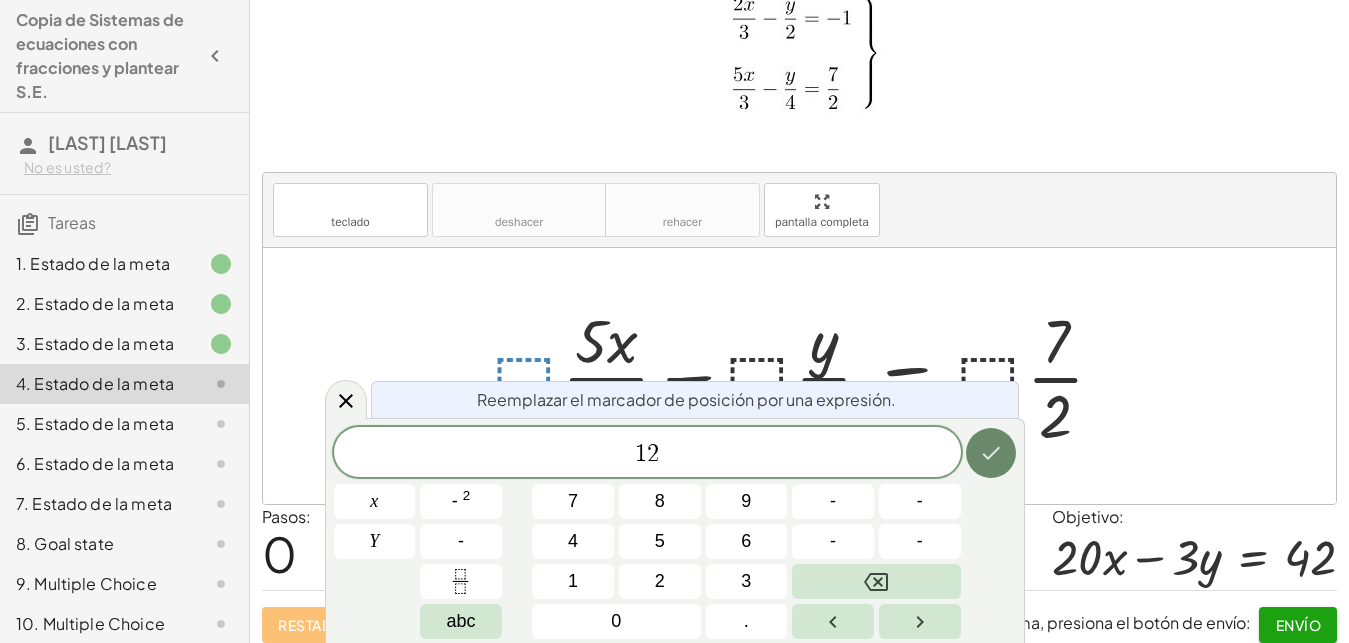 click 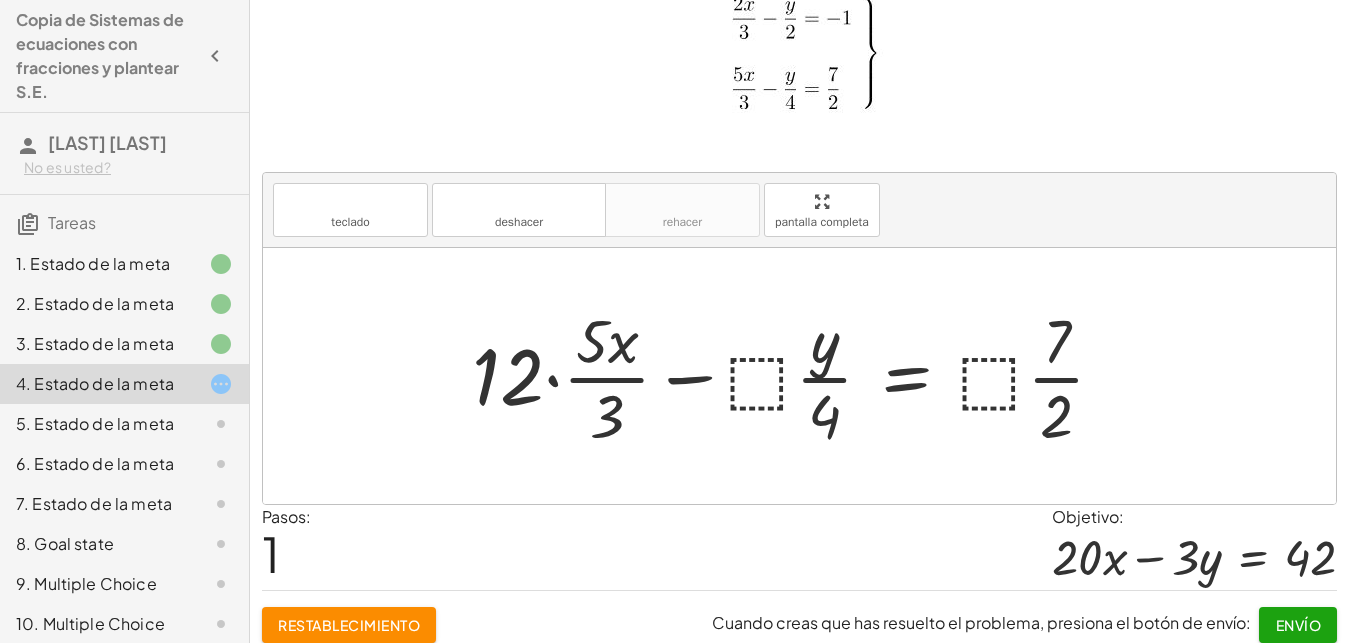 click at bounding box center (796, 376) 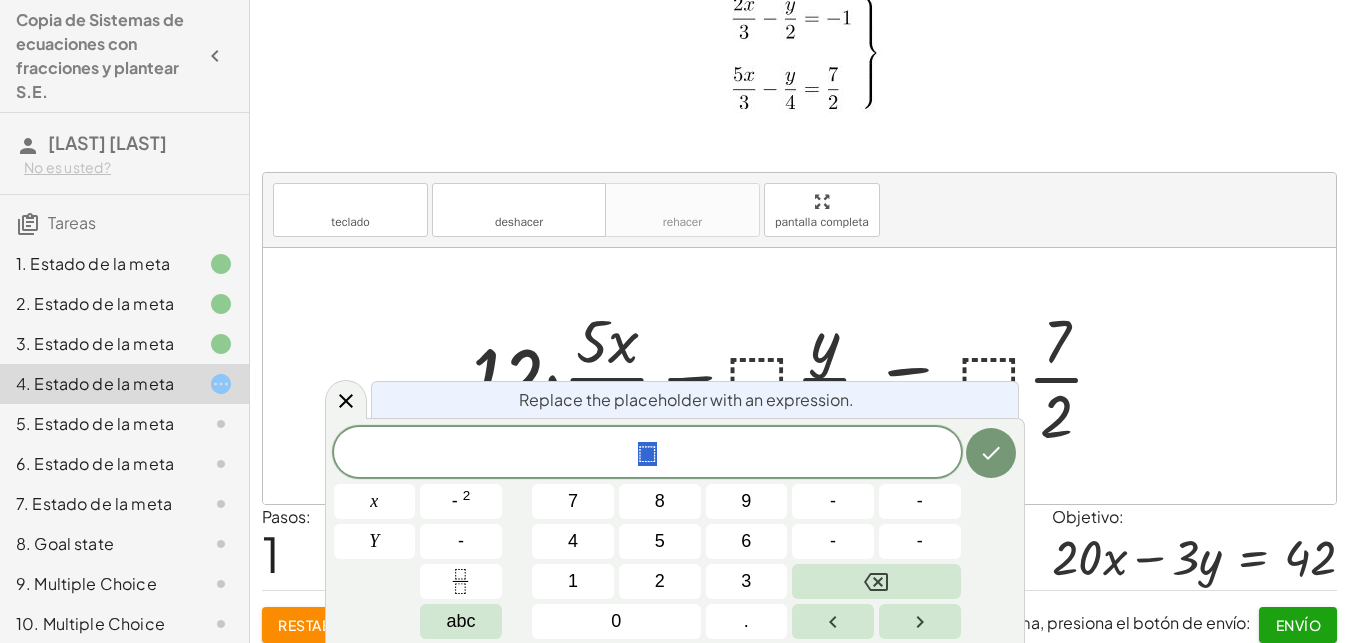 scroll, scrollTop: 18, scrollLeft: 18, axis: both 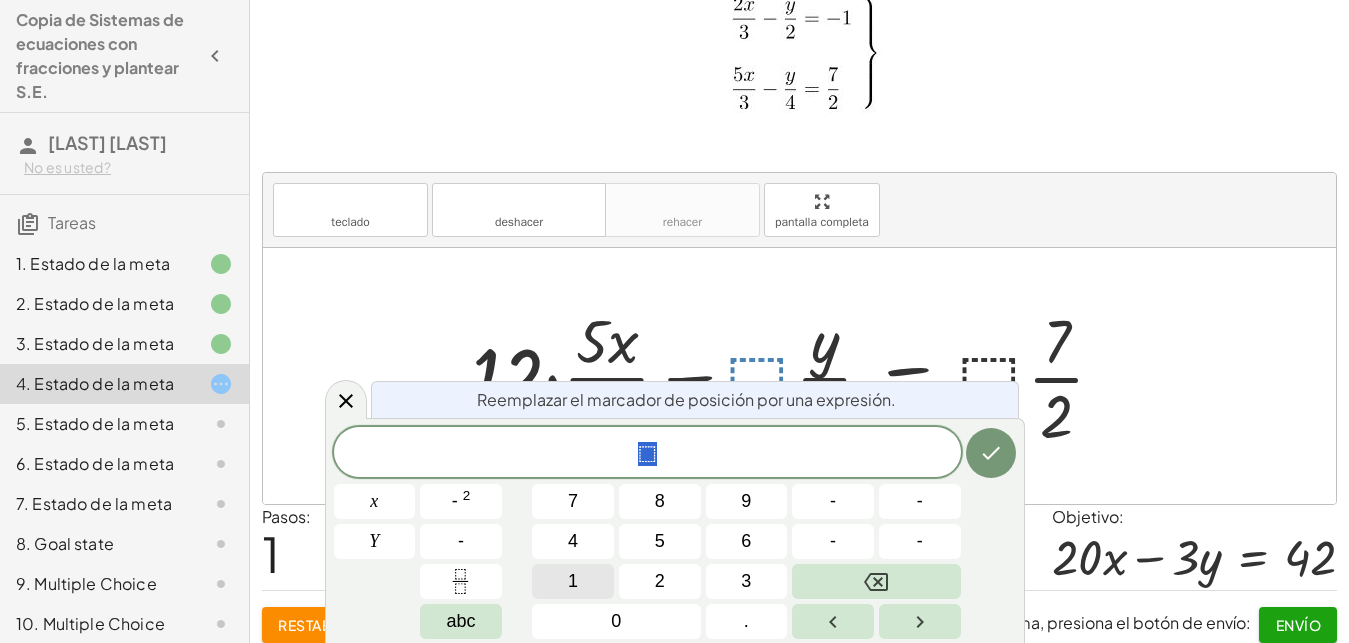 click on "1" at bounding box center [573, 581] 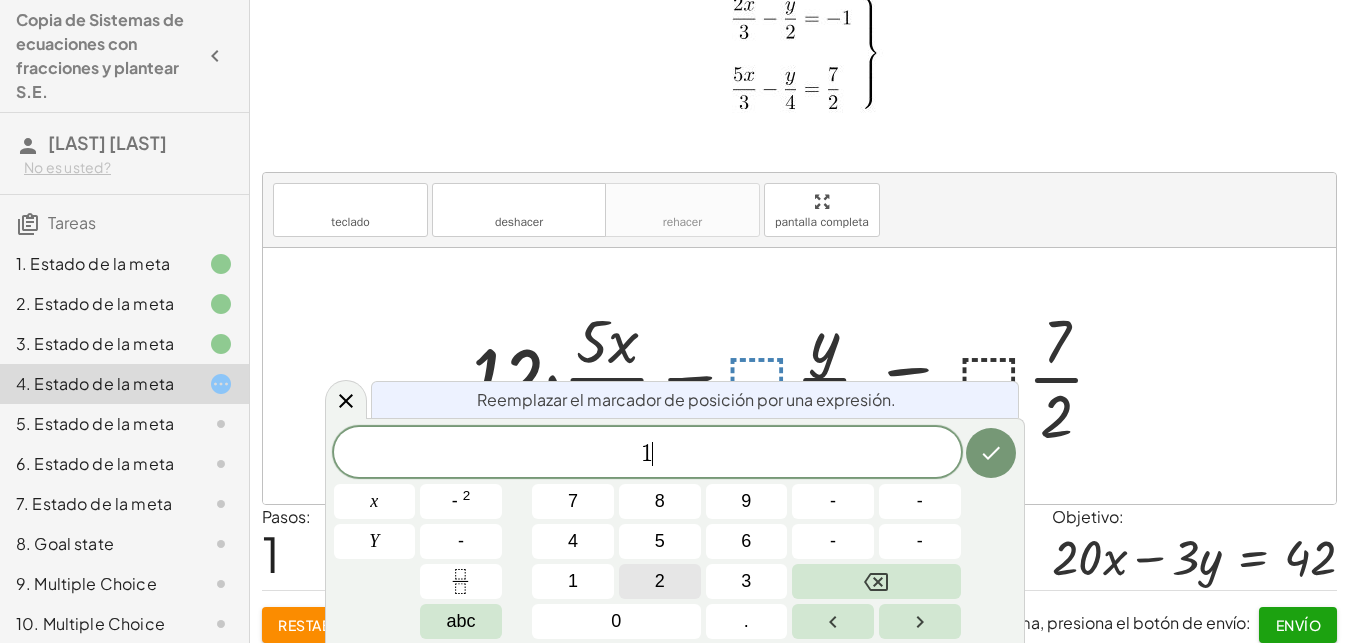 click on "2" at bounding box center [660, 581] 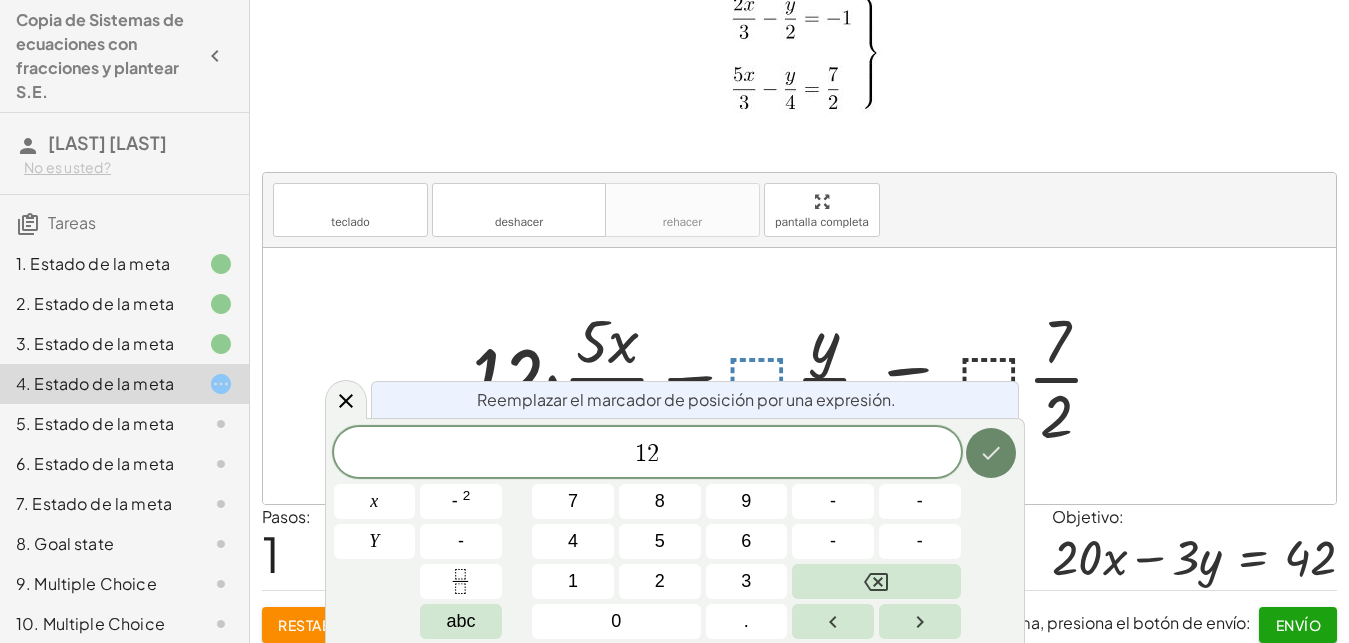 click at bounding box center (991, 453) 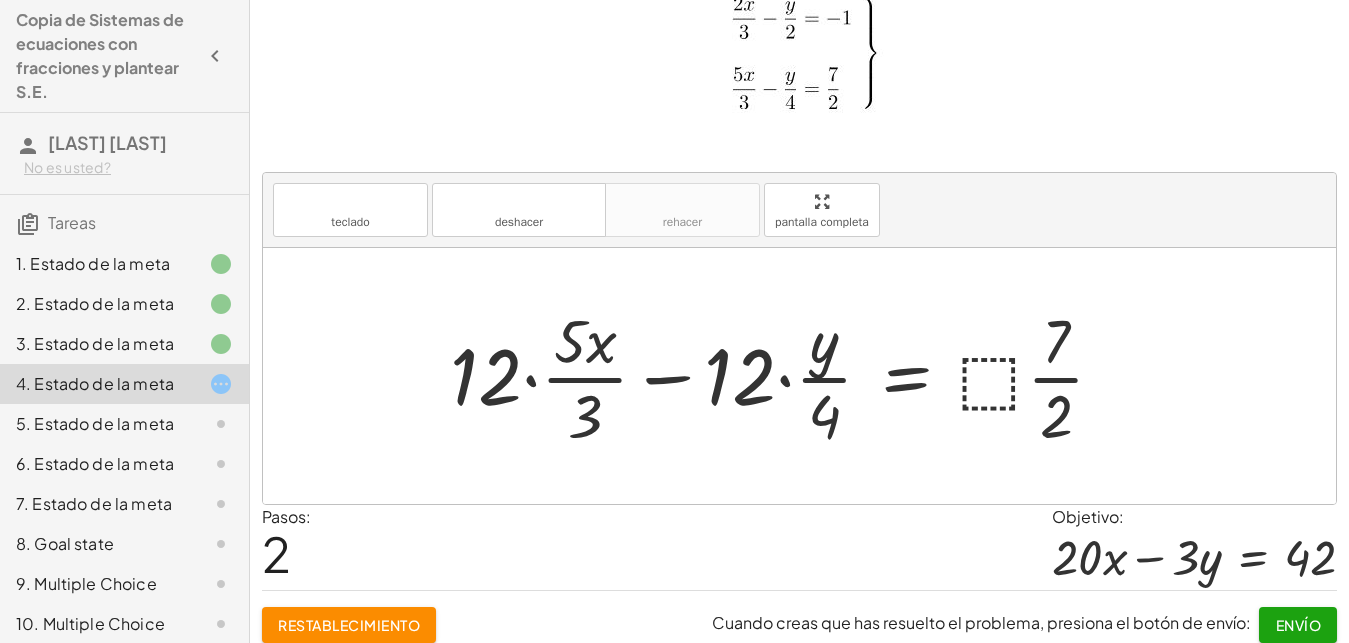 click at bounding box center (785, 376) 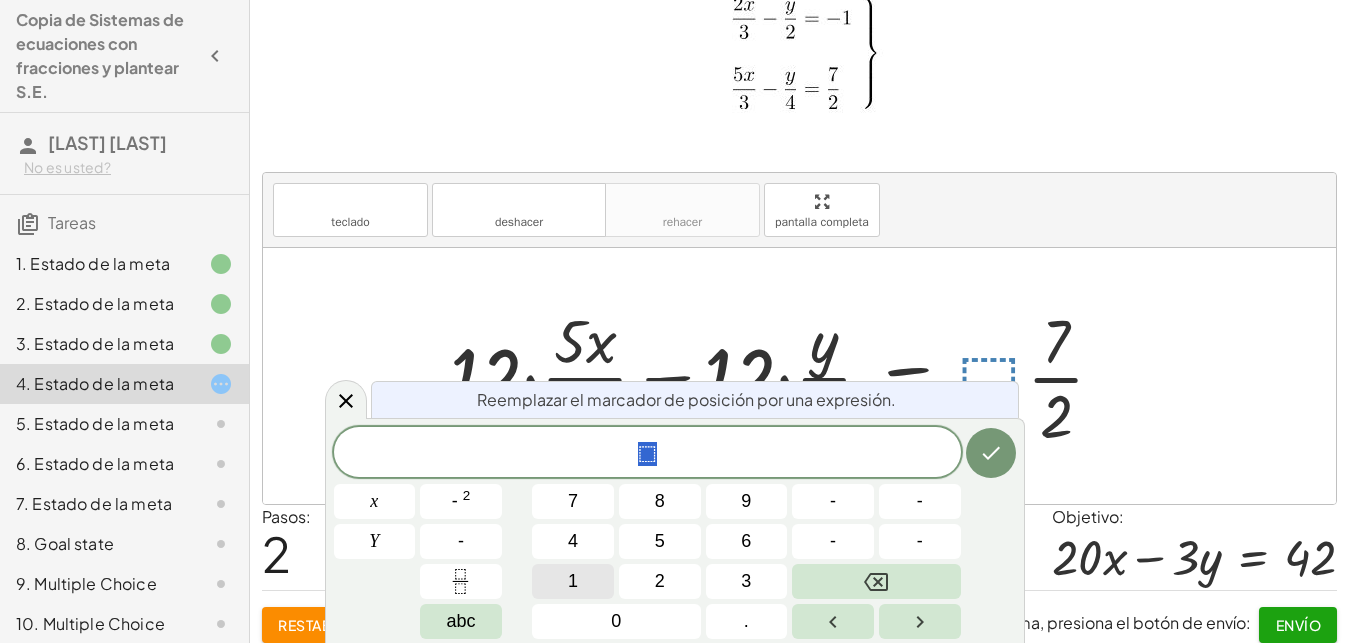 click on "1" at bounding box center (573, 581) 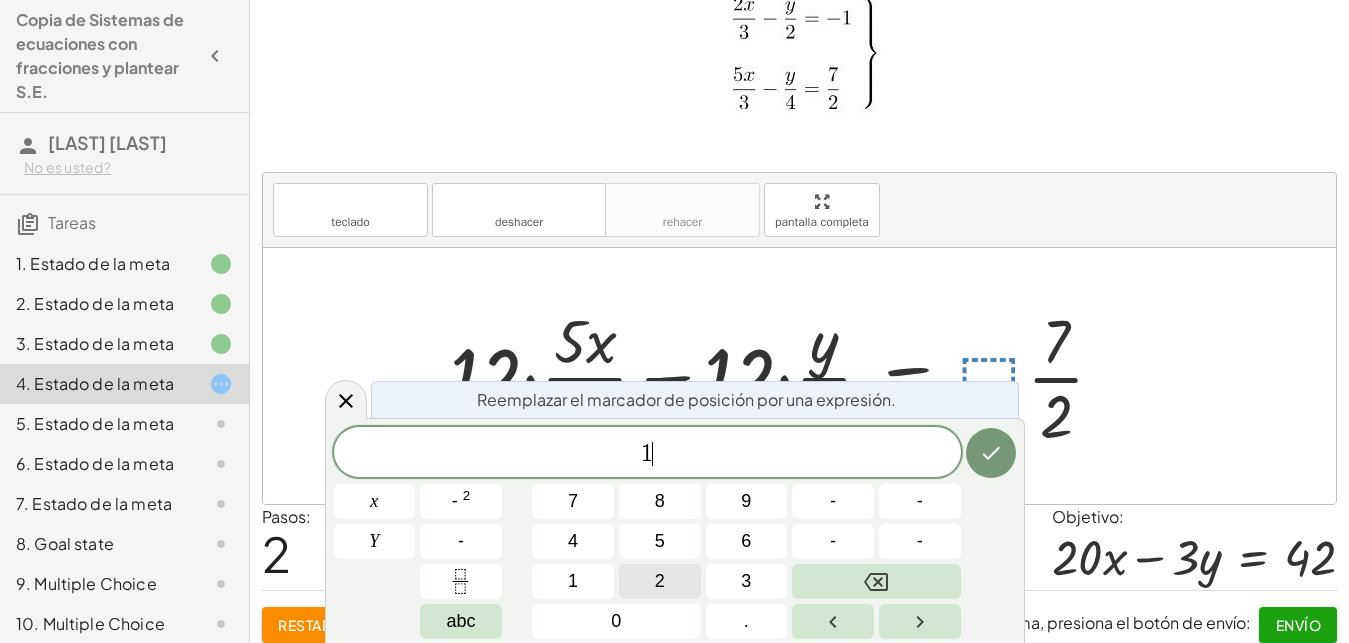 scroll, scrollTop: 18, scrollLeft: 0, axis: vertical 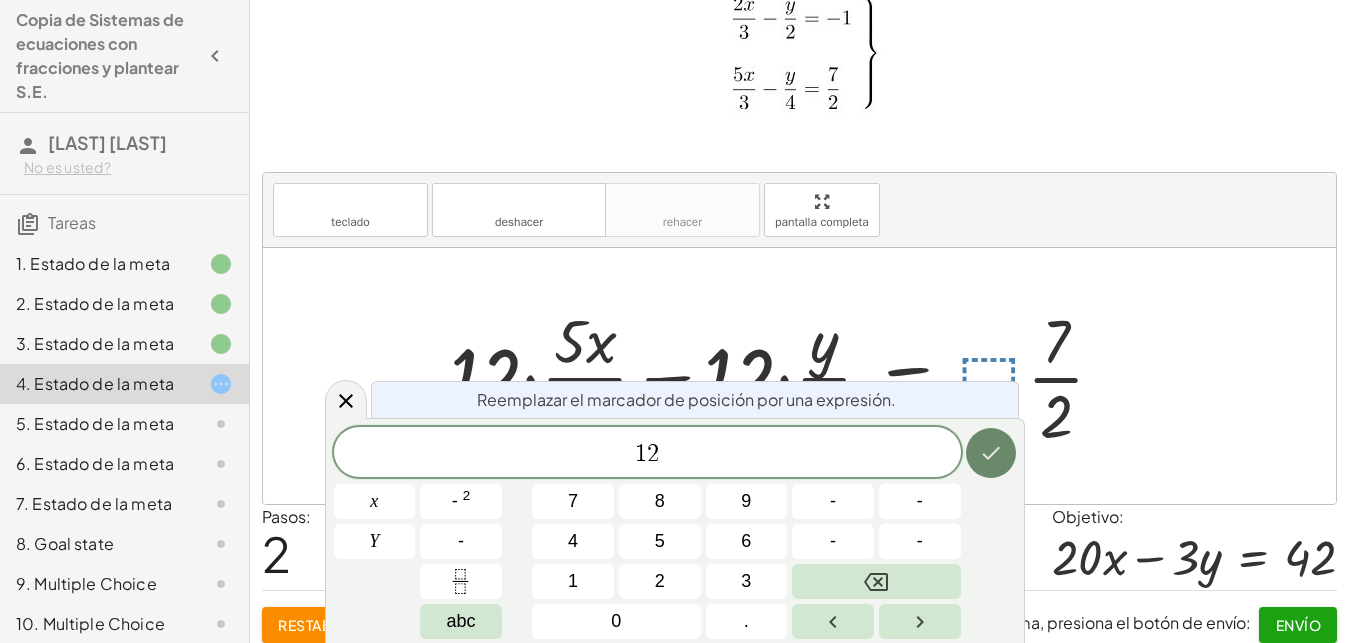 click at bounding box center [991, 453] 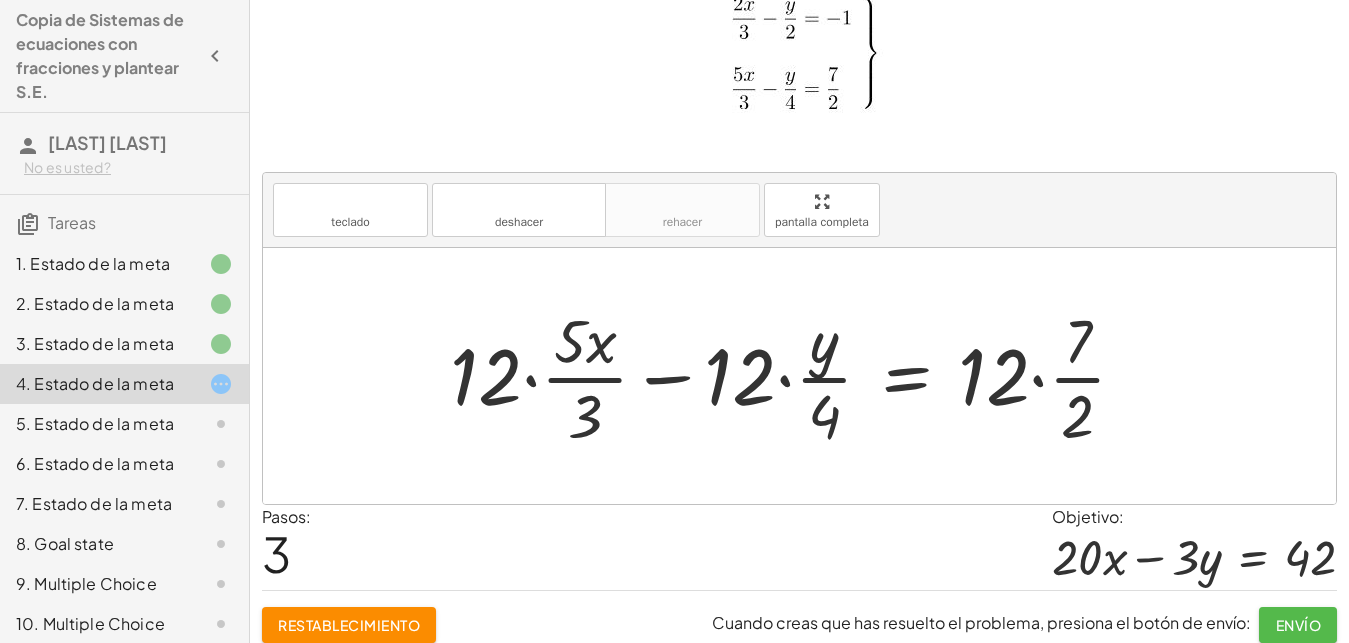 click on "Envío" 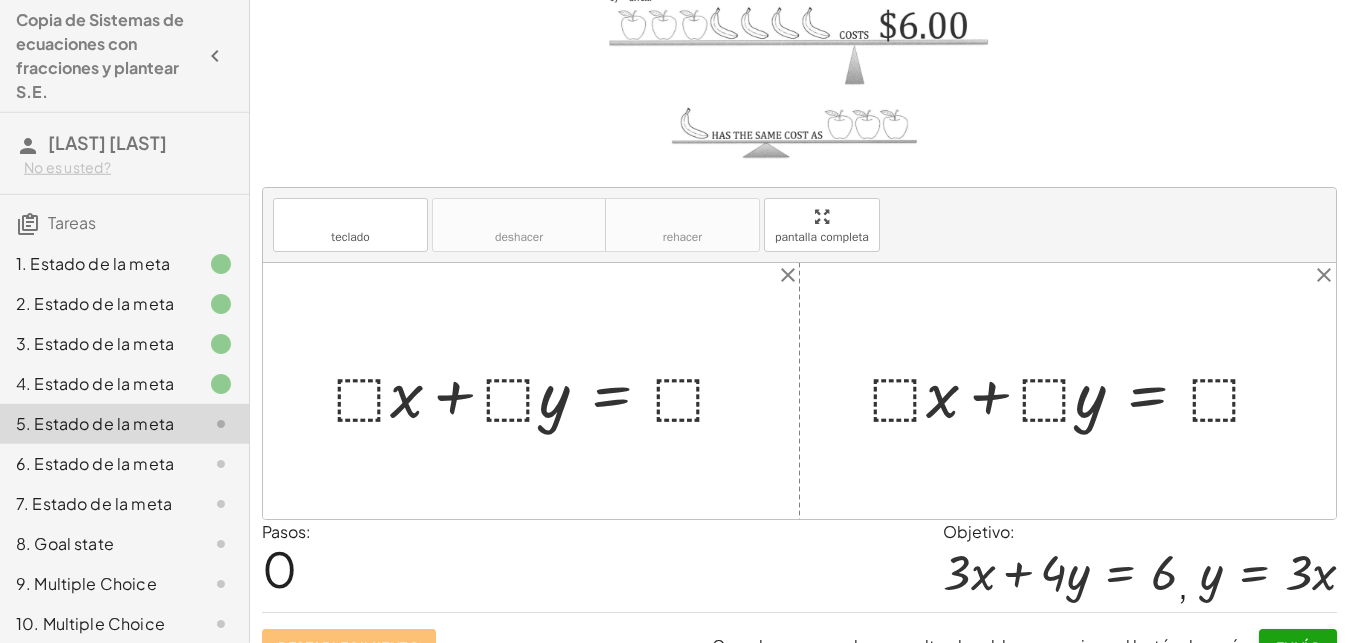 scroll, scrollTop: 203, scrollLeft: 0, axis: vertical 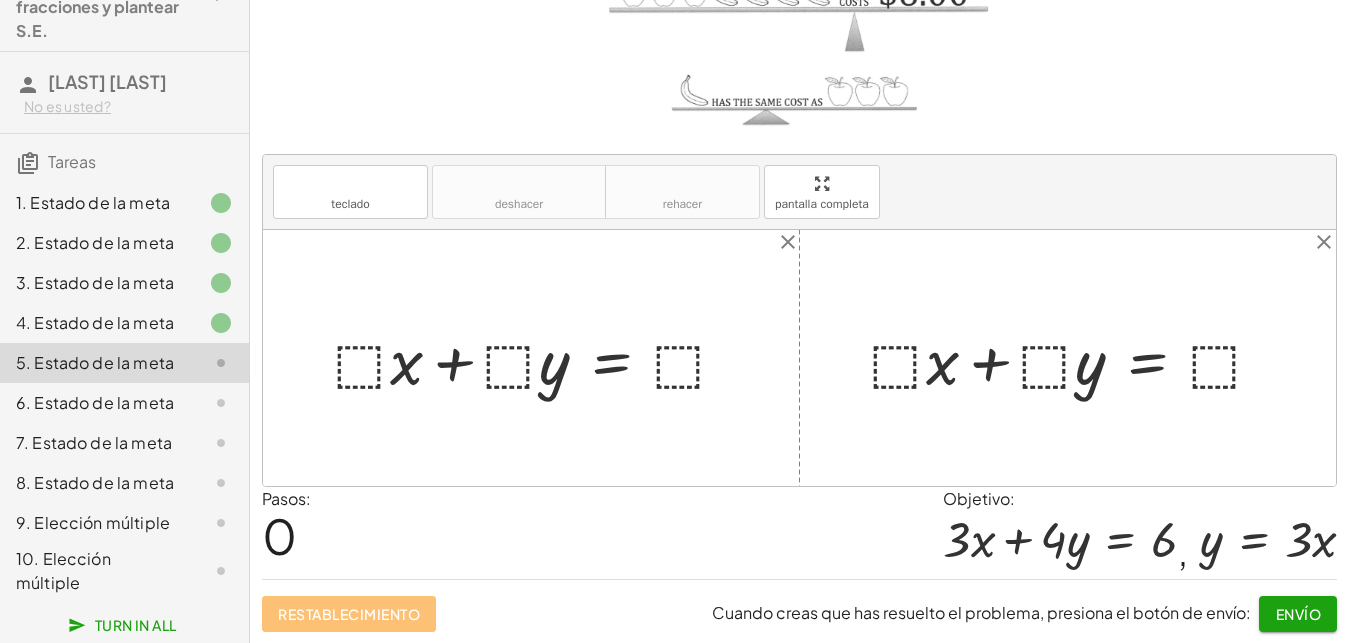 click at bounding box center [539, 358] 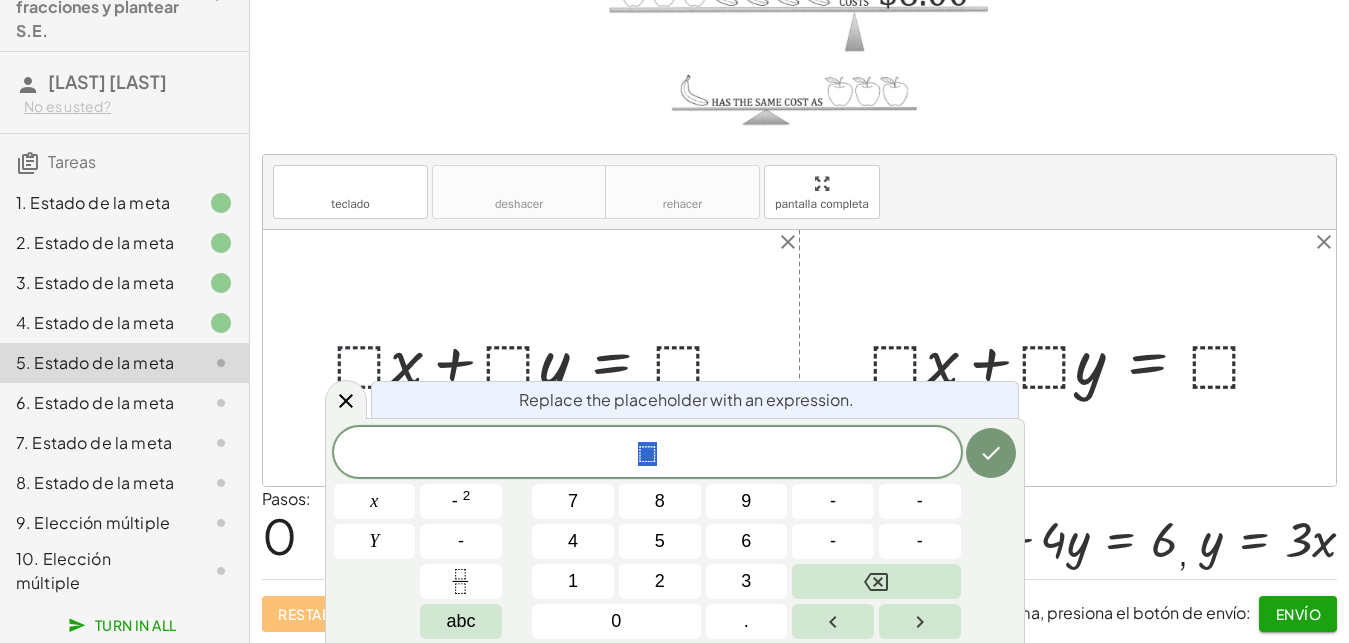 scroll, scrollTop: 18, scrollLeft: 18, axis: both 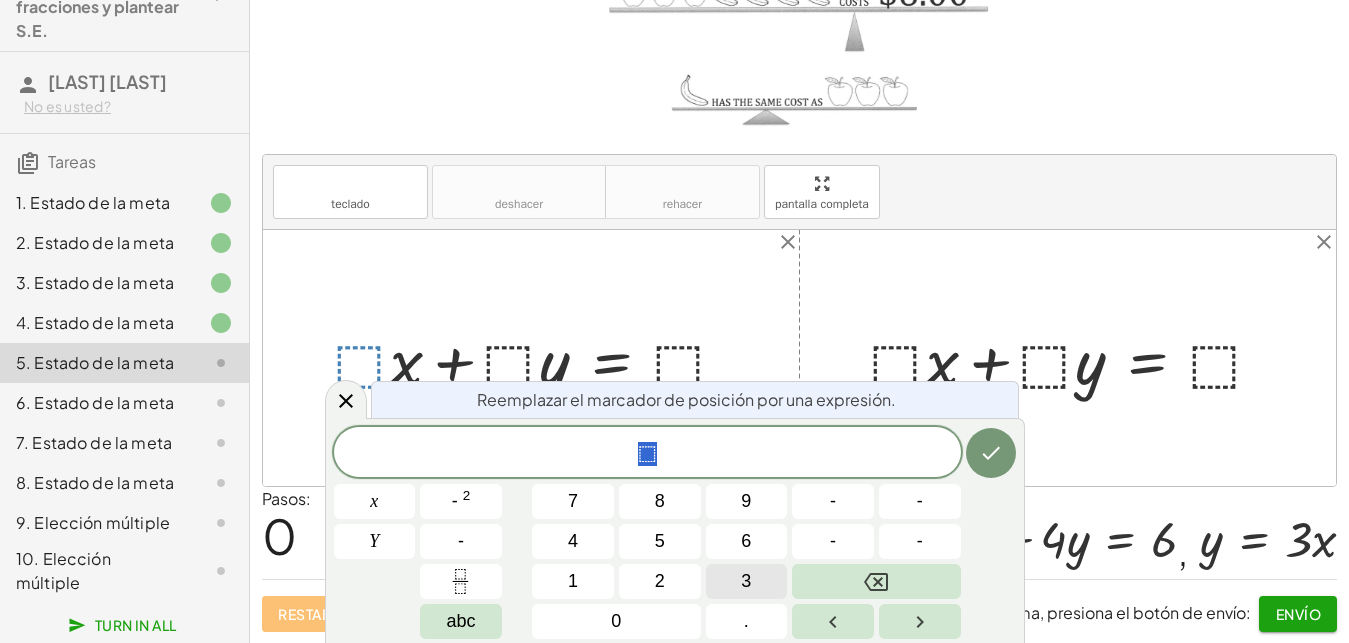click on "3" at bounding box center [747, 581] 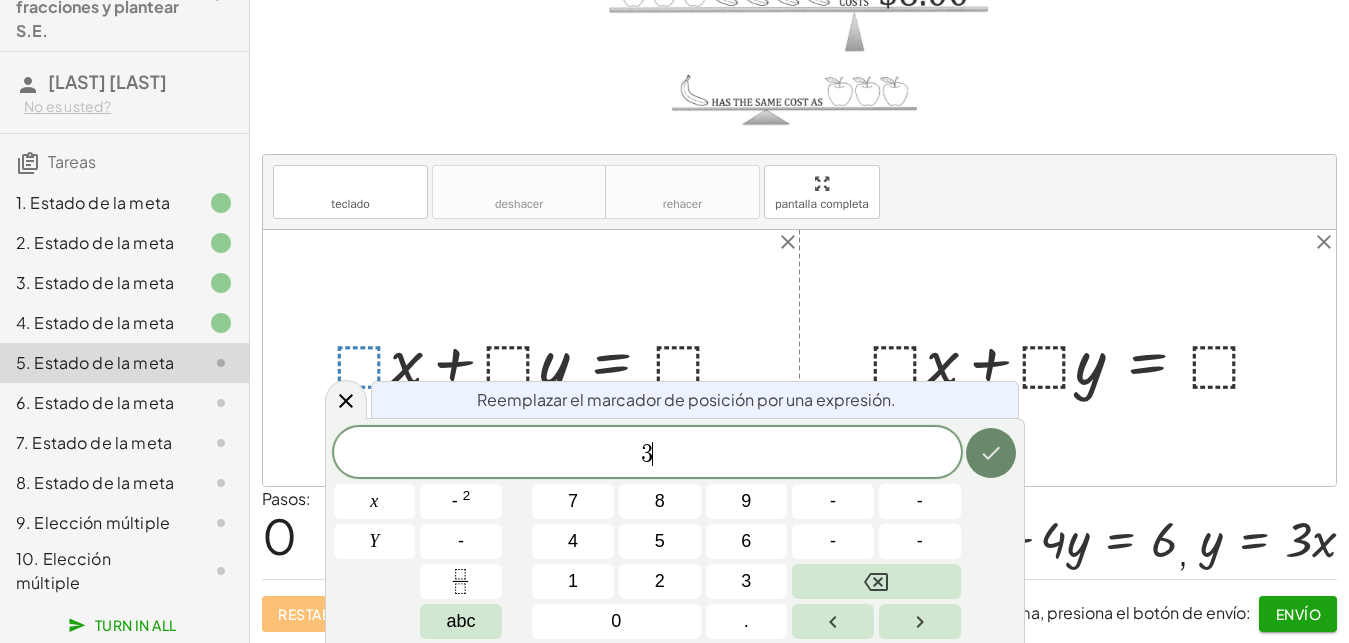 click at bounding box center [991, 453] 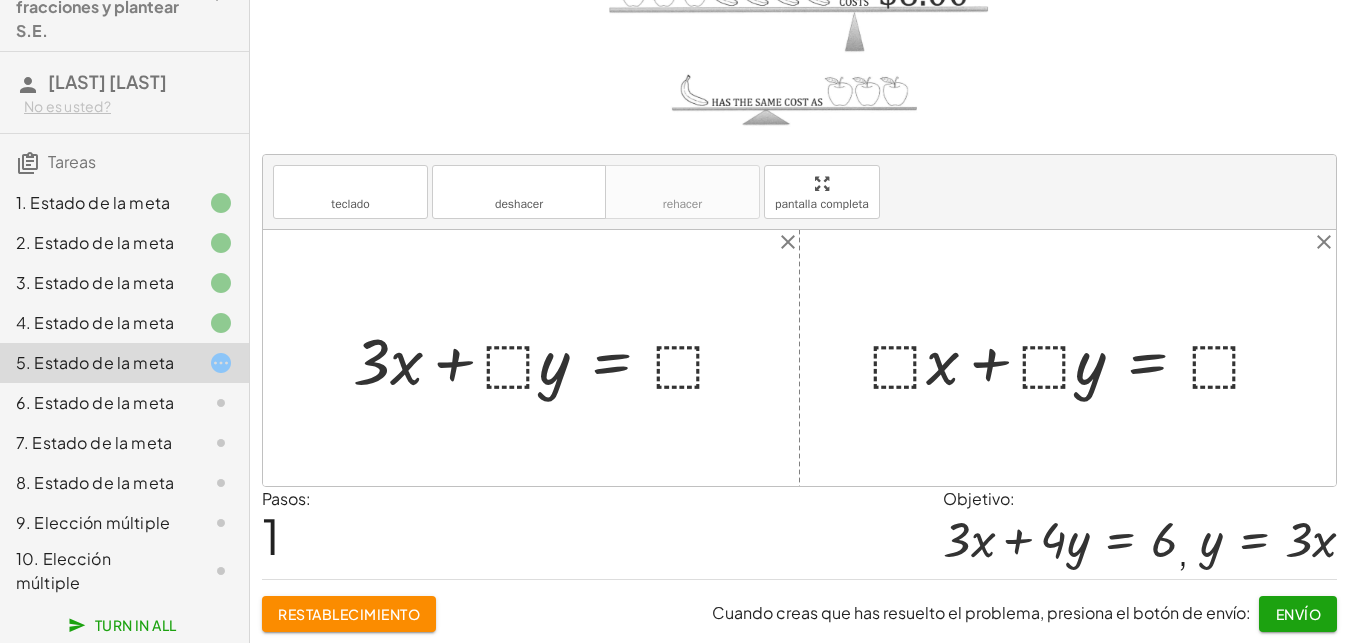 click at bounding box center (548, 358) 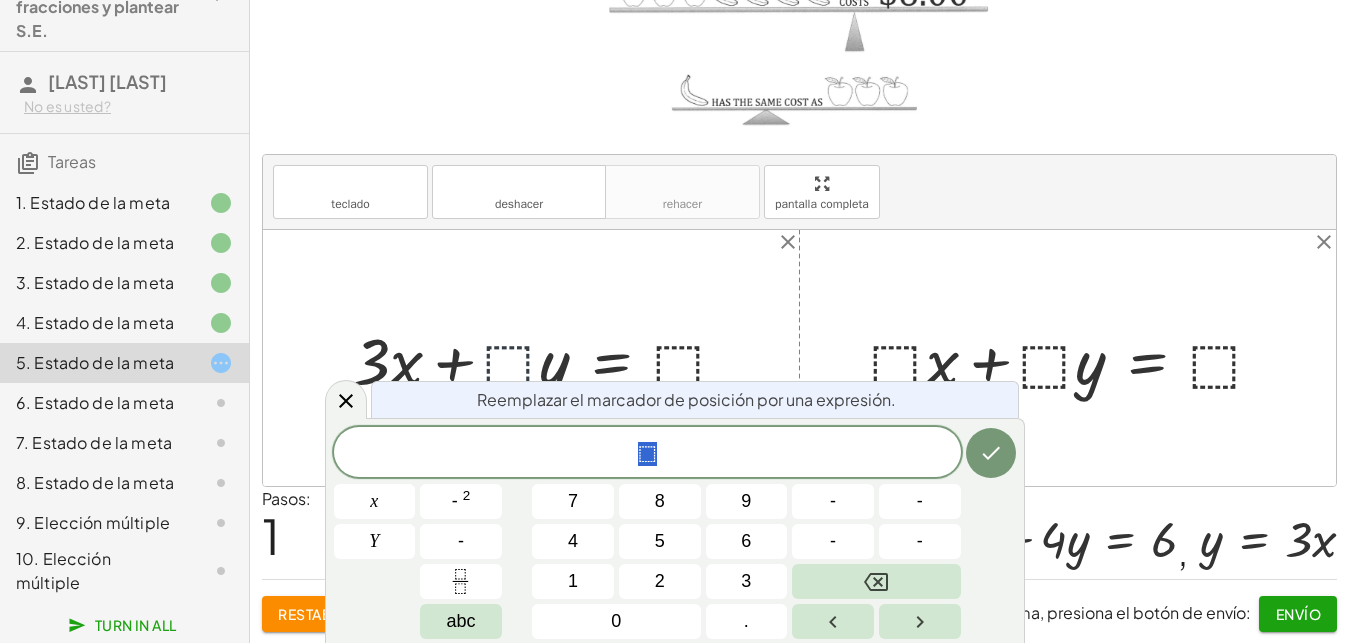 scroll, scrollTop: 18, scrollLeft: 18, axis: both 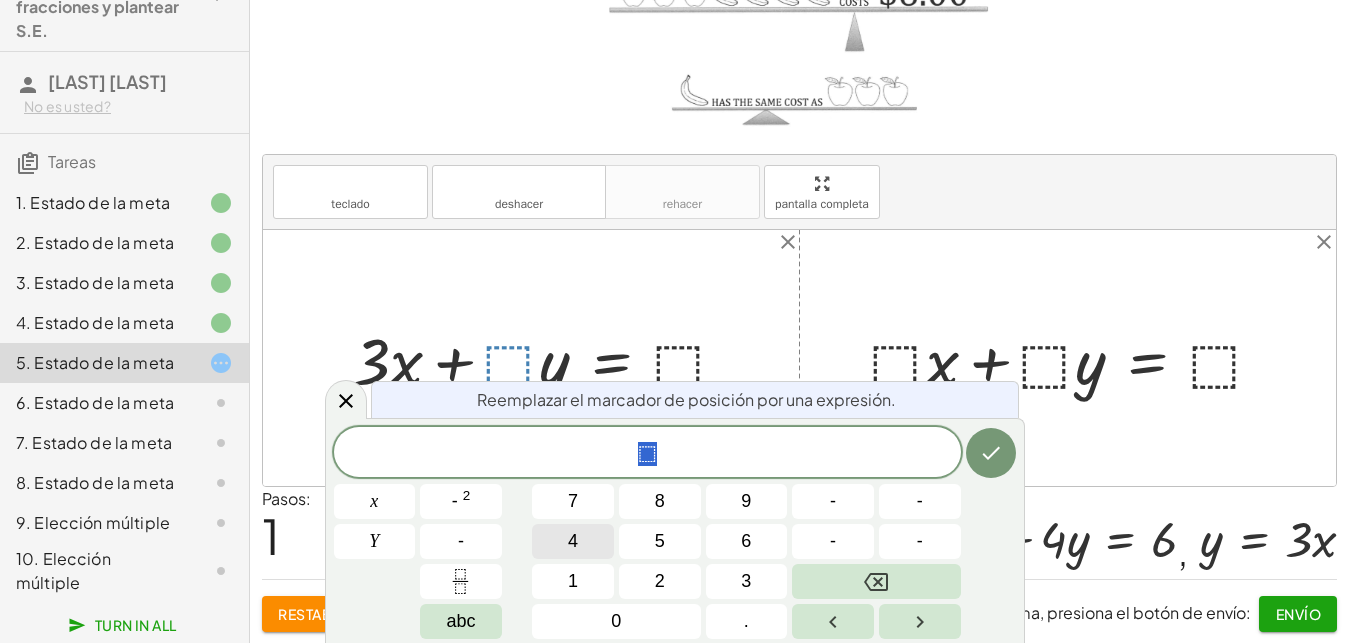 click on "4" at bounding box center (573, 541) 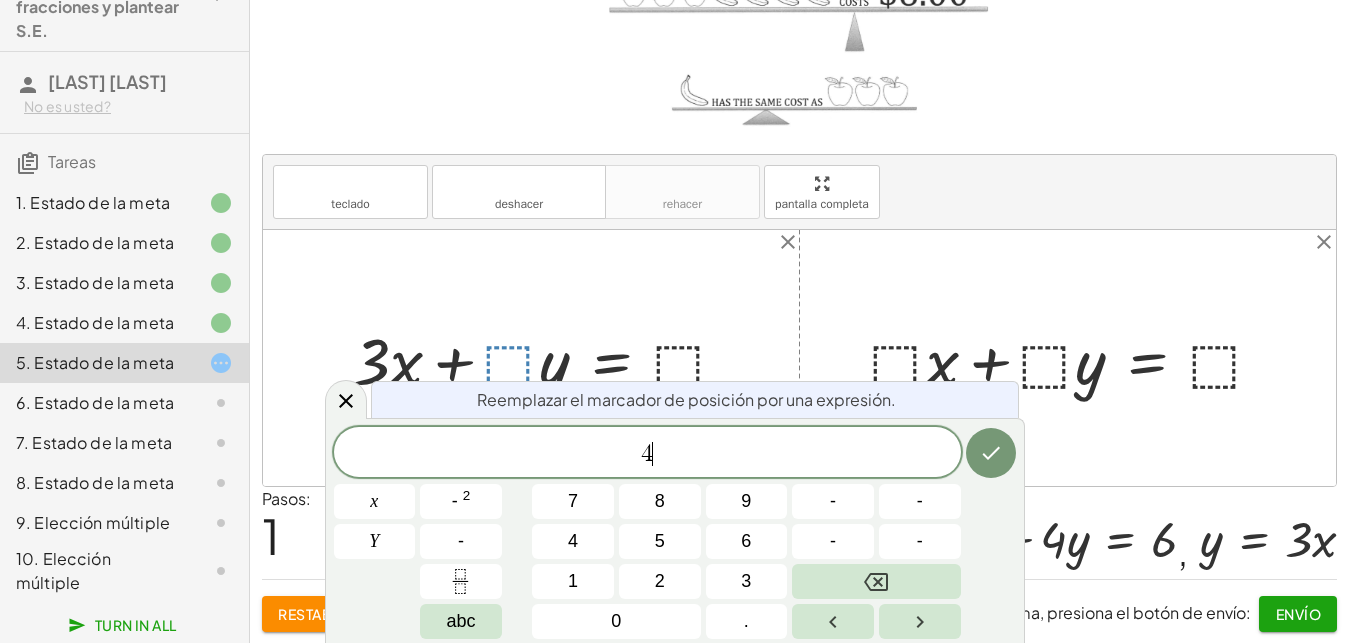 scroll, scrollTop: 18, scrollLeft: 0, axis: vertical 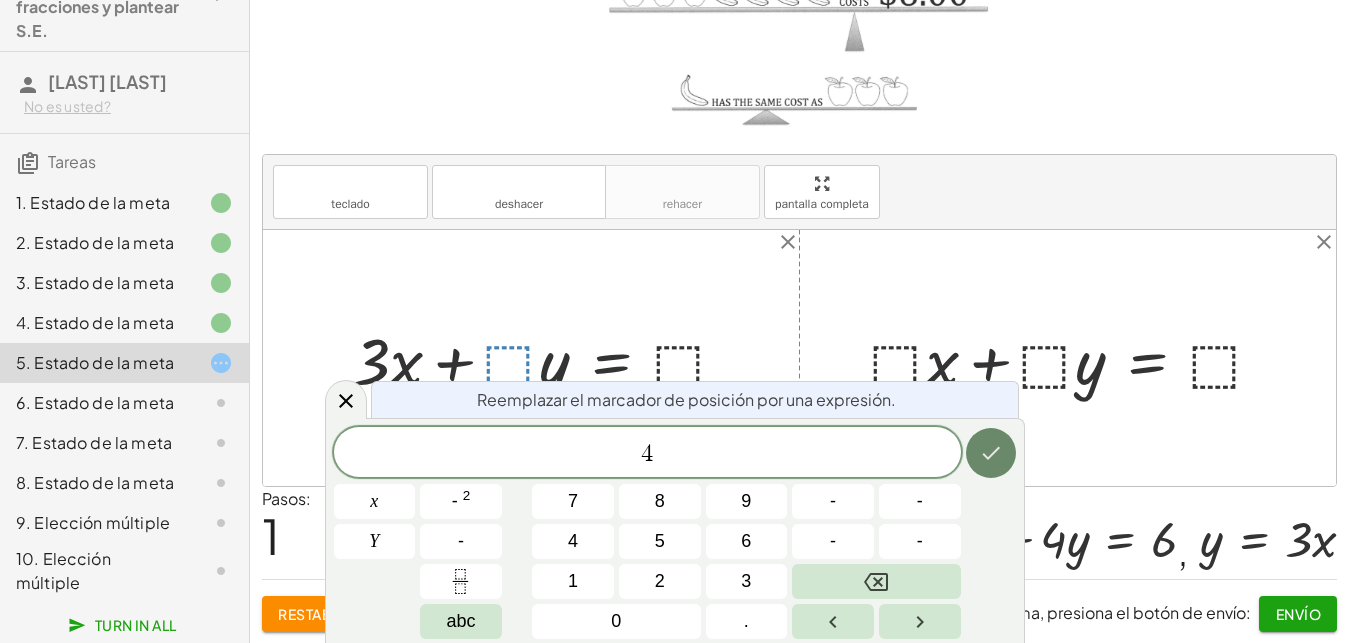 click 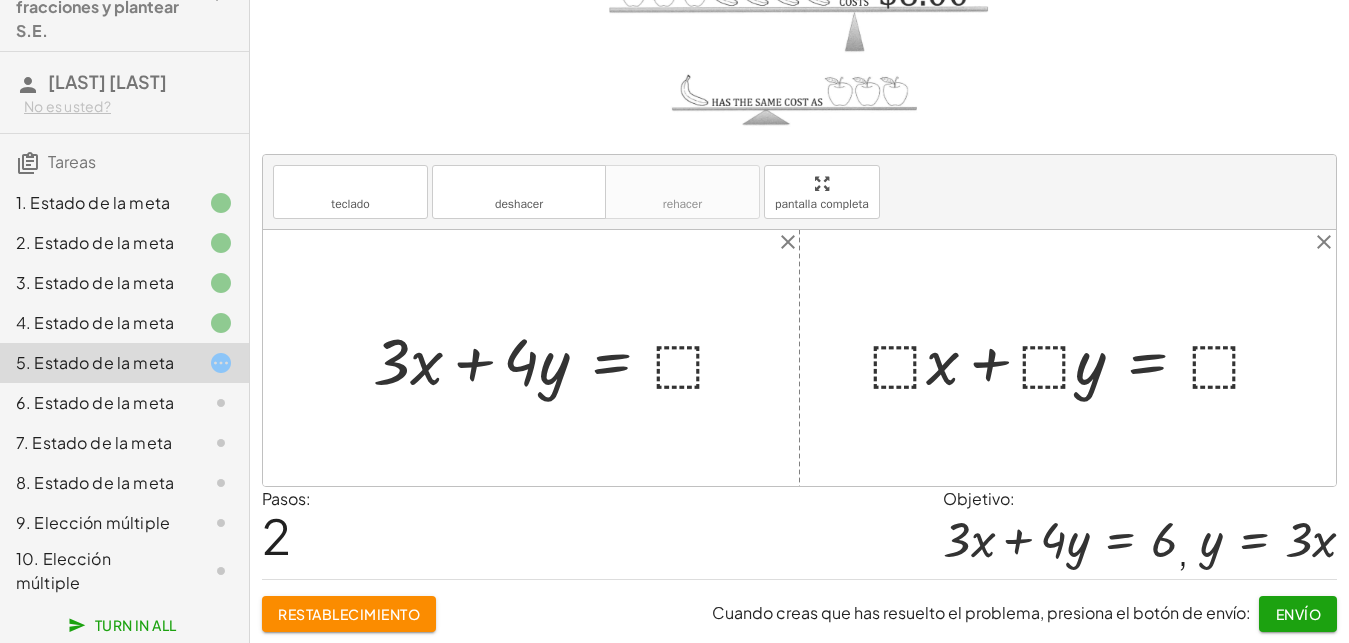 click at bounding box center (558, 358) 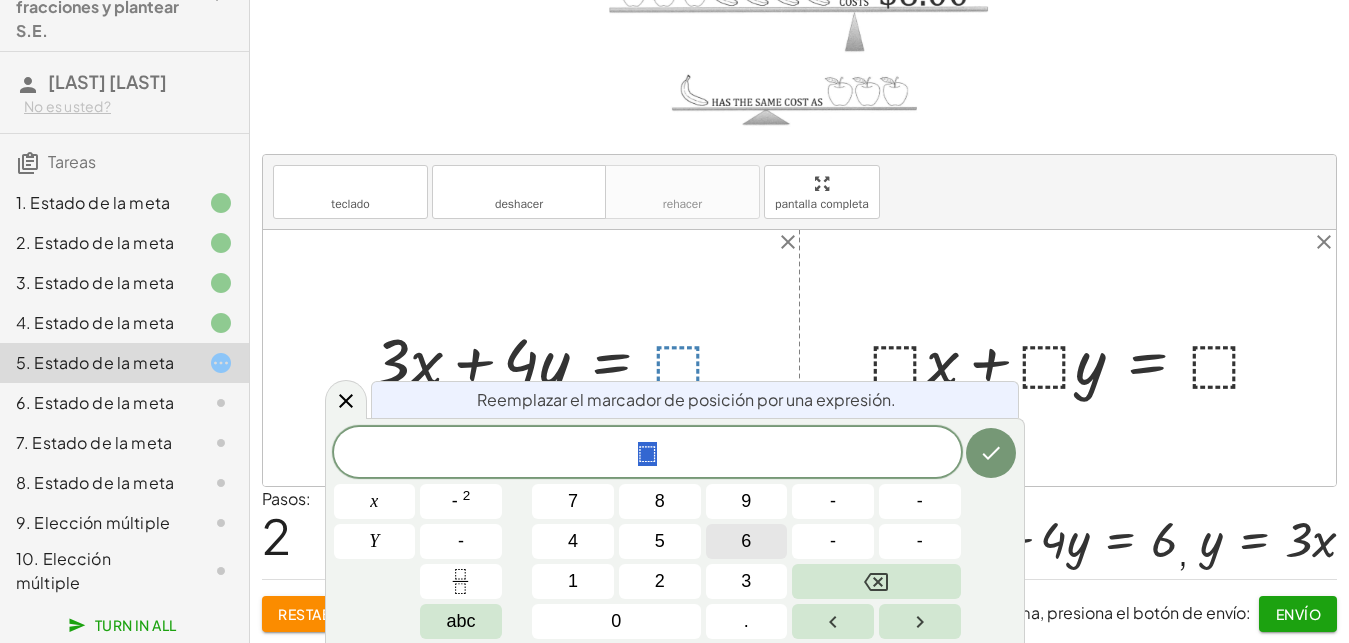 click on "6" at bounding box center (747, 541) 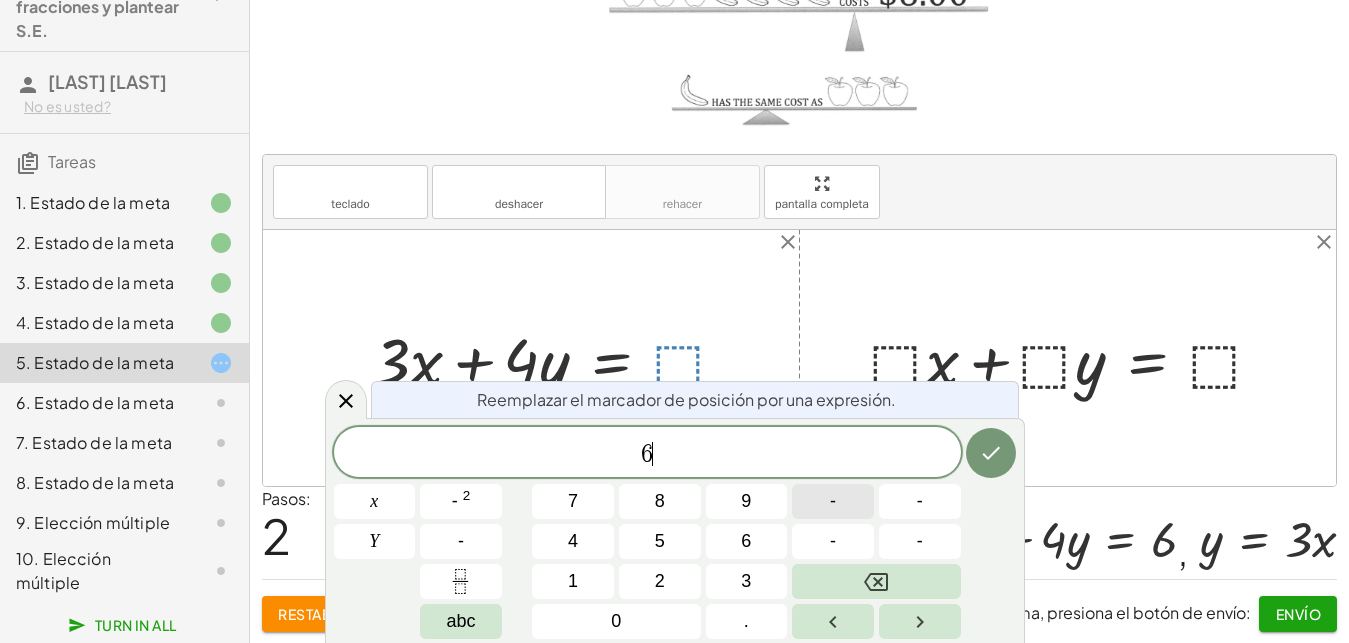 scroll, scrollTop: 18, scrollLeft: 0, axis: vertical 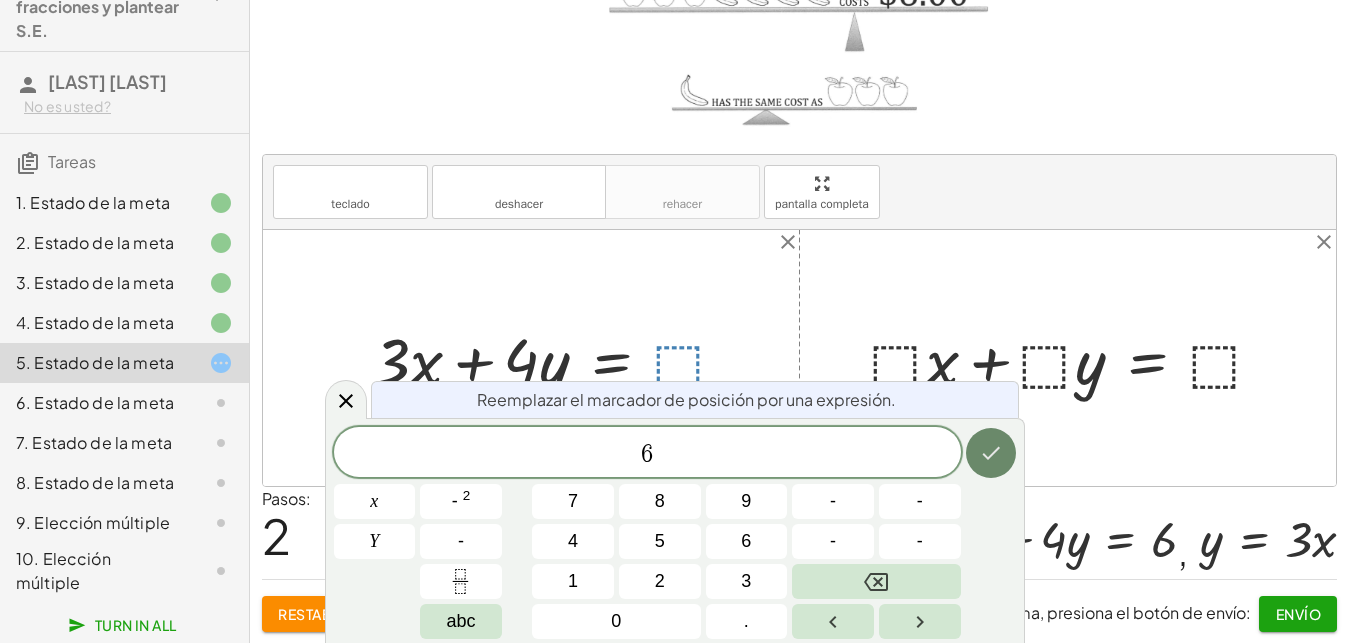 click 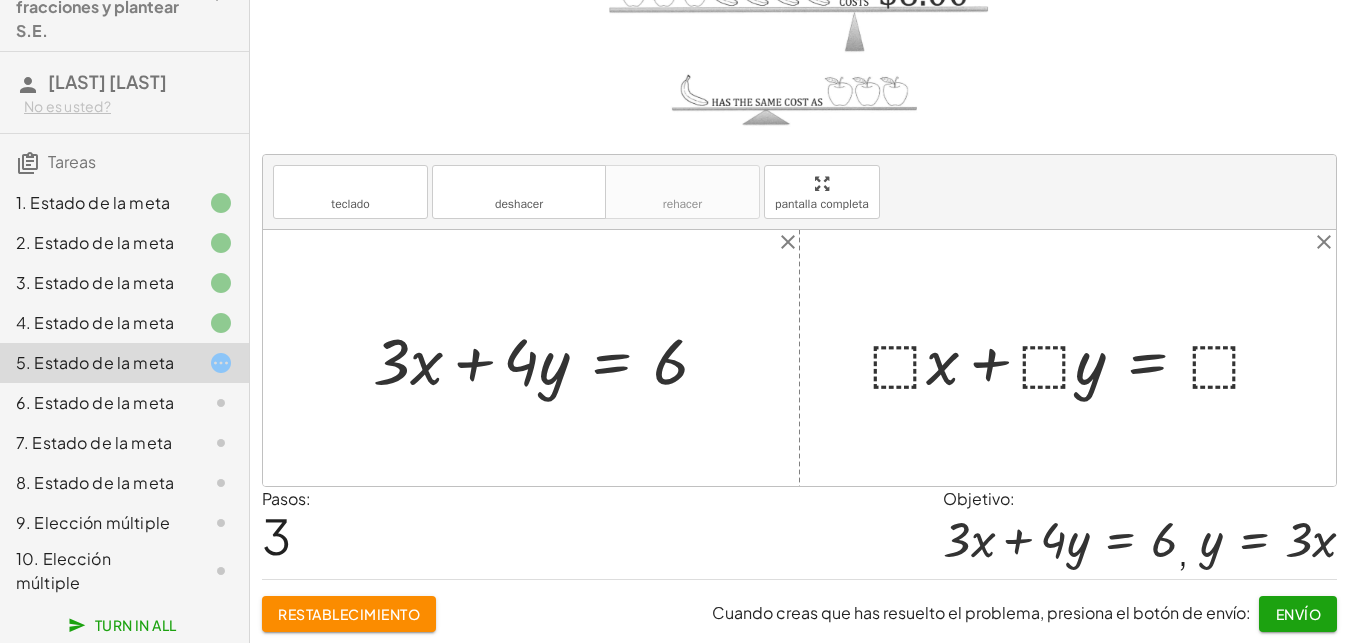 click at bounding box center (1075, 358) 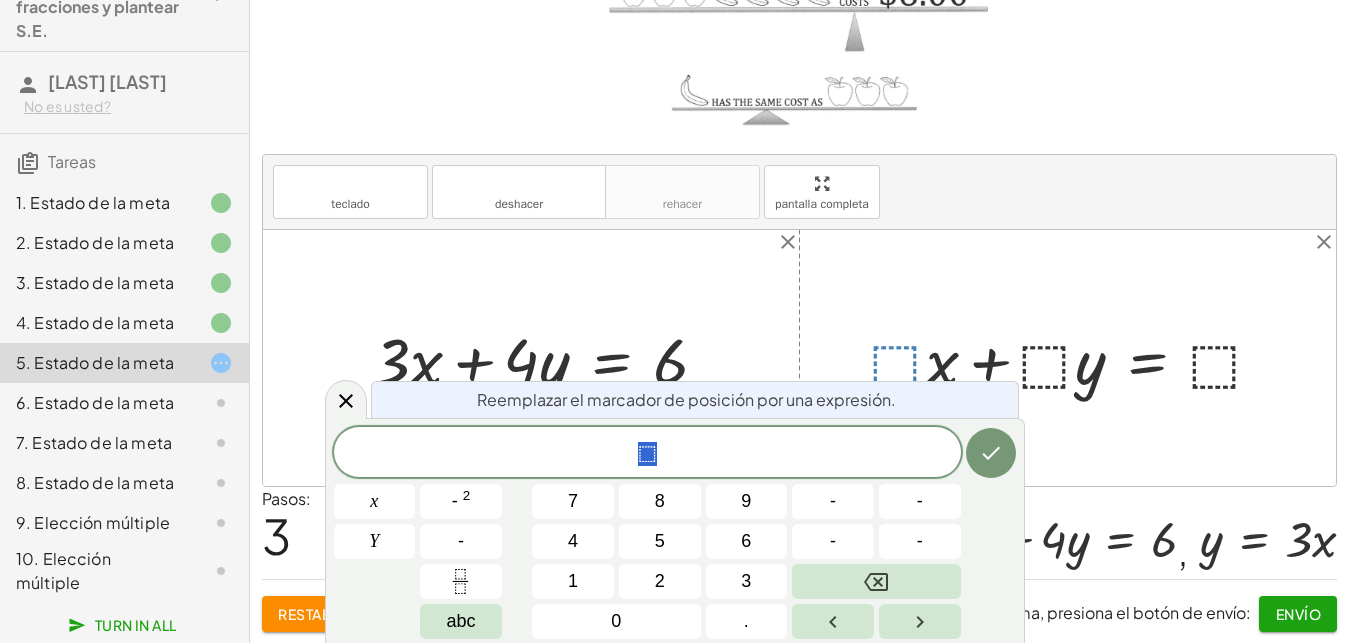 click at bounding box center [799, 358] 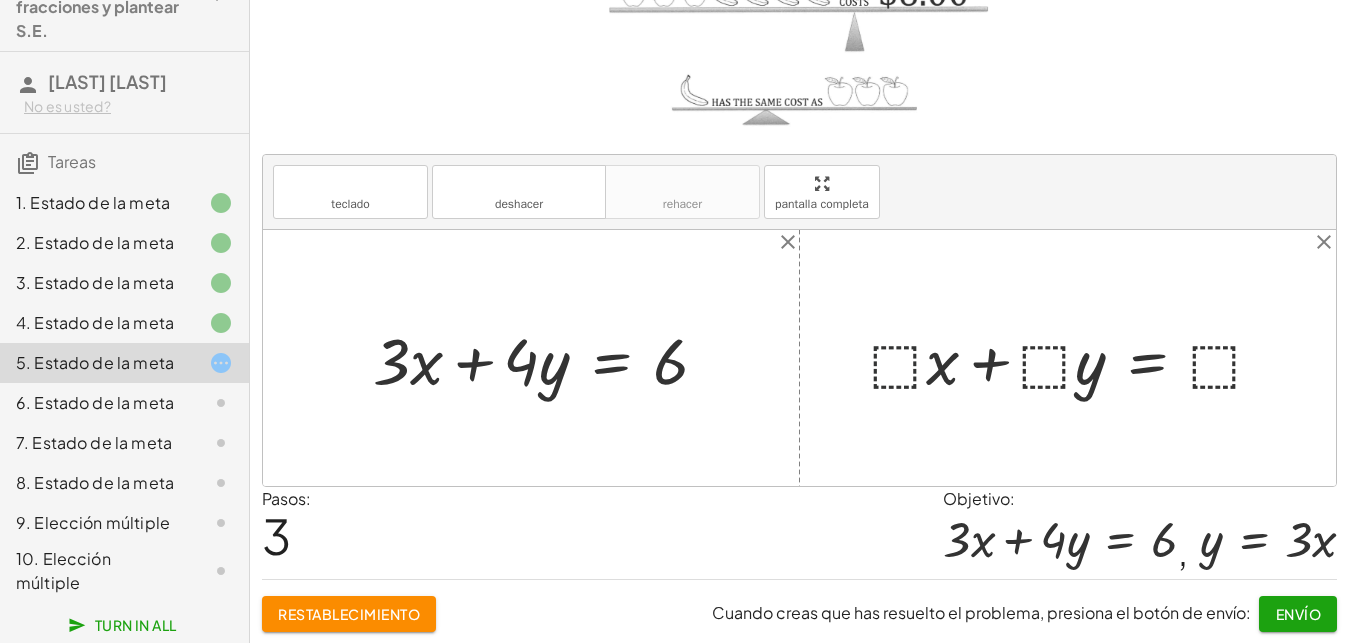 click at bounding box center (1075, 358) 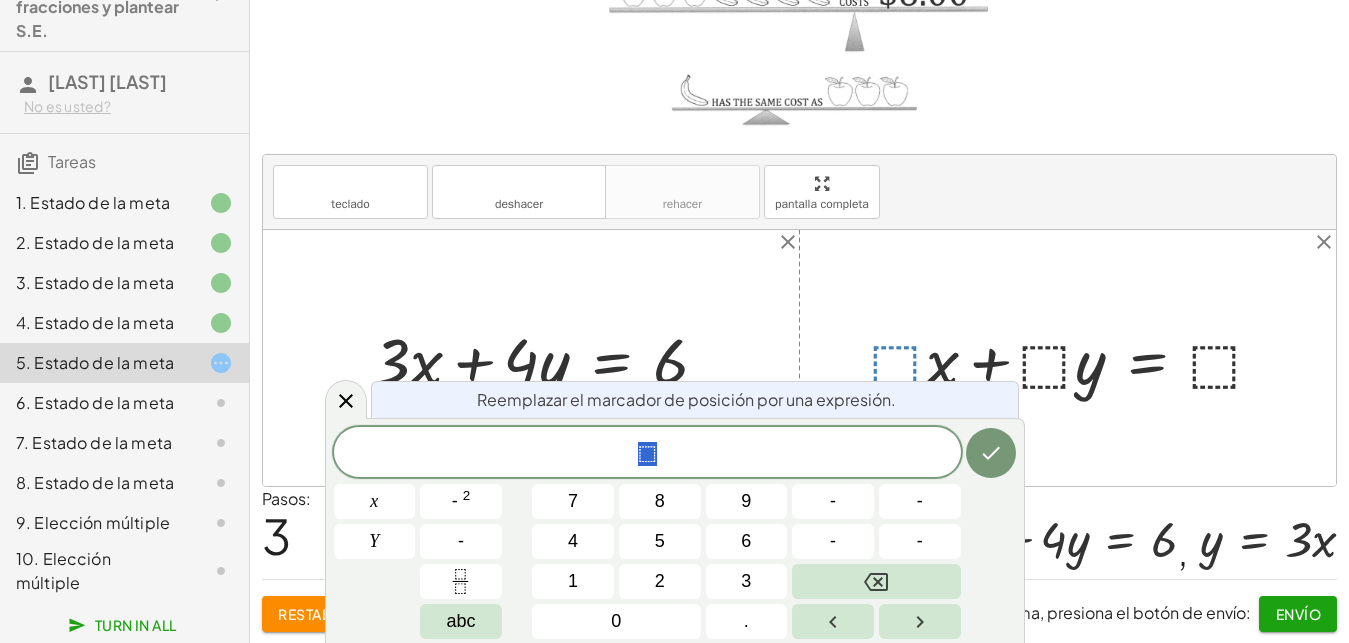 click at bounding box center (1075, 358) 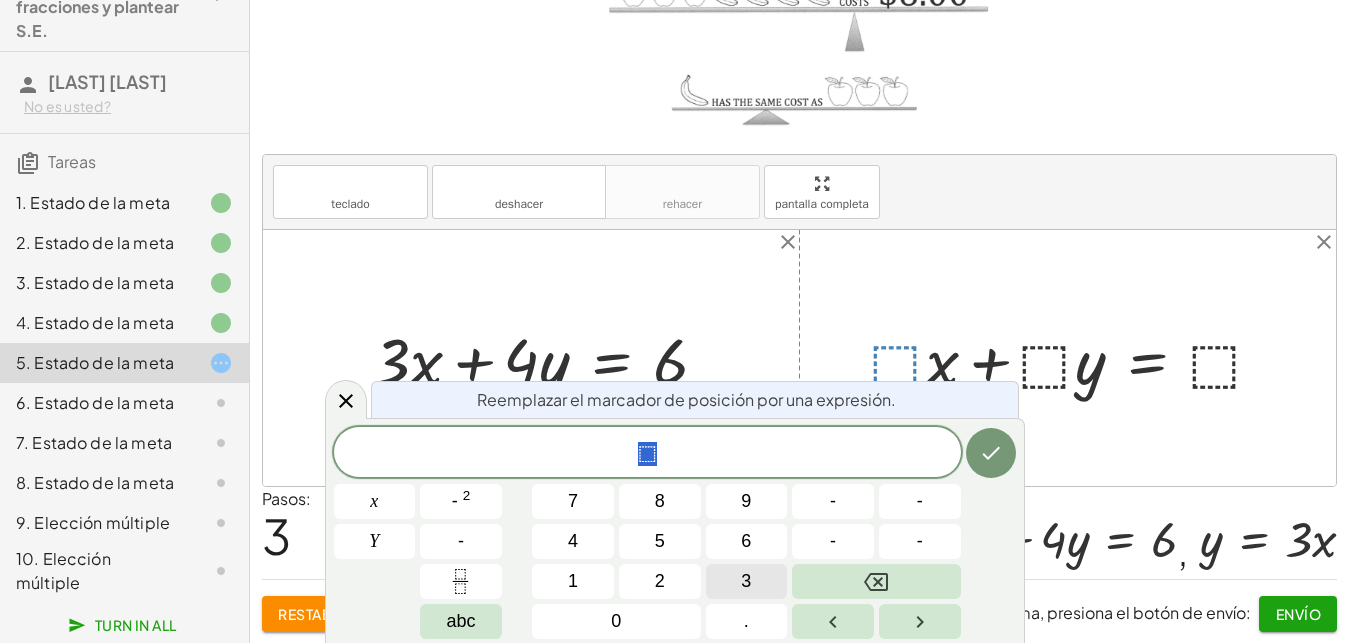 click on "3" at bounding box center [746, 581] 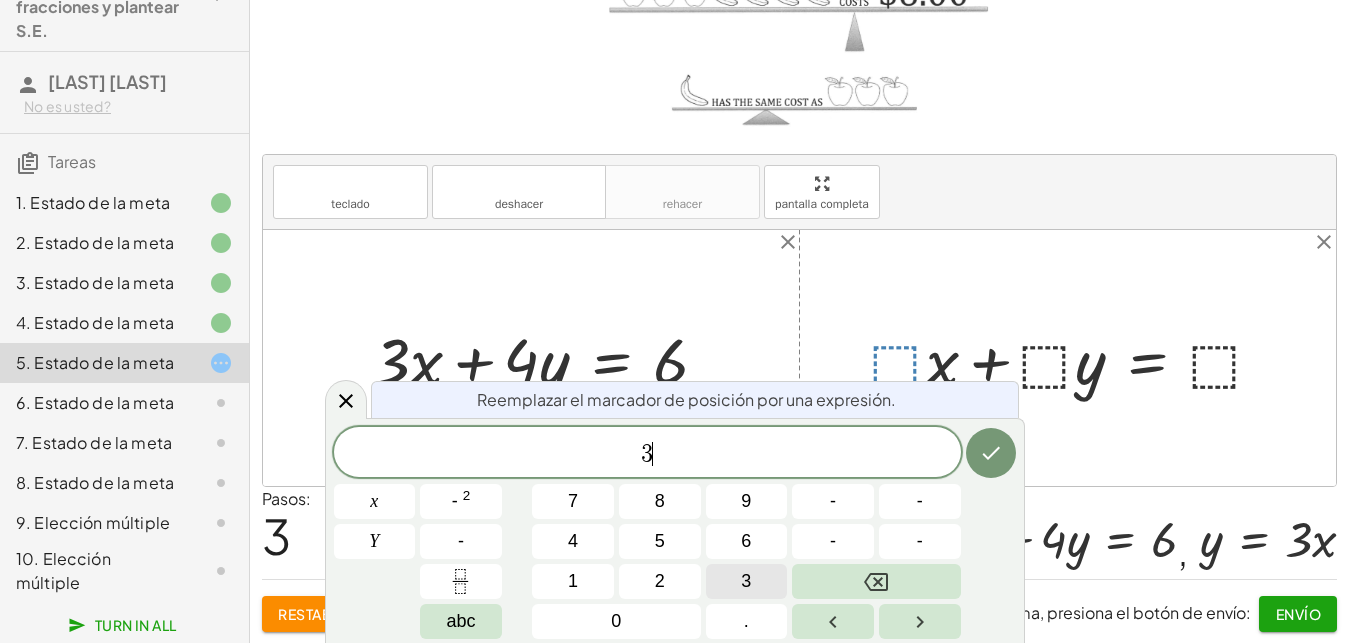 scroll, scrollTop: 0, scrollLeft: 0, axis: both 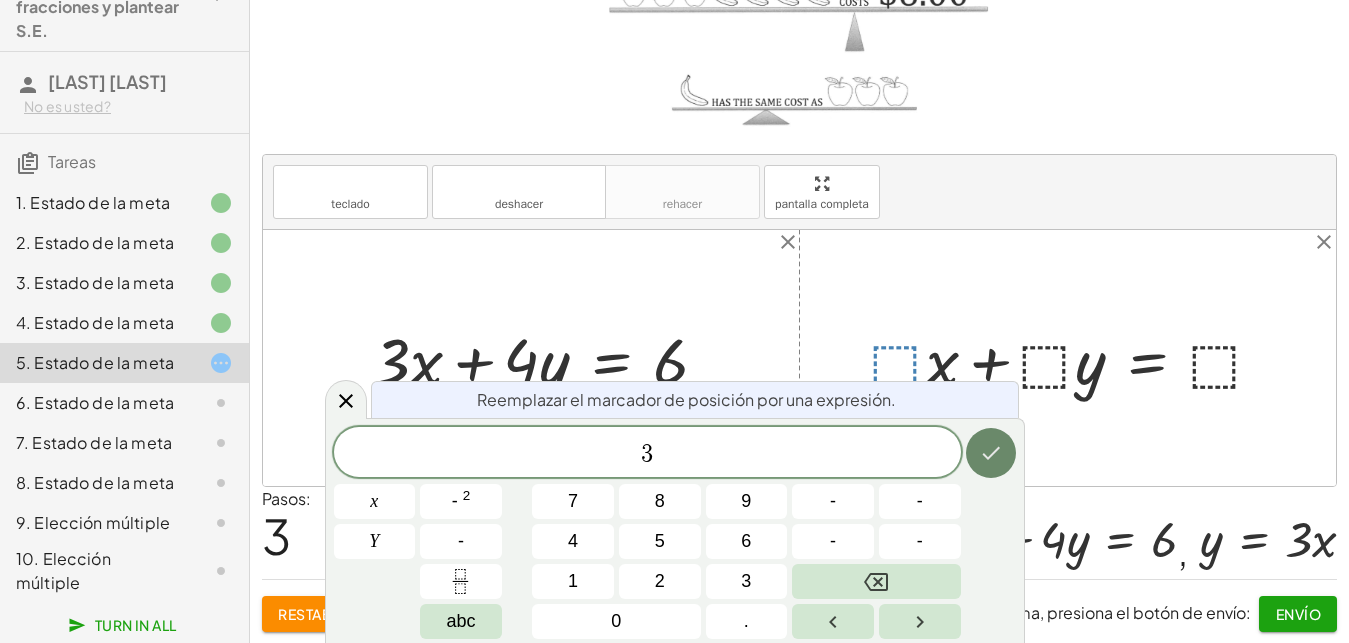 click 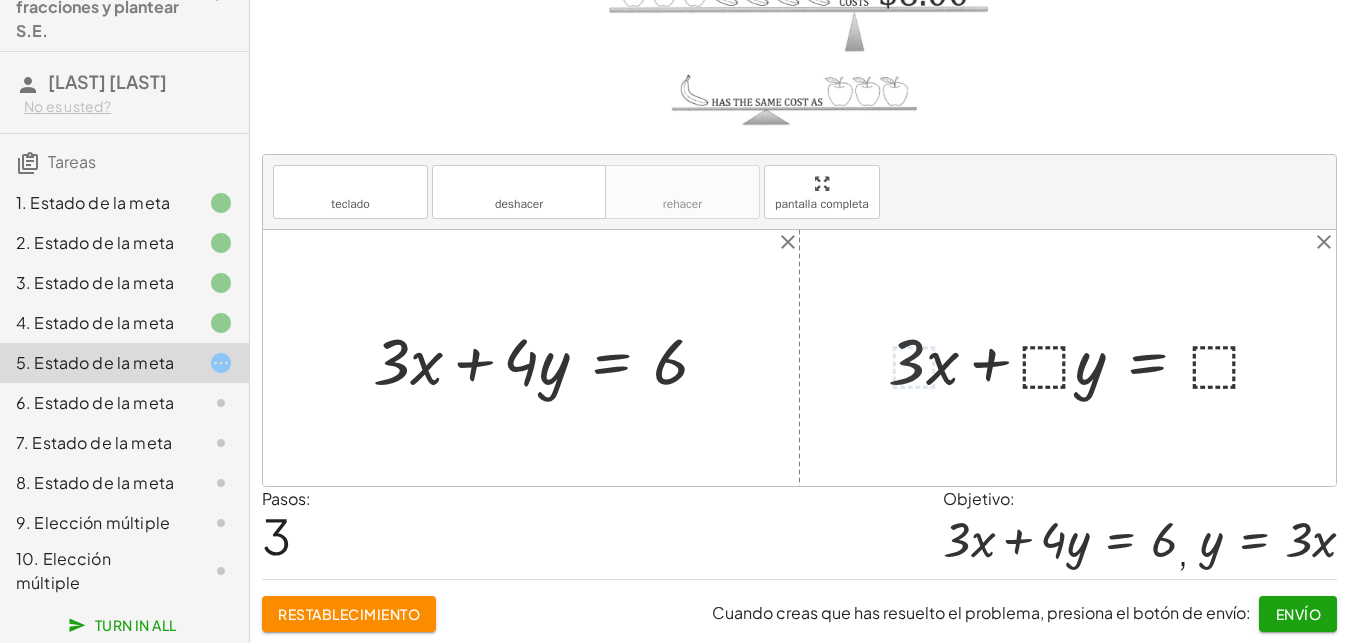 click at bounding box center (1084, 358) 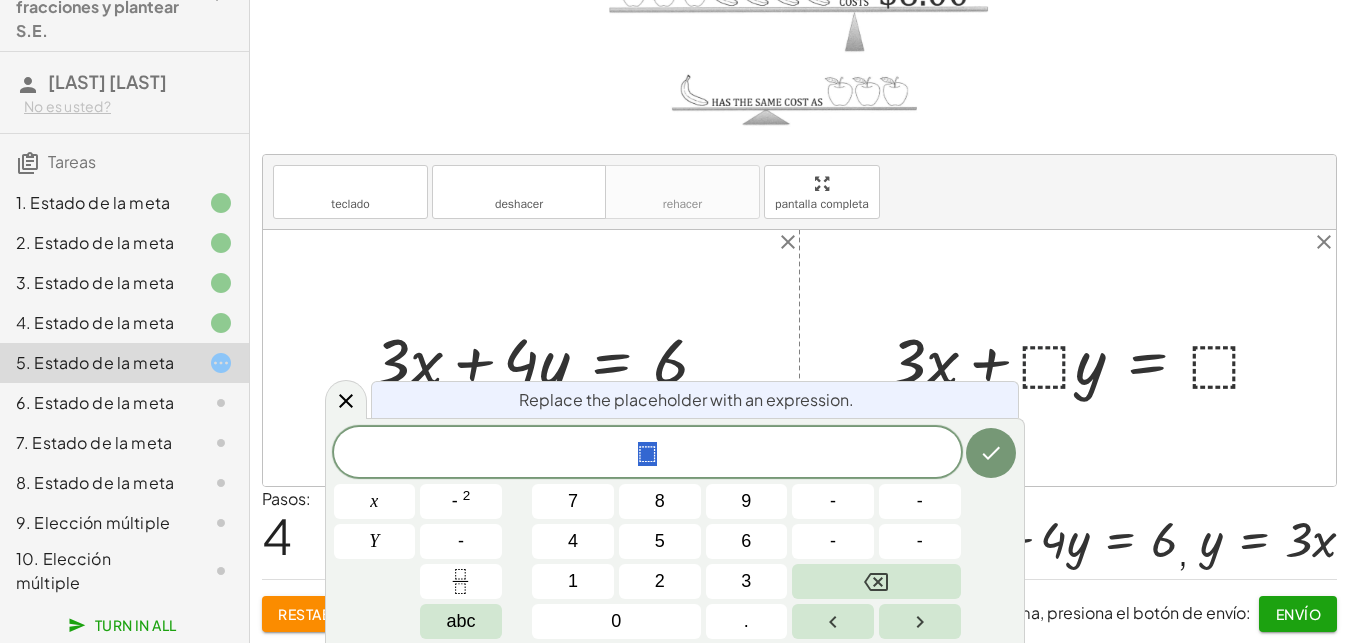 scroll, scrollTop: 18, scrollLeft: 18, axis: both 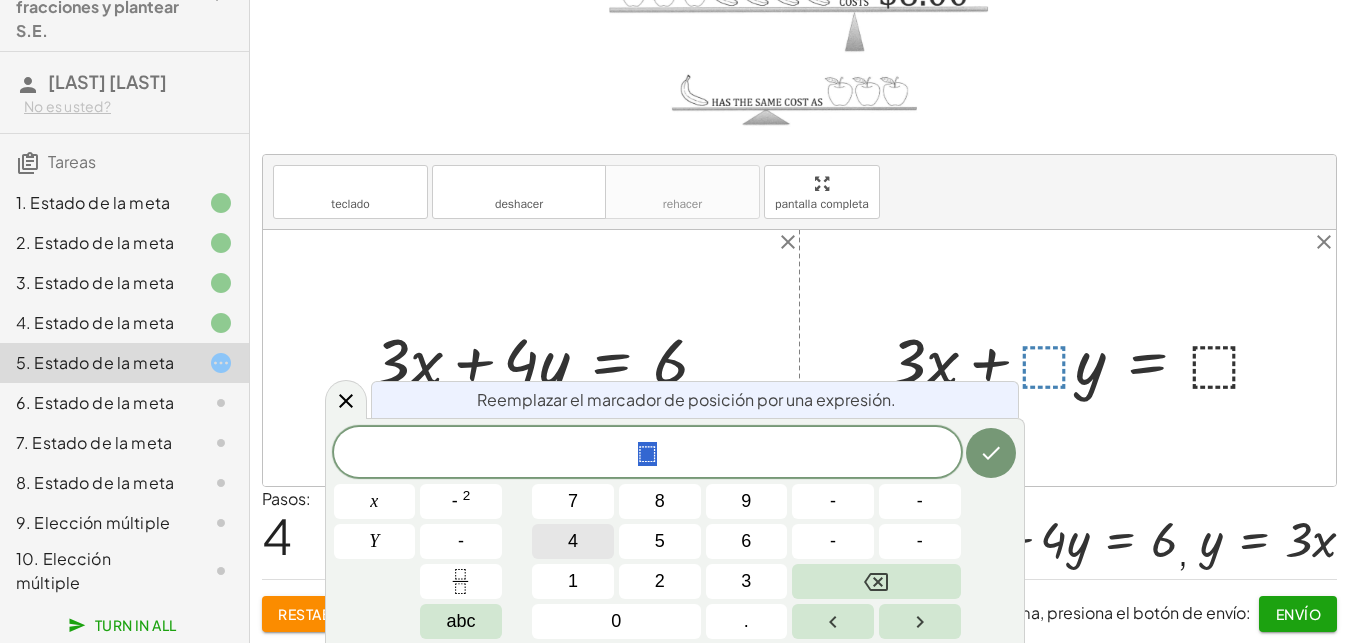 click on "4" at bounding box center [573, 541] 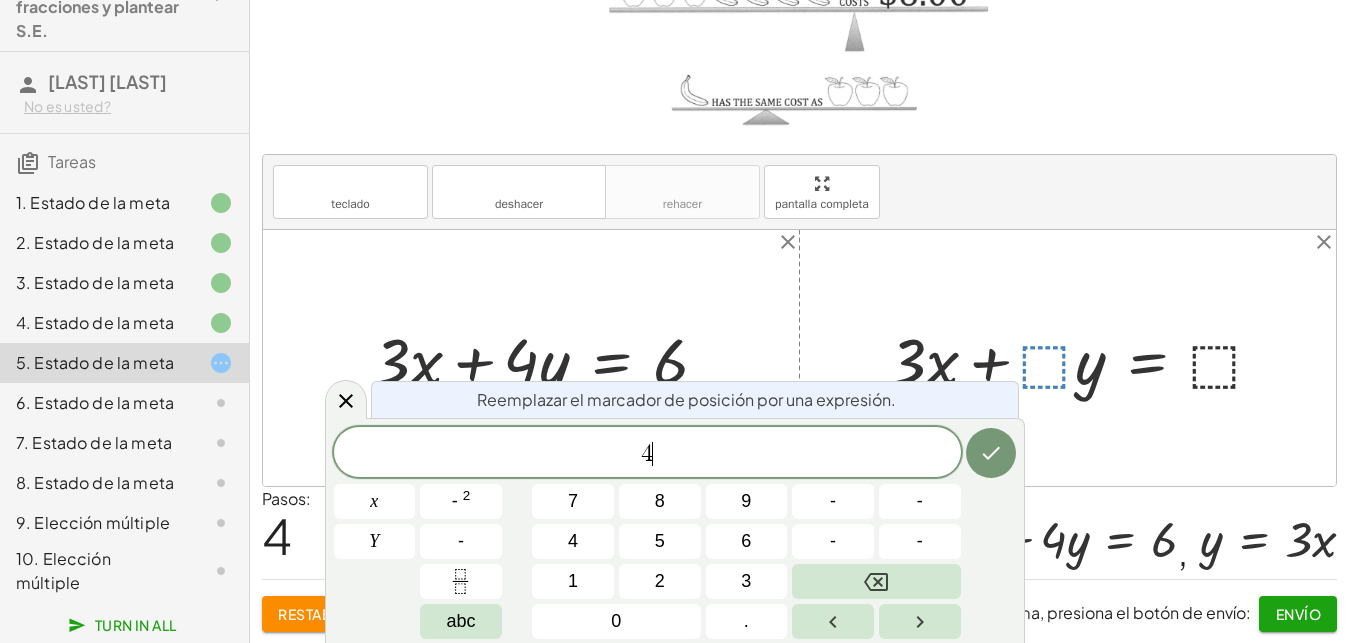 scroll, scrollTop: 18, scrollLeft: 0, axis: vertical 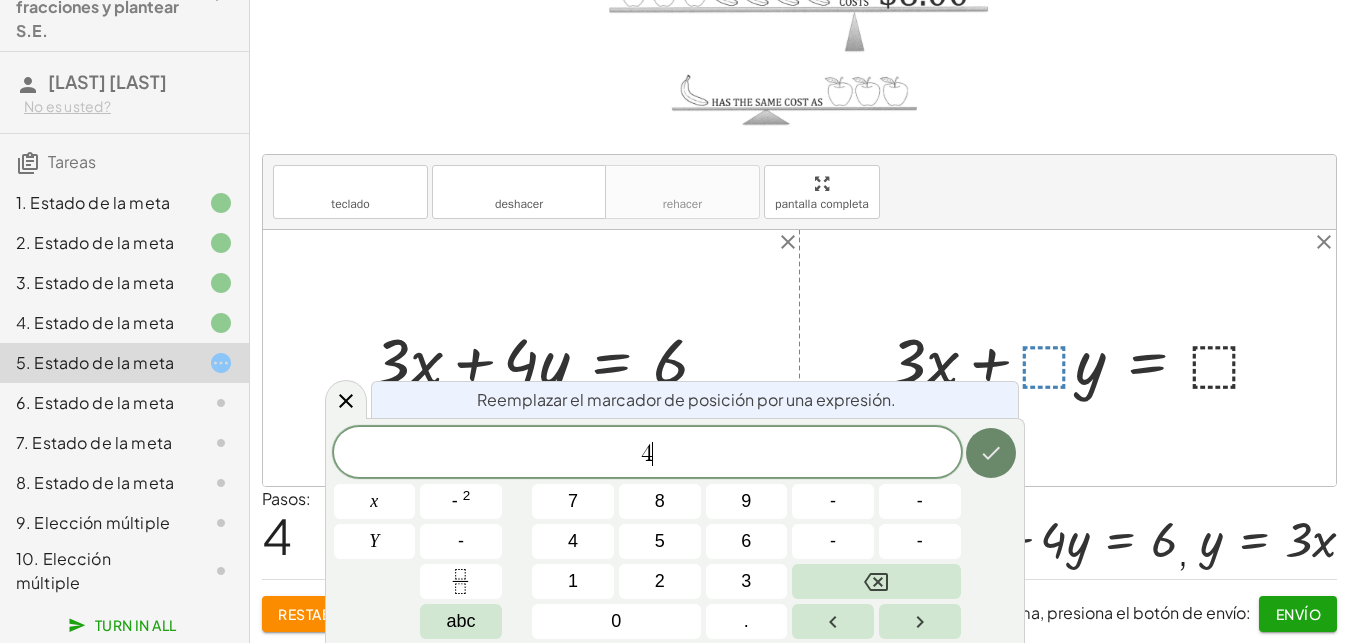 click at bounding box center [991, 453] 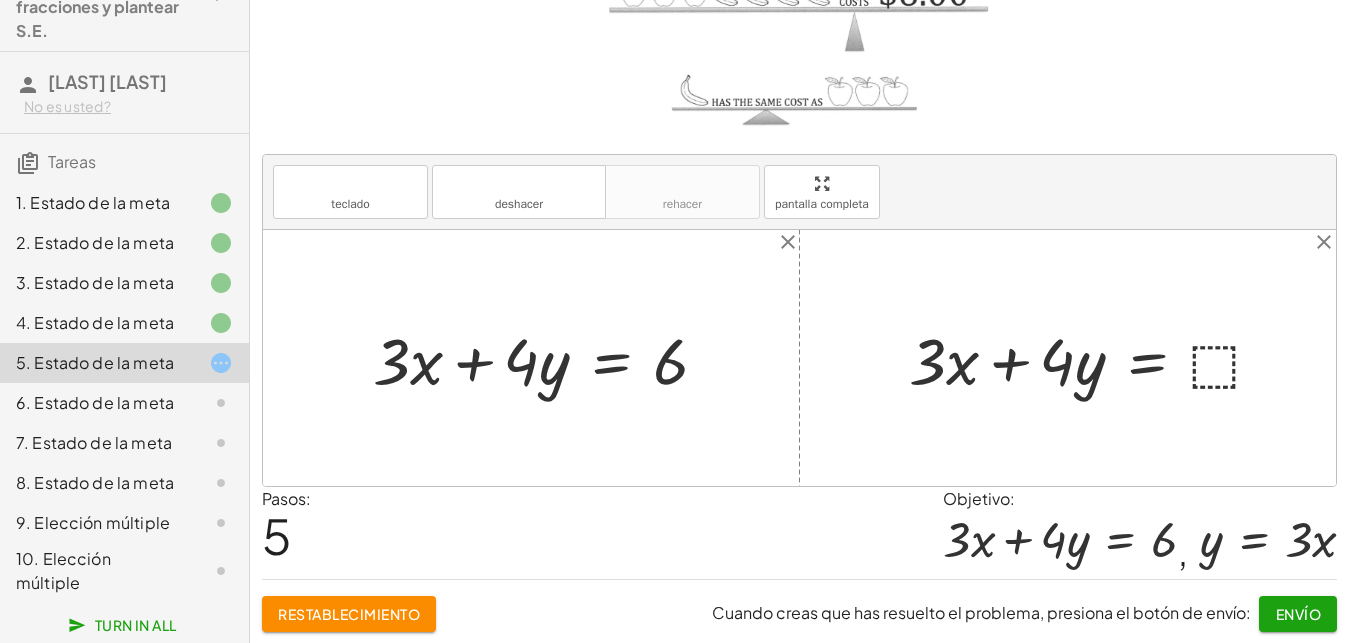 click at bounding box center (1094, 358) 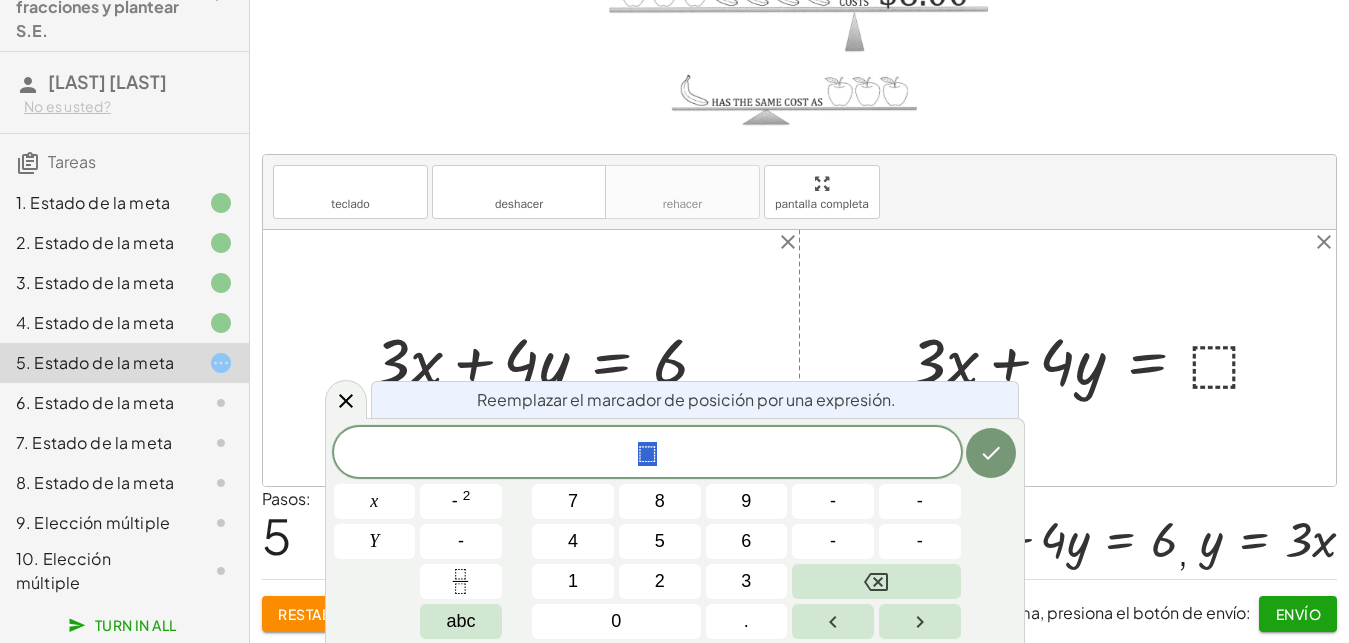 scroll, scrollTop: 18, scrollLeft: 18, axis: both 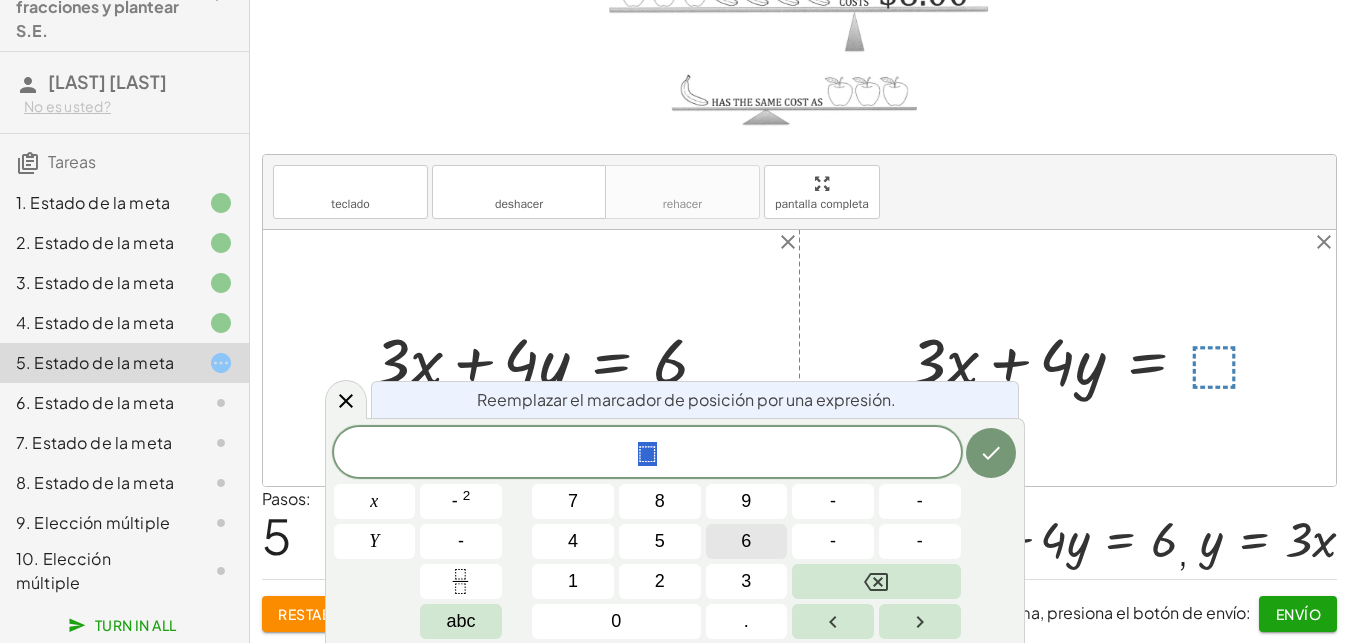 click on "6" at bounding box center (746, 541) 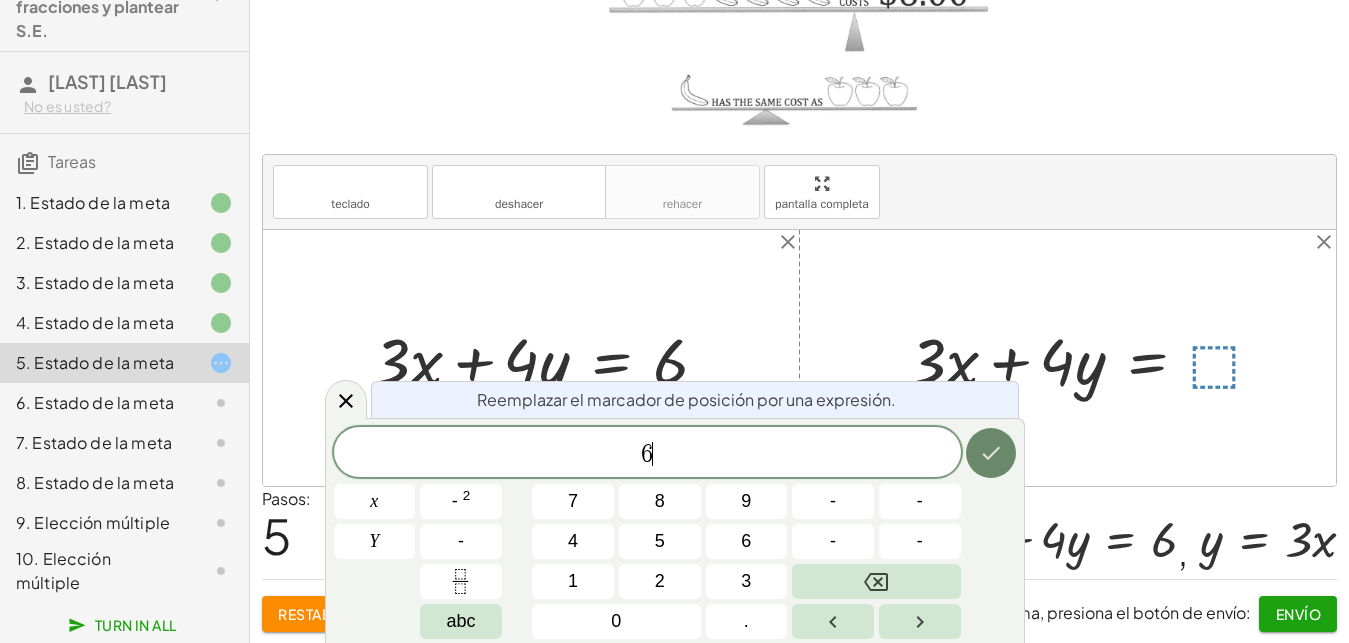 click 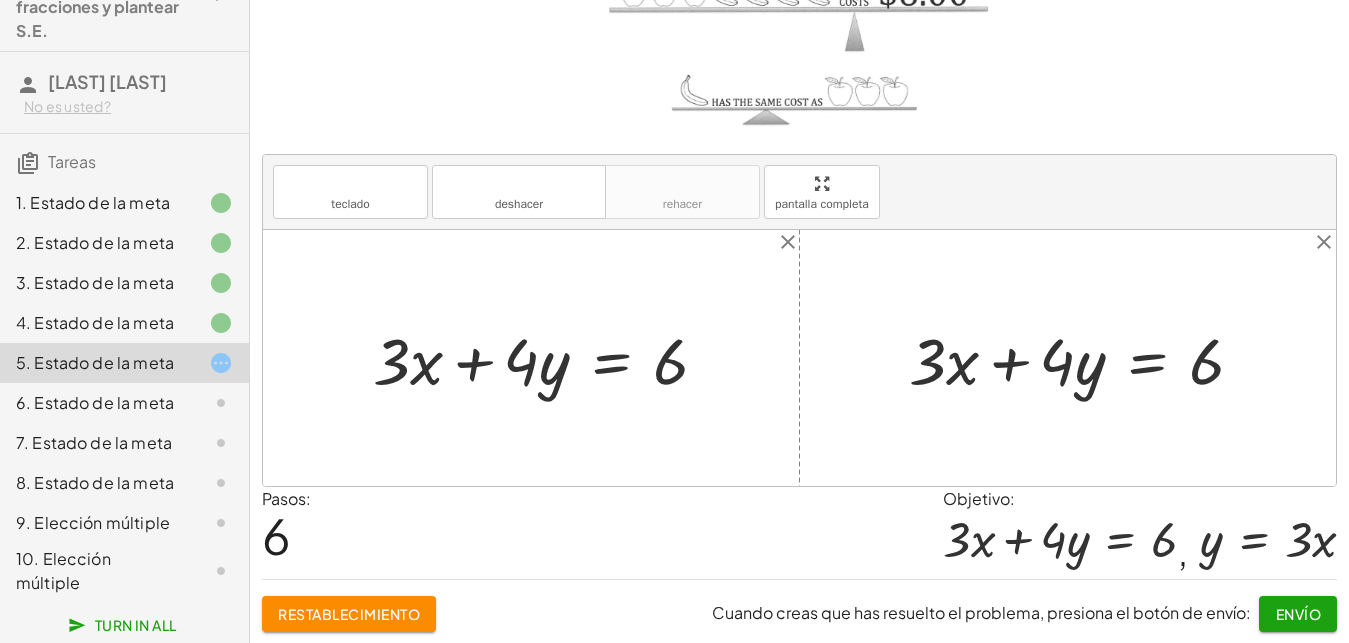 click on "Envío" 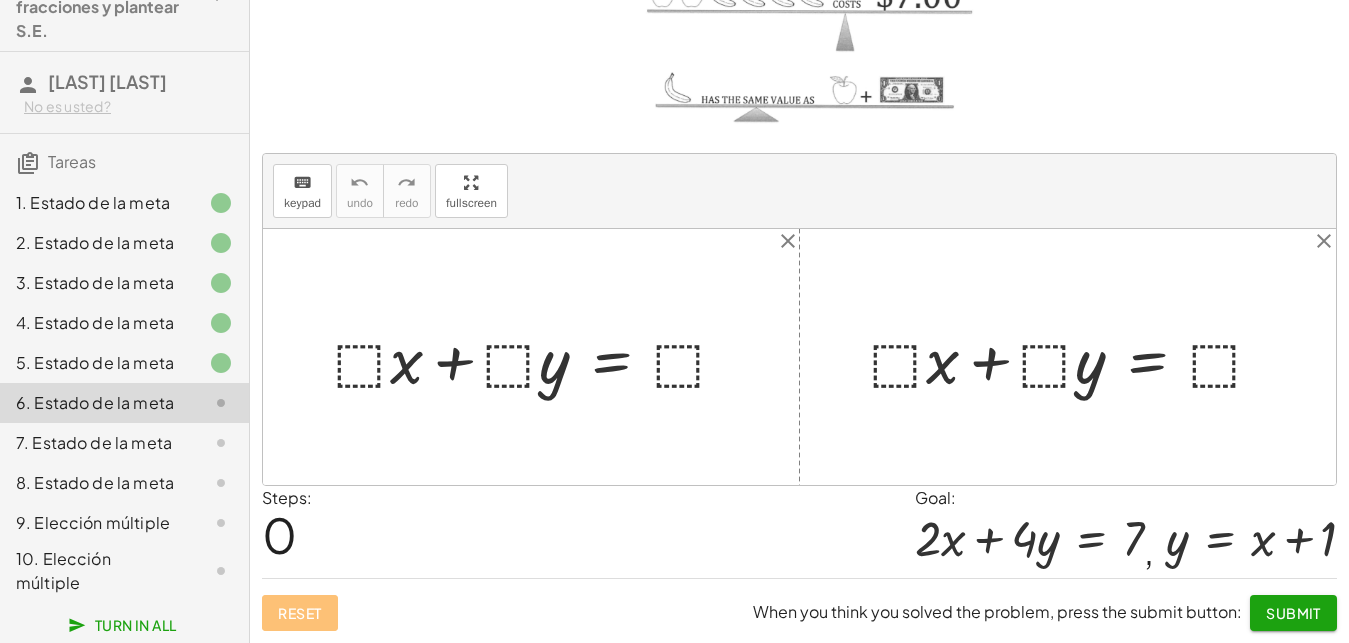 scroll, scrollTop: 200, scrollLeft: 0, axis: vertical 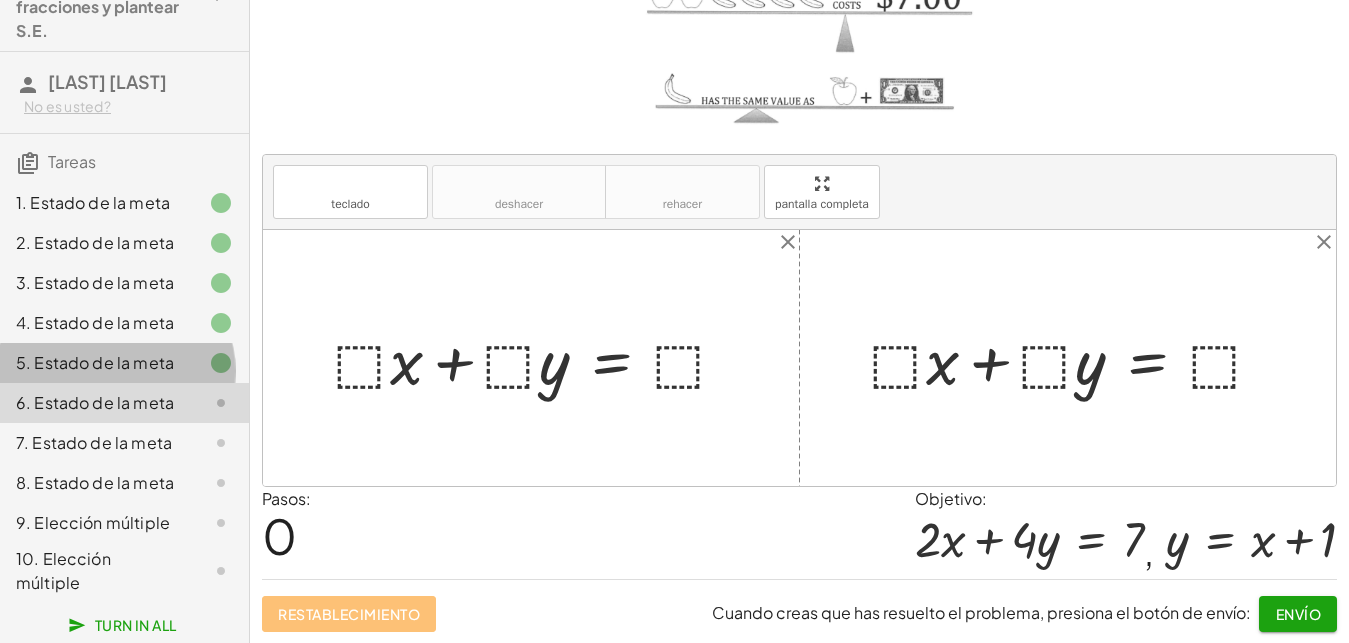 click on "5. Estado de la meta" 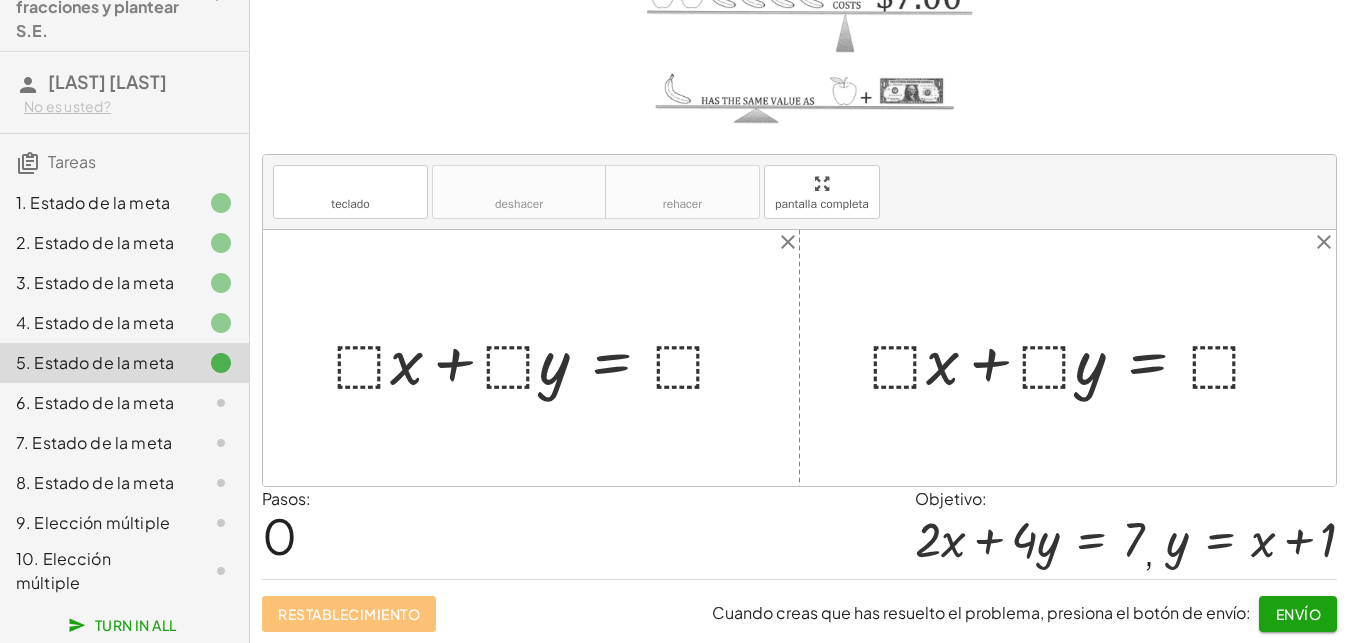 click 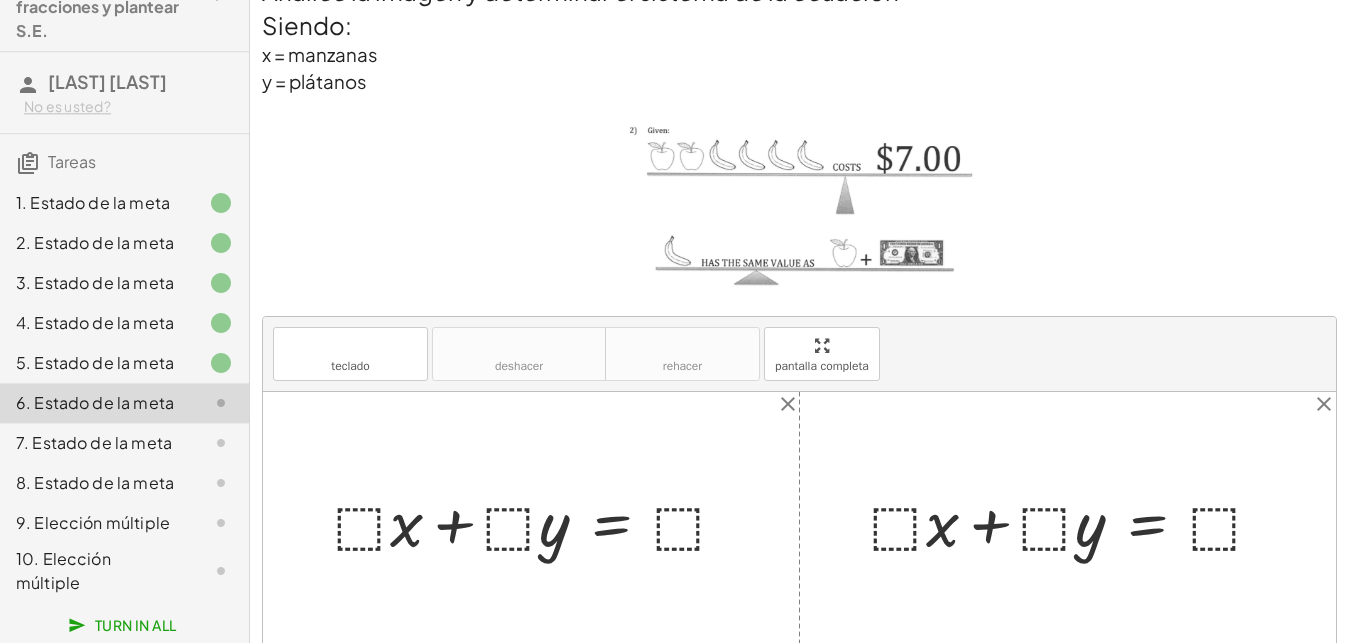 scroll, scrollTop: 0, scrollLeft: 0, axis: both 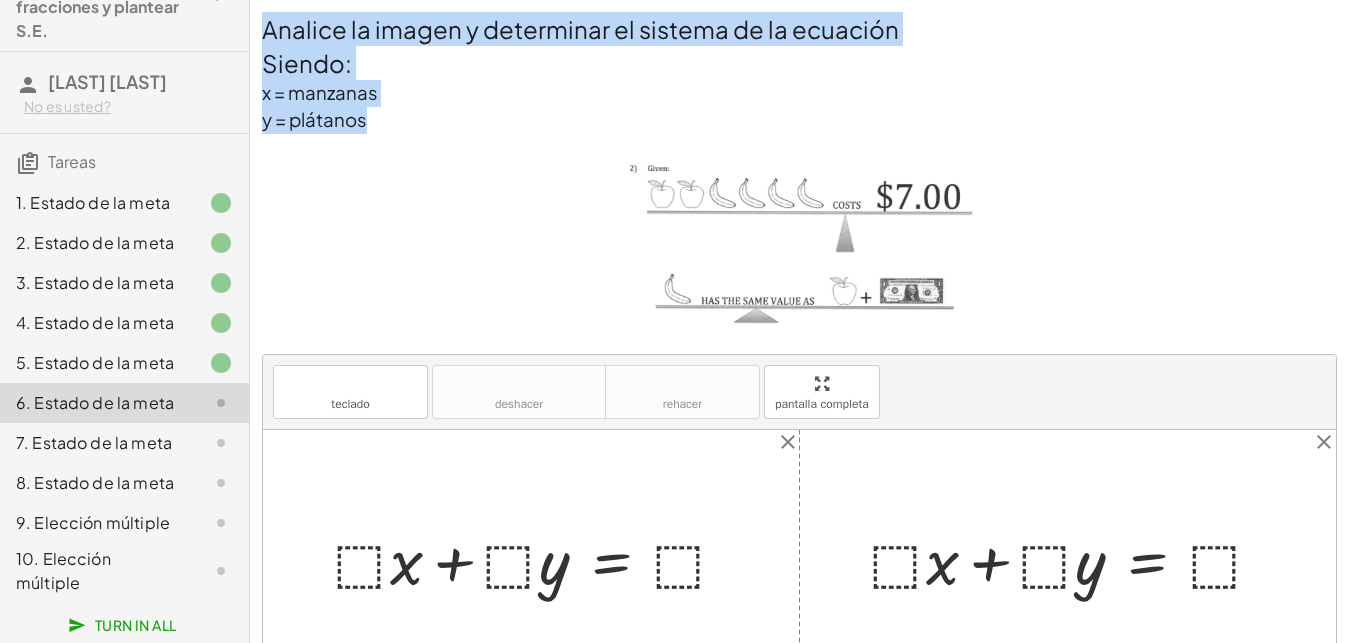 drag, startPoint x: 261, startPoint y: 25, endPoint x: 399, endPoint y: 124, distance: 169.83817 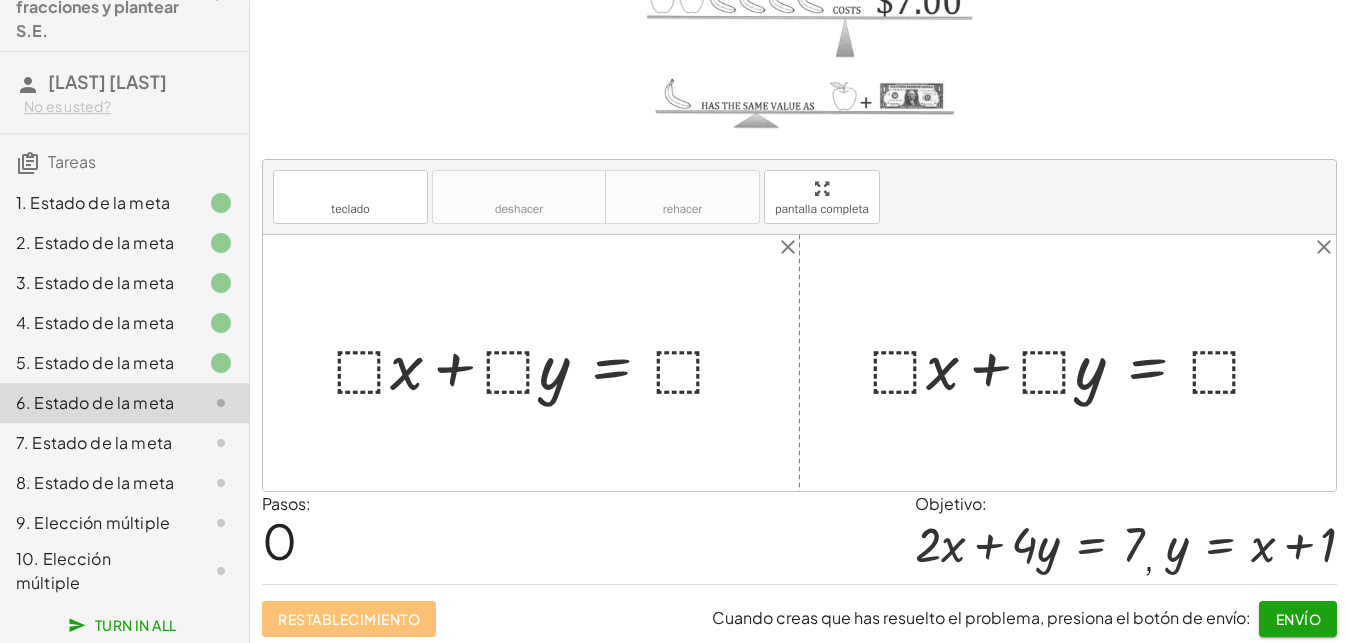 scroll, scrollTop: 200, scrollLeft: 0, axis: vertical 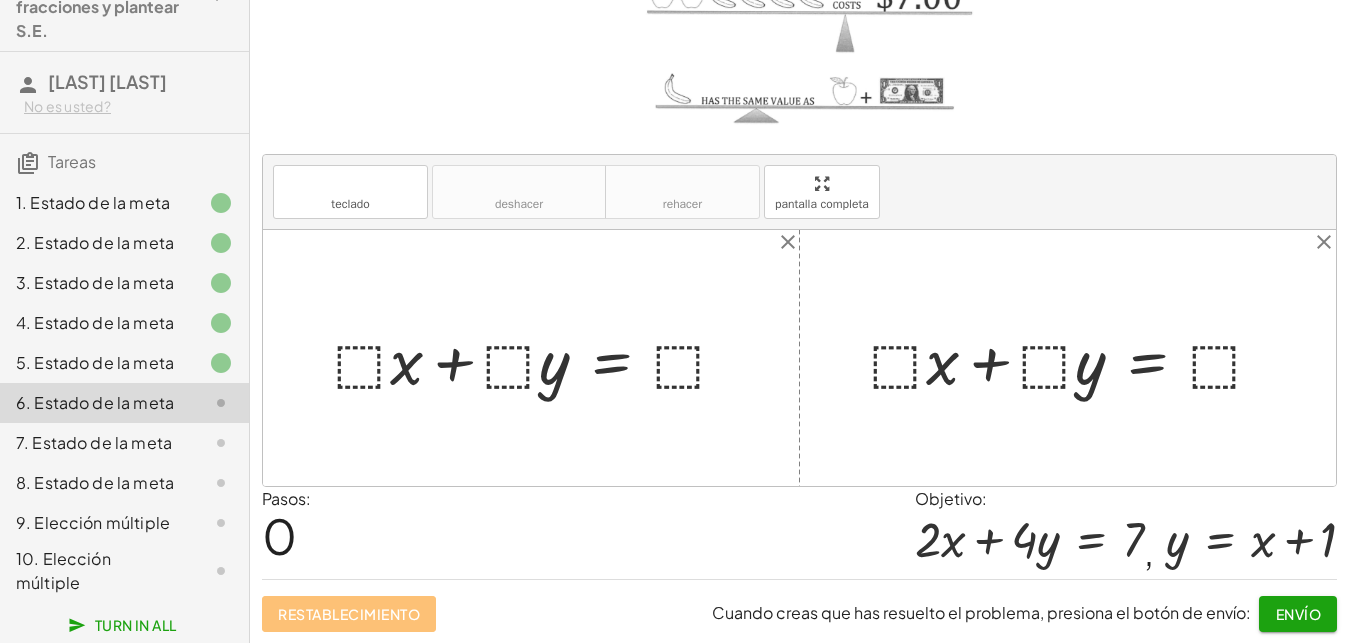 click at bounding box center (539, 358) 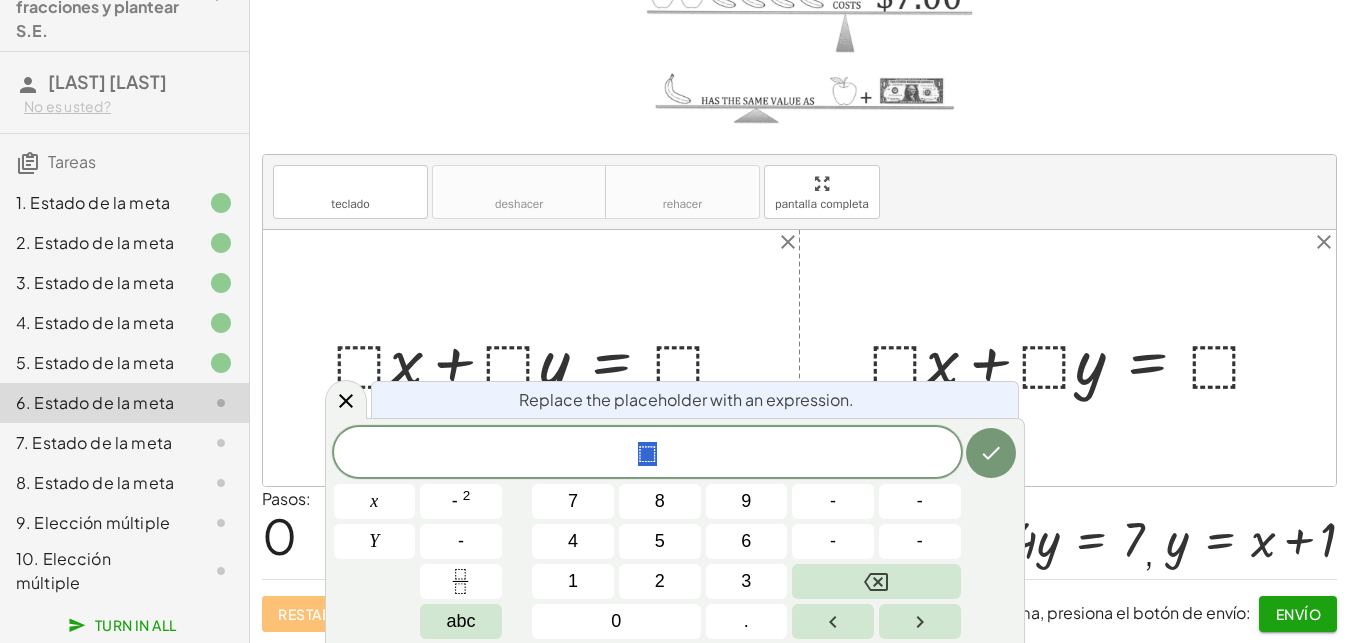scroll, scrollTop: 18, scrollLeft: 18, axis: both 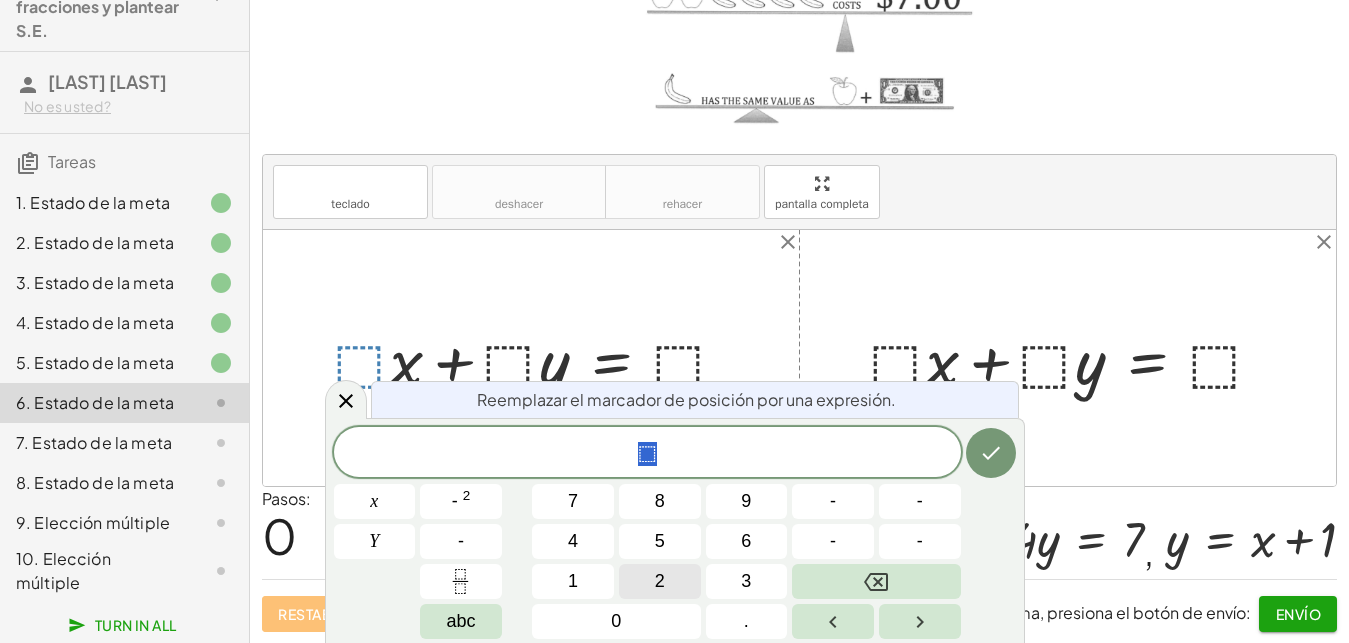 click on "2" at bounding box center [660, 581] 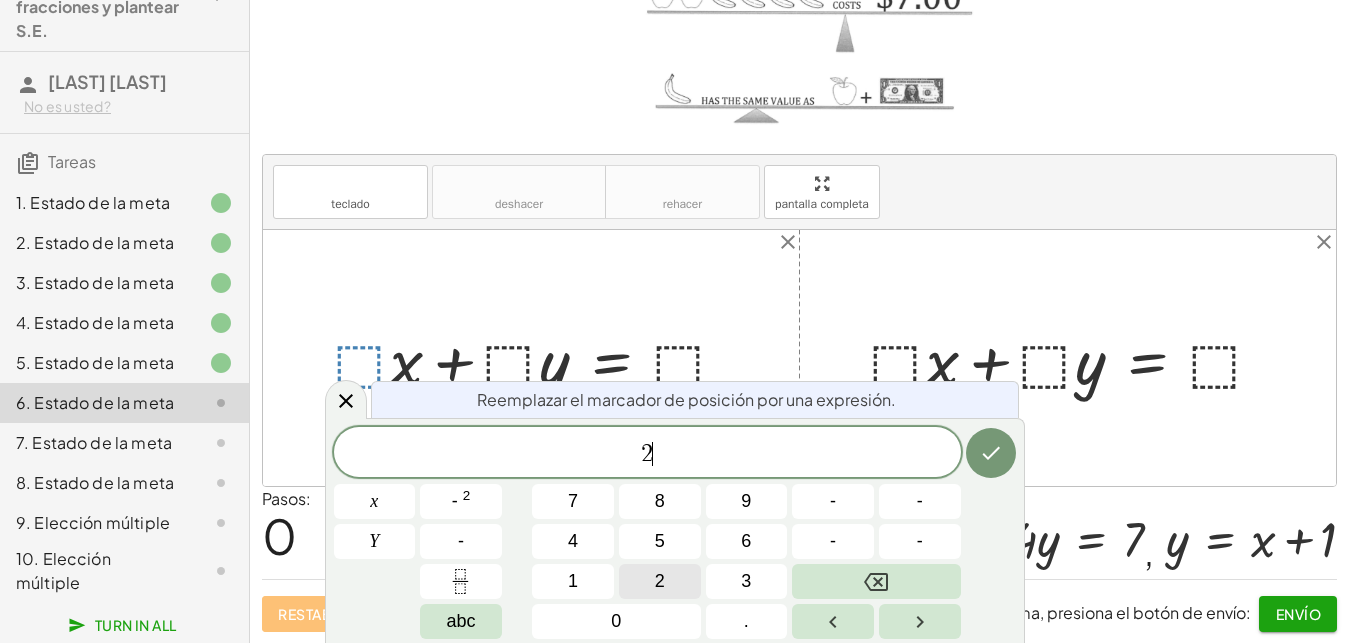 scroll, scrollTop: 18, scrollLeft: 0, axis: vertical 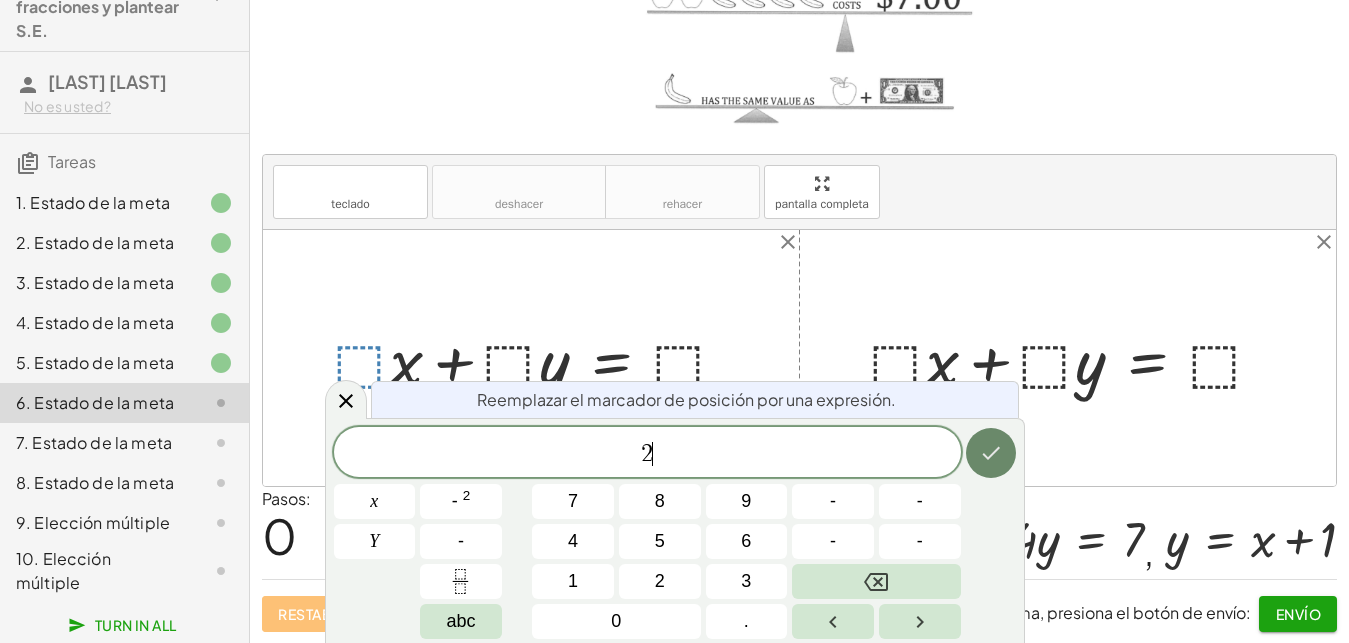 click 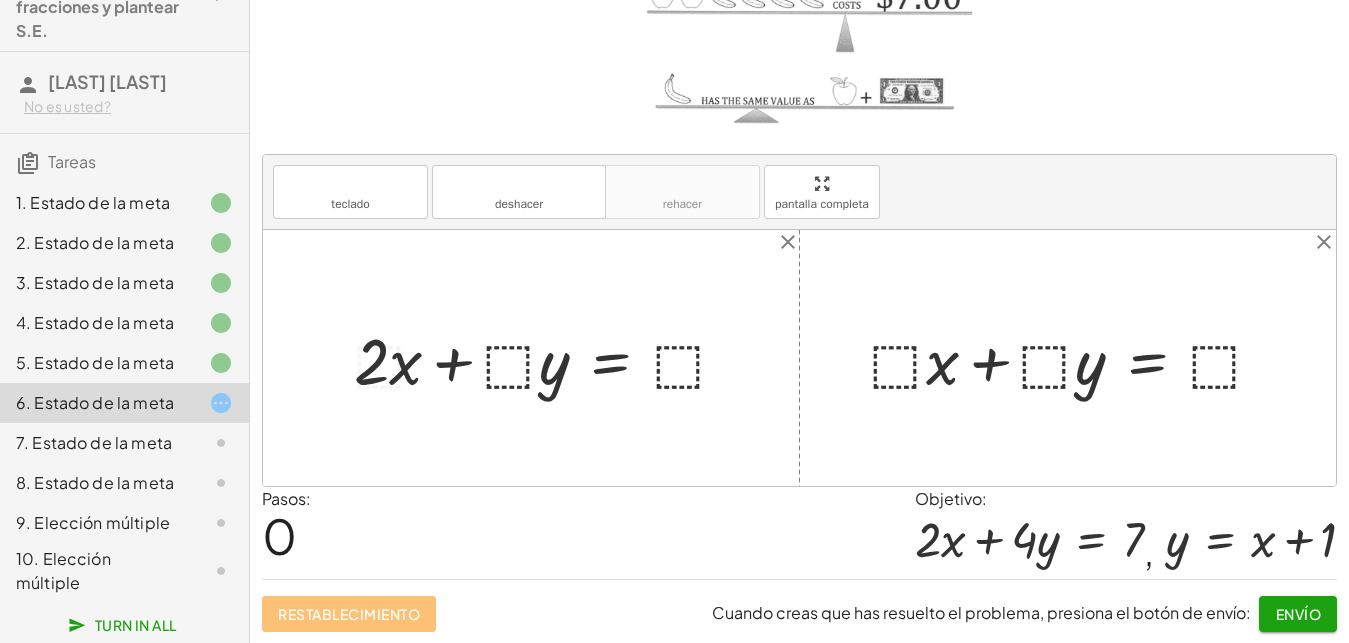 click at bounding box center [548, 358] 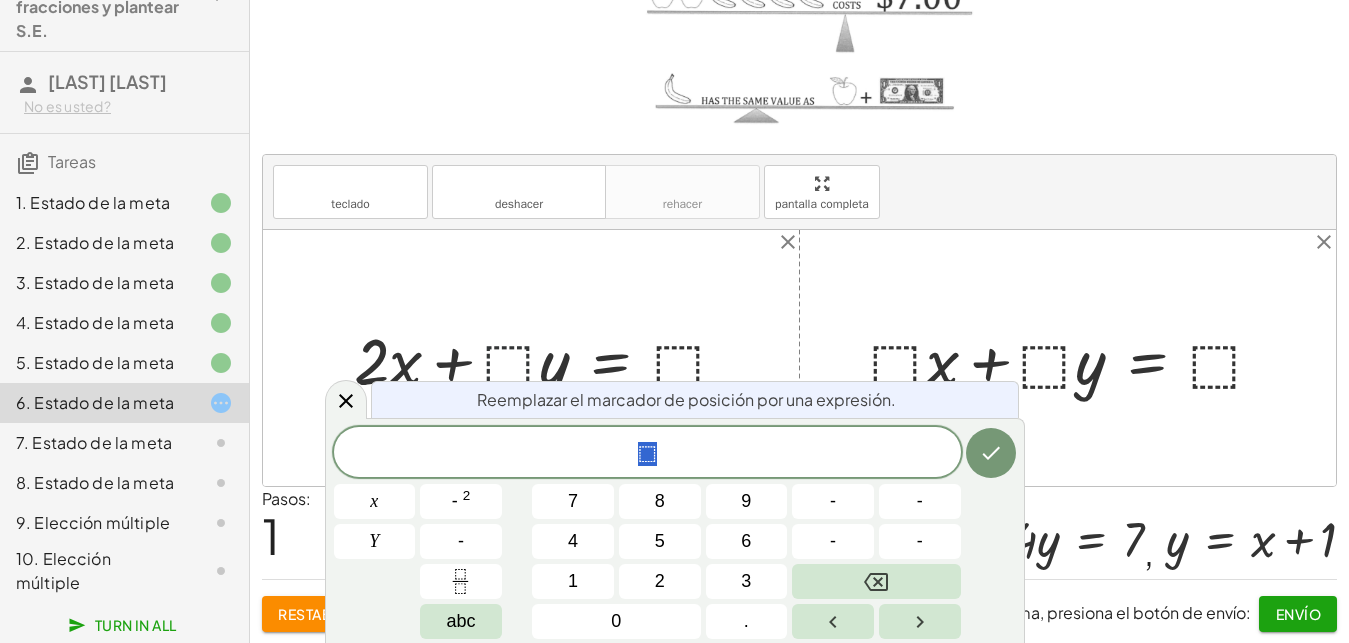 scroll, scrollTop: 18, scrollLeft: 18, axis: both 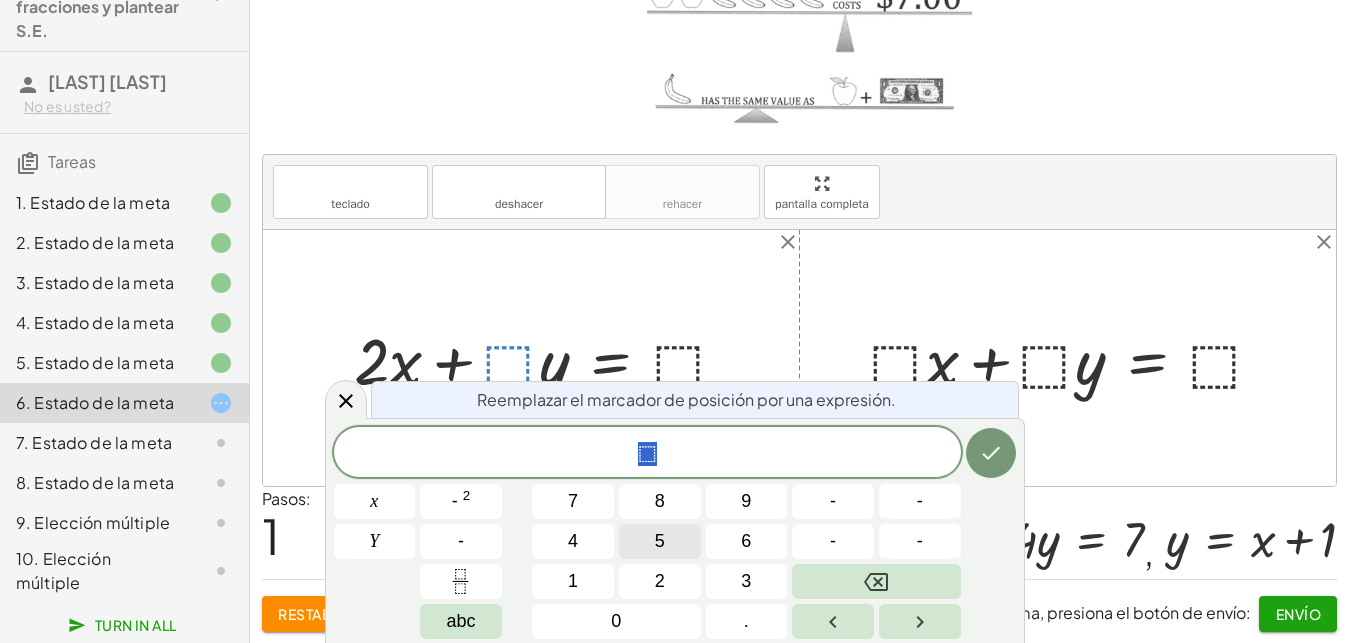 click on "5" at bounding box center [660, 541] 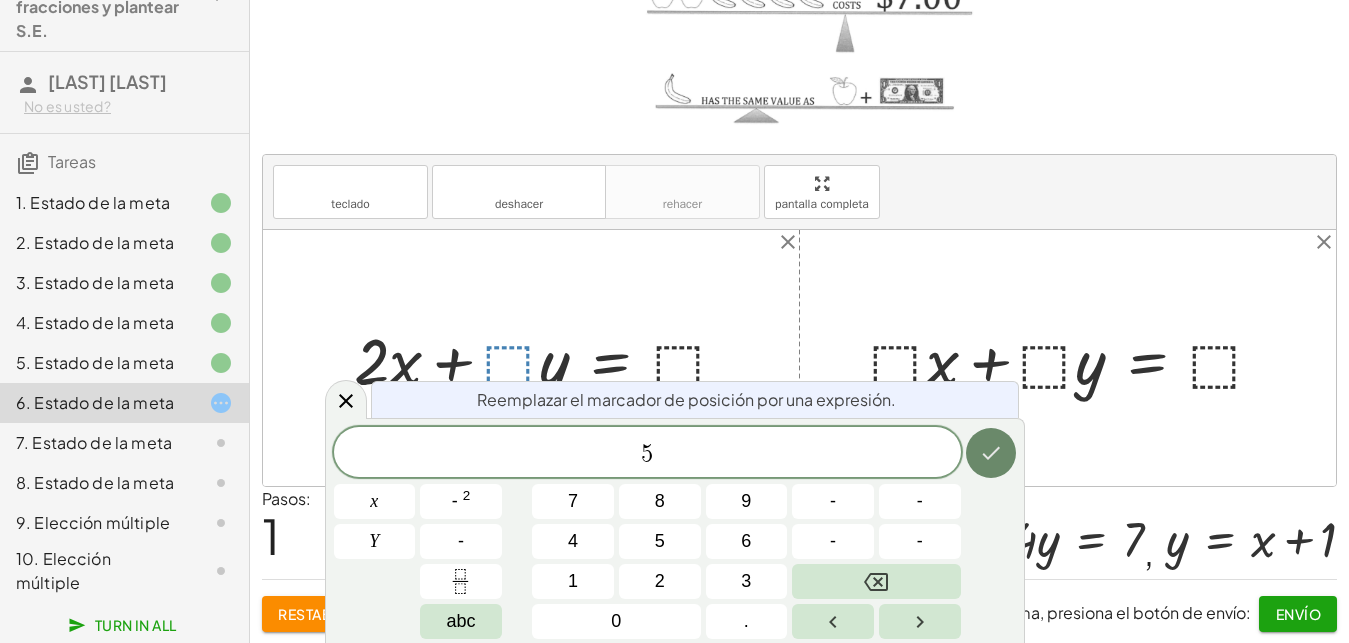 click at bounding box center [991, 453] 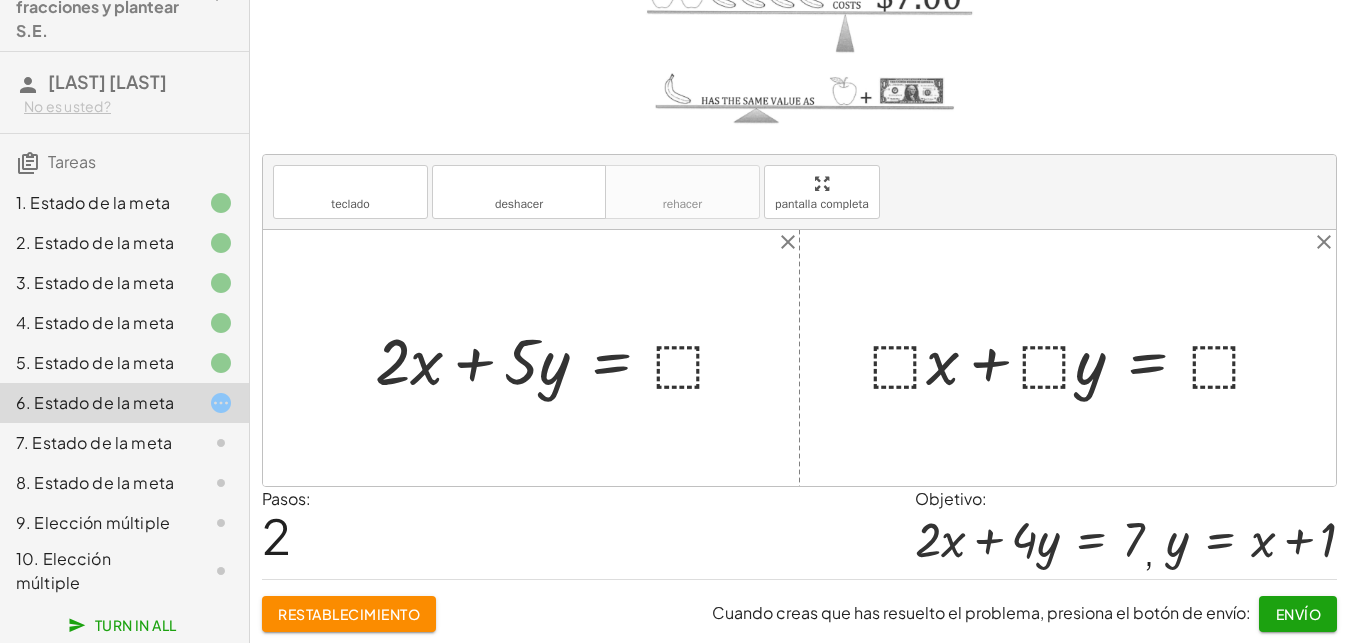 click at bounding box center [559, 358] 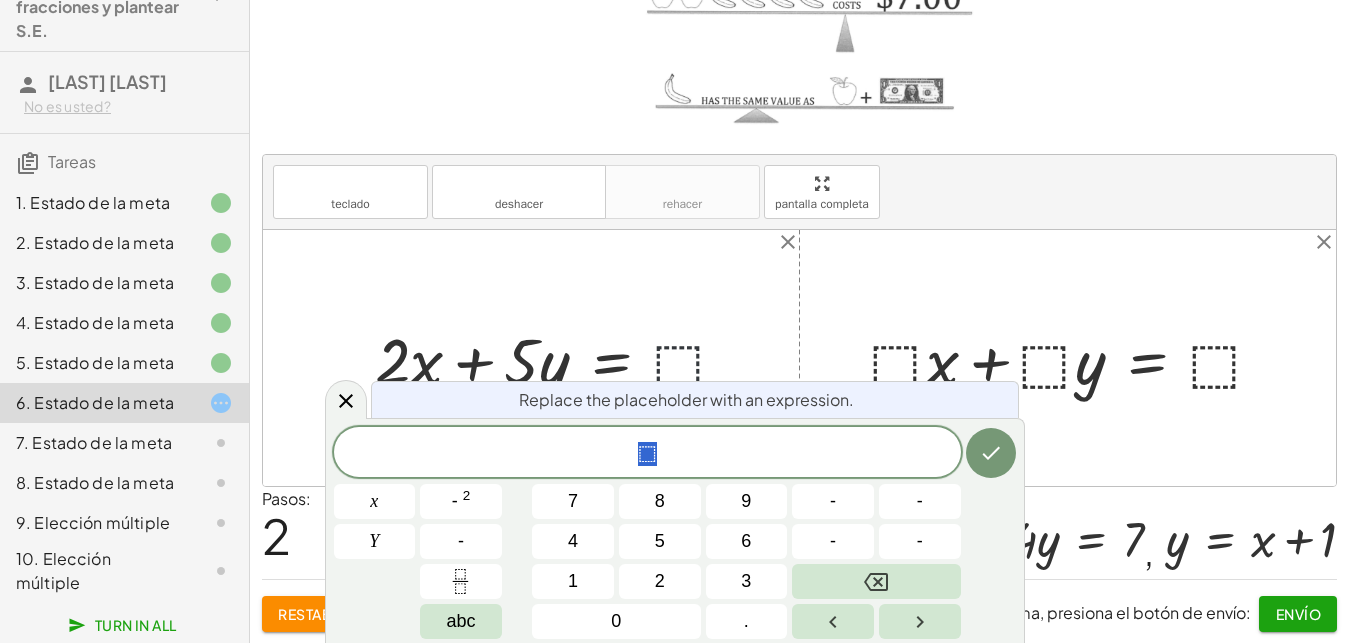 scroll, scrollTop: 18, scrollLeft: 18, axis: both 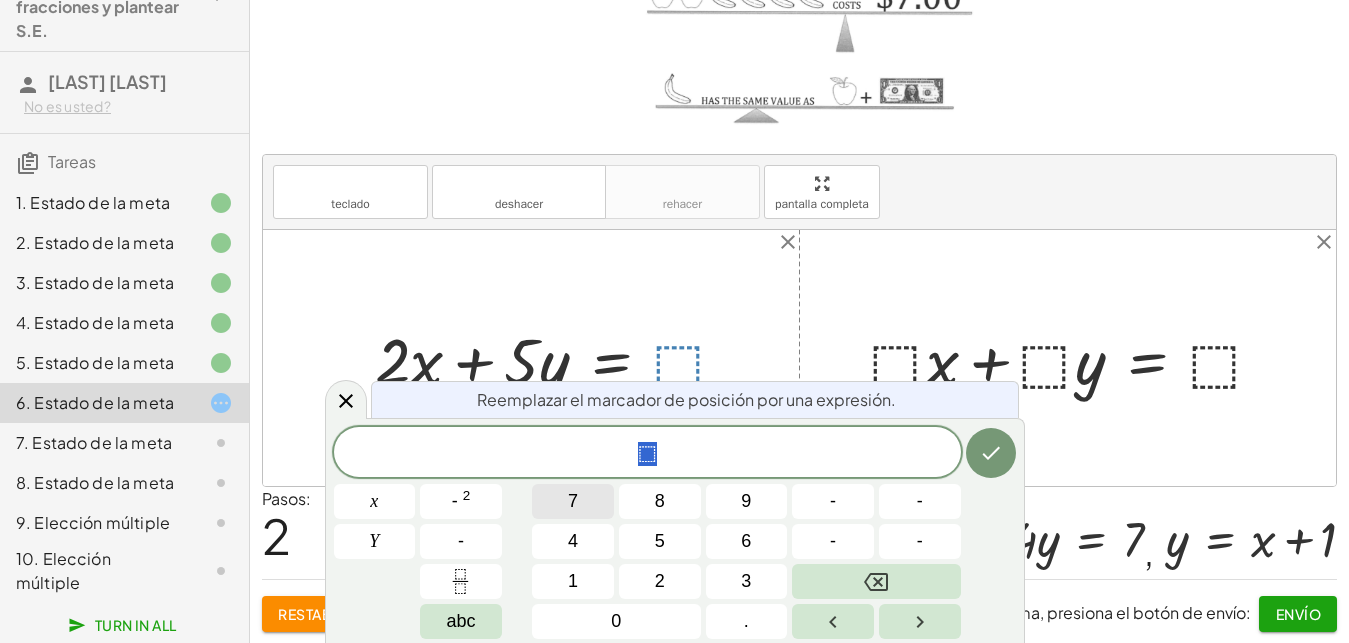 click on "7" at bounding box center (573, 501) 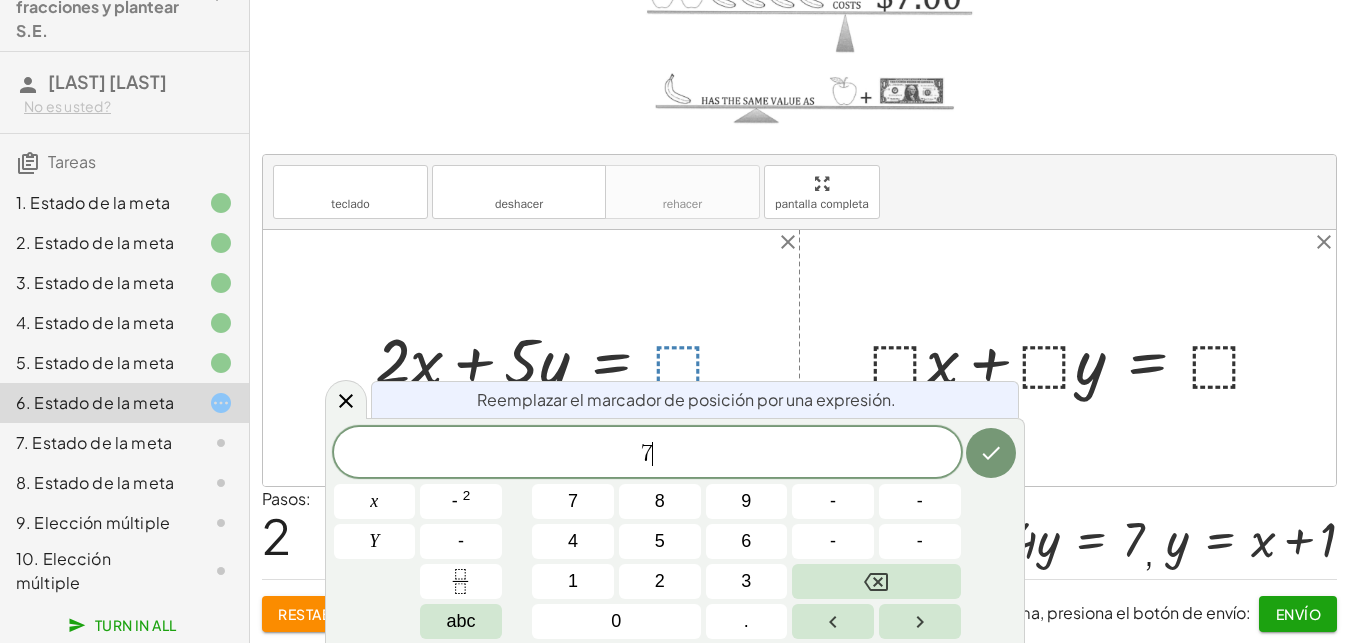 scroll, scrollTop: 18, scrollLeft: 0, axis: vertical 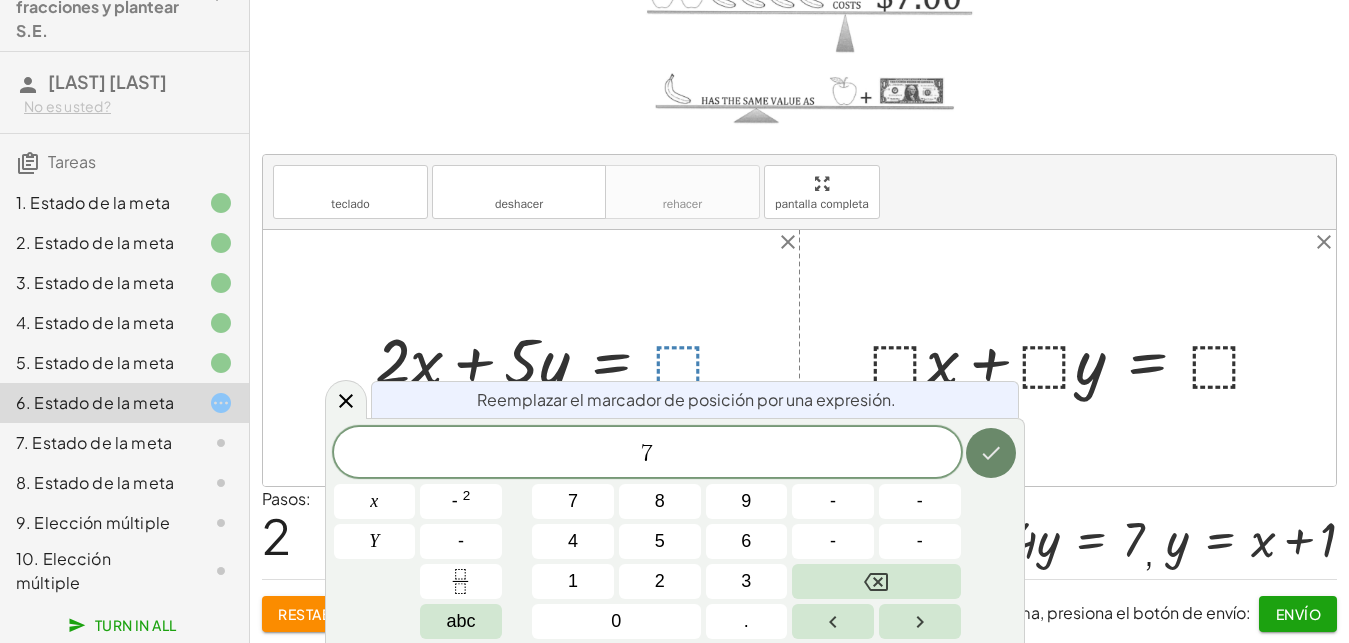 click 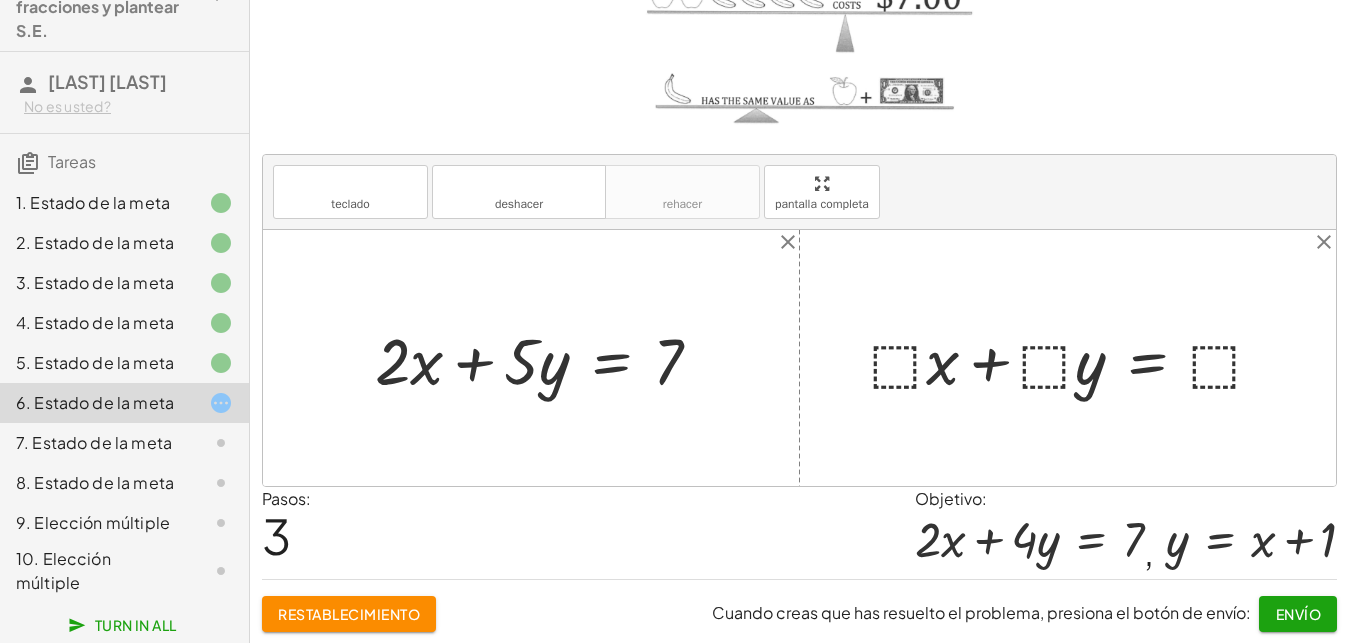 click at bounding box center [1075, 358] 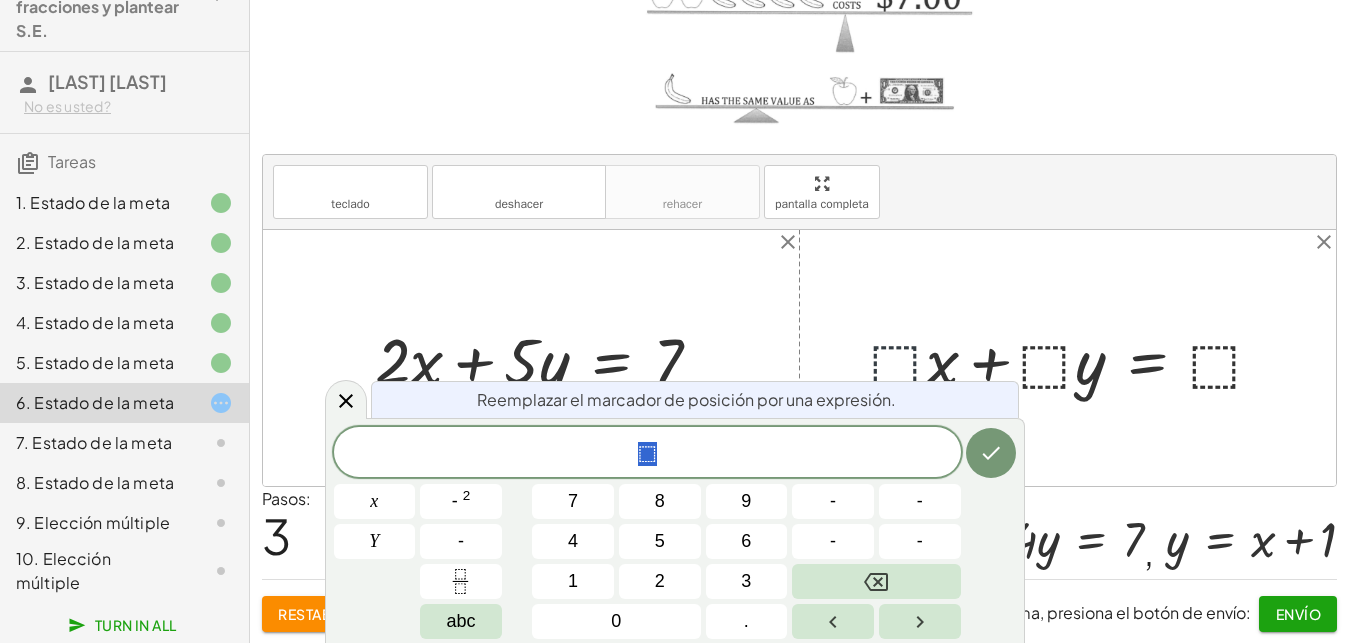 scroll, scrollTop: 18, scrollLeft: 18, axis: both 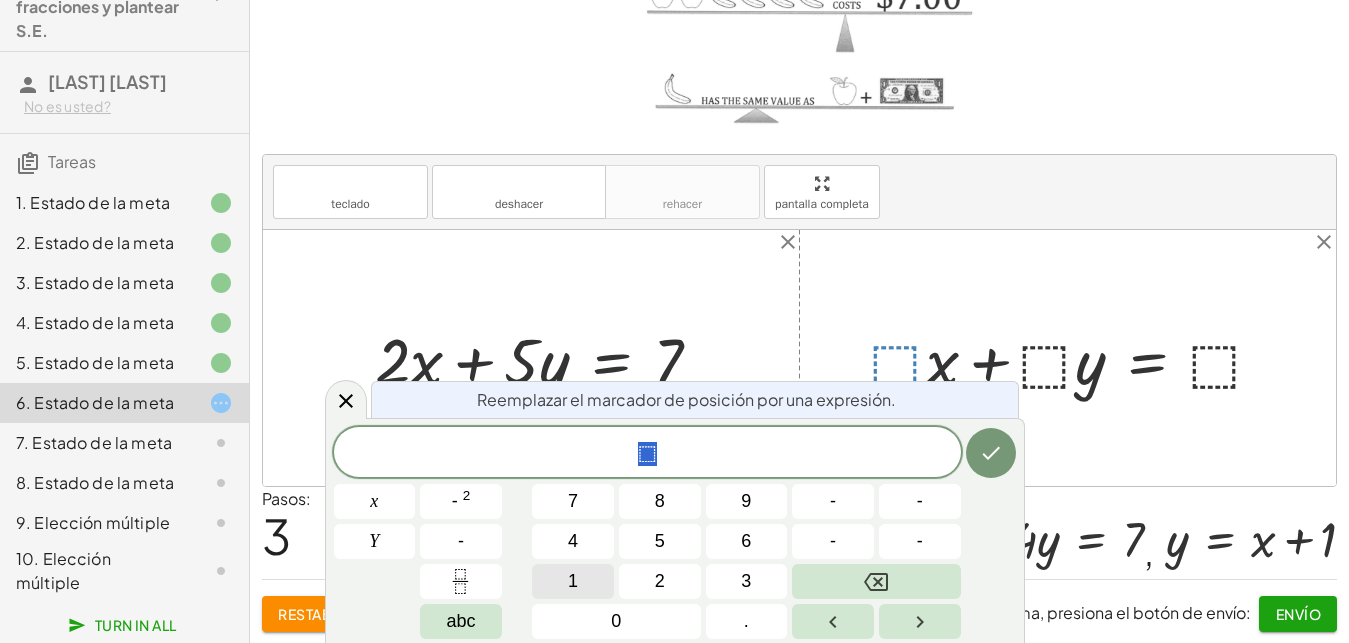 click on "1" at bounding box center [573, 581] 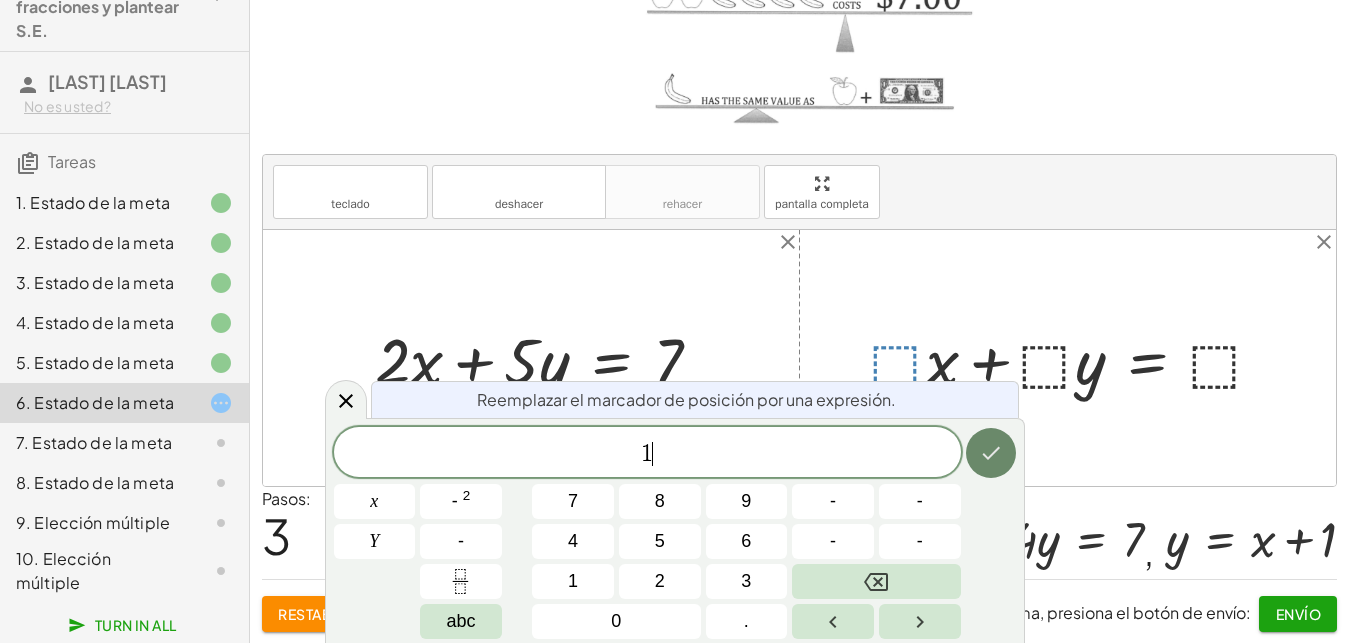 click 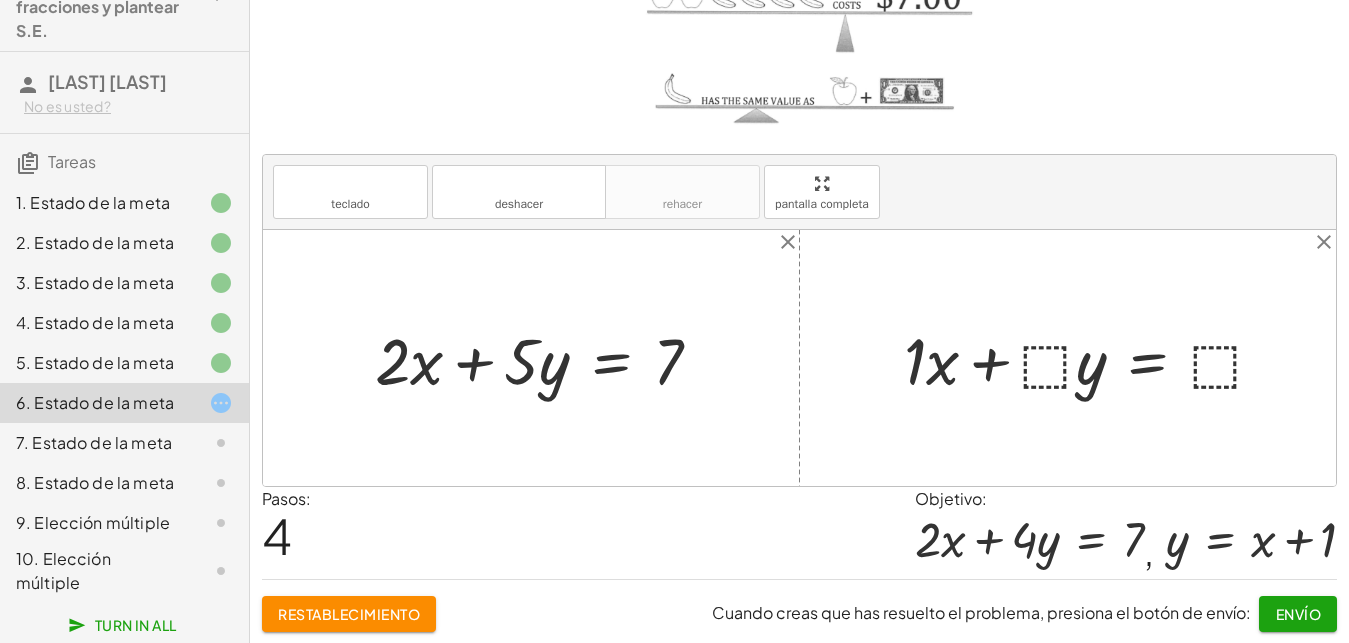 click at bounding box center (1092, 358) 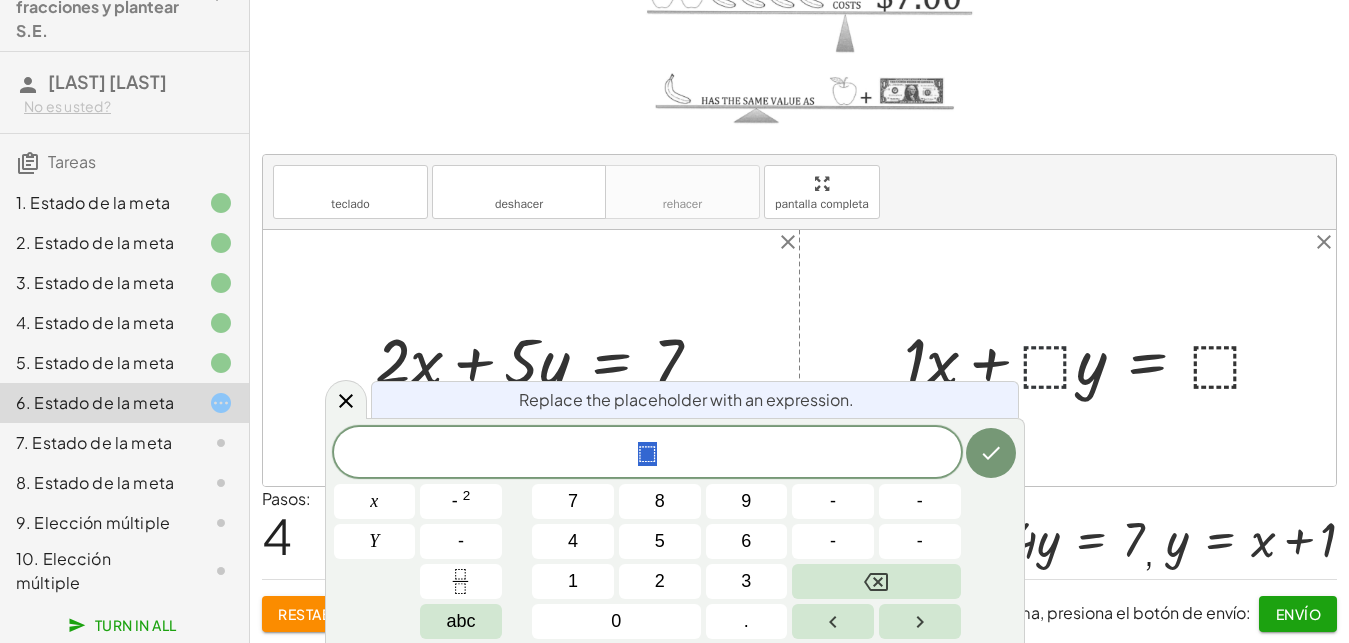 scroll, scrollTop: 18, scrollLeft: 18, axis: both 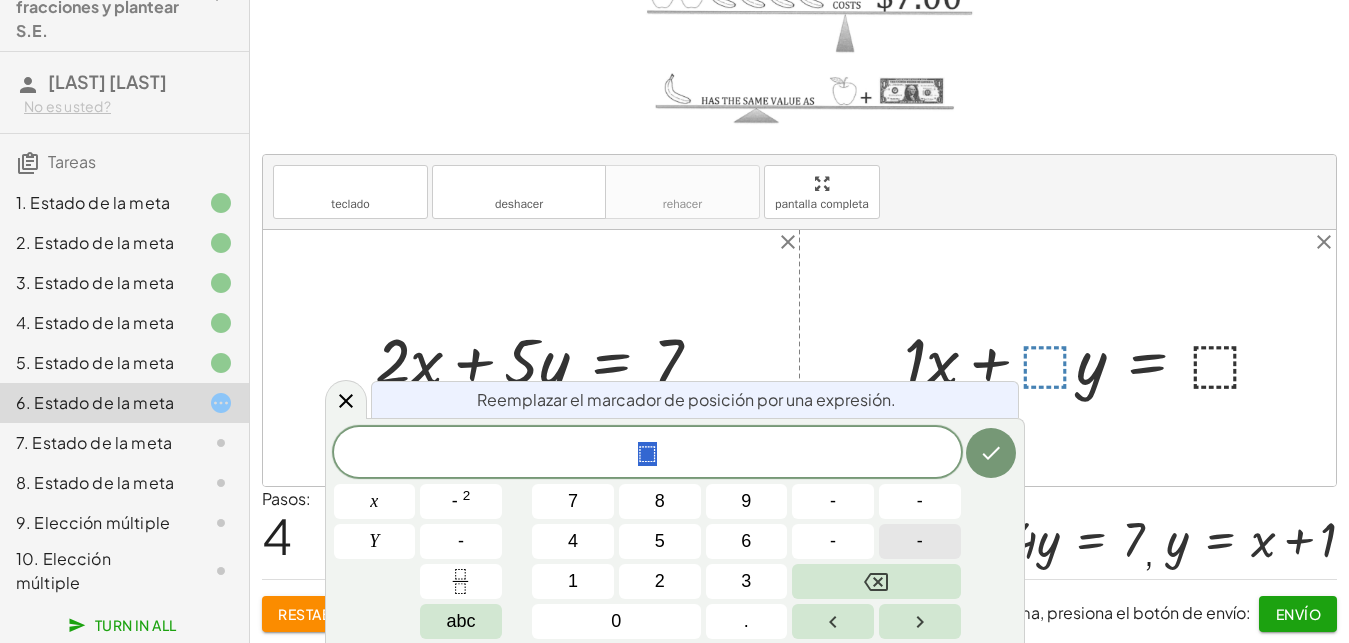 click on "-" at bounding box center (920, 541) 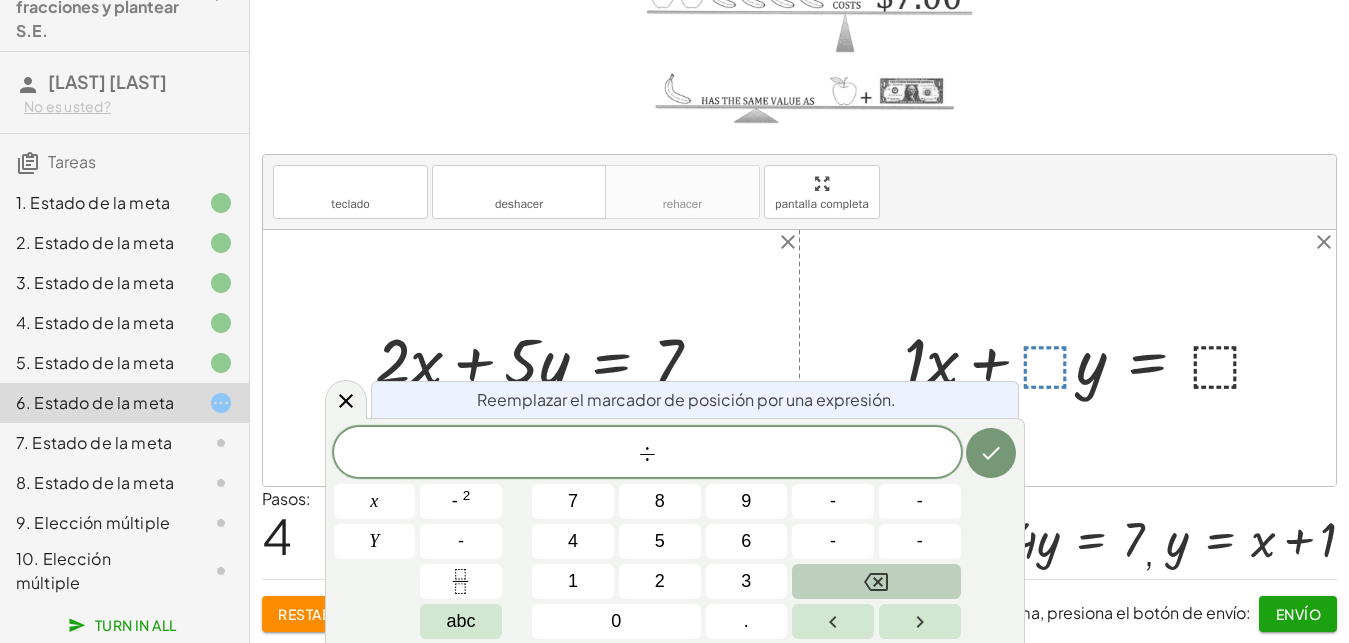 click at bounding box center [876, 581] 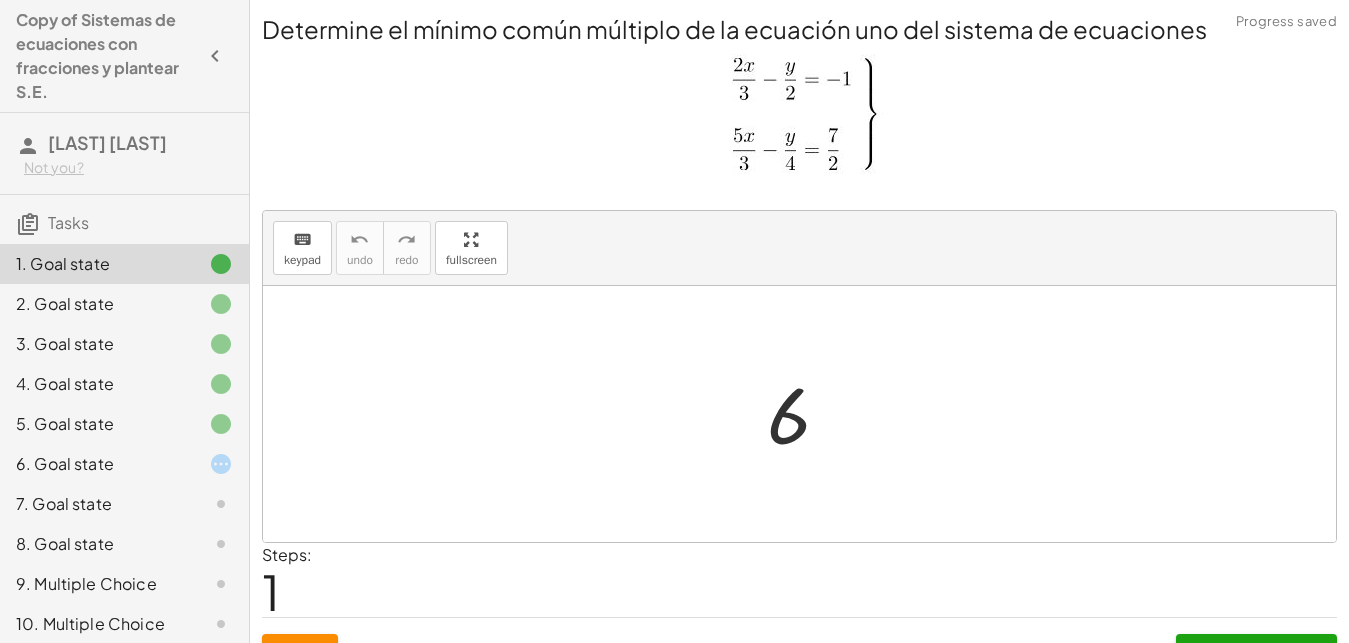 scroll, scrollTop: 0, scrollLeft: 0, axis: both 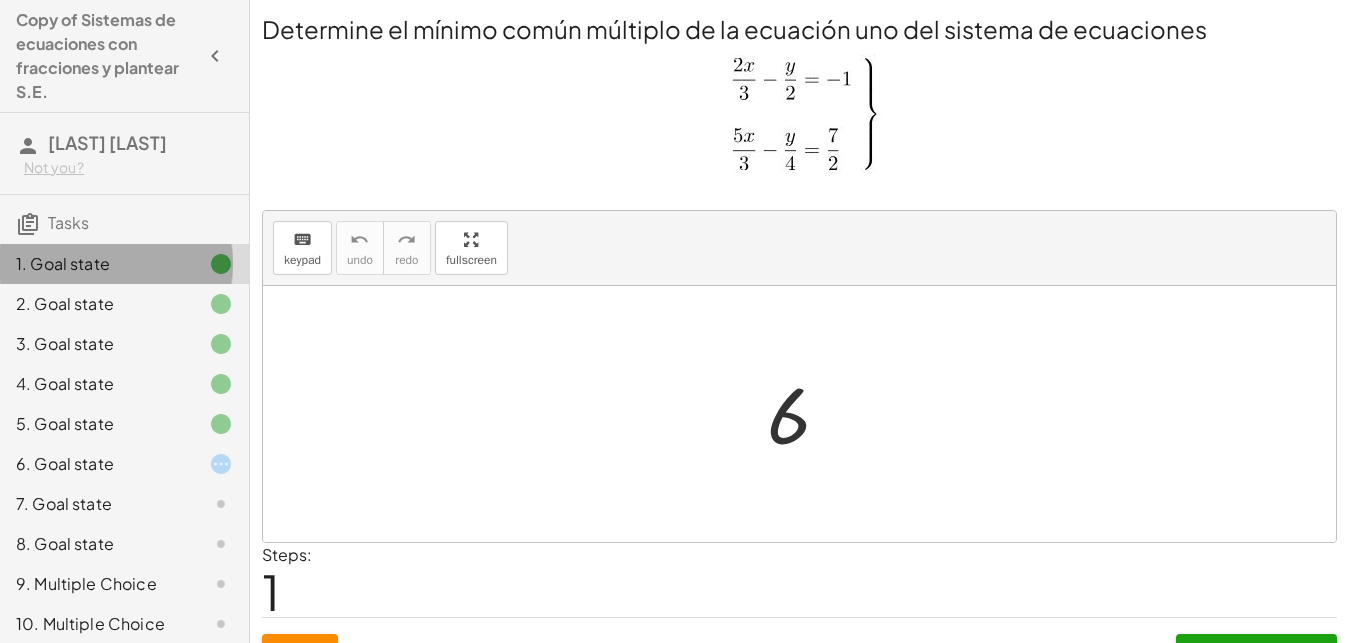 click 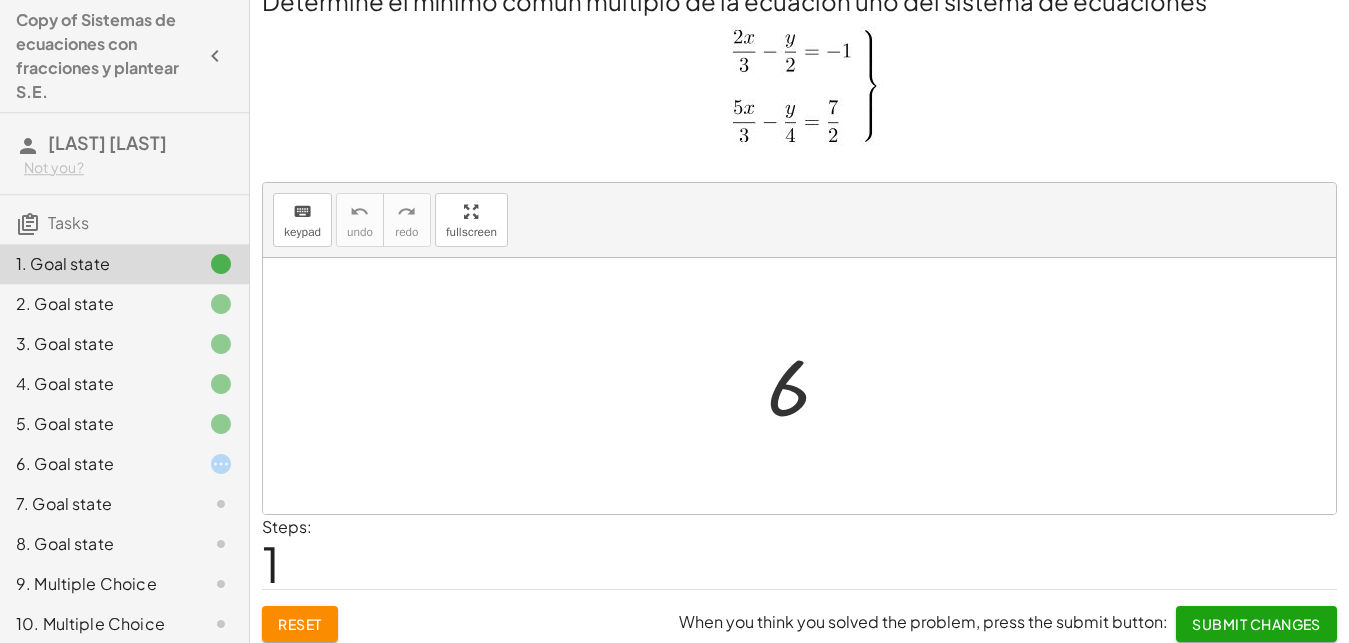 scroll, scrollTop: 38, scrollLeft: 0, axis: vertical 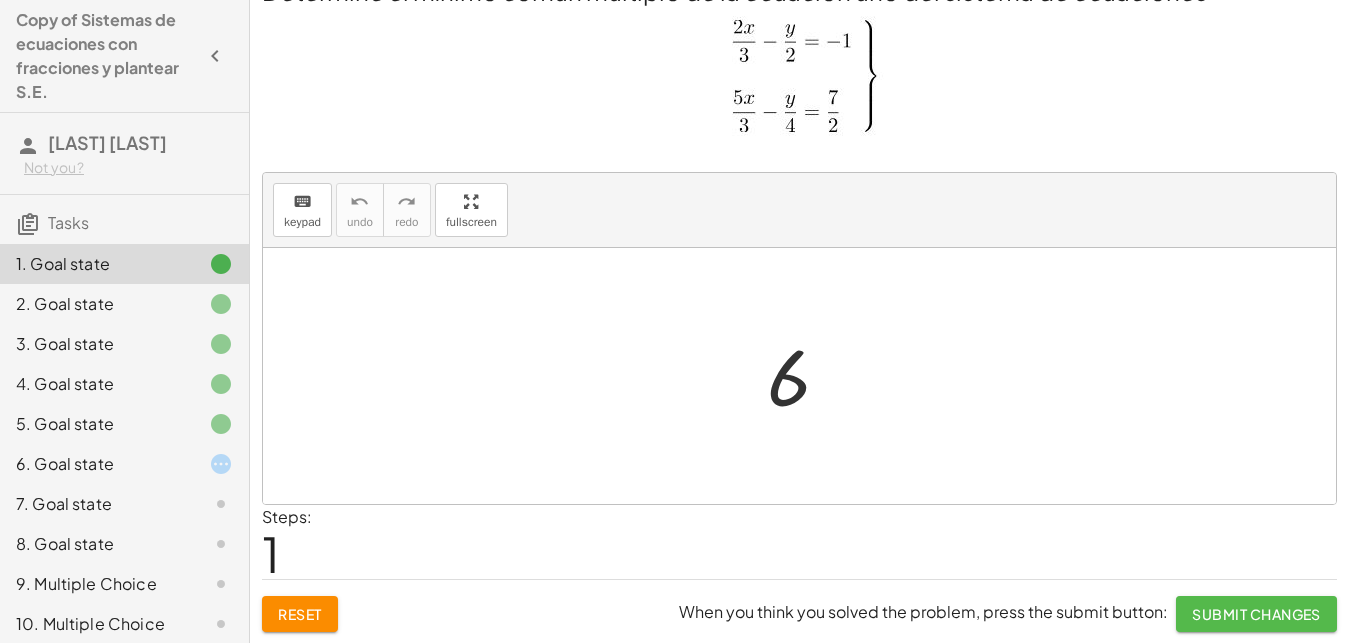 click on "Submit Changes" at bounding box center (1256, 614) 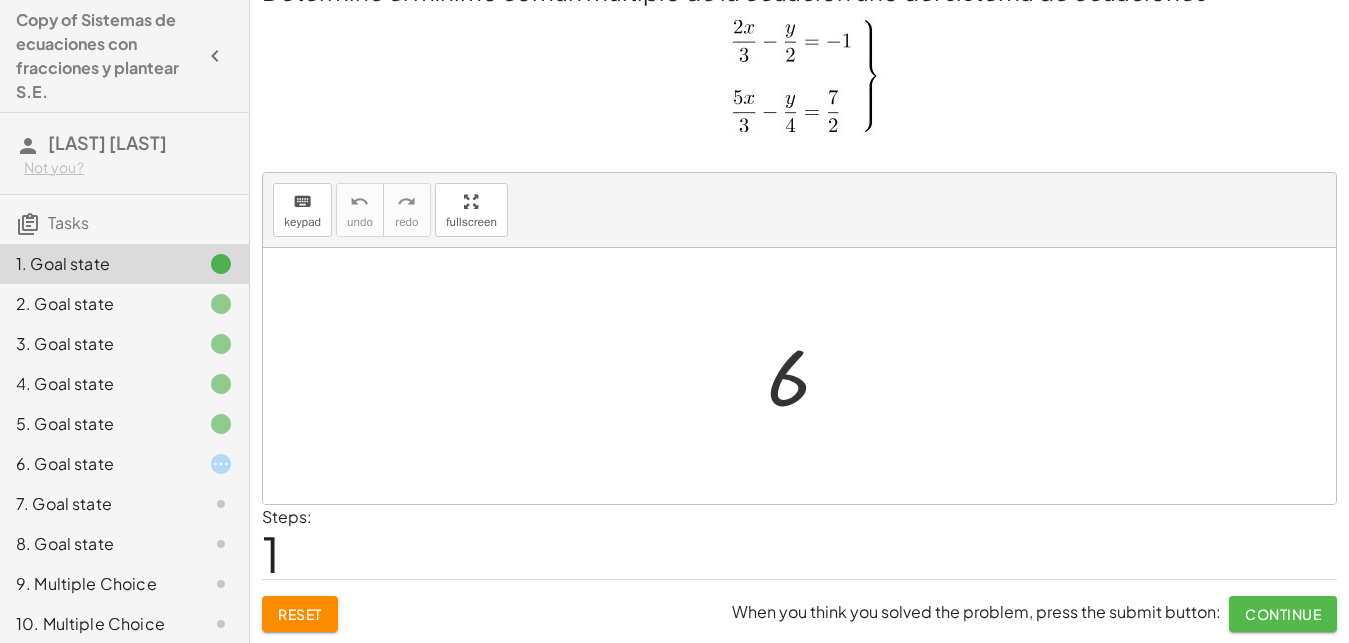click on "Continue" at bounding box center [1283, 614] 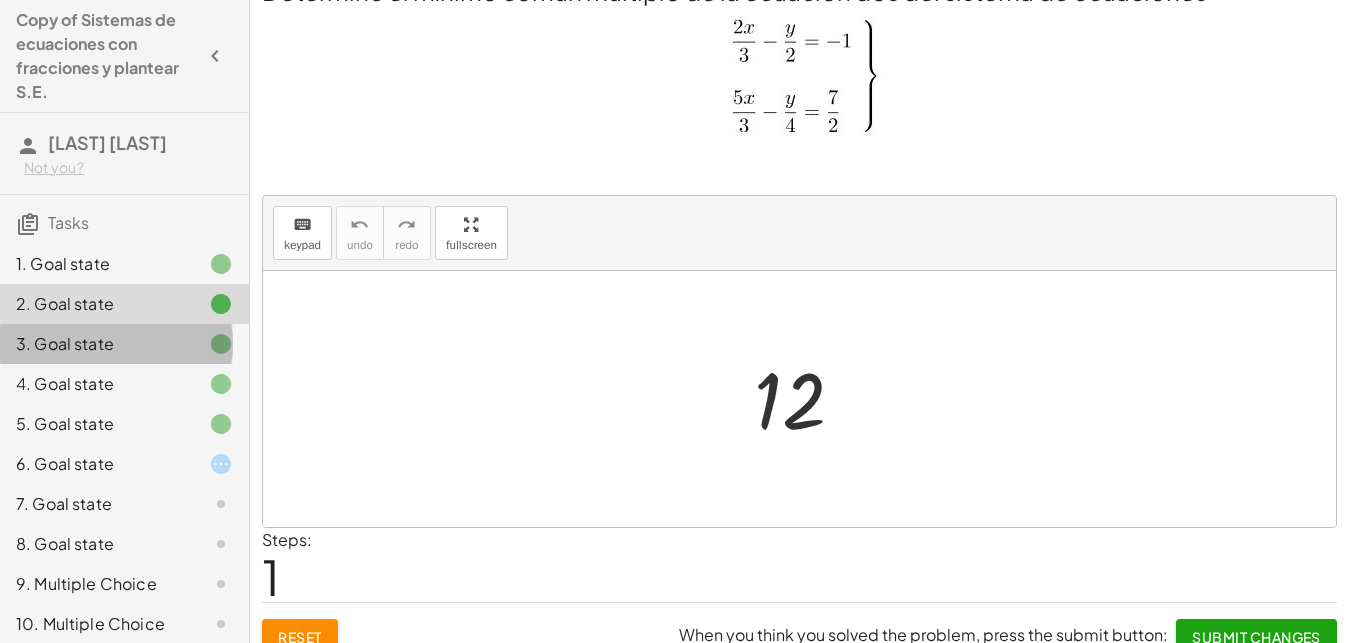click 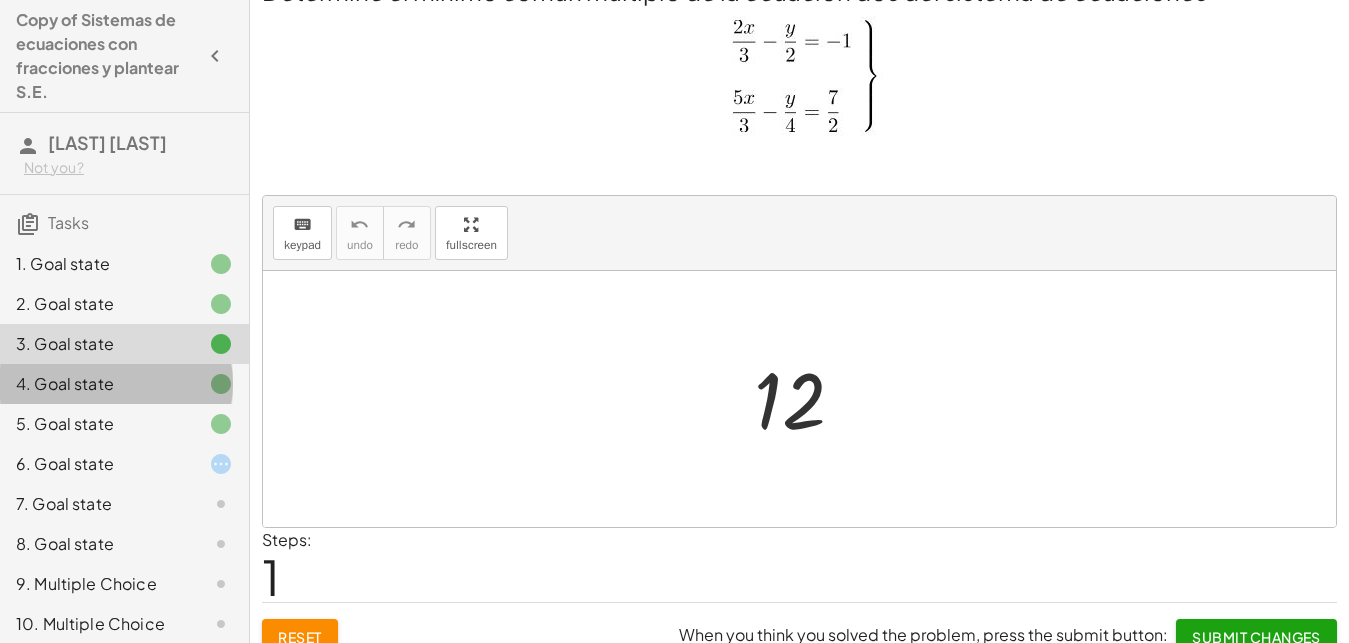 click 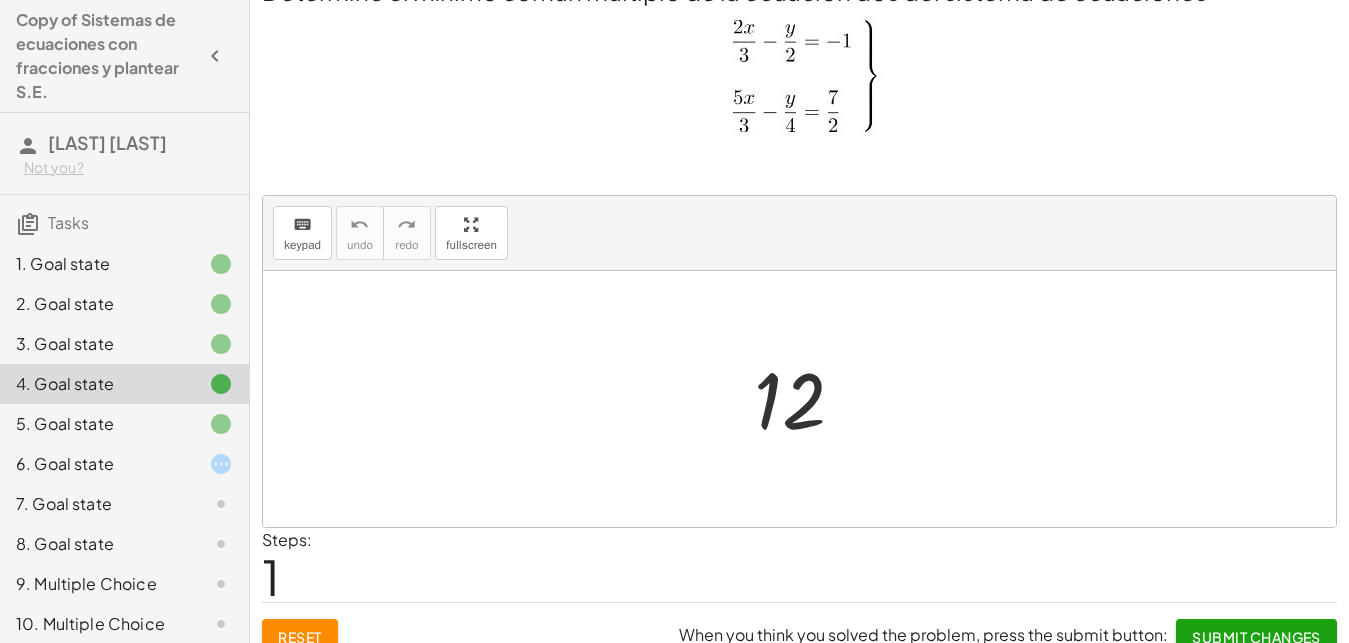 click 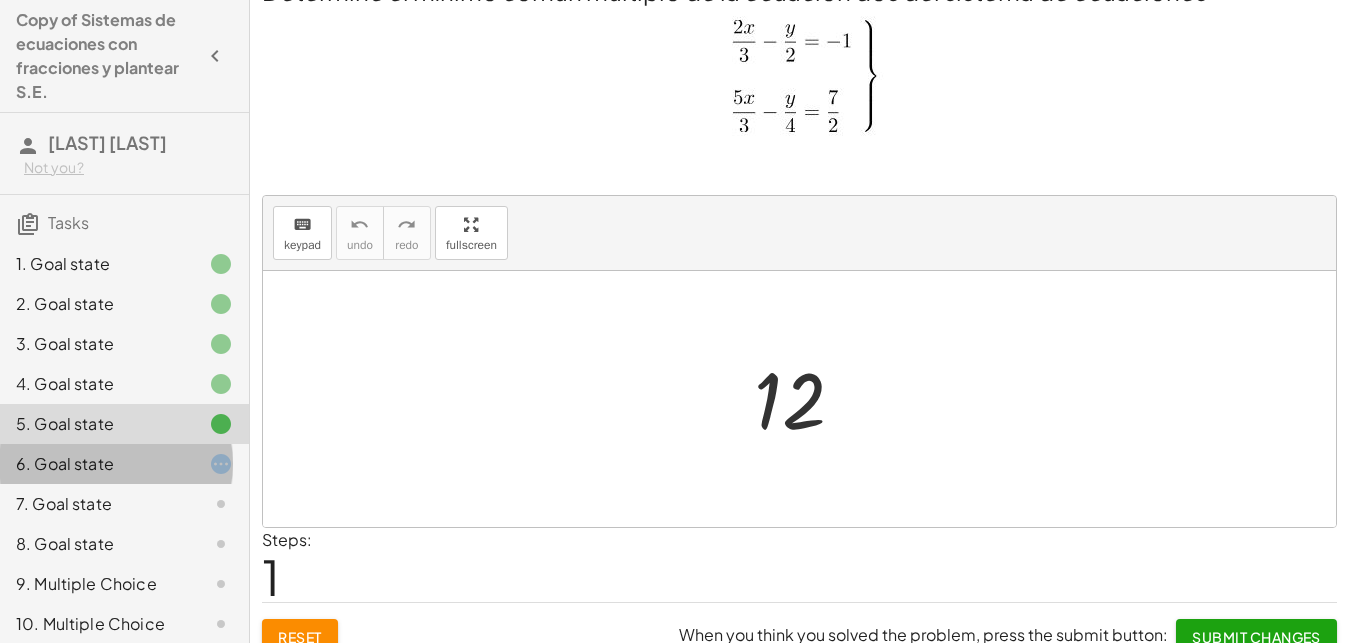 click 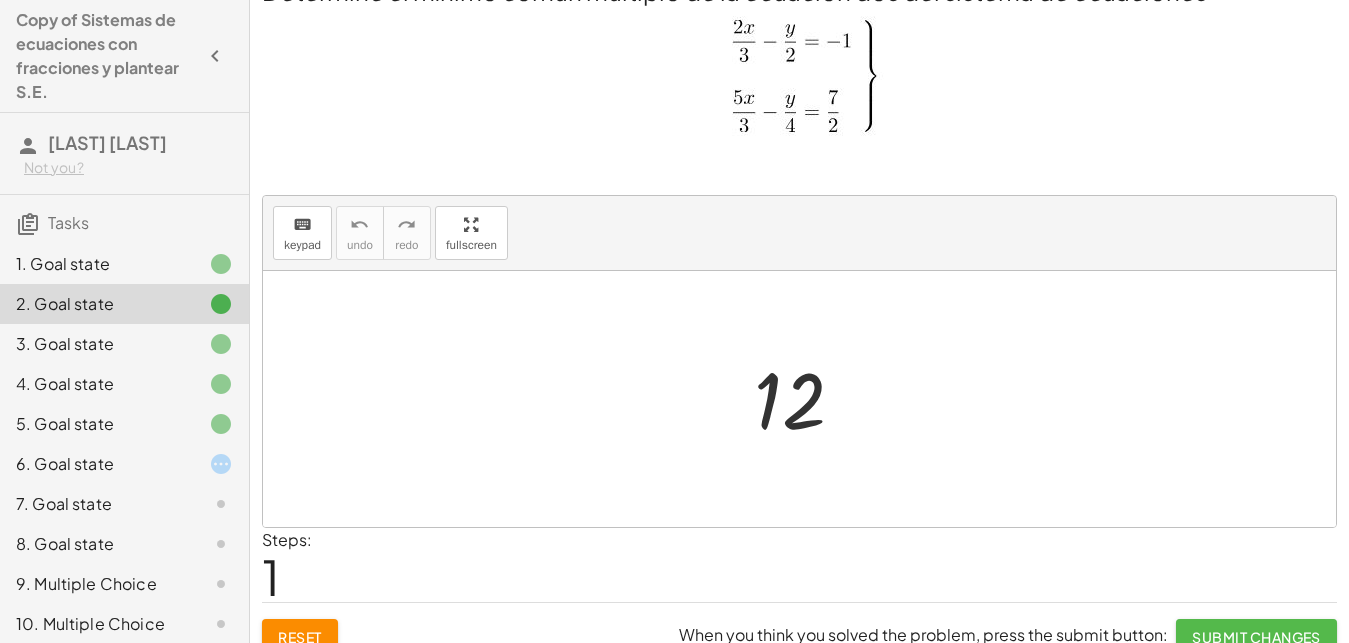 click on "Submit Changes" at bounding box center (1256, 637) 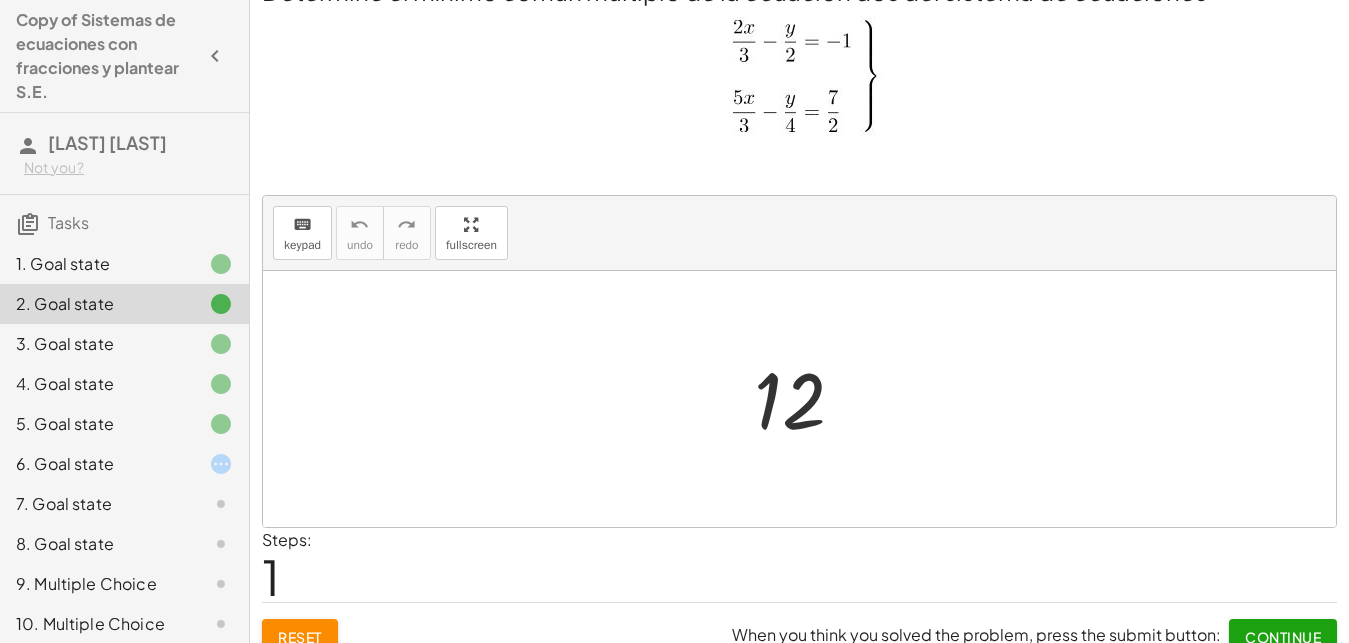 scroll, scrollTop: 61, scrollLeft: 0, axis: vertical 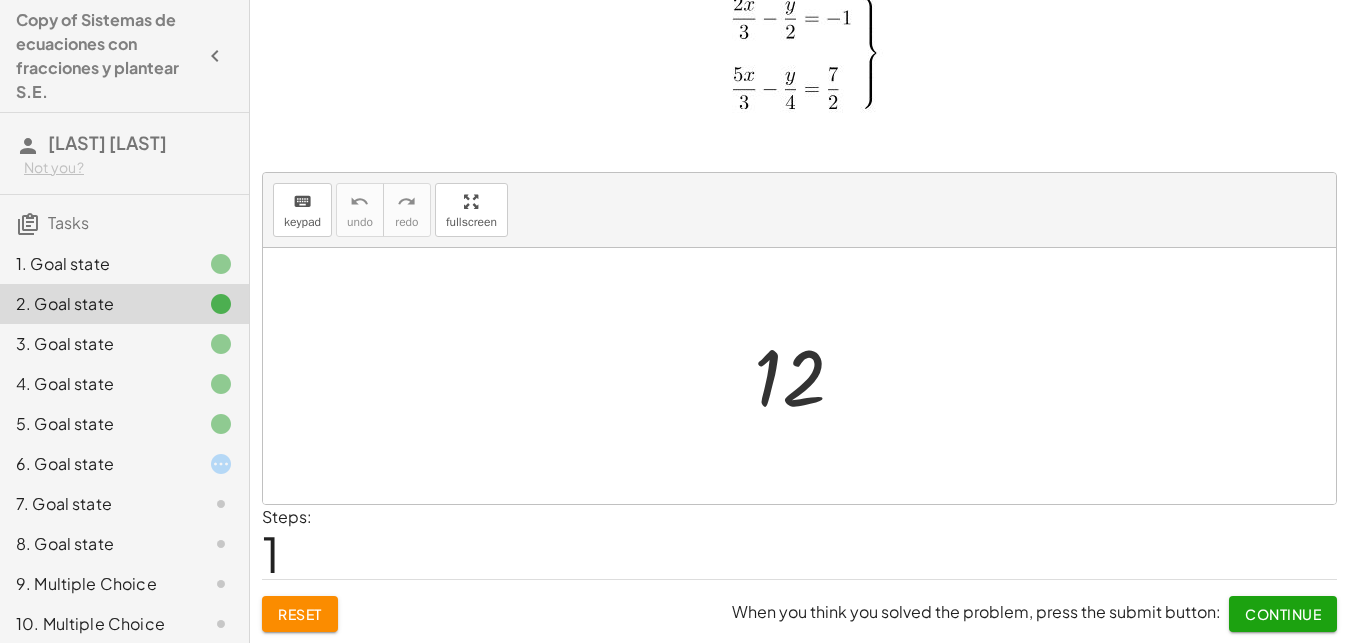 click on "Continue" 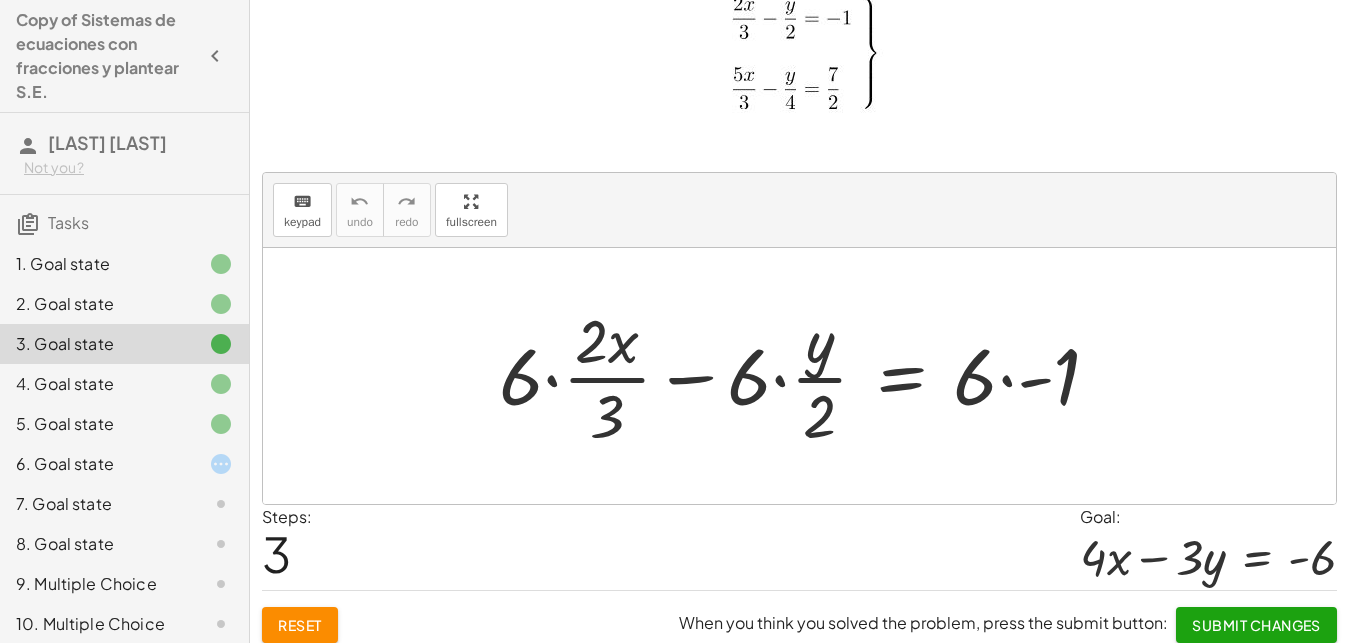 click on "Submit Changes" at bounding box center [1256, 625] 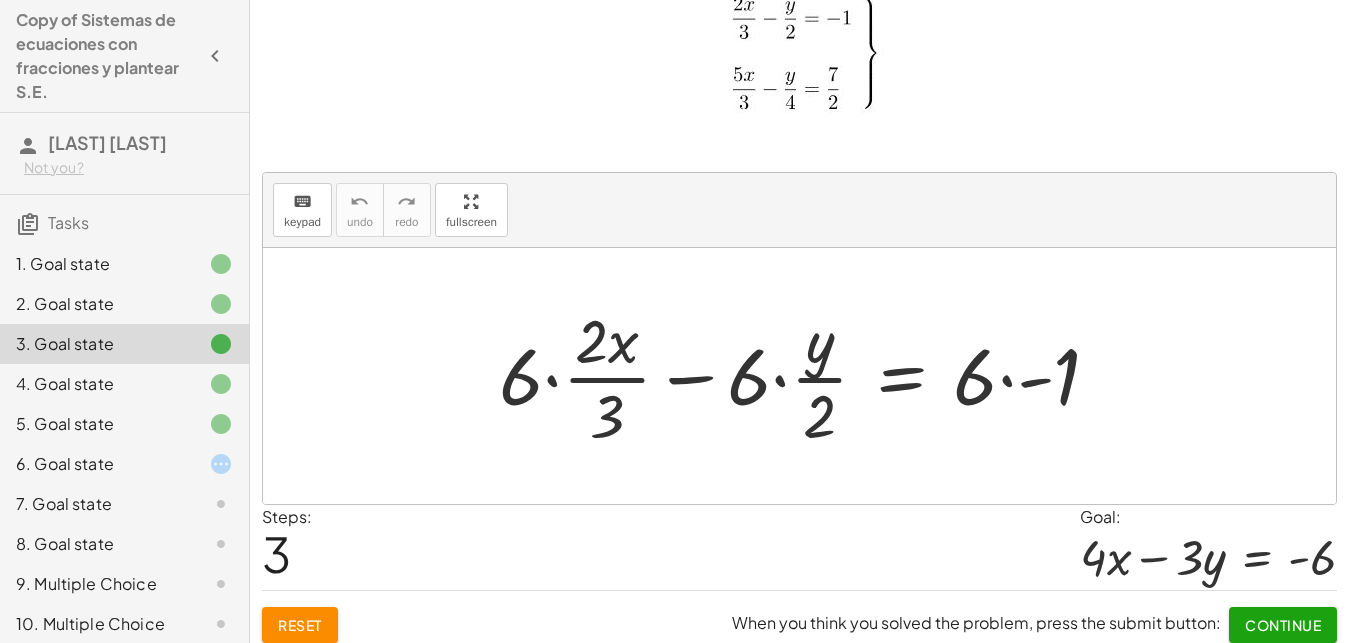 click on "Continue" at bounding box center (1283, 625) 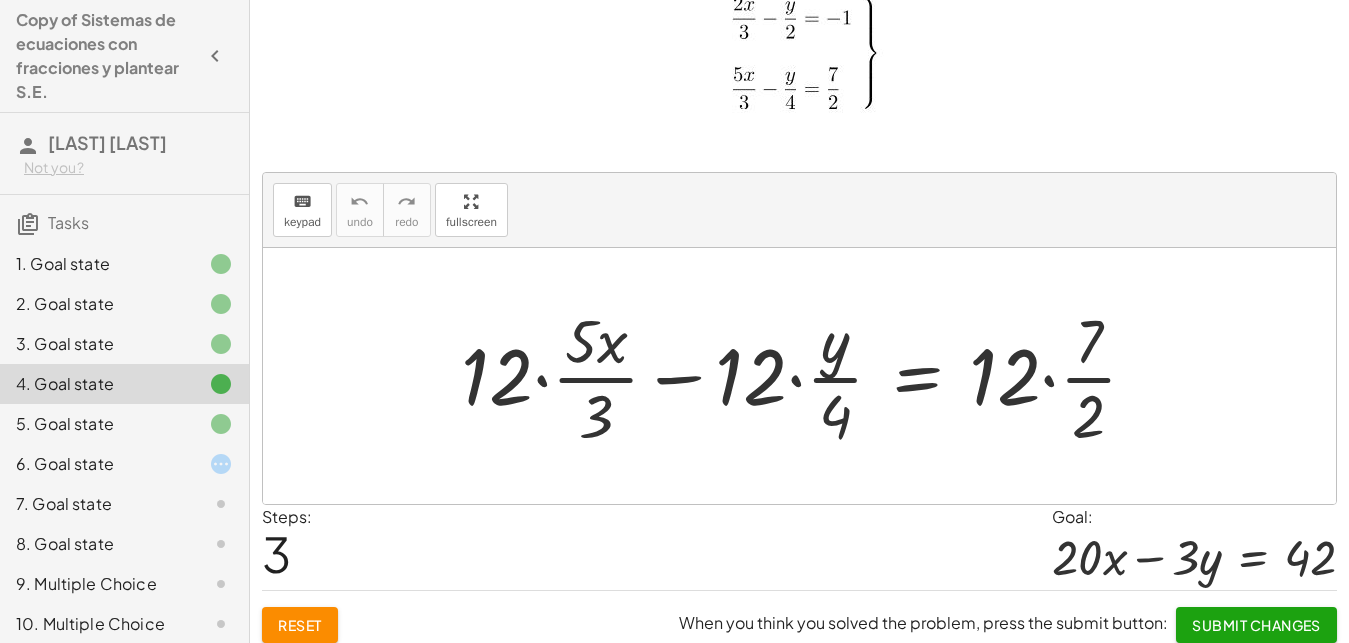 click on "Submit Changes" at bounding box center [1256, 625] 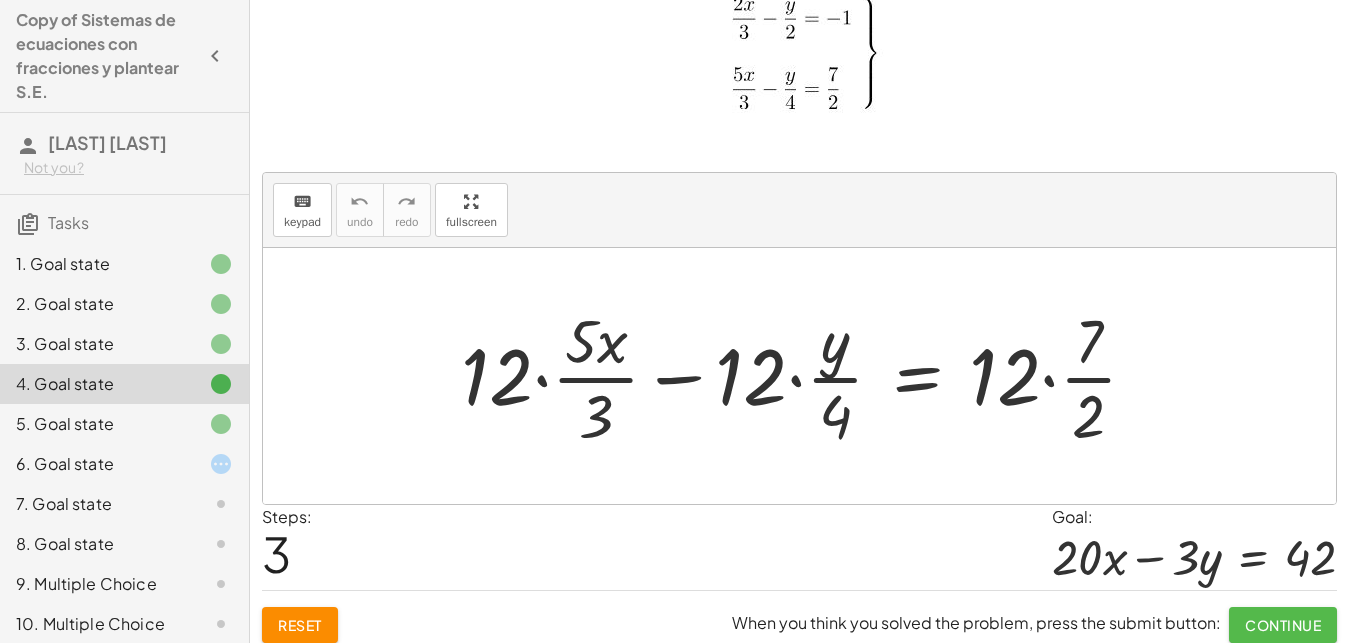 click on "Continue" at bounding box center [1283, 625] 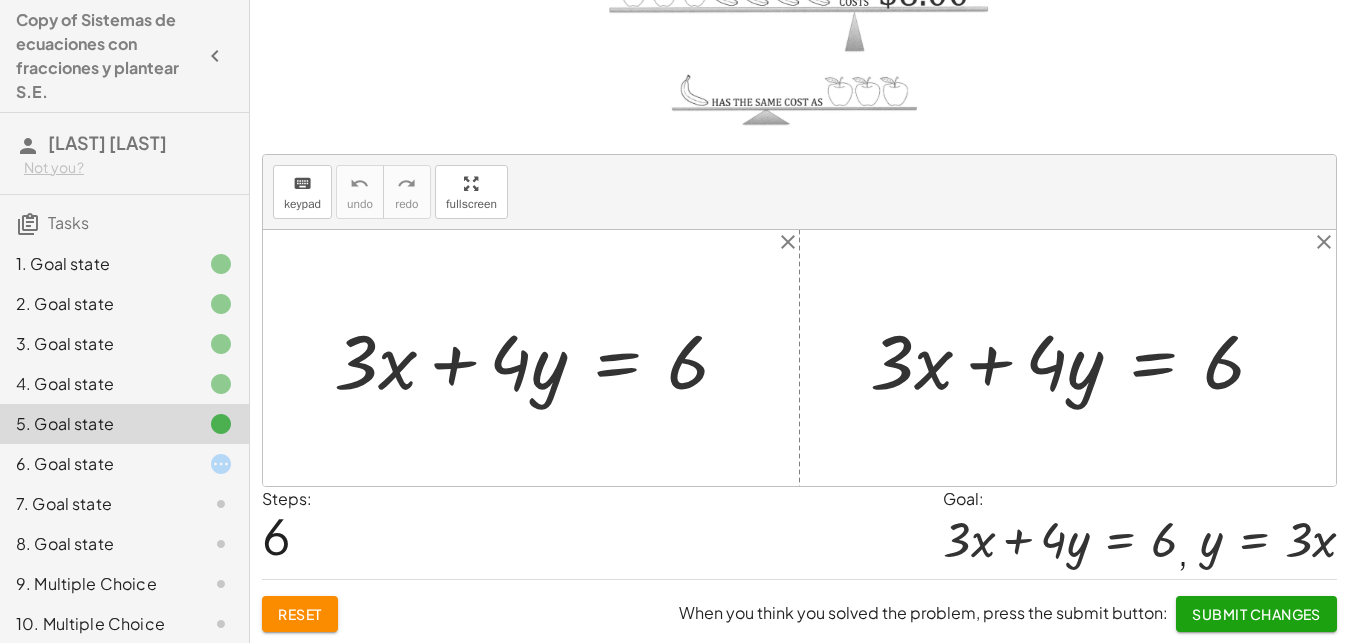 click on "Submit Changes" 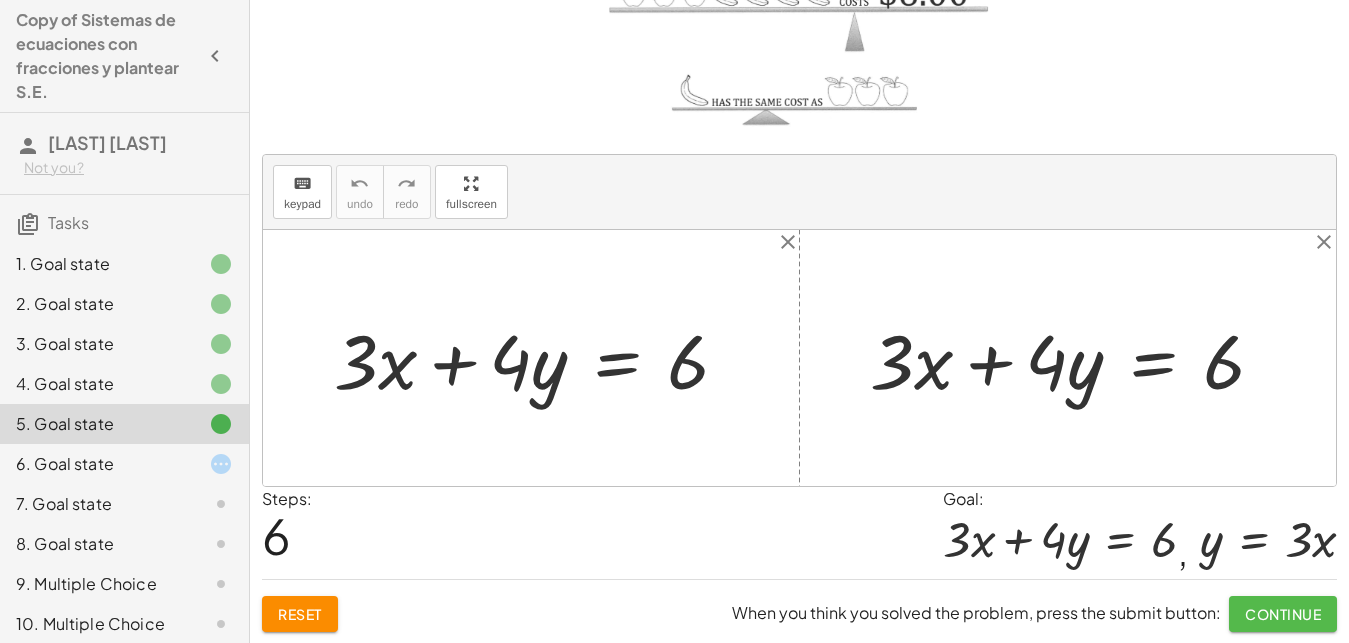 click on "Continue" 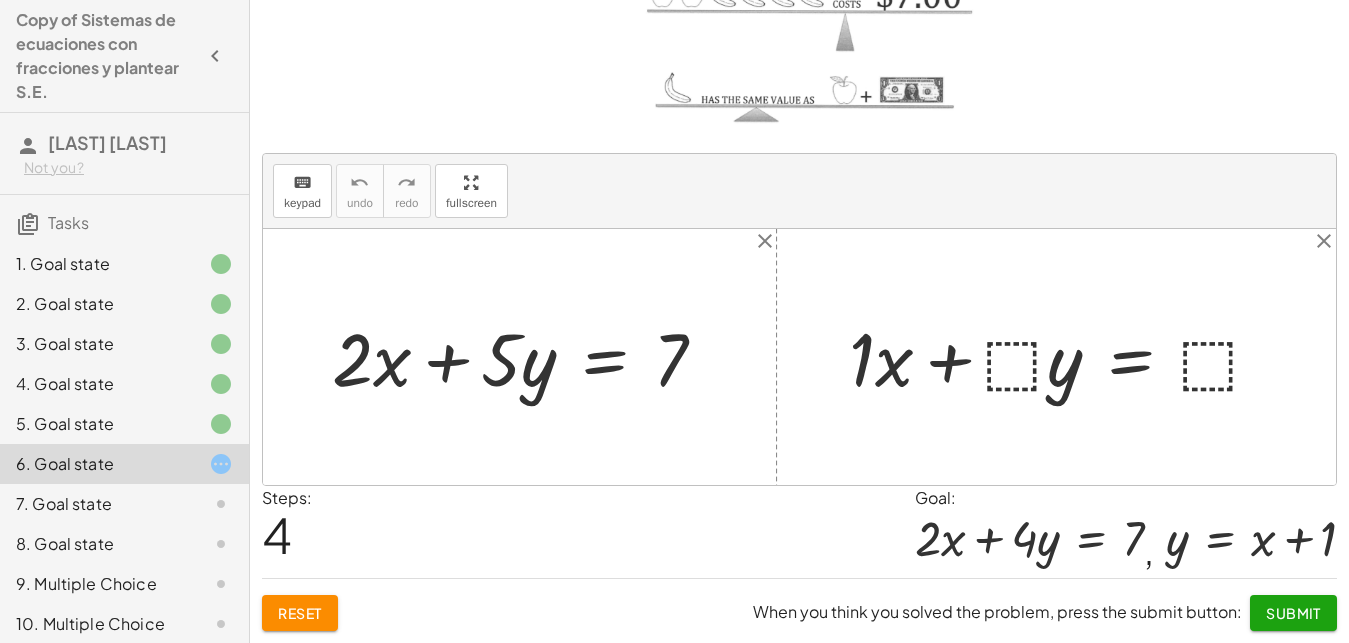 scroll, scrollTop: 200, scrollLeft: 0, axis: vertical 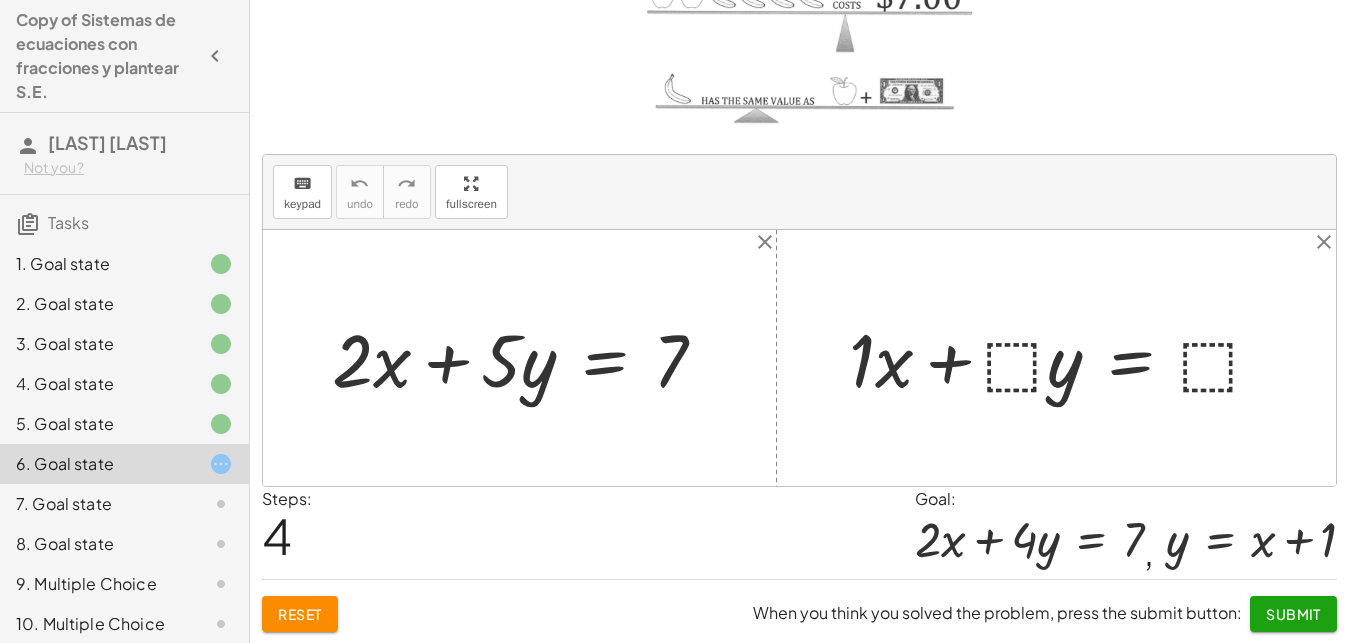 click at bounding box center (1064, 358) 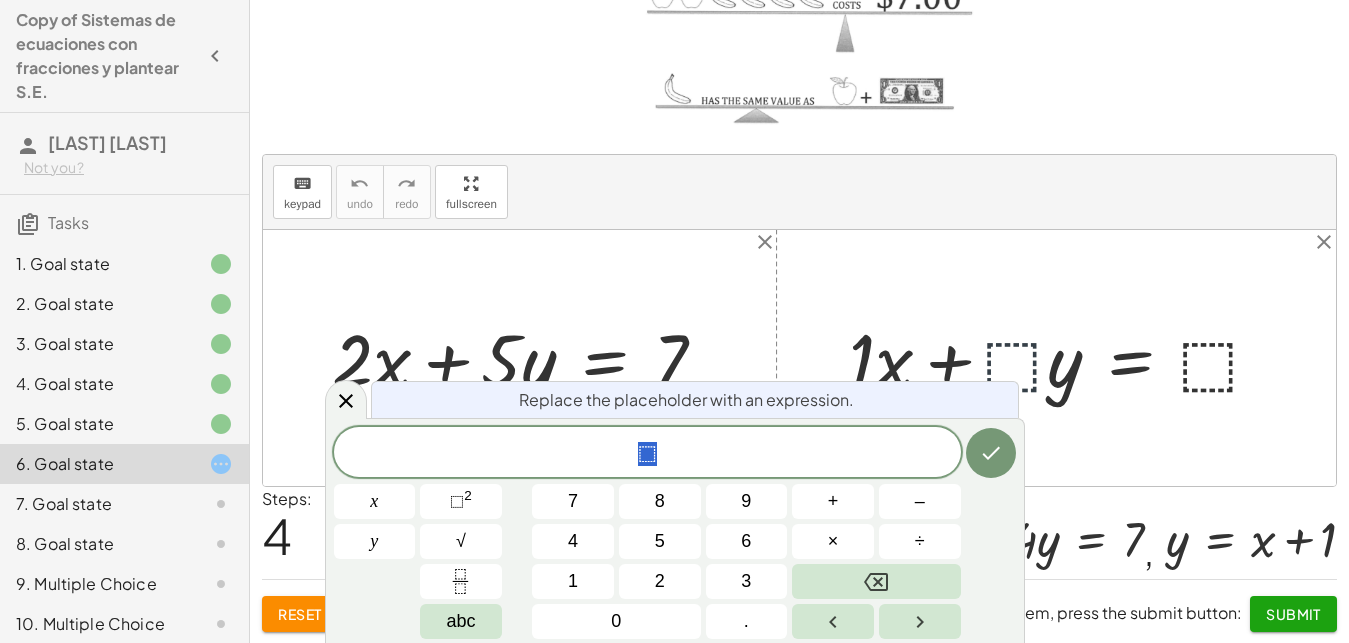 scroll, scrollTop: 19, scrollLeft: 18, axis: both 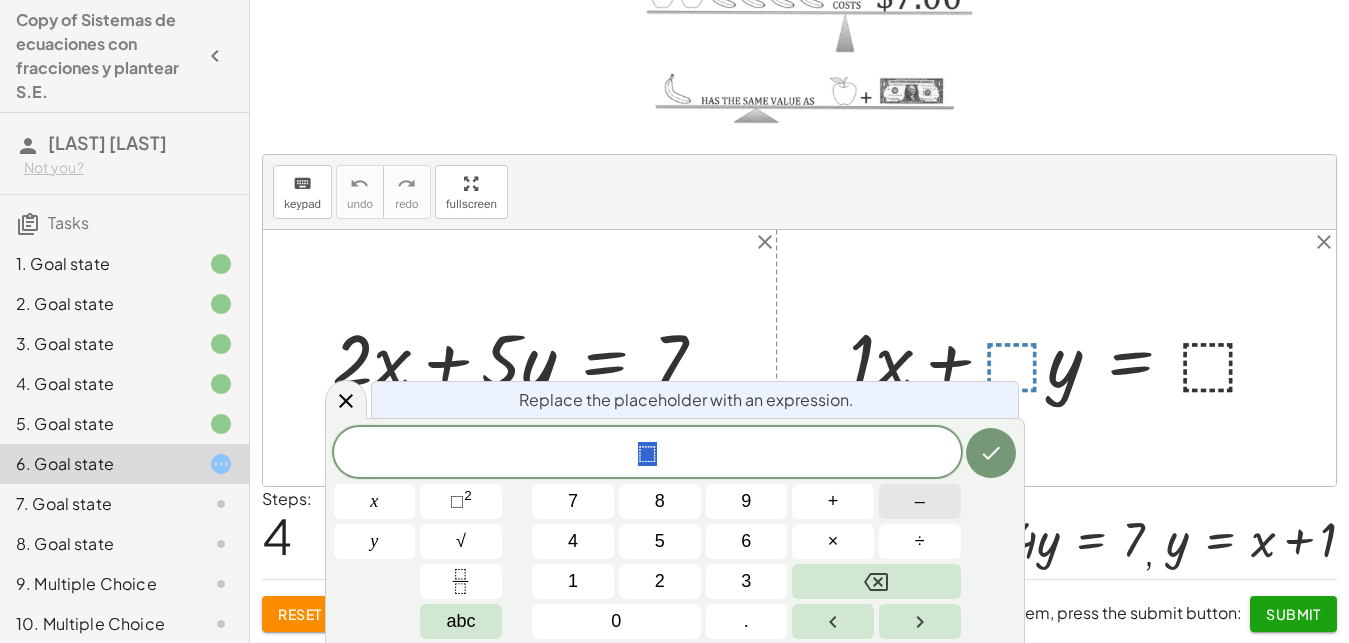 click on "–" at bounding box center (920, 501) 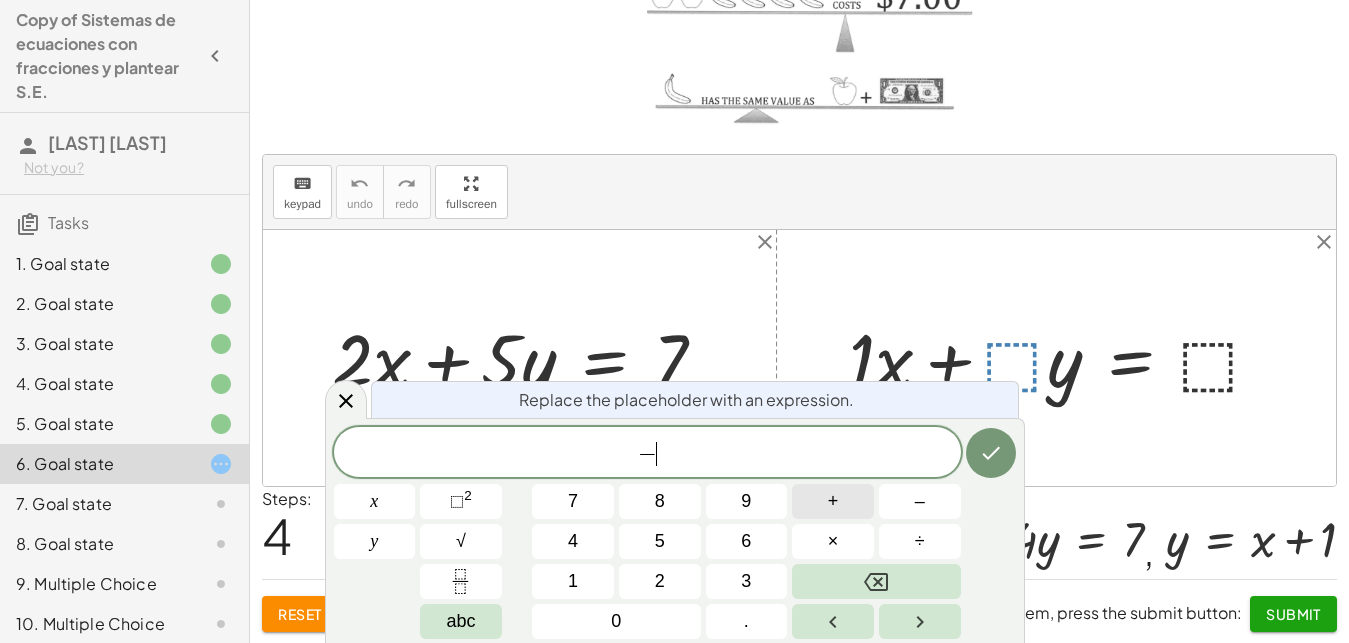 scroll, scrollTop: 19, scrollLeft: 0, axis: vertical 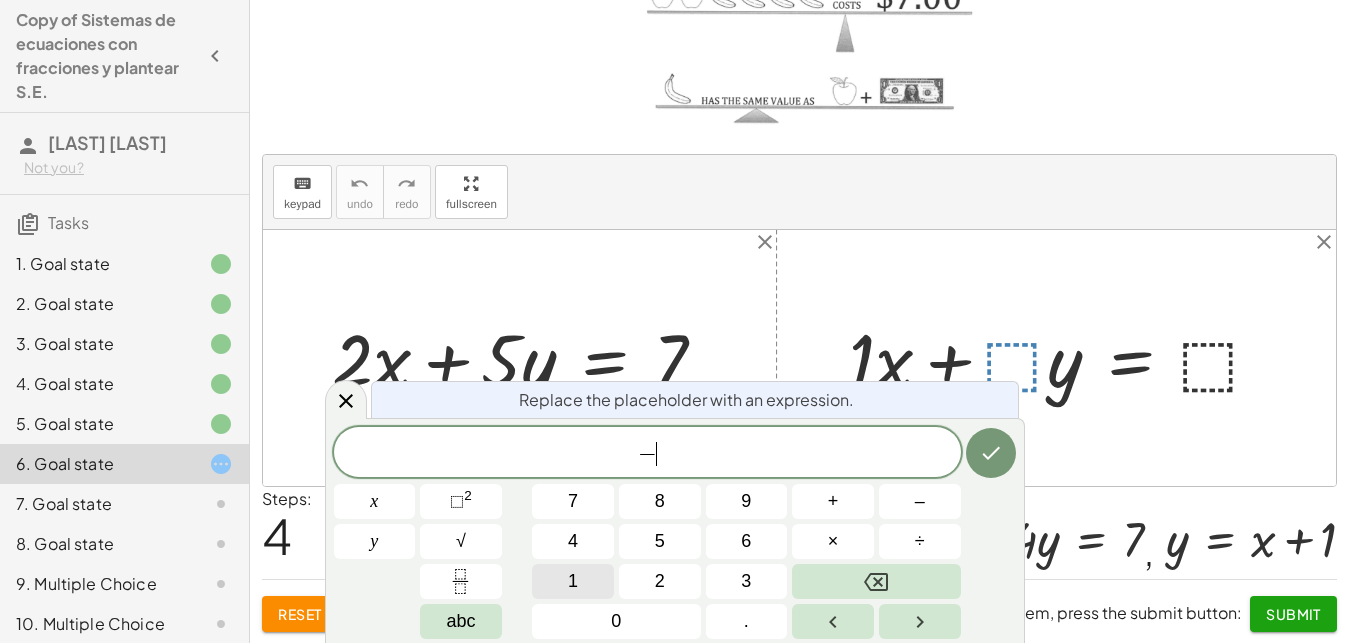 click on "1" at bounding box center [573, 581] 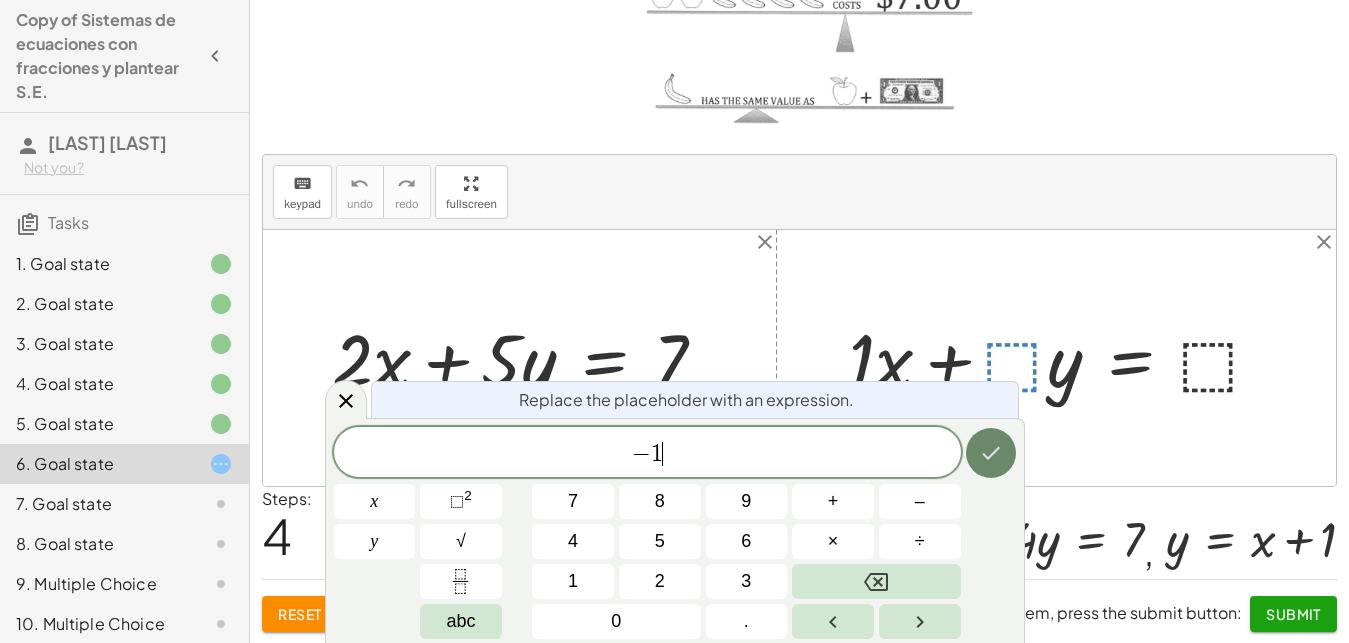 click 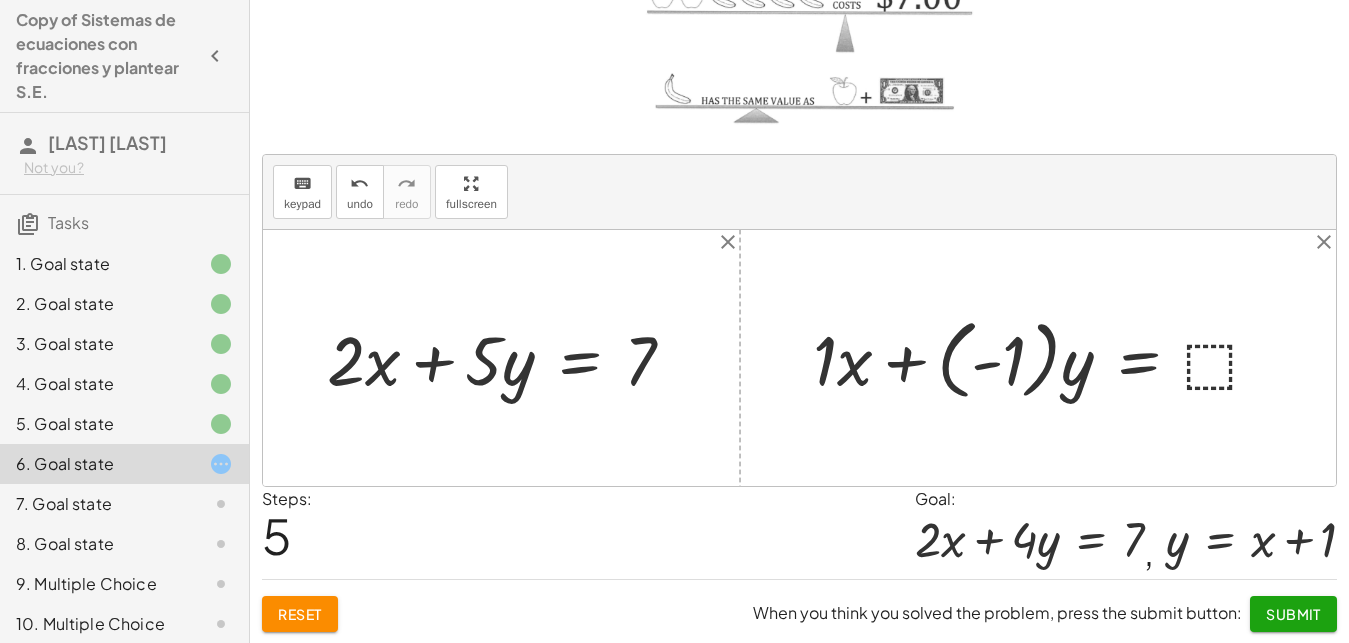 click at bounding box center (1045, 357) 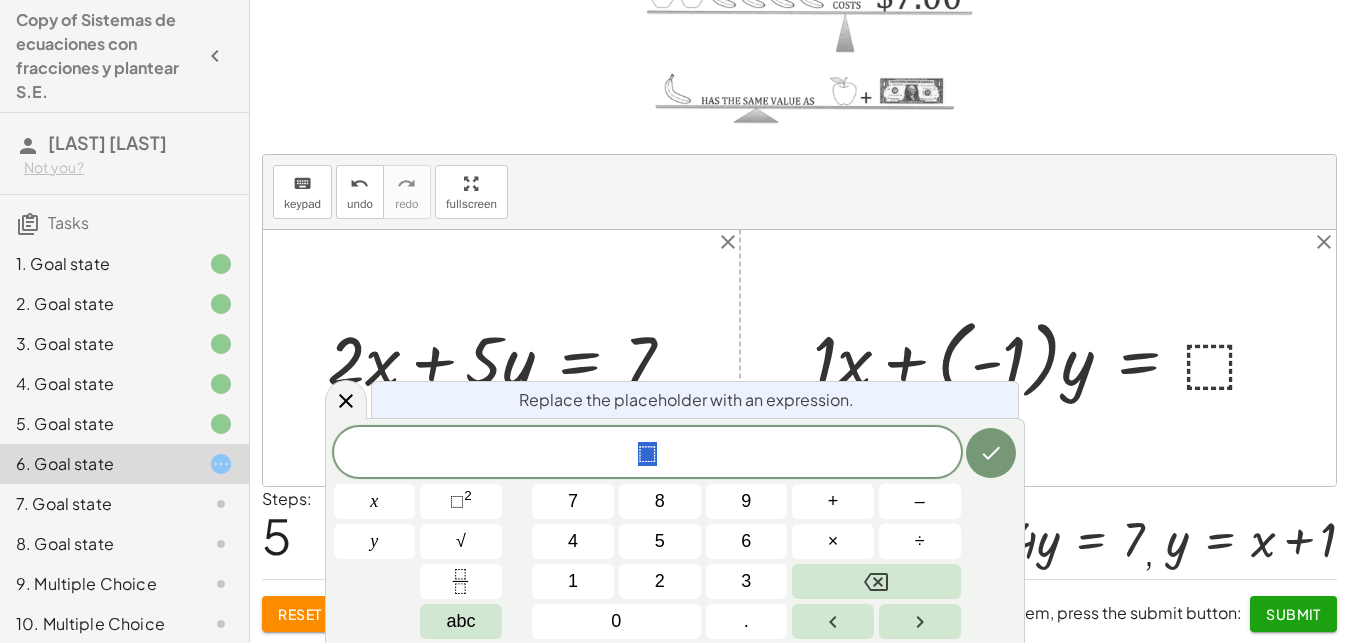 scroll, scrollTop: 18, scrollLeft: 18, axis: both 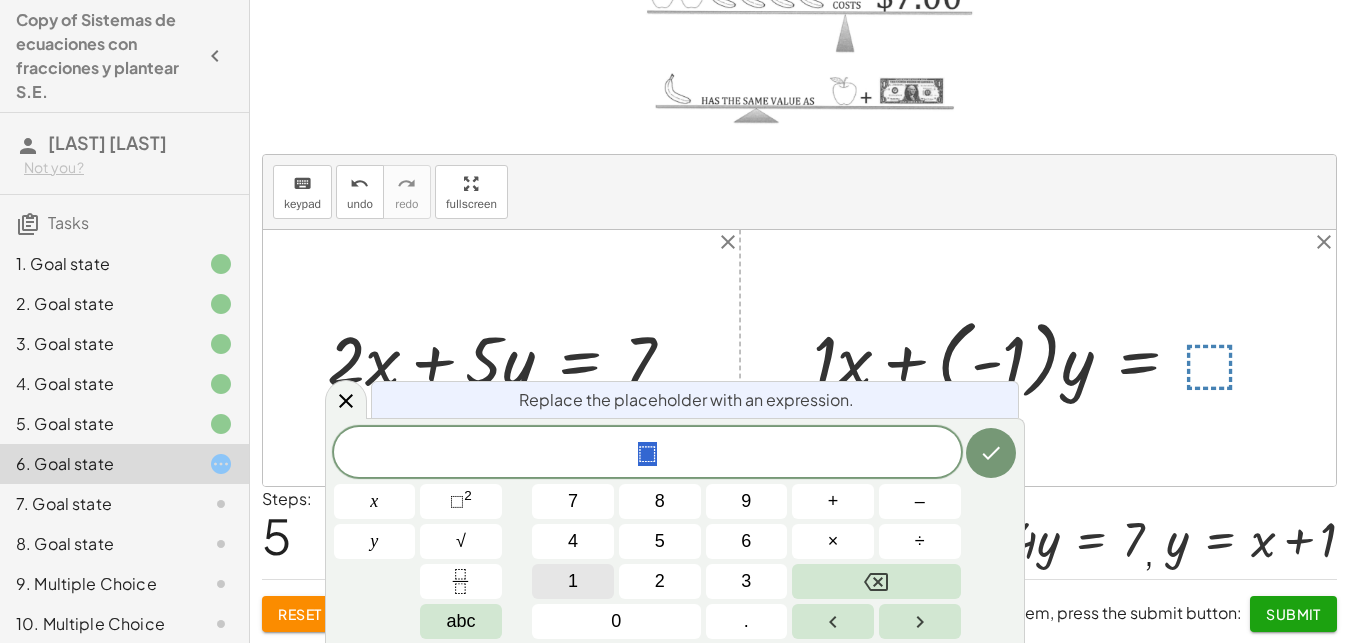 click on "1" at bounding box center (573, 581) 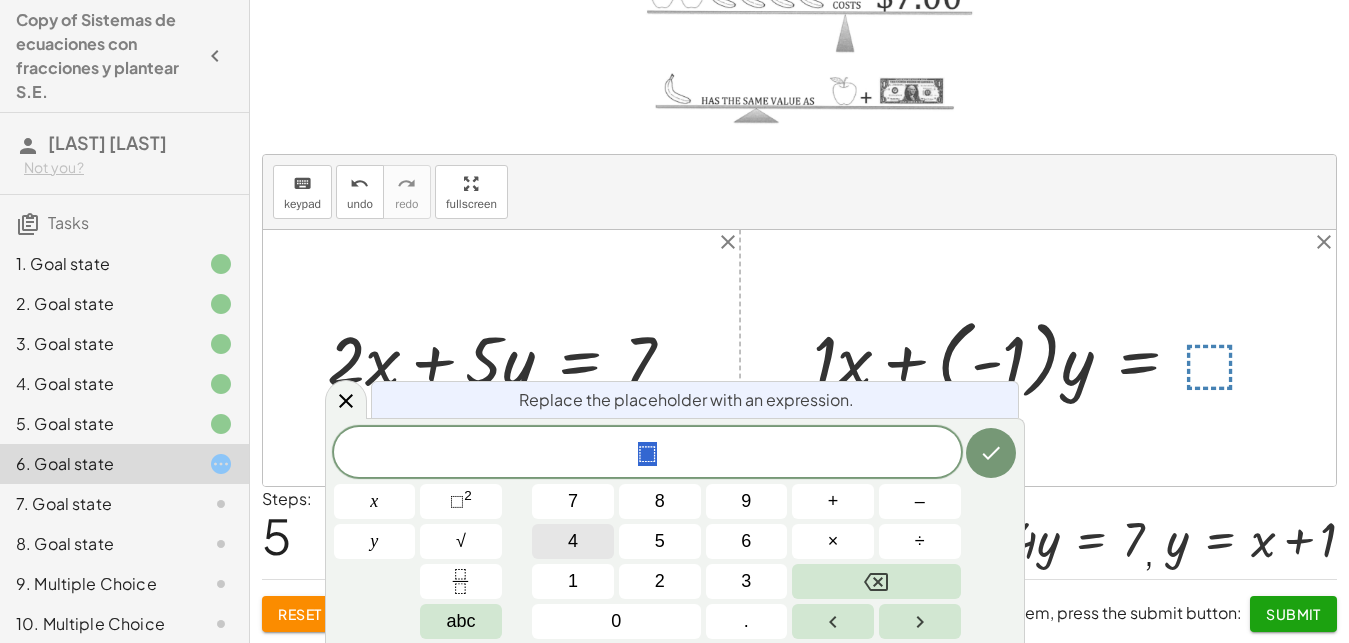 scroll, scrollTop: 18, scrollLeft: 0, axis: vertical 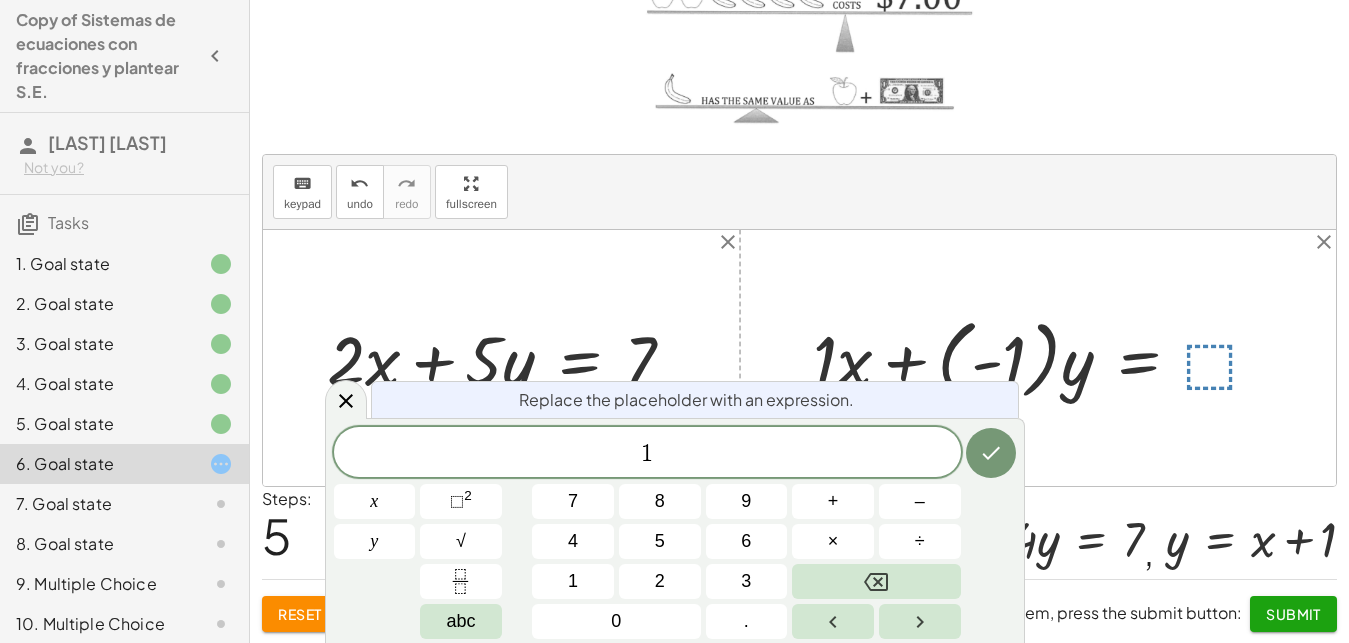 click on "Replace the placeholder with an expression. 1 ​ x y 7 8 9 + – 4 5 6 × ÷ ⬚ 2 √ abc 1 2 3 0 ." at bounding box center [675, 530] 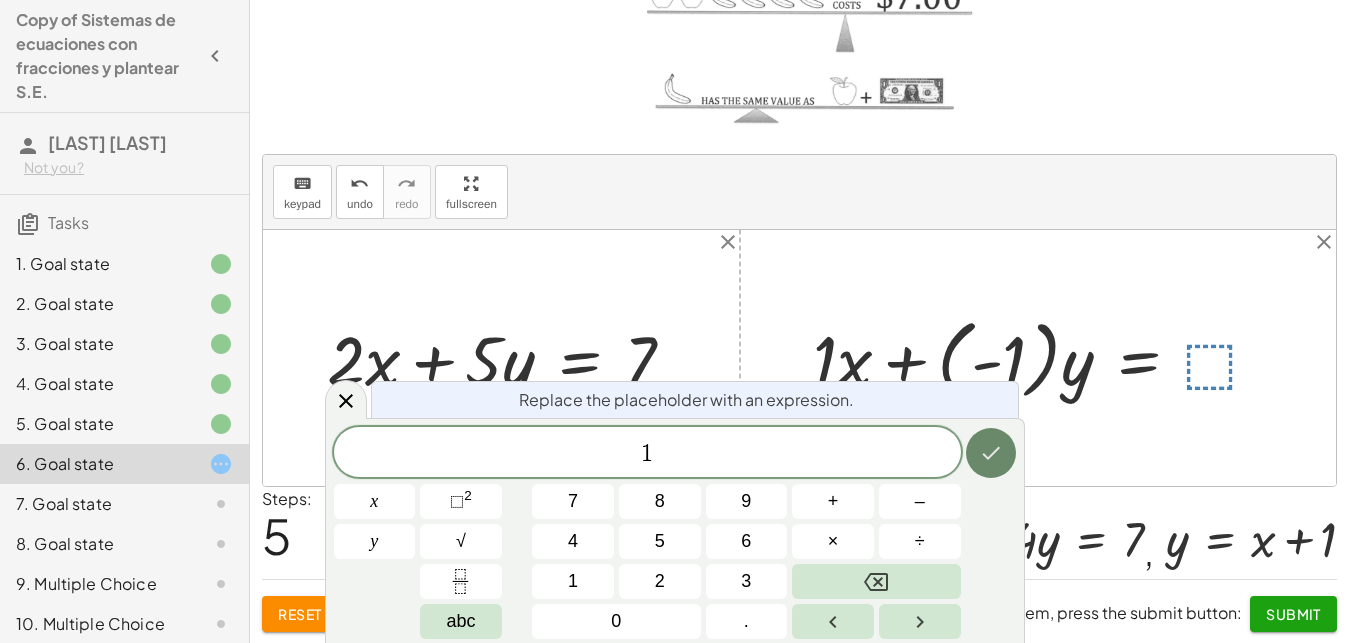 click at bounding box center [991, 453] 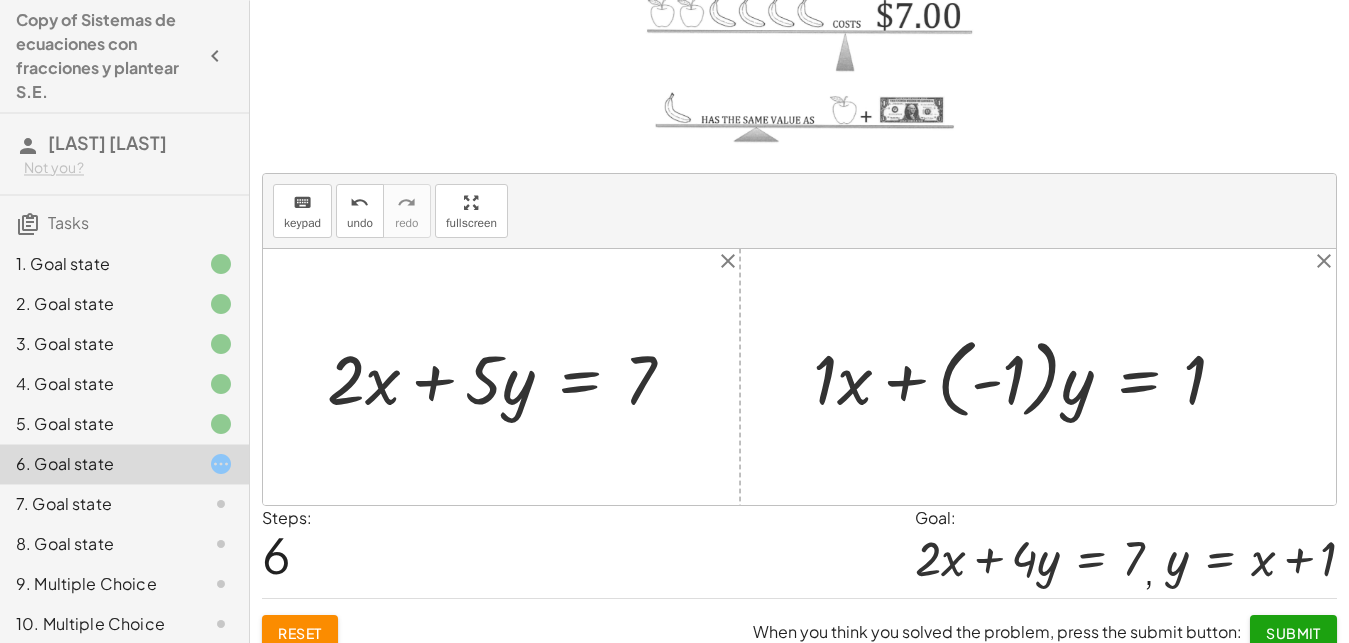 scroll, scrollTop: 200, scrollLeft: 0, axis: vertical 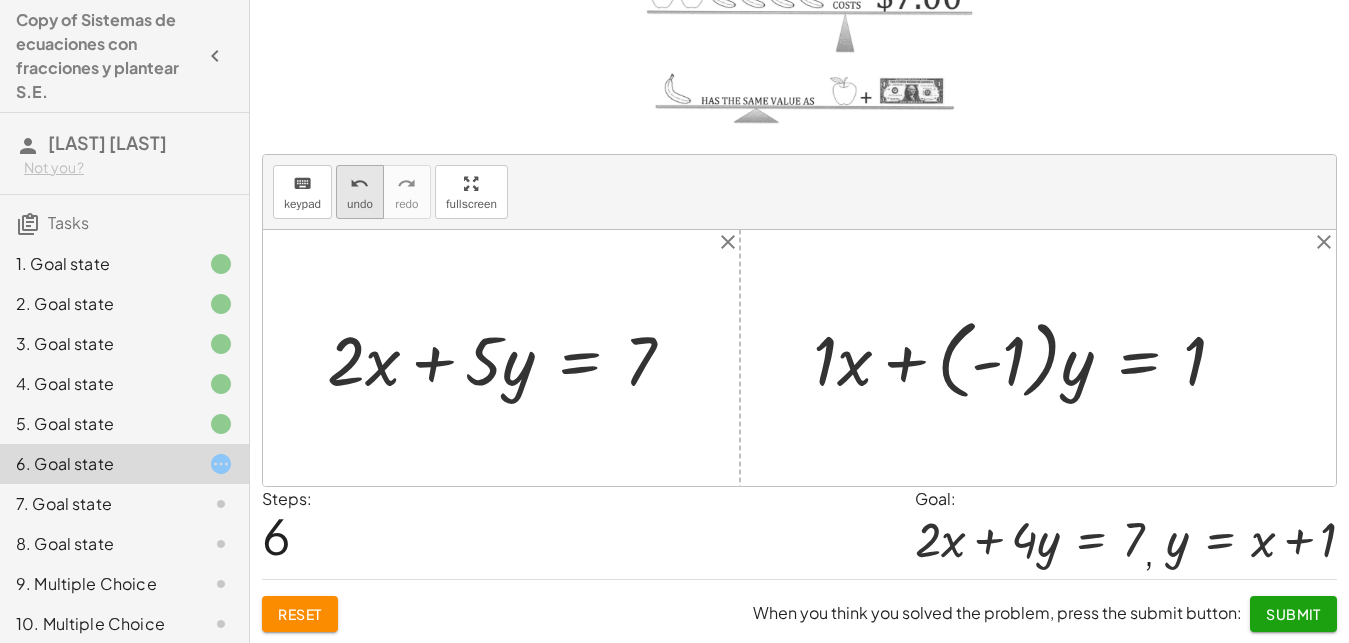 click on "undo" at bounding box center (359, 184) 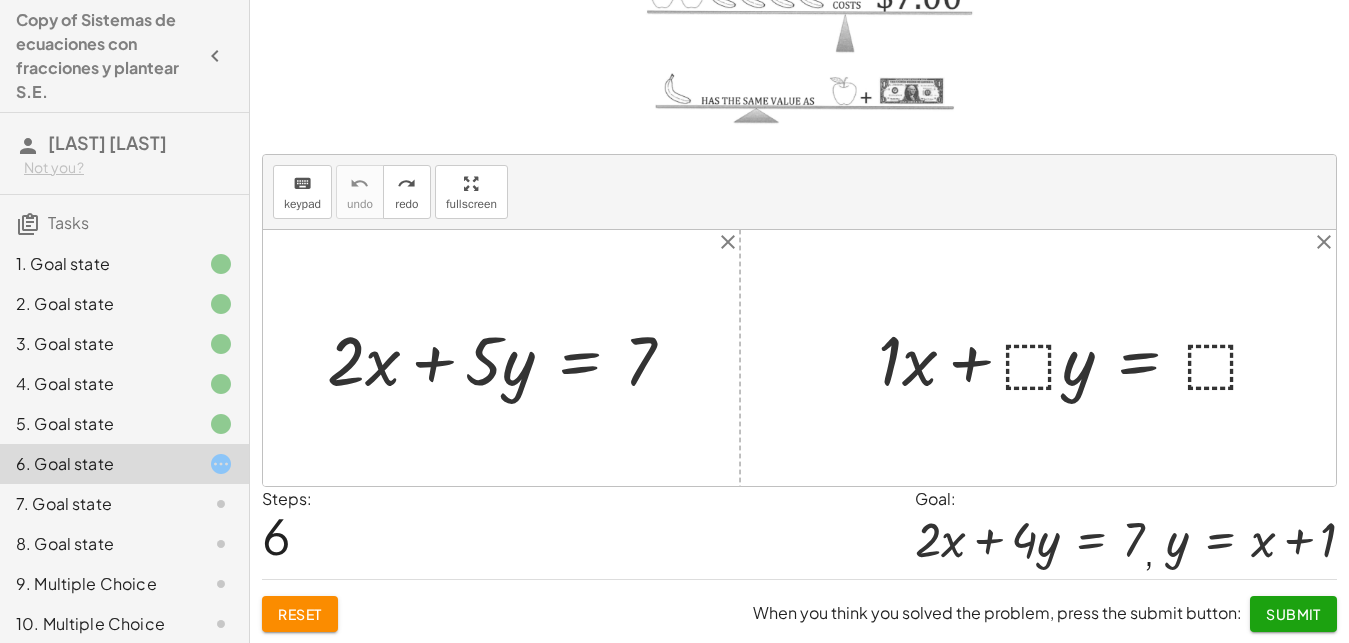 click at bounding box center [1078, 358] 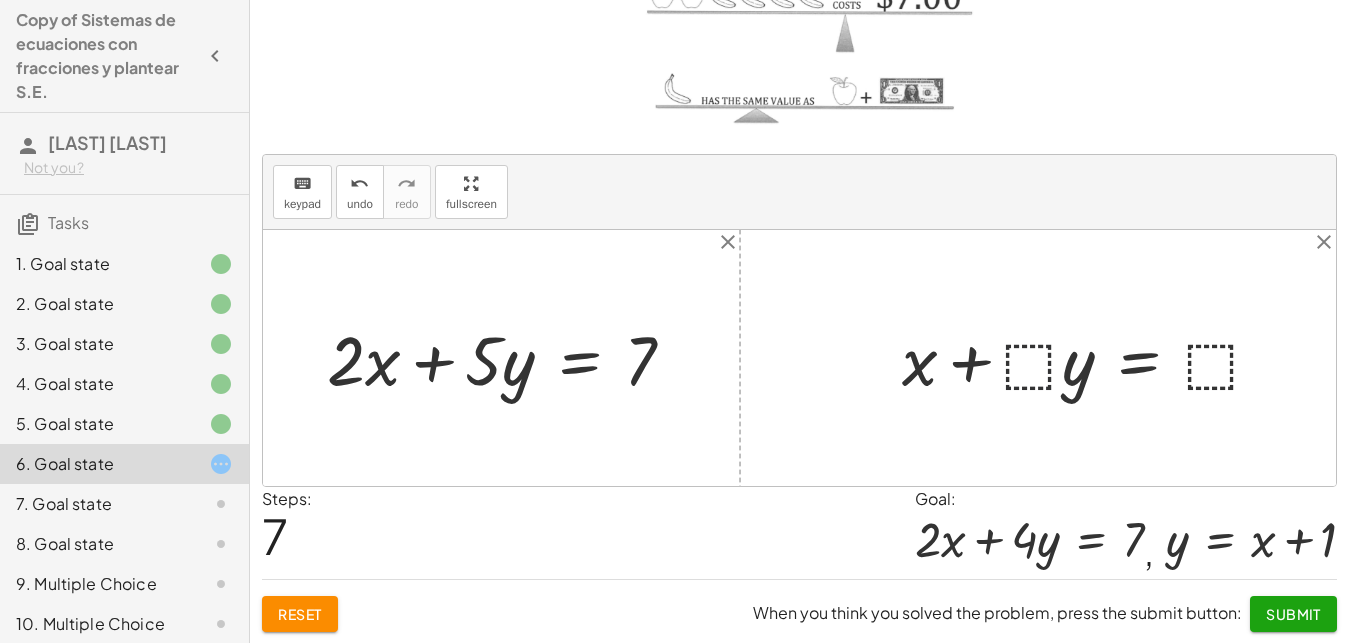 click at bounding box center (1090, 358) 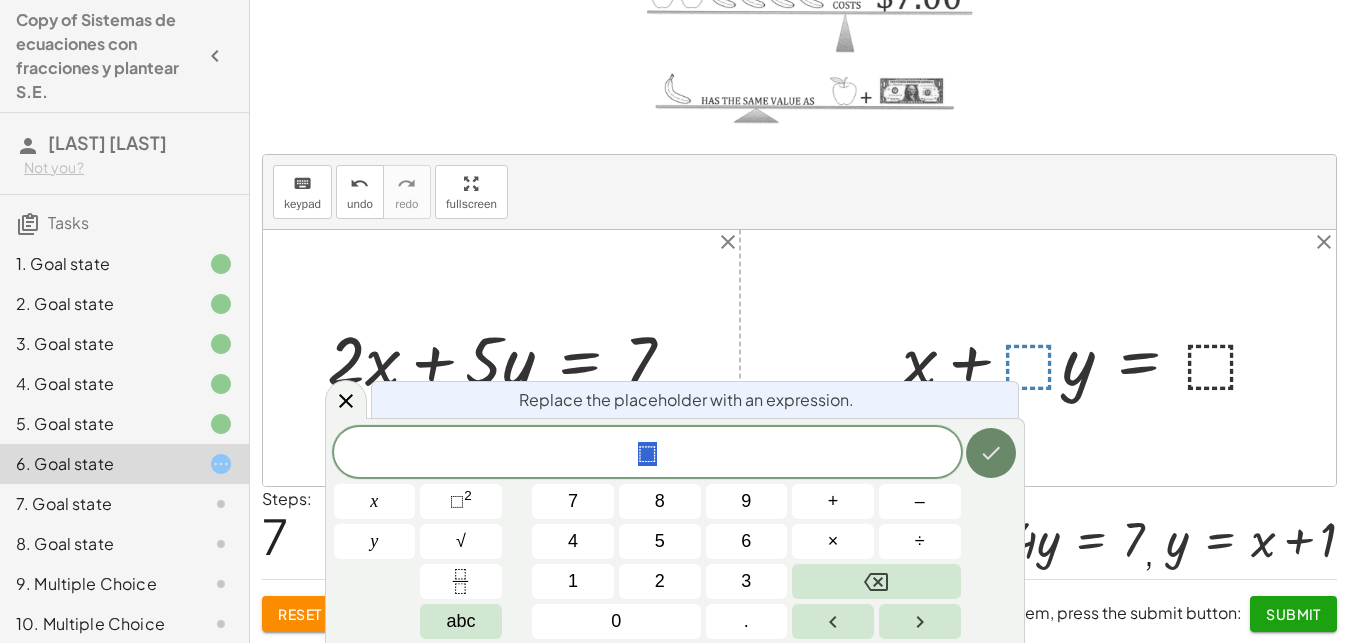 click 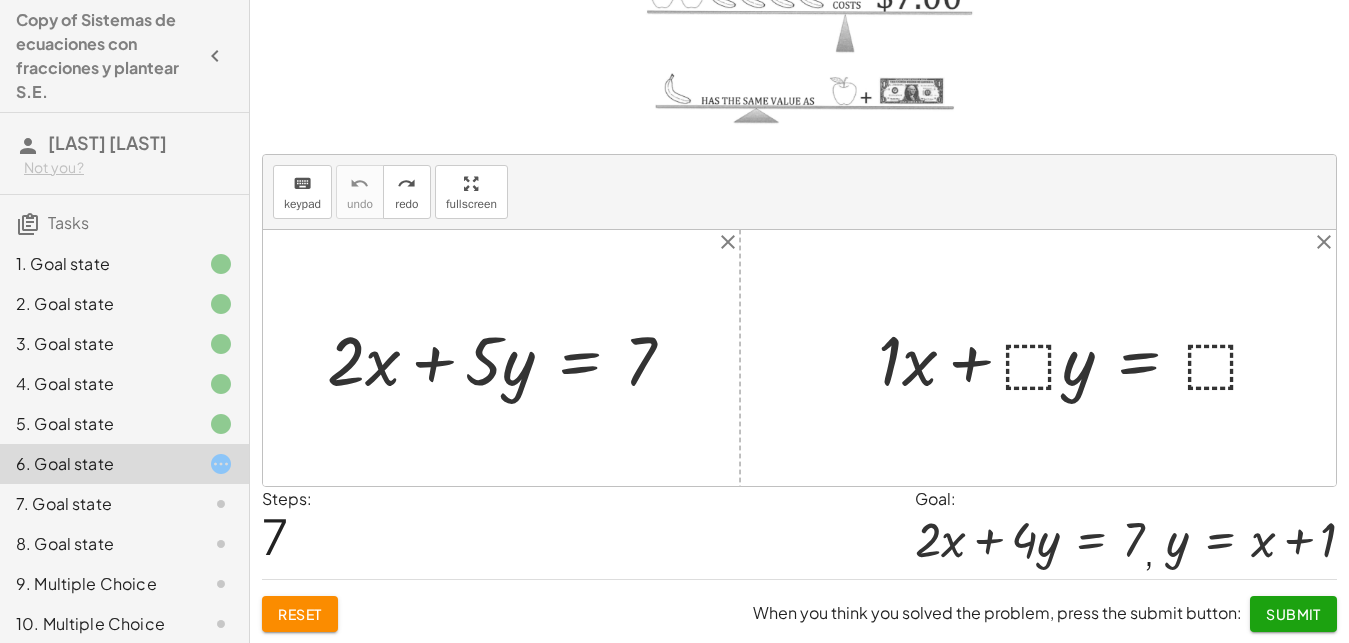 click at bounding box center [1078, 358] 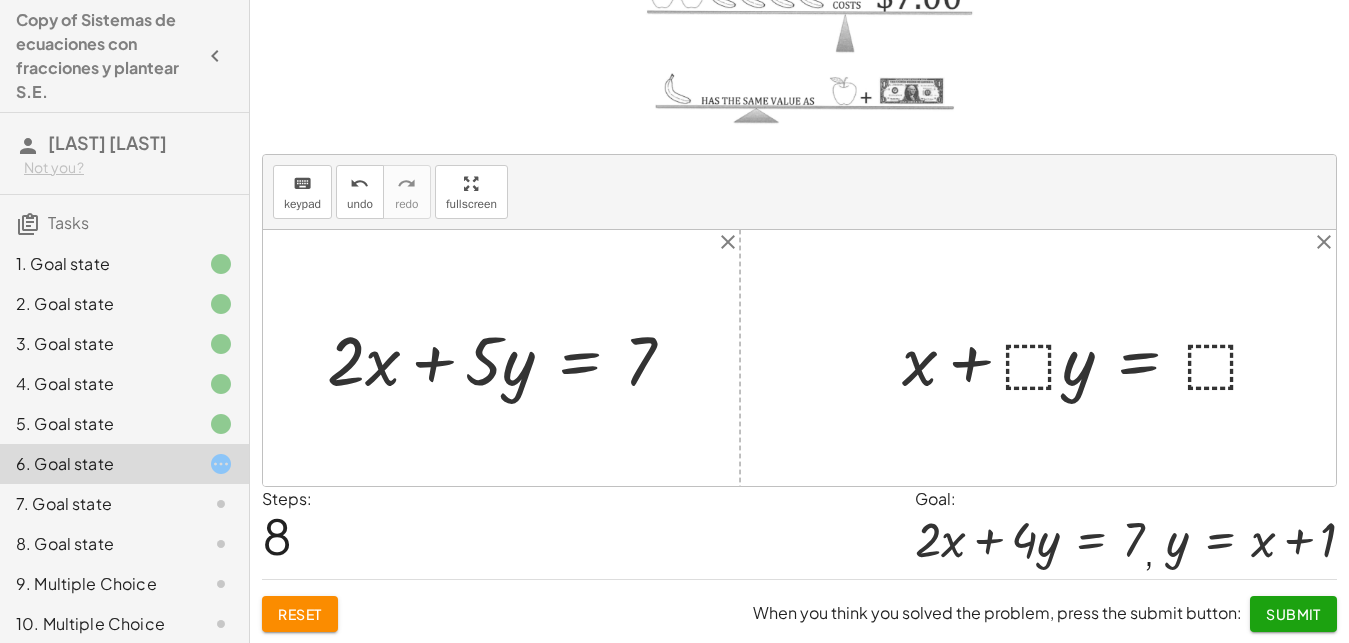 click at bounding box center [1090, 358] 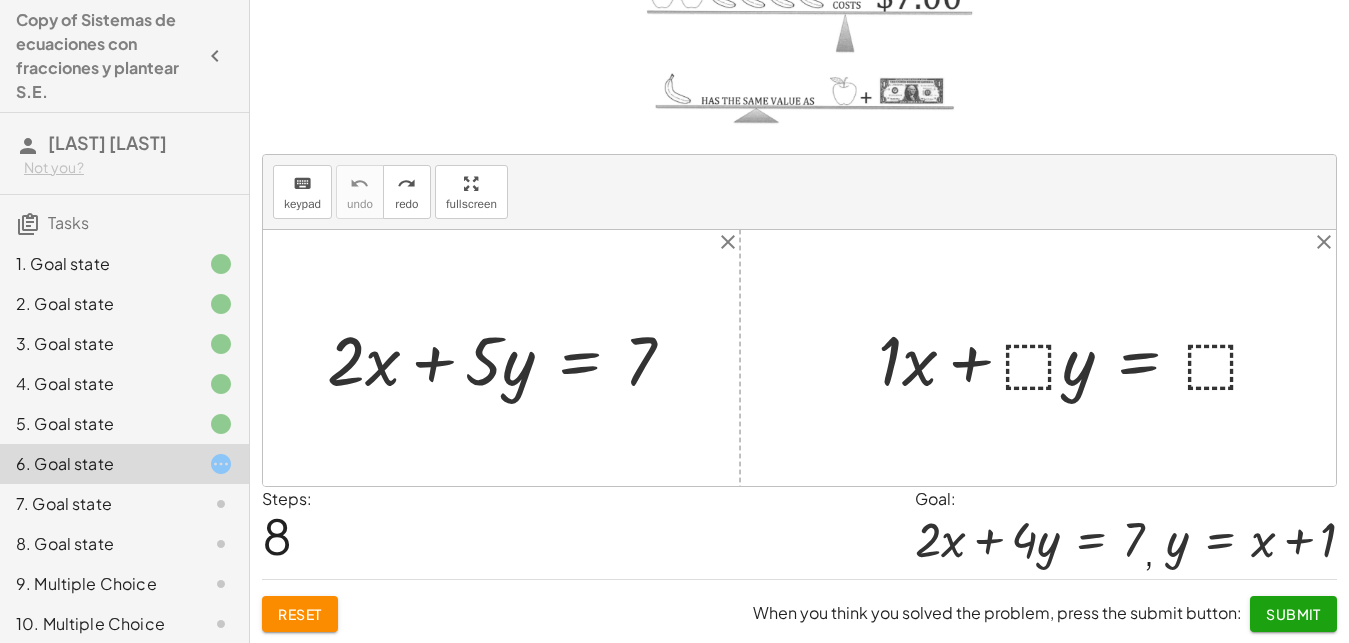 click at bounding box center (1078, 358) 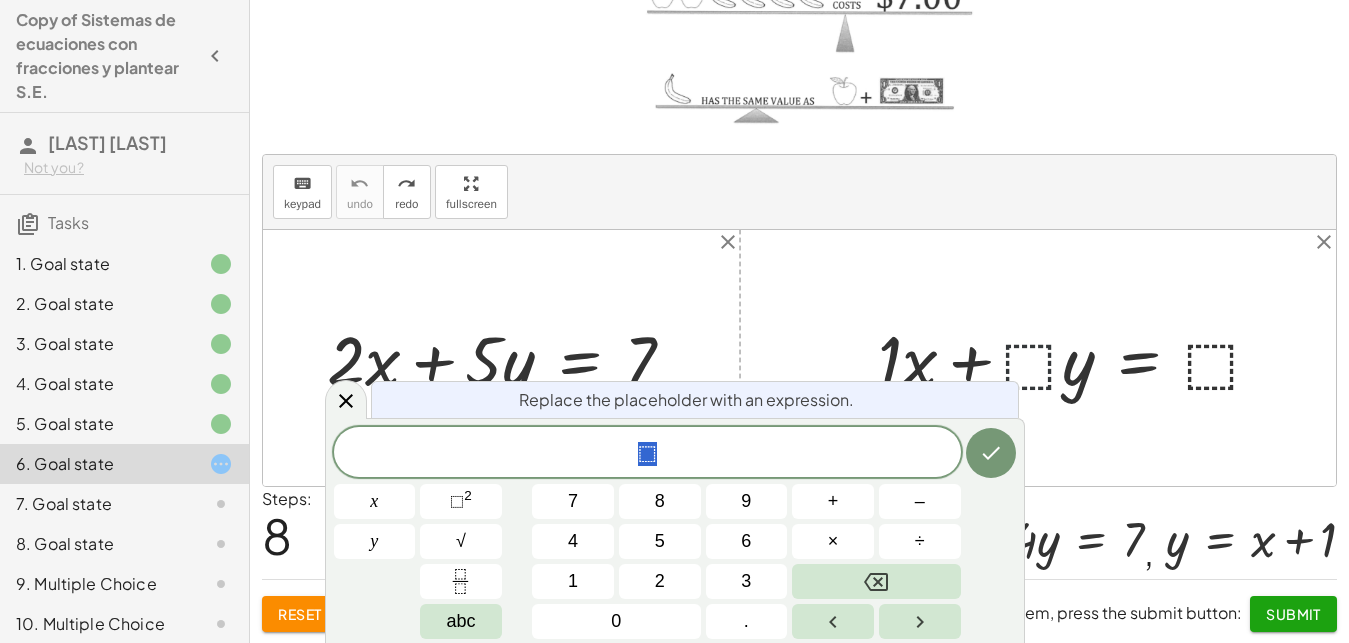 scroll, scrollTop: 18, scrollLeft: 18, axis: both 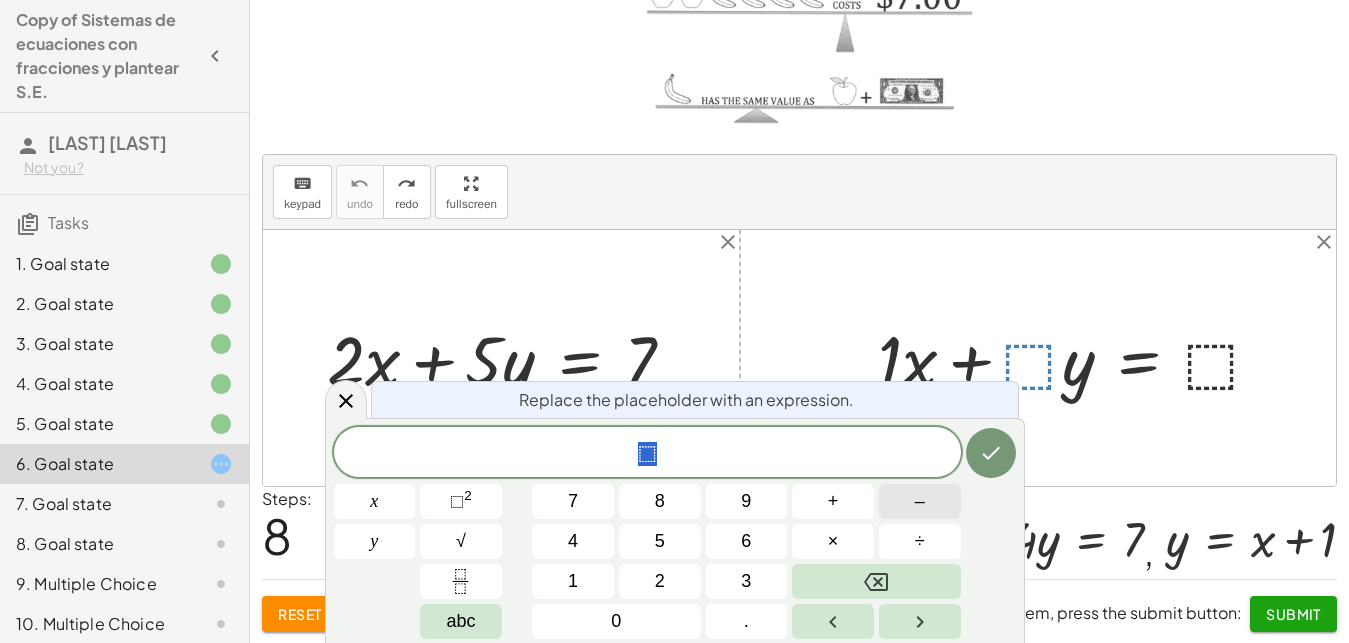 click on "–" at bounding box center [920, 501] 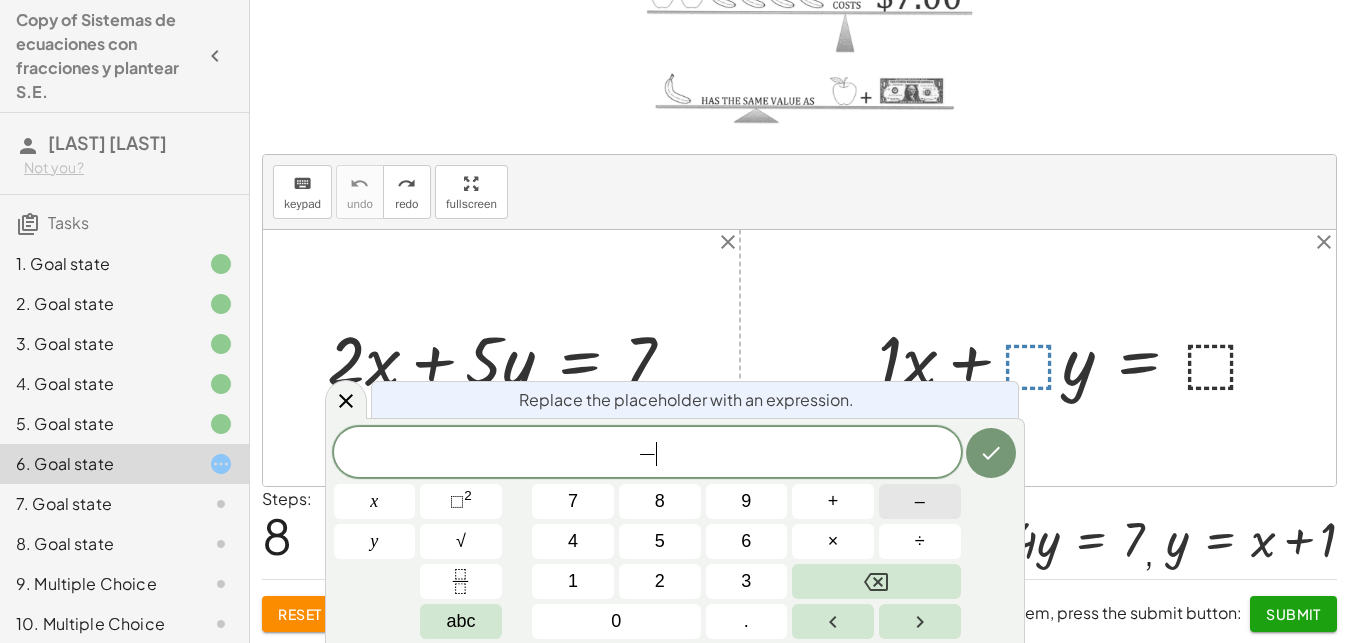 scroll, scrollTop: 18, scrollLeft: 0, axis: vertical 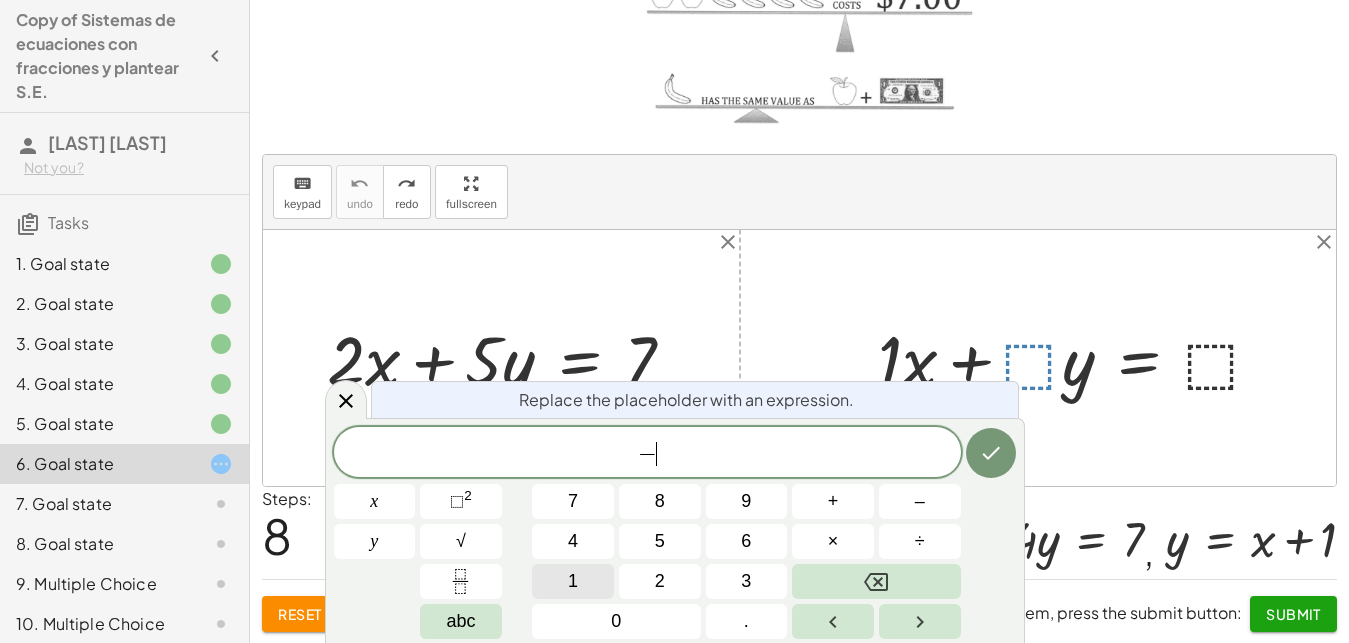click on "1" at bounding box center (573, 581) 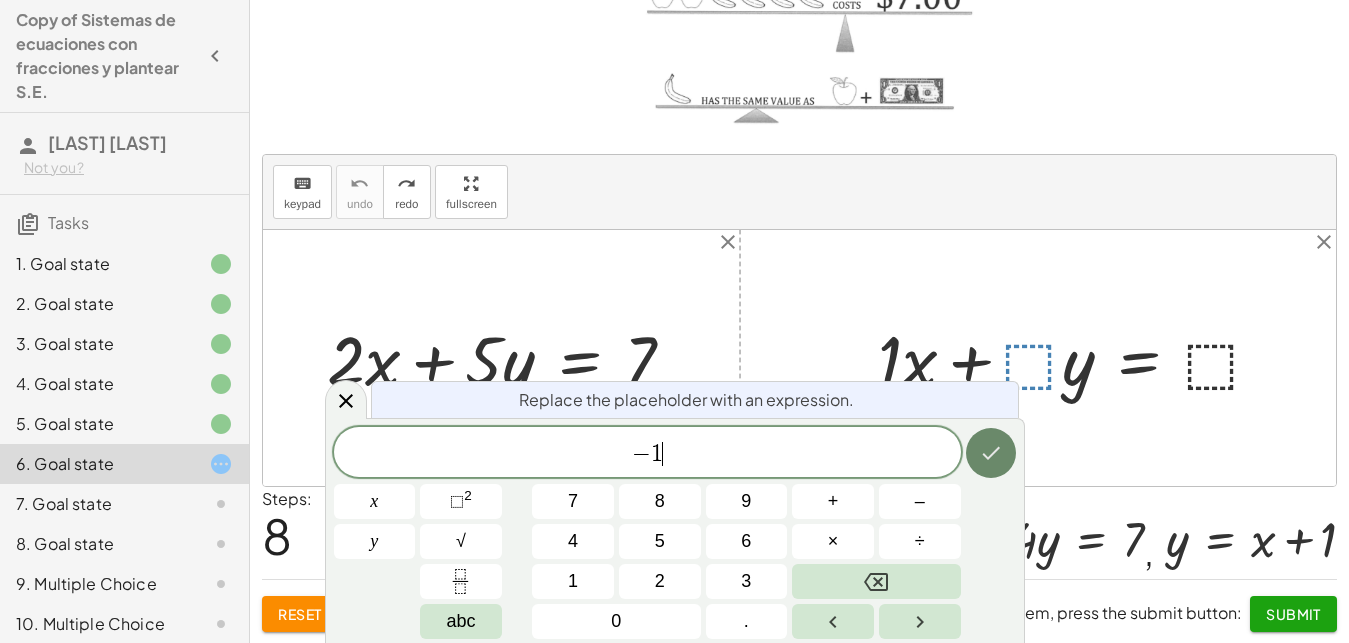 click 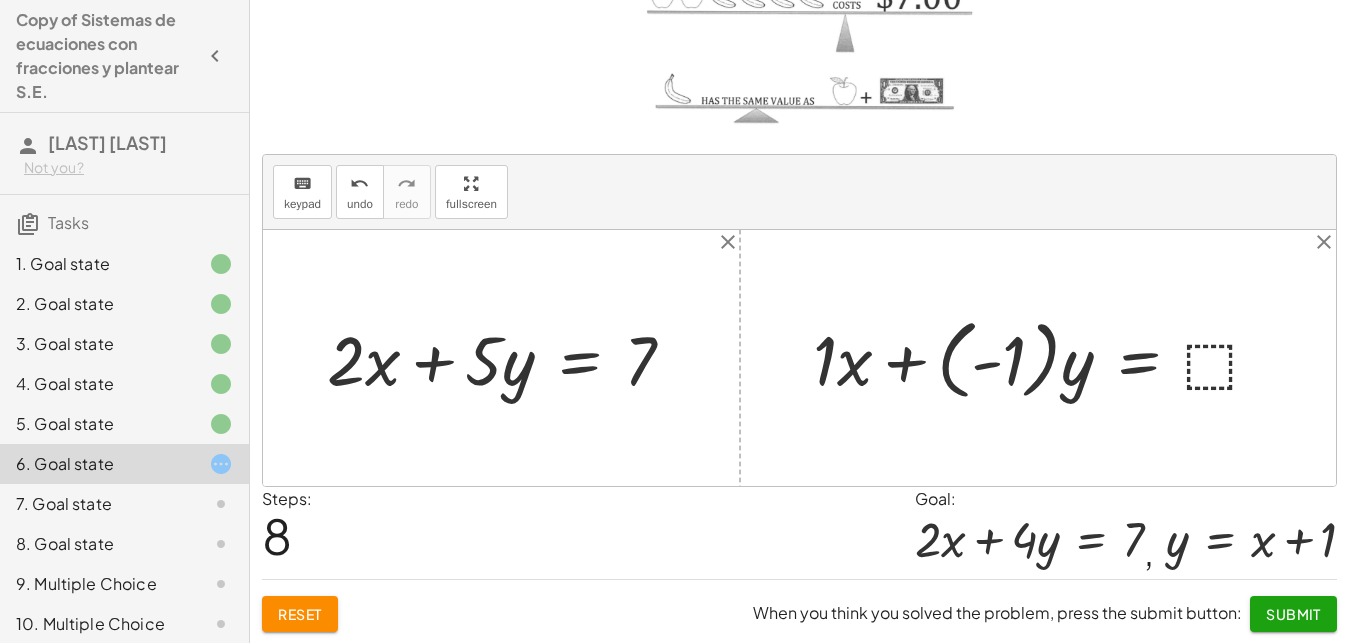 click at bounding box center (1045, 357) 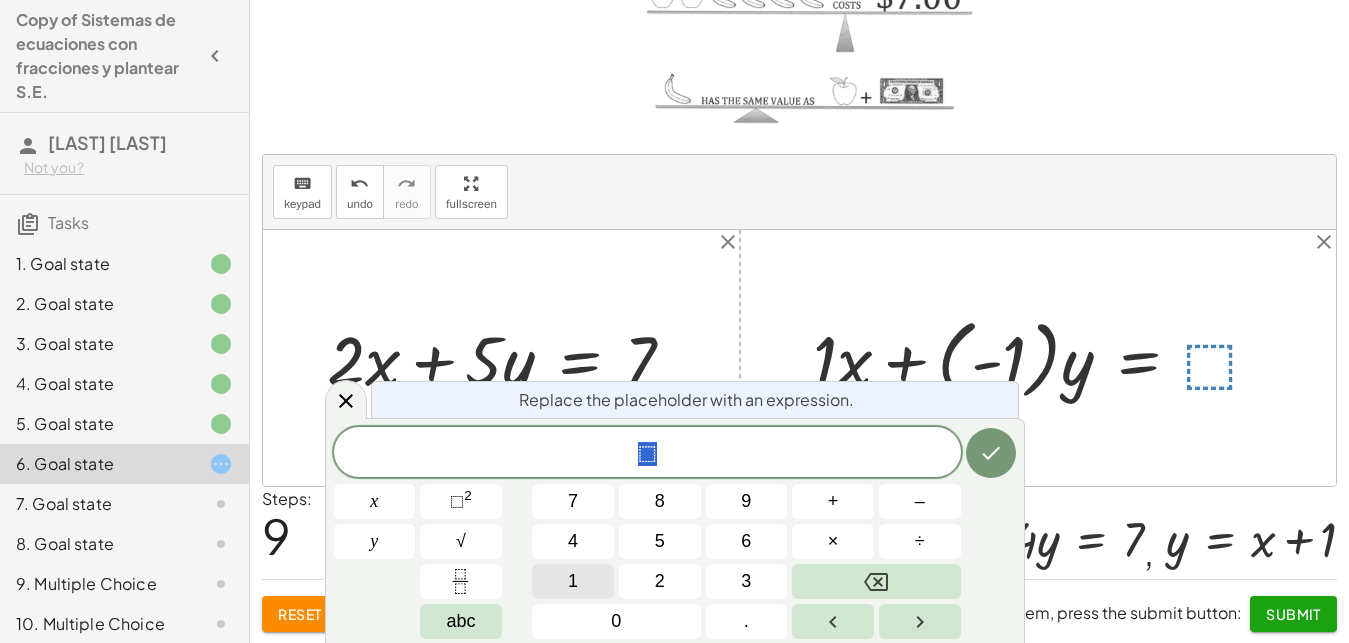 click on "1" at bounding box center [573, 581] 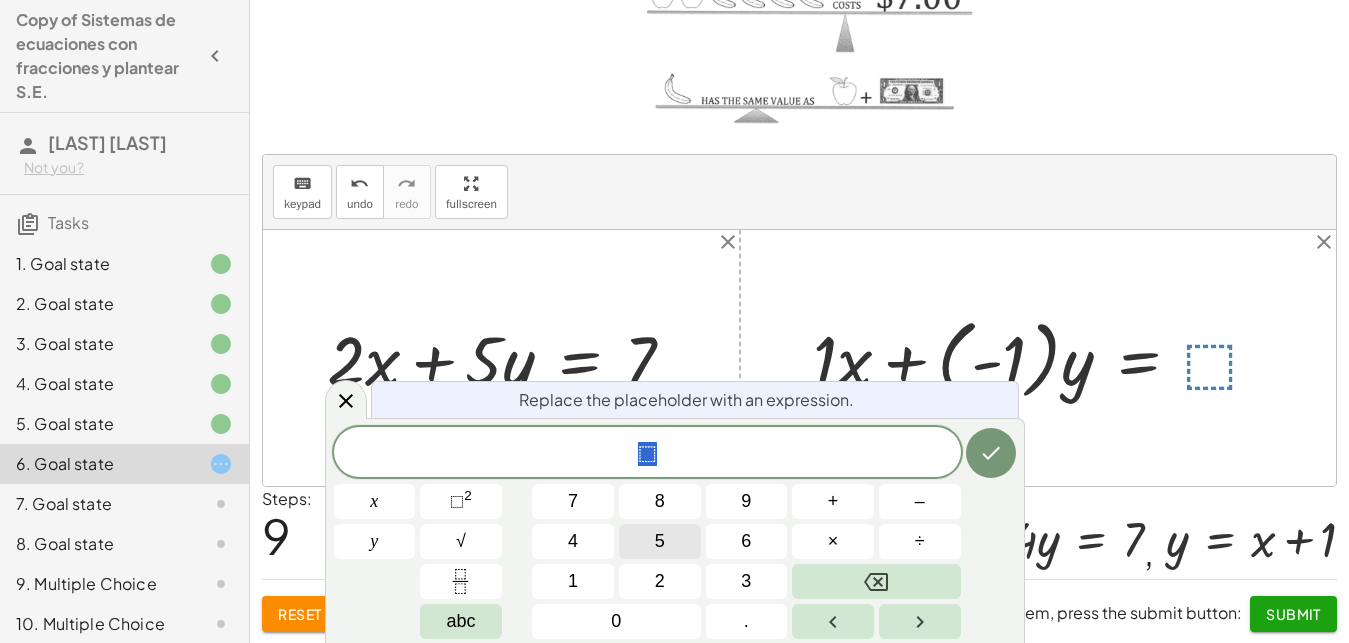 scroll, scrollTop: 18, scrollLeft: 0, axis: vertical 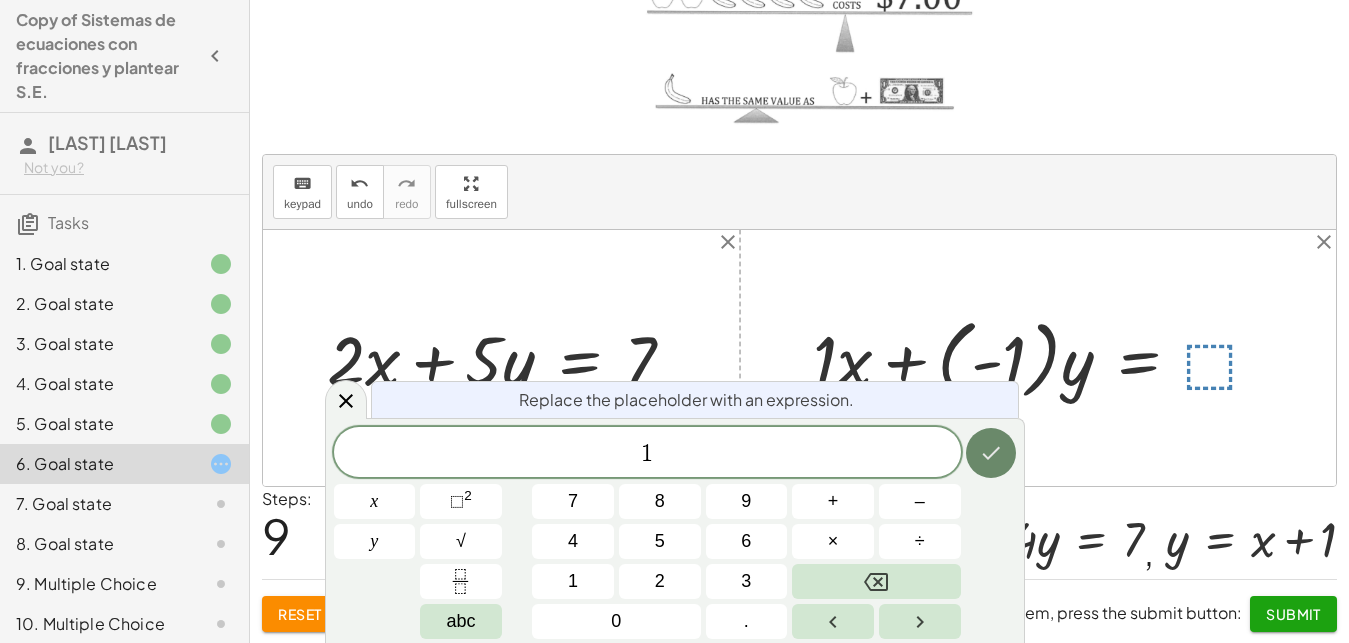 click 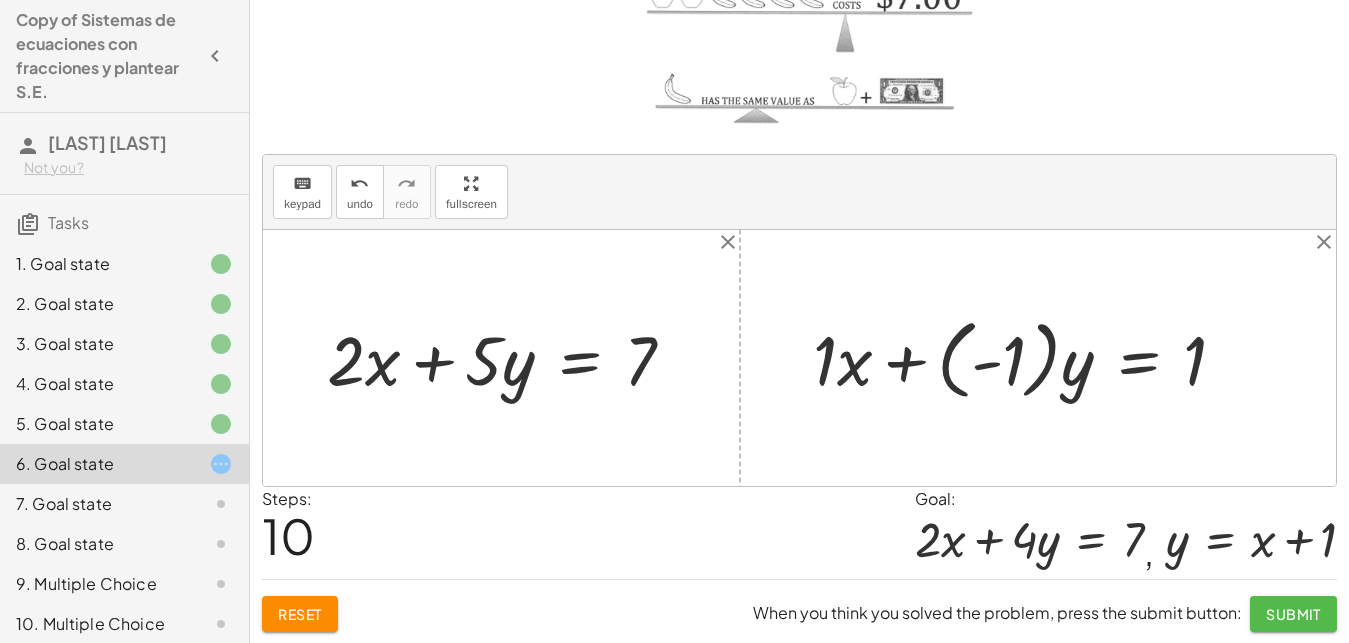 click on "Submit" 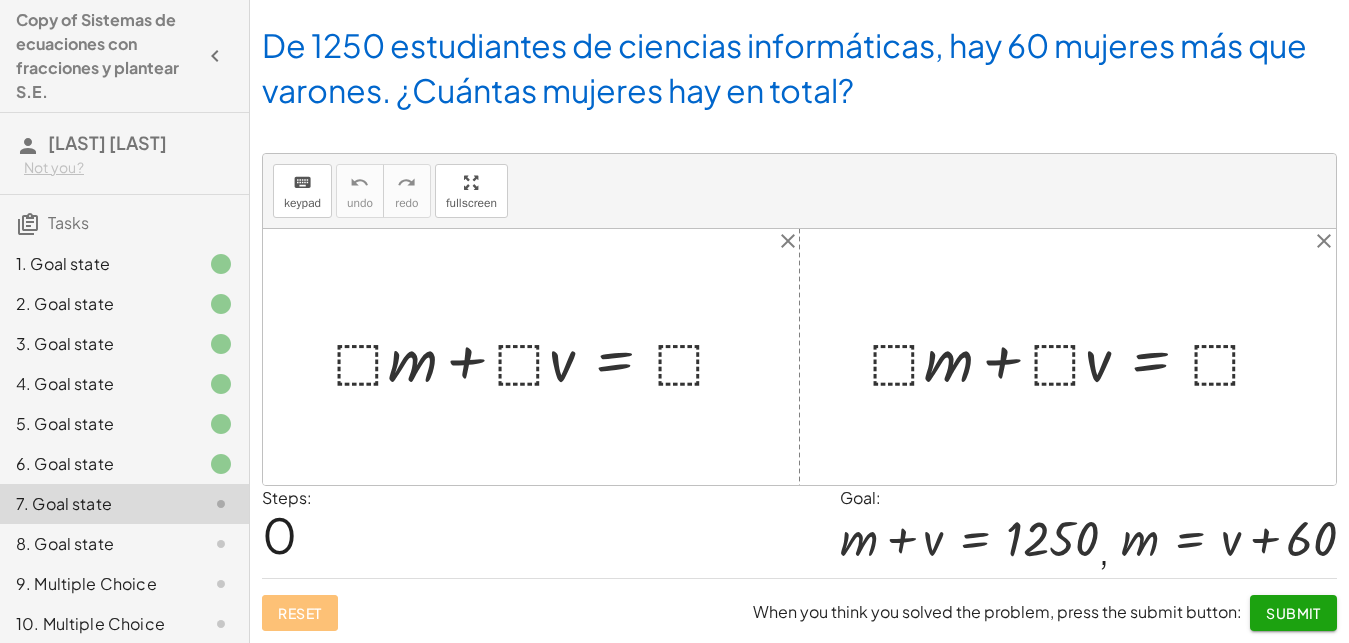 scroll, scrollTop: 133, scrollLeft: 0, axis: vertical 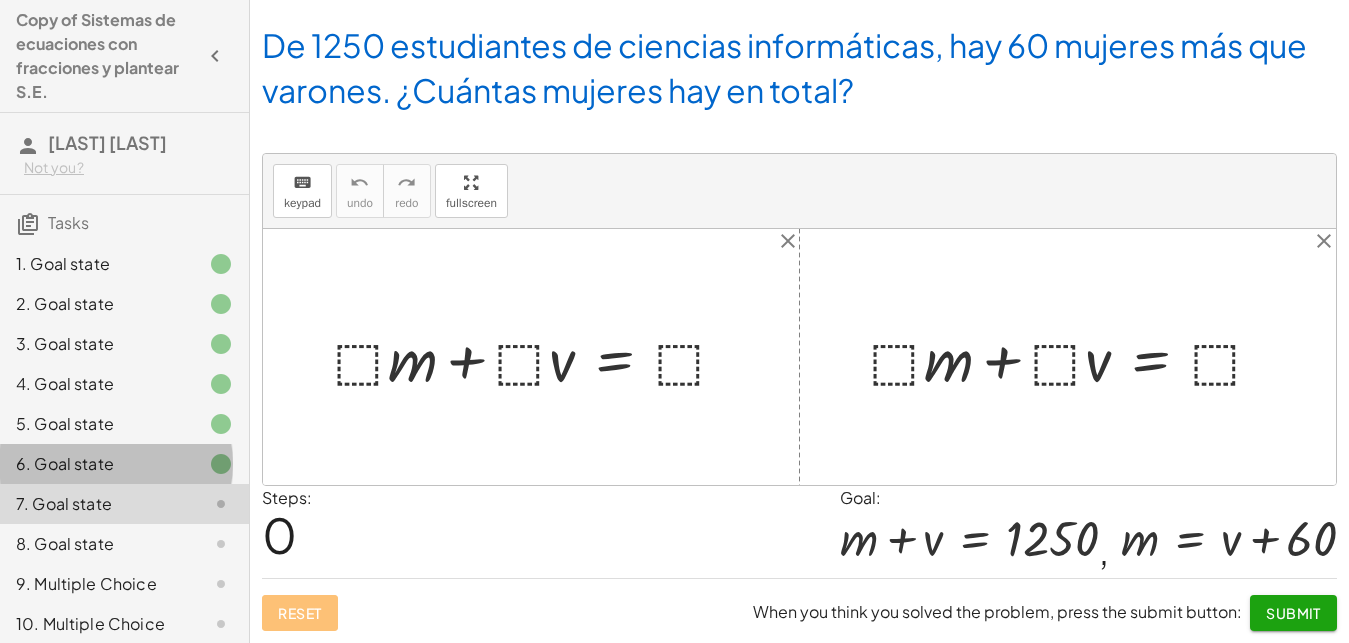 click on "6. Goal state" 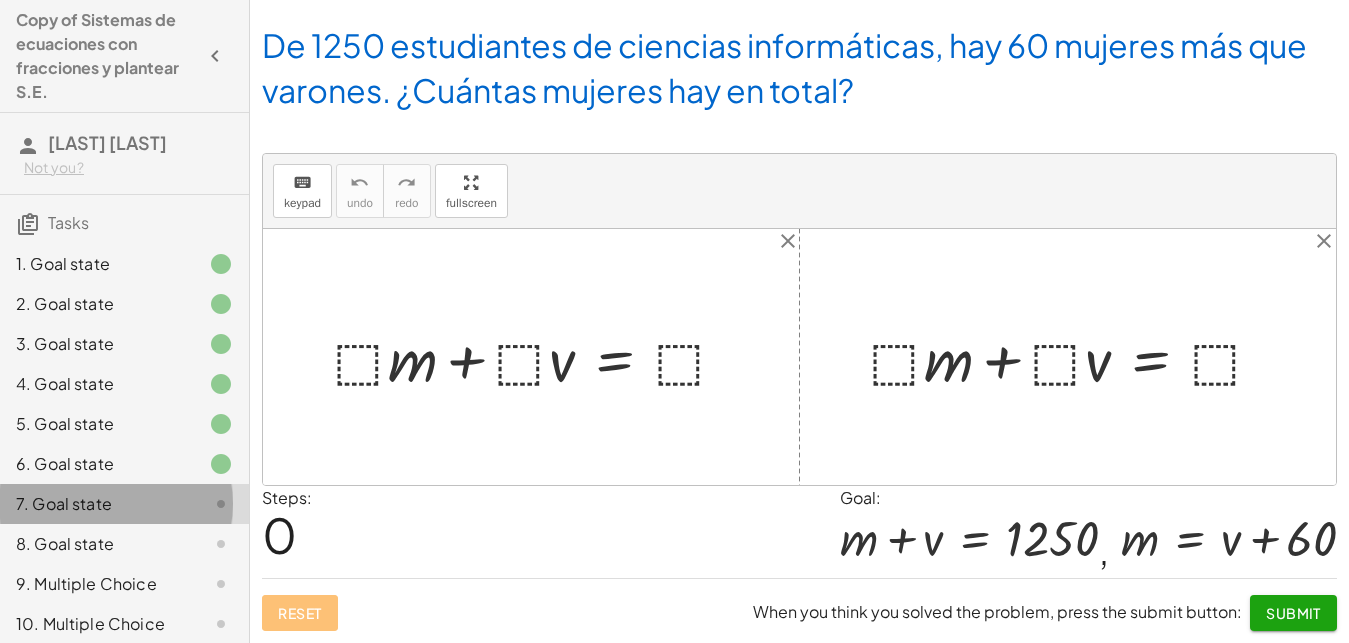 click on "7. Goal state" 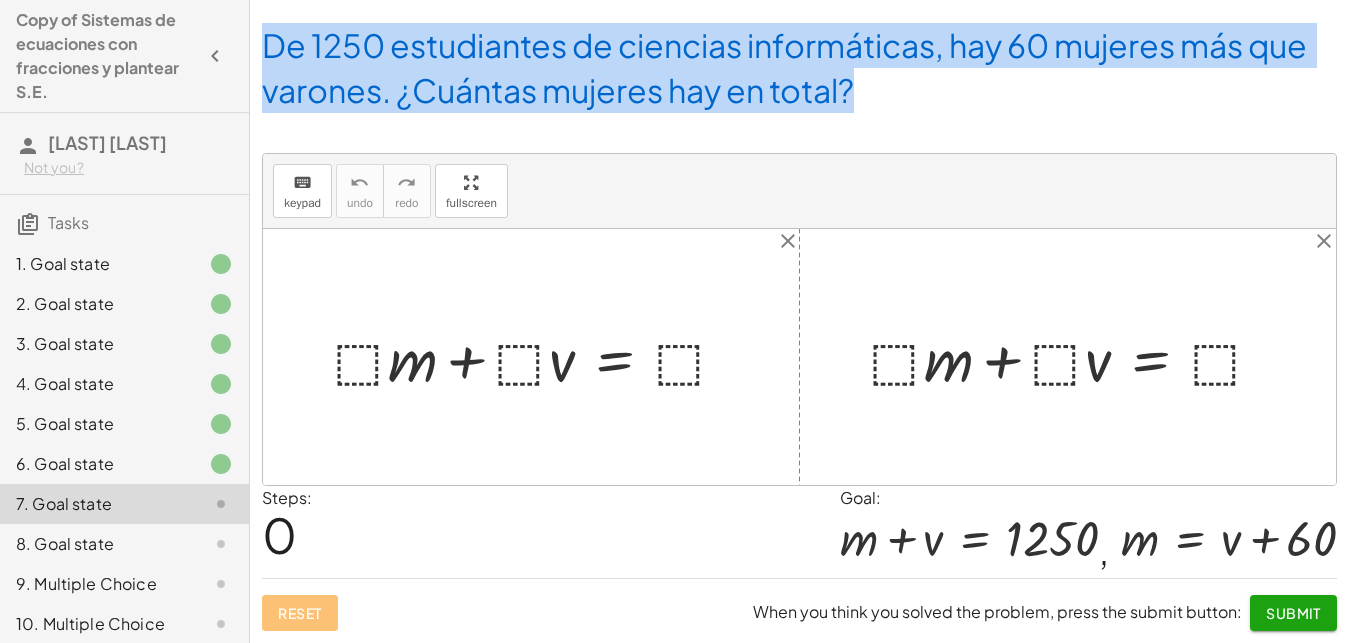 drag, startPoint x: 263, startPoint y: 40, endPoint x: 876, endPoint y: 88, distance: 614.8764 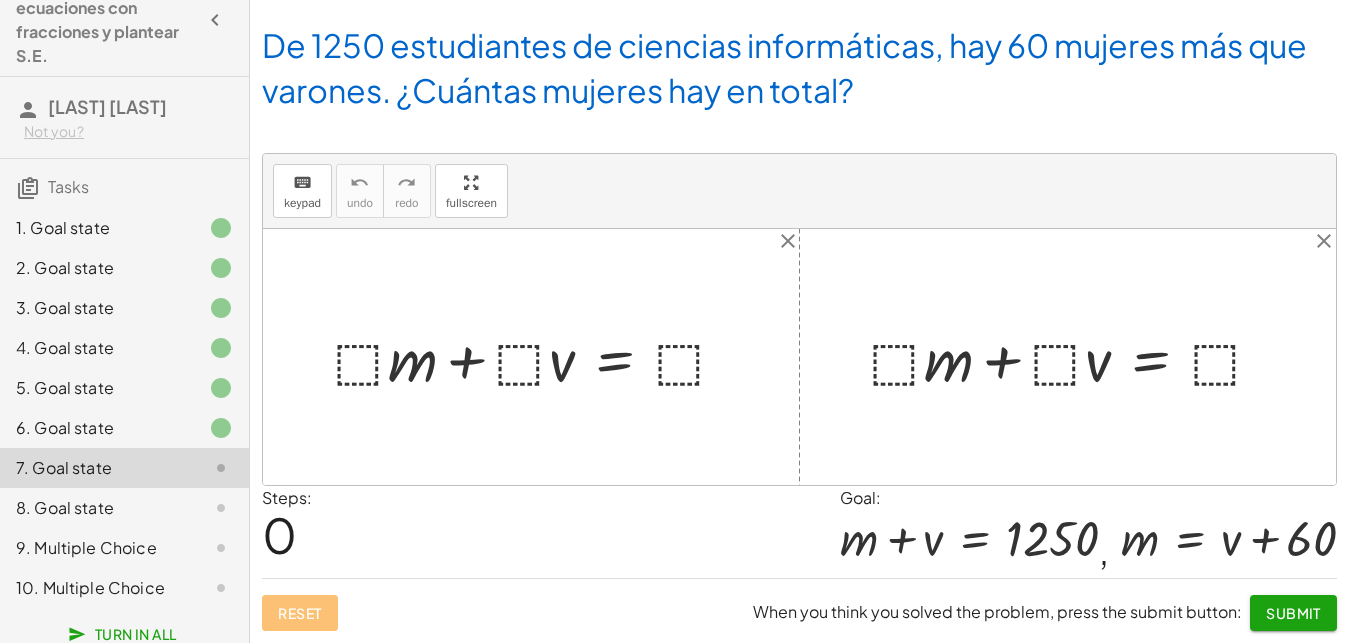 scroll, scrollTop: 21, scrollLeft: 0, axis: vertical 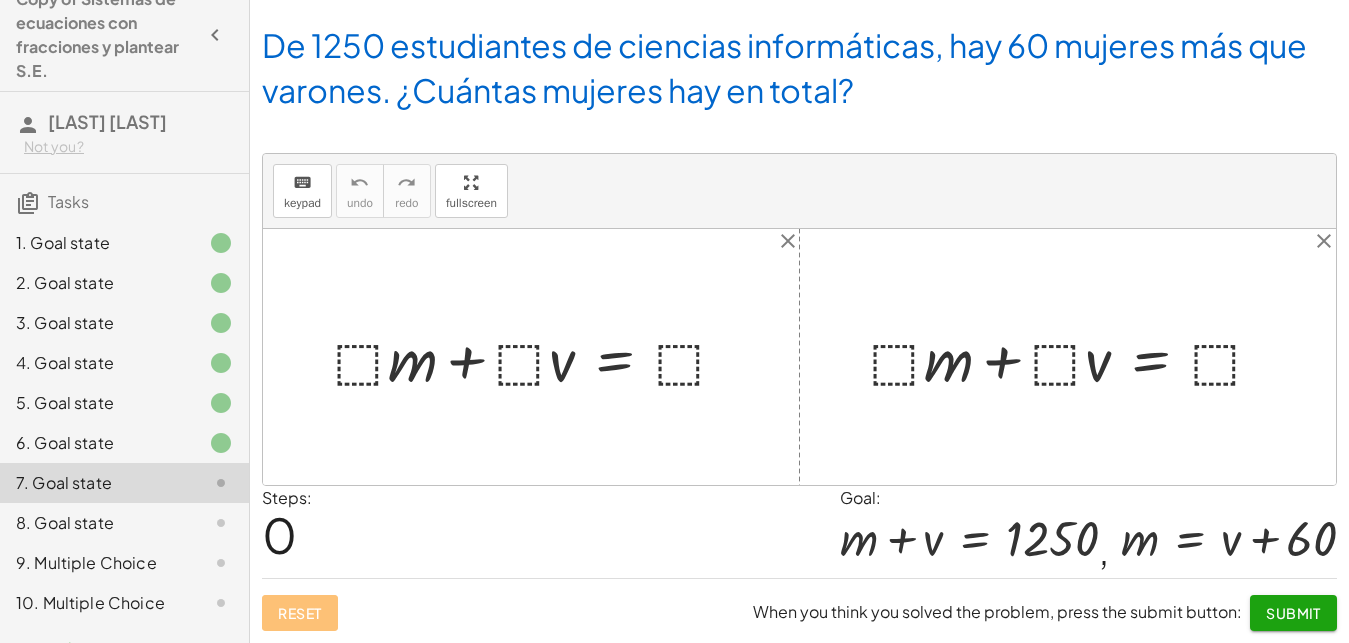 click at bounding box center (539, 357) 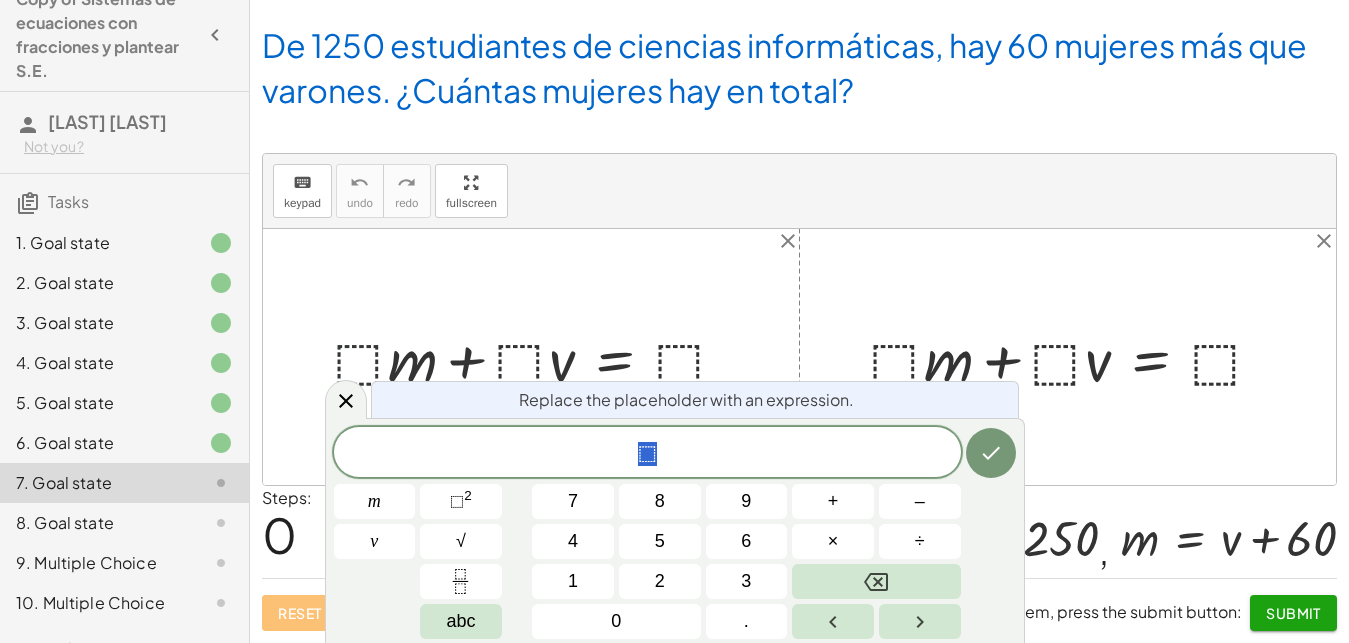 scroll, scrollTop: 18, scrollLeft: 18, axis: both 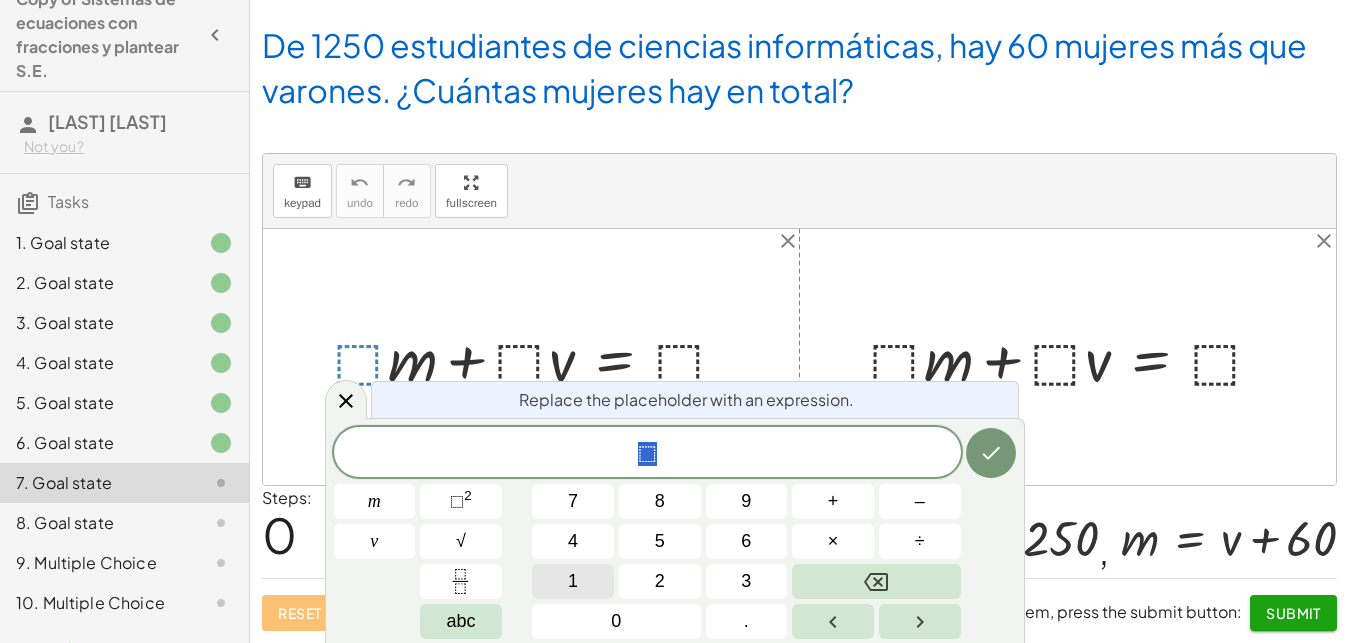 click on "1" at bounding box center (573, 581) 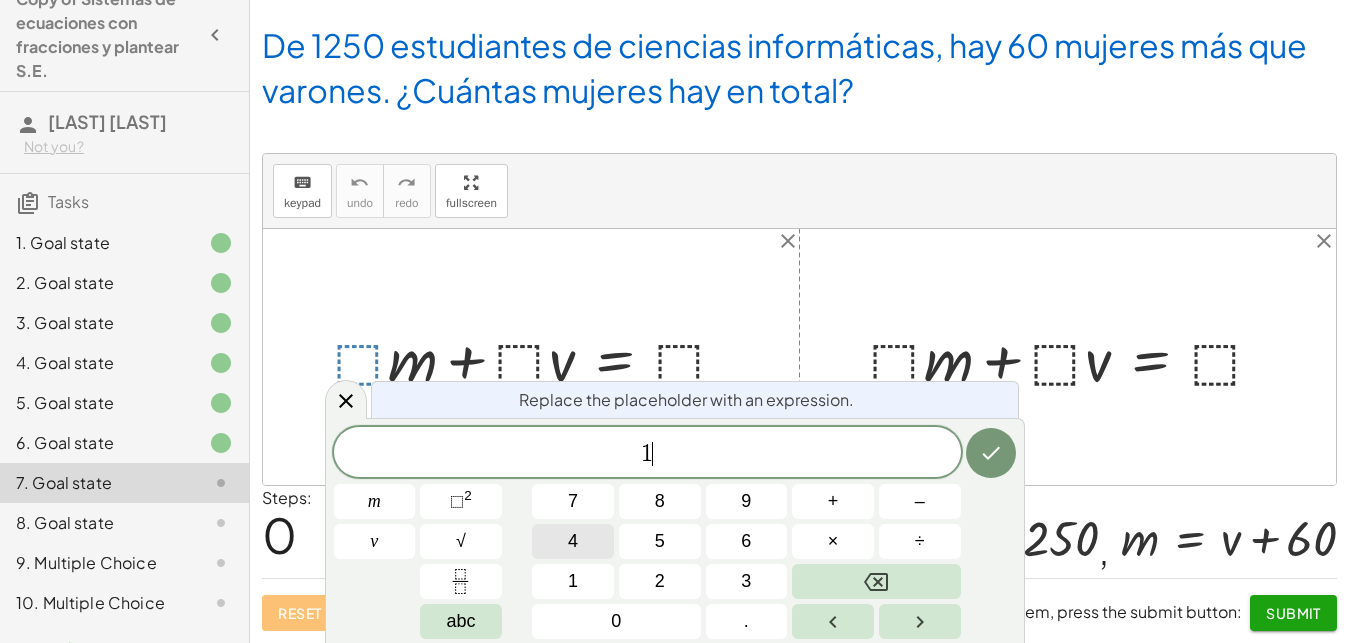 scroll, scrollTop: 18, scrollLeft: 0, axis: vertical 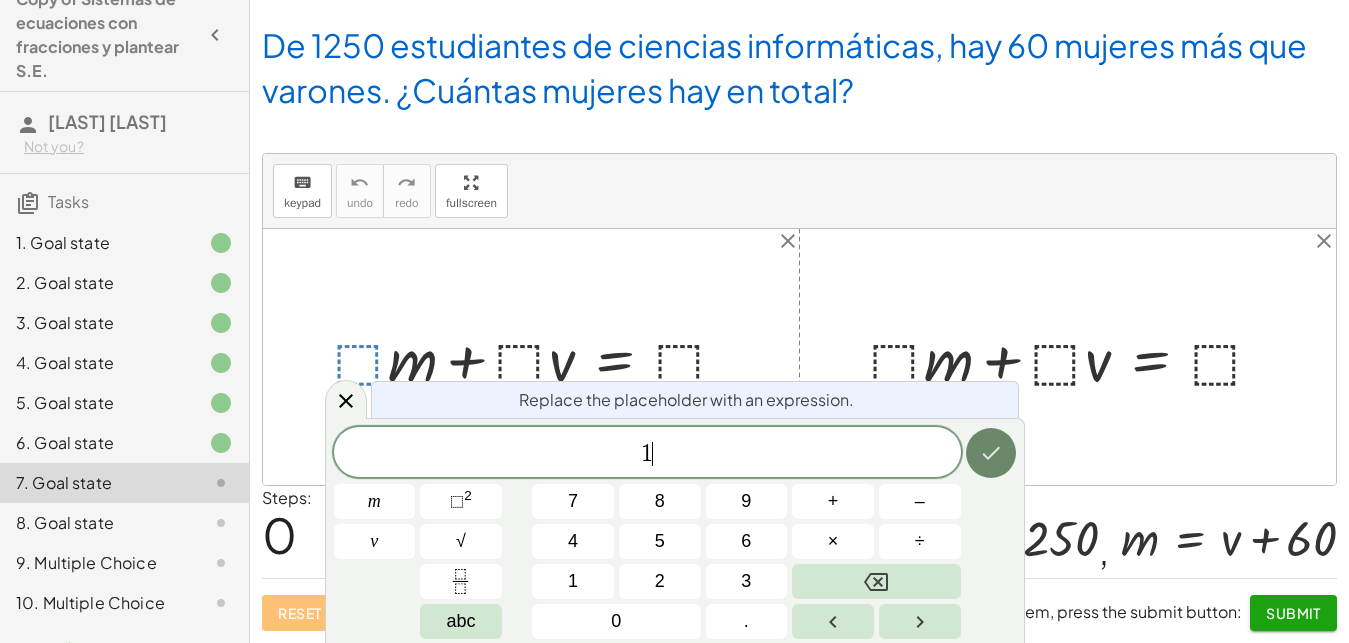 click at bounding box center [991, 453] 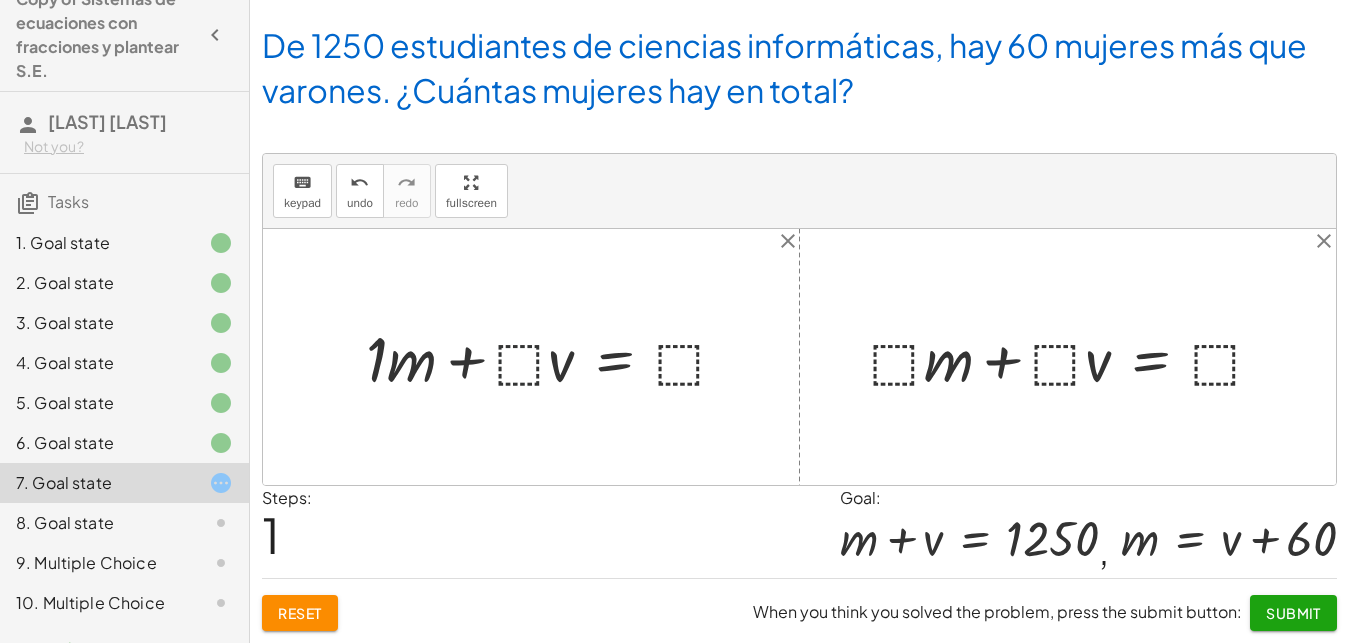 click at bounding box center [555, 357] 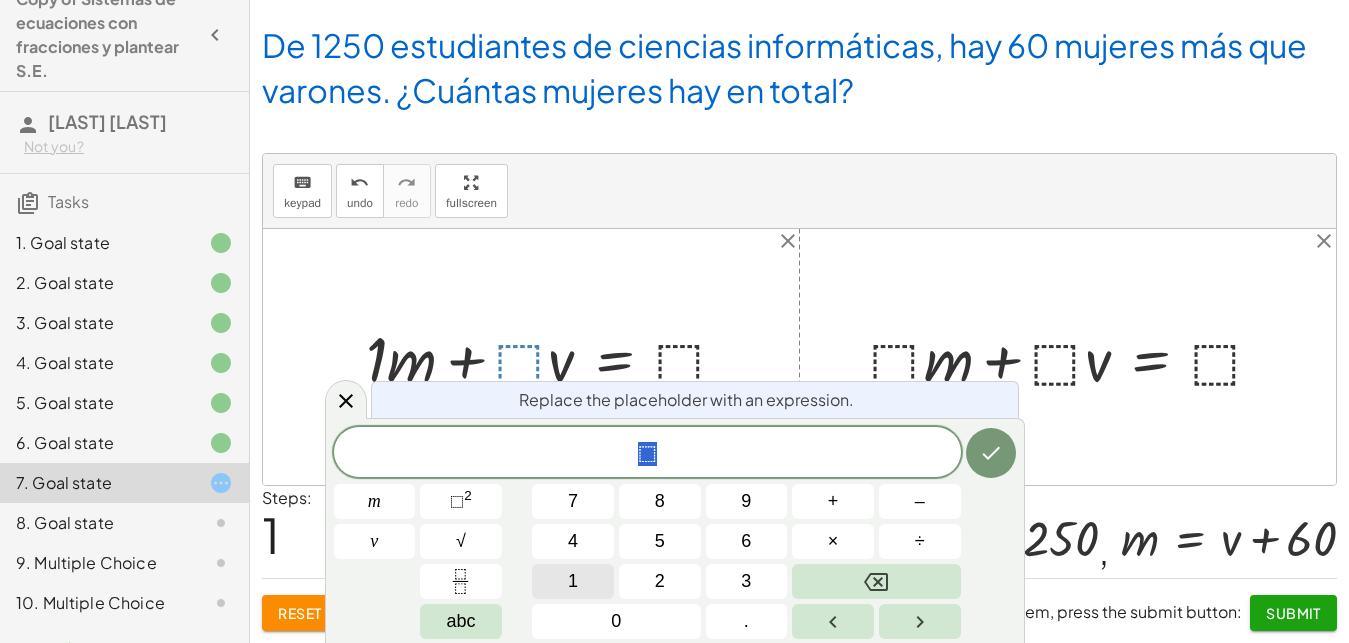 click on "1" at bounding box center (573, 581) 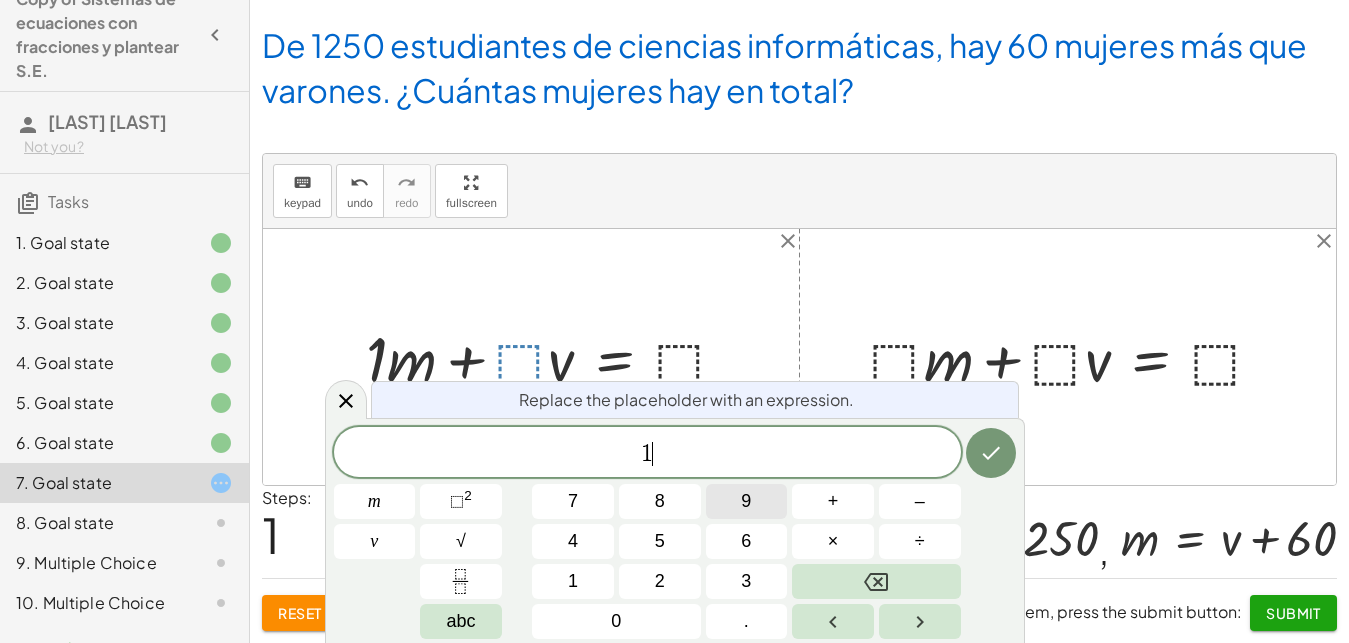 scroll, scrollTop: 18, scrollLeft: 0, axis: vertical 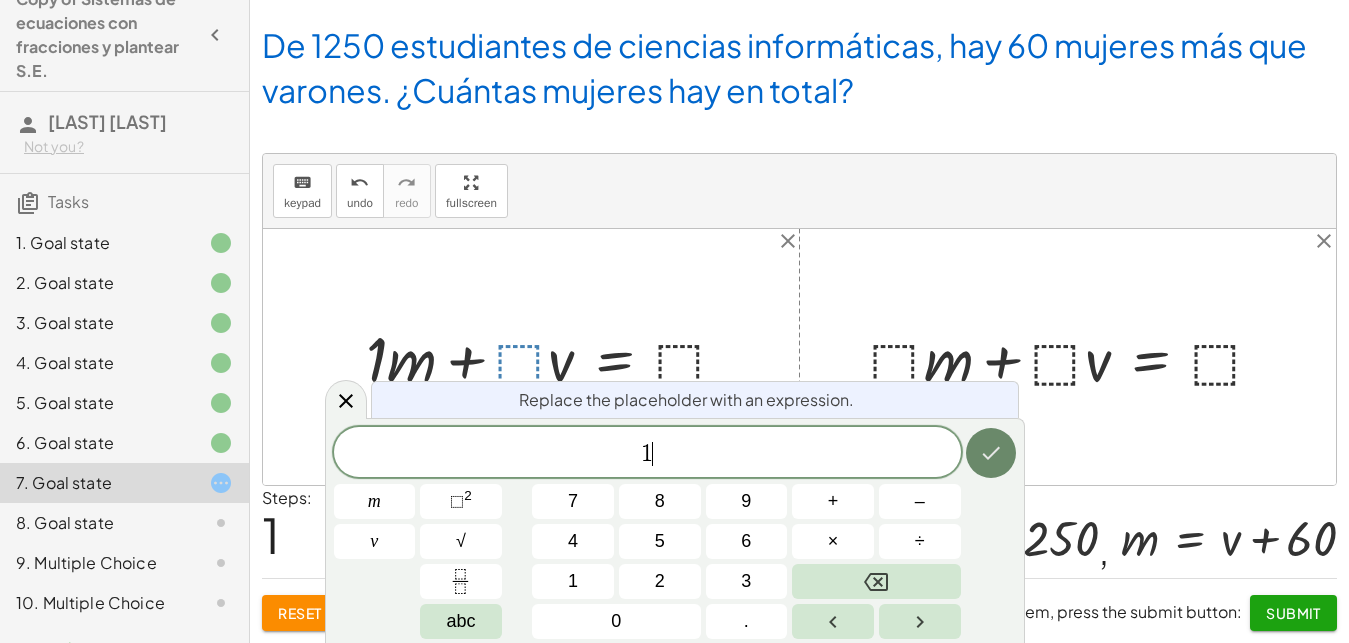 click 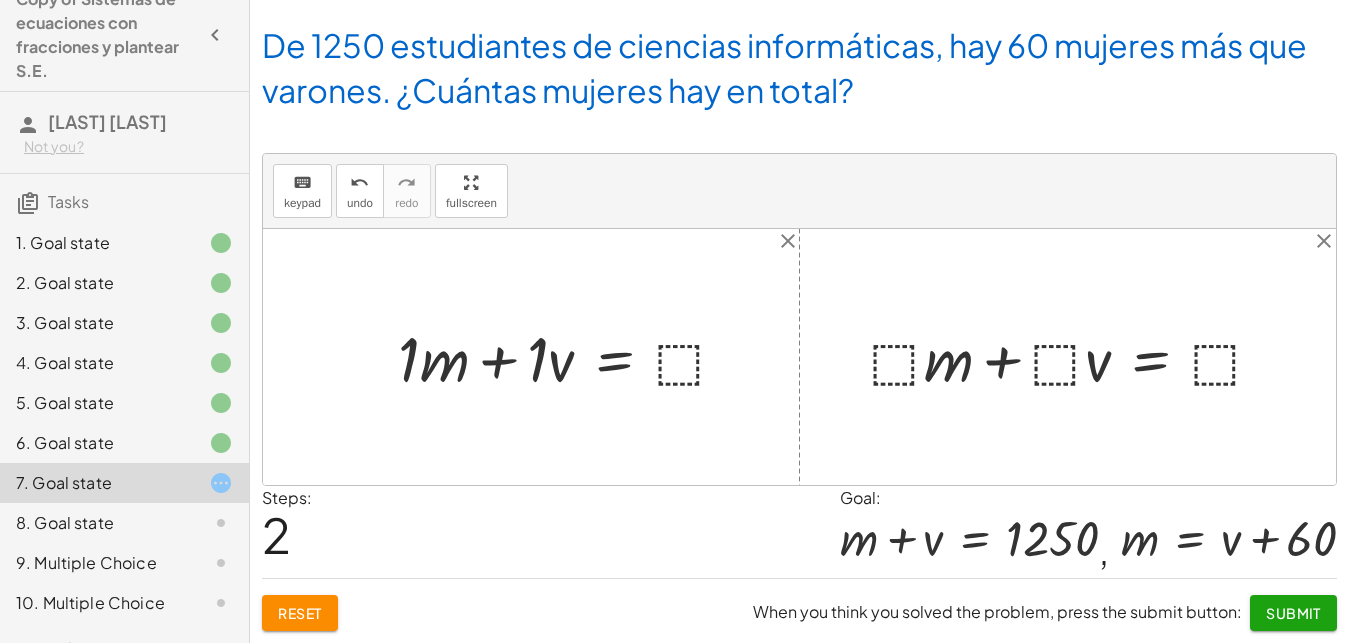 click at bounding box center (571, 357) 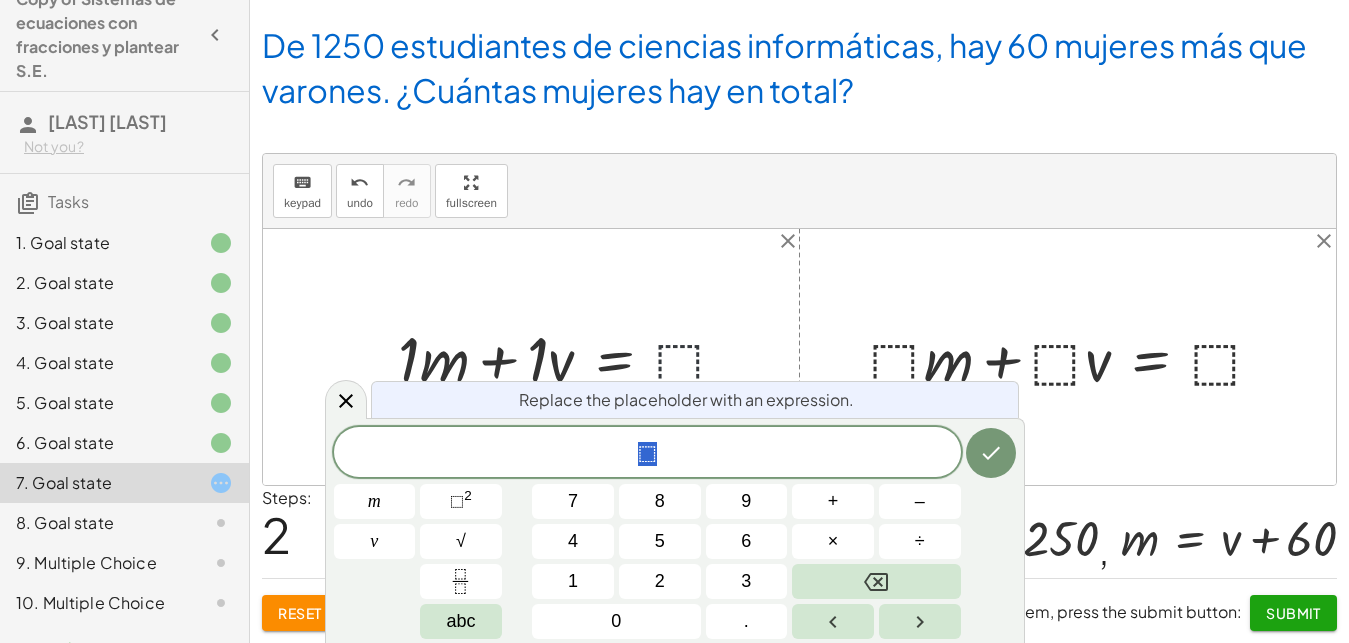 scroll, scrollTop: 18, scrollLeft: 18, axis: both 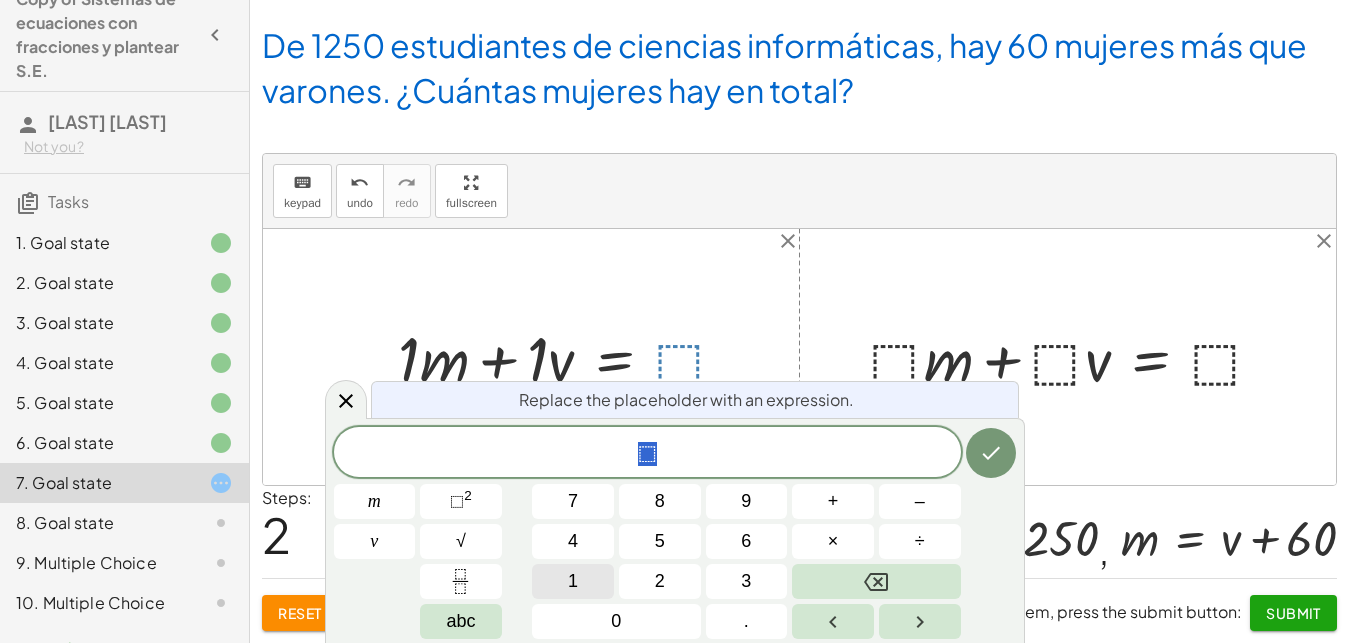 click on "1" at bounding box center [573, 581] 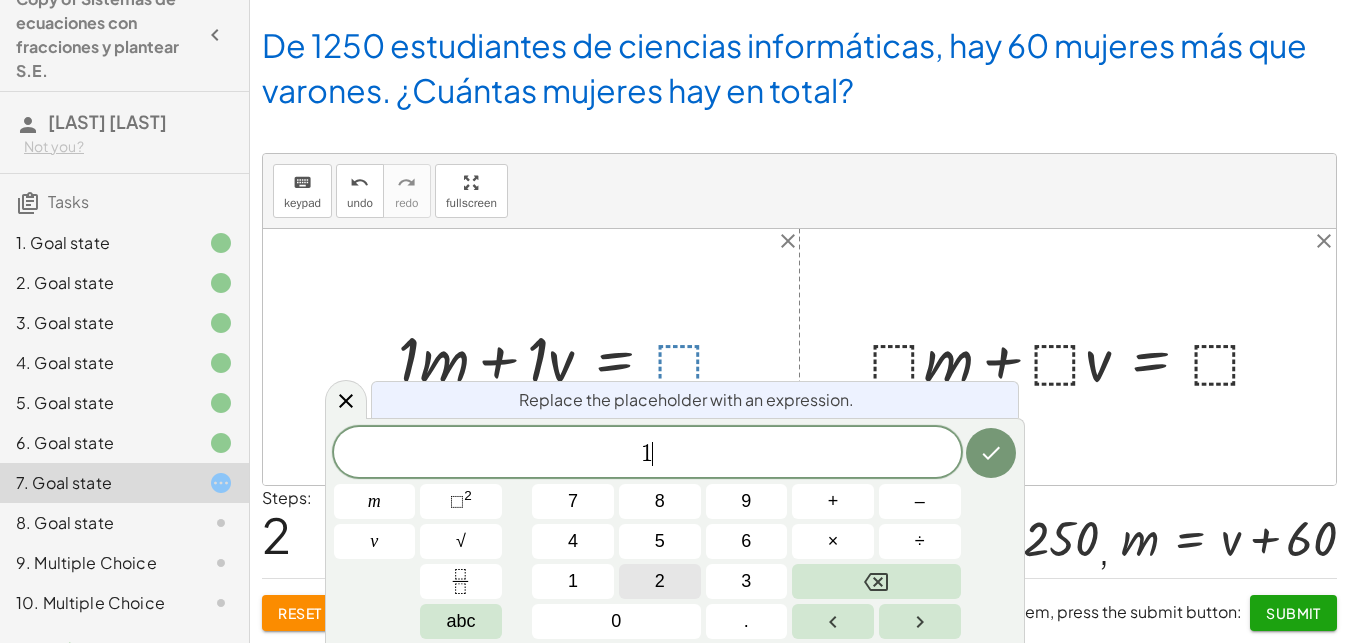 click on "2" at bounding box center (660, 581) 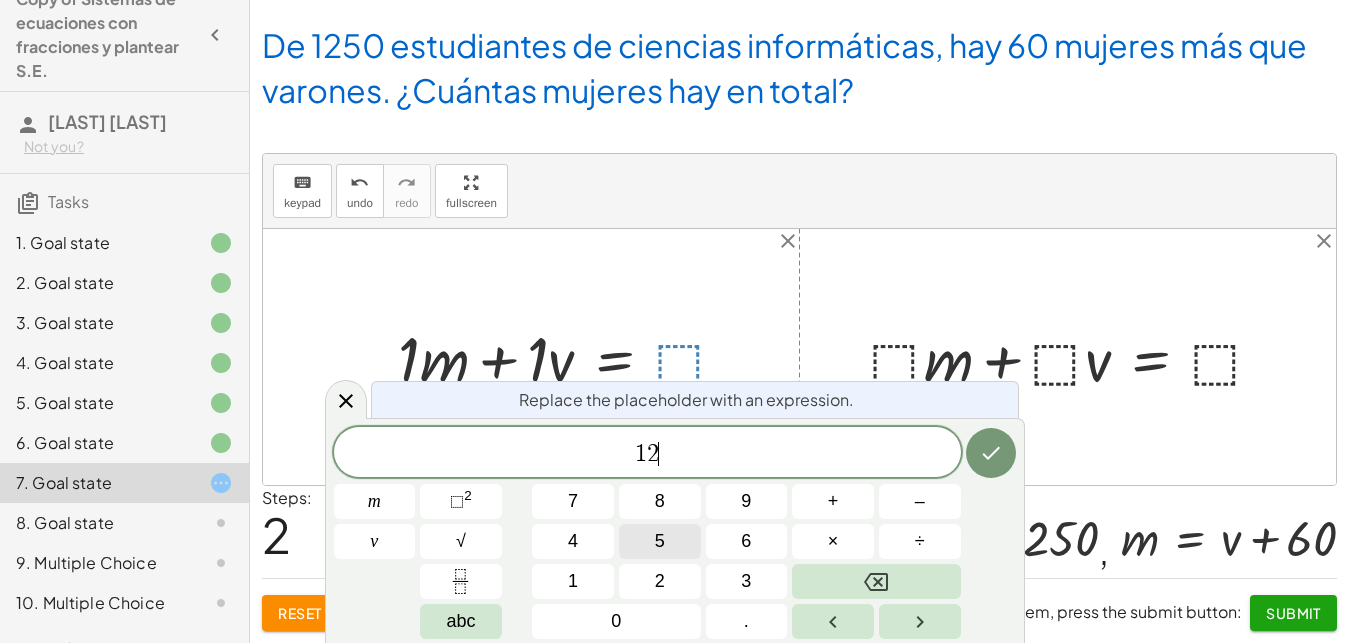 click on "5" at bounding box center (660, 541) 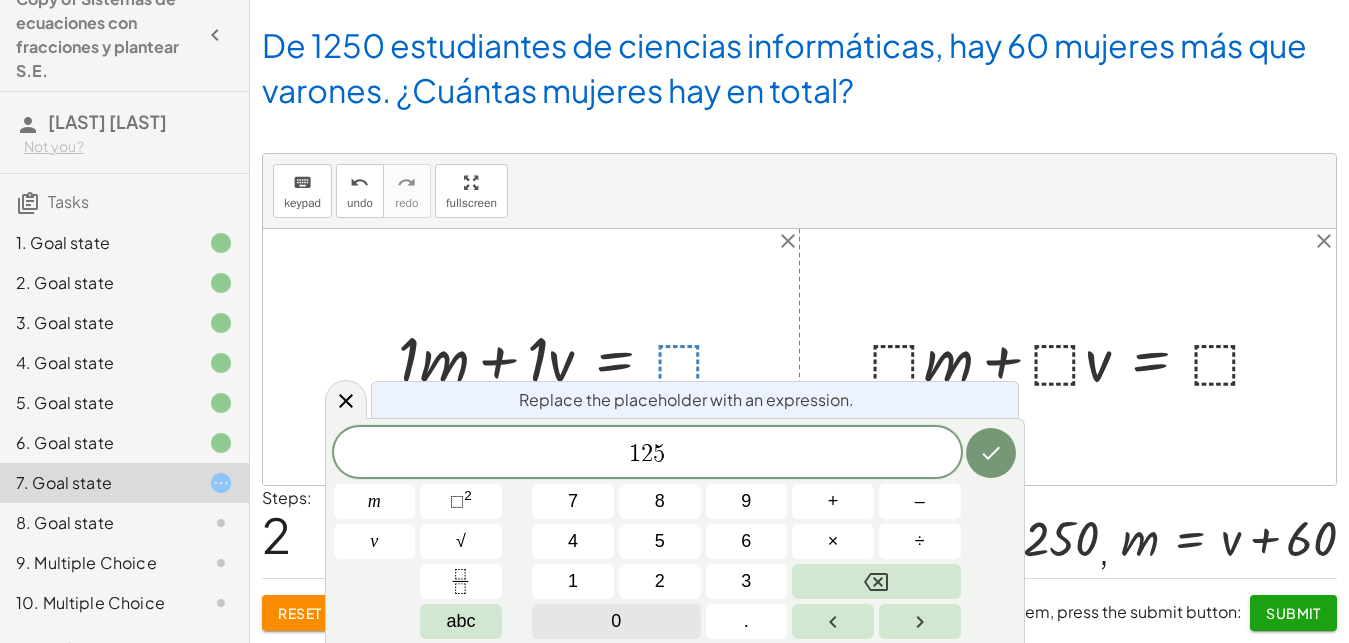 click on "0" at bounding box center [616, 621] 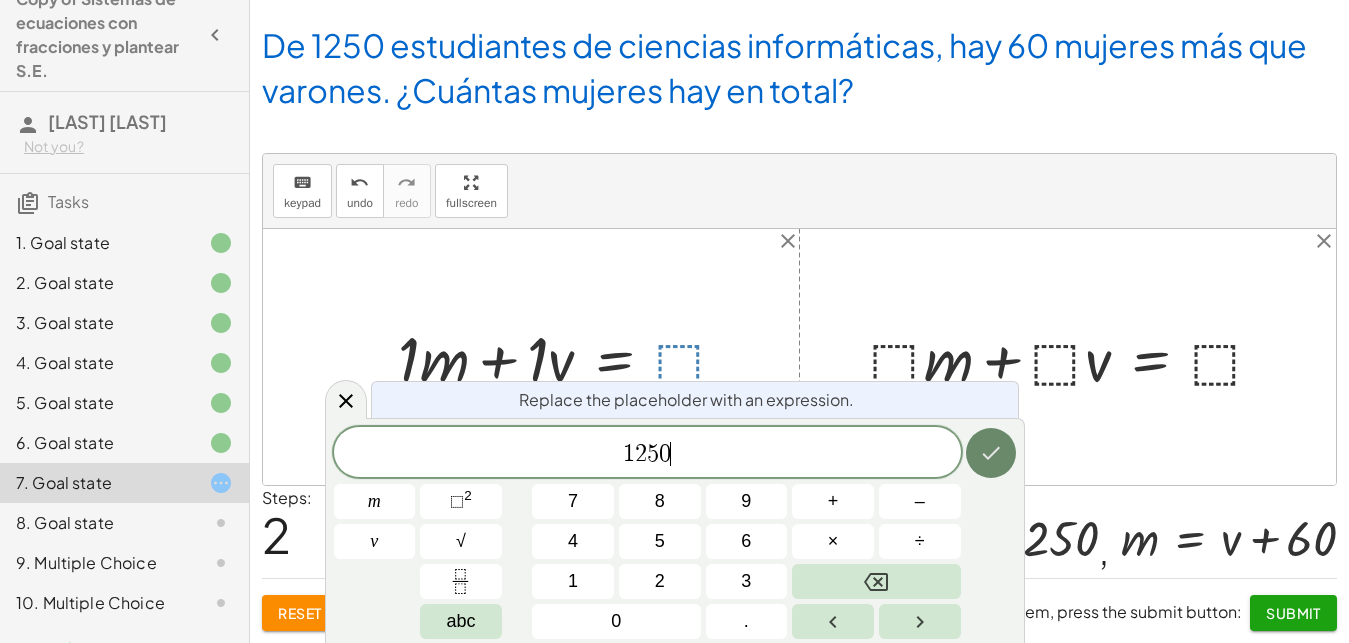 click 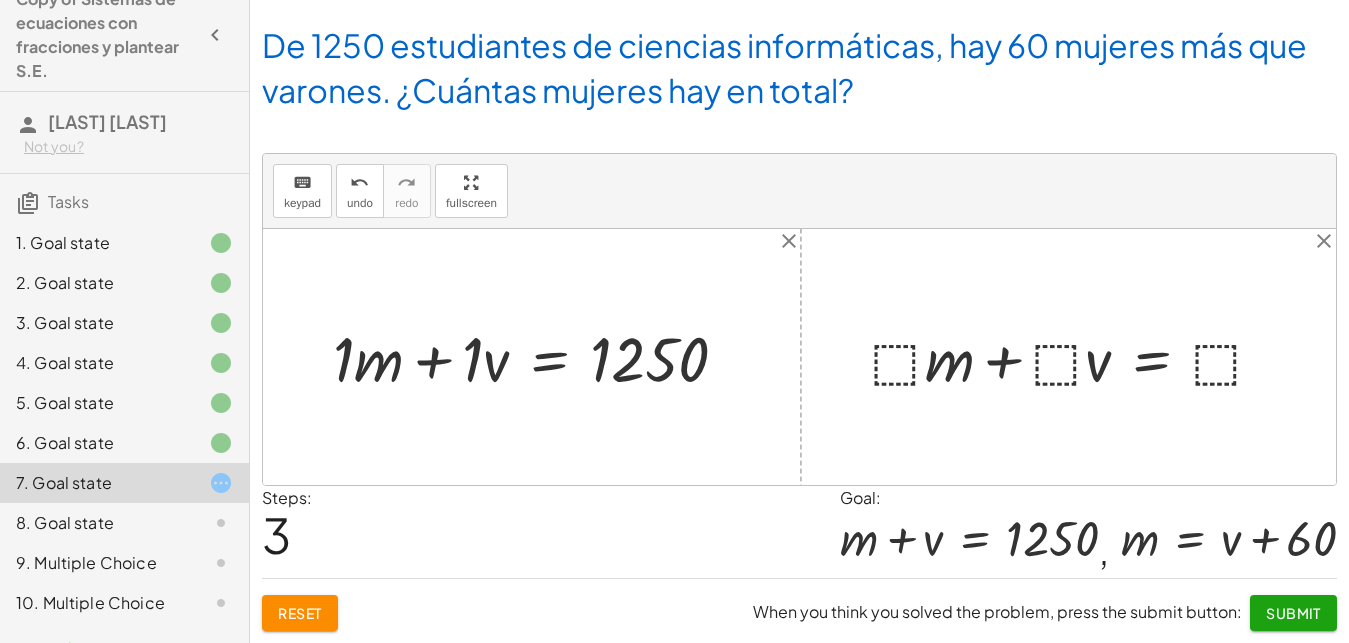 click at bounding box center [1076, 357] 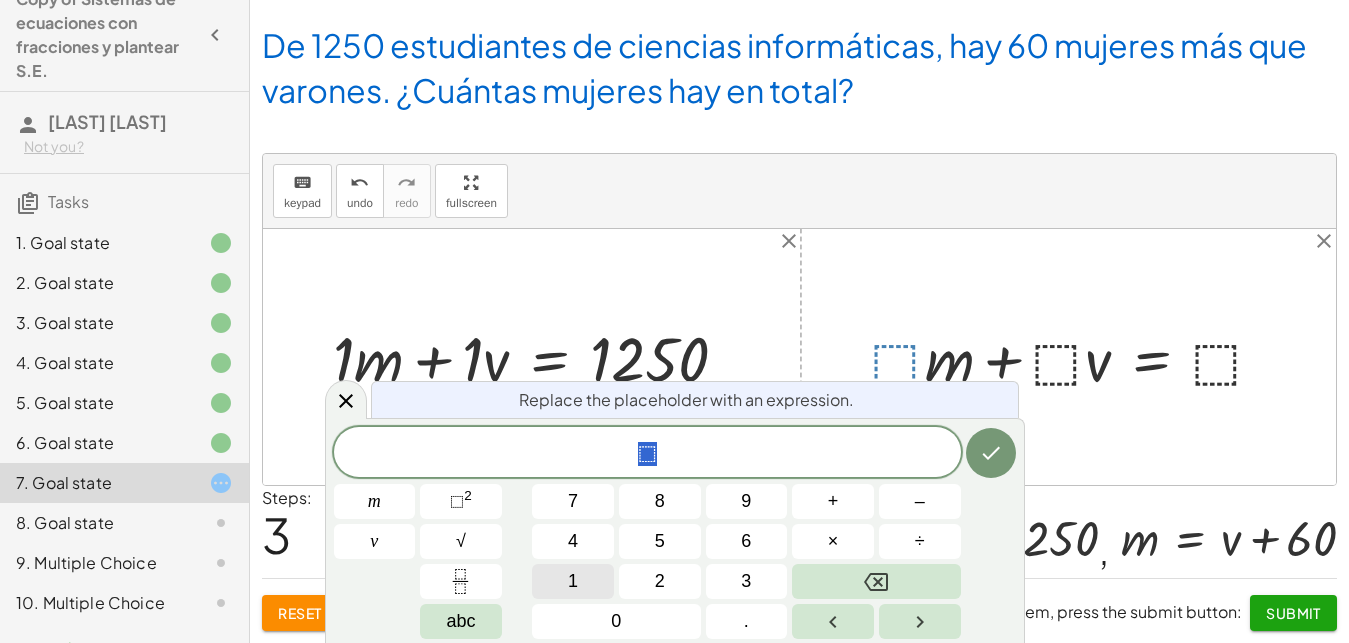 click on "1" at bounding box center [573, 581] 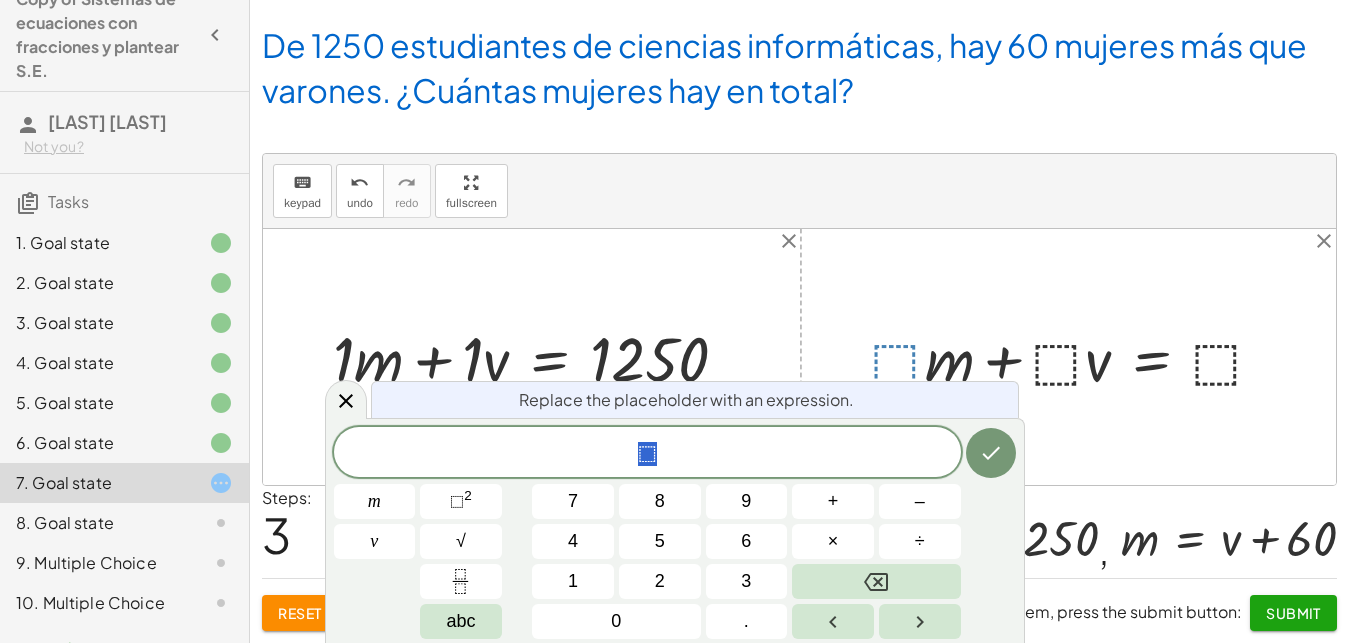 scroll, scrollTop: 18, scrollLeft: 0, axis: vertical 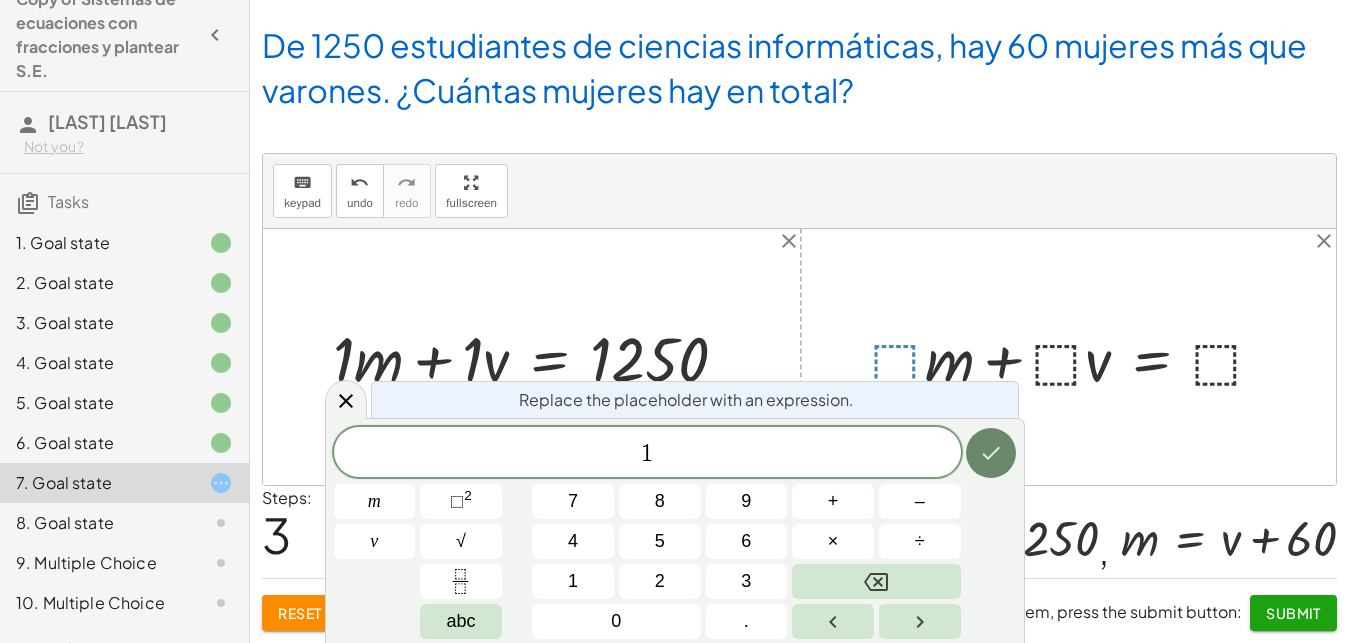 click at bounding box center (991, 453) 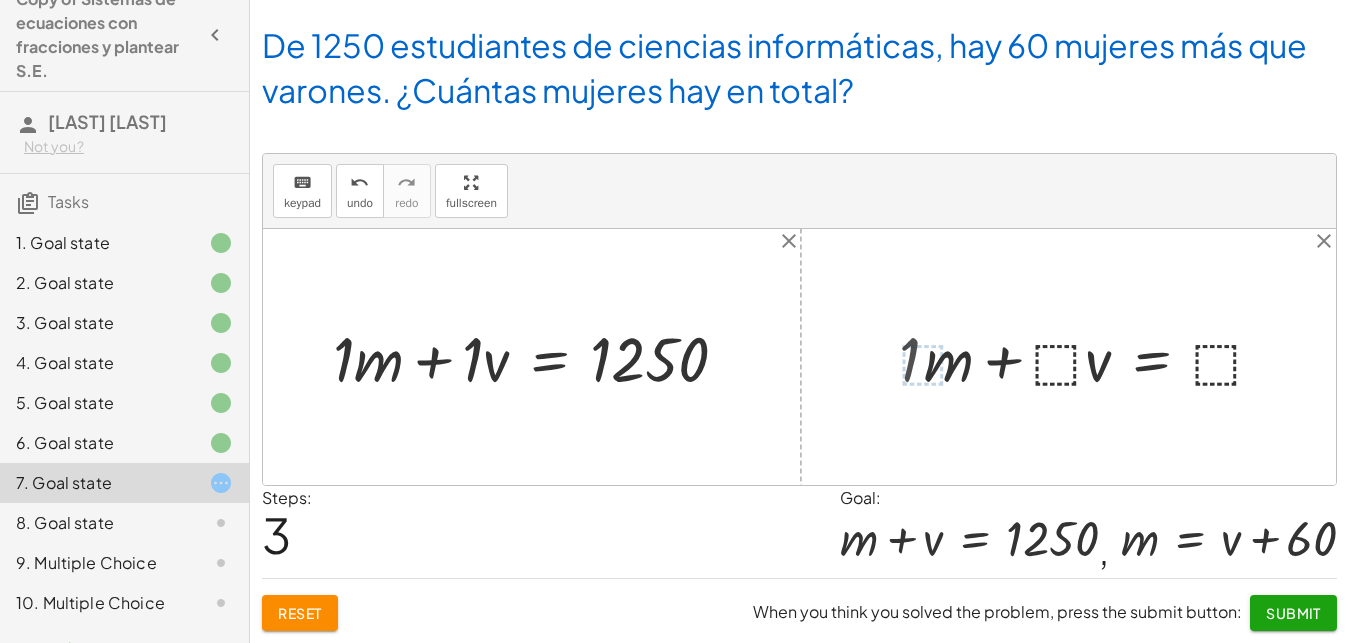 click at bounding box center [1092, 357] 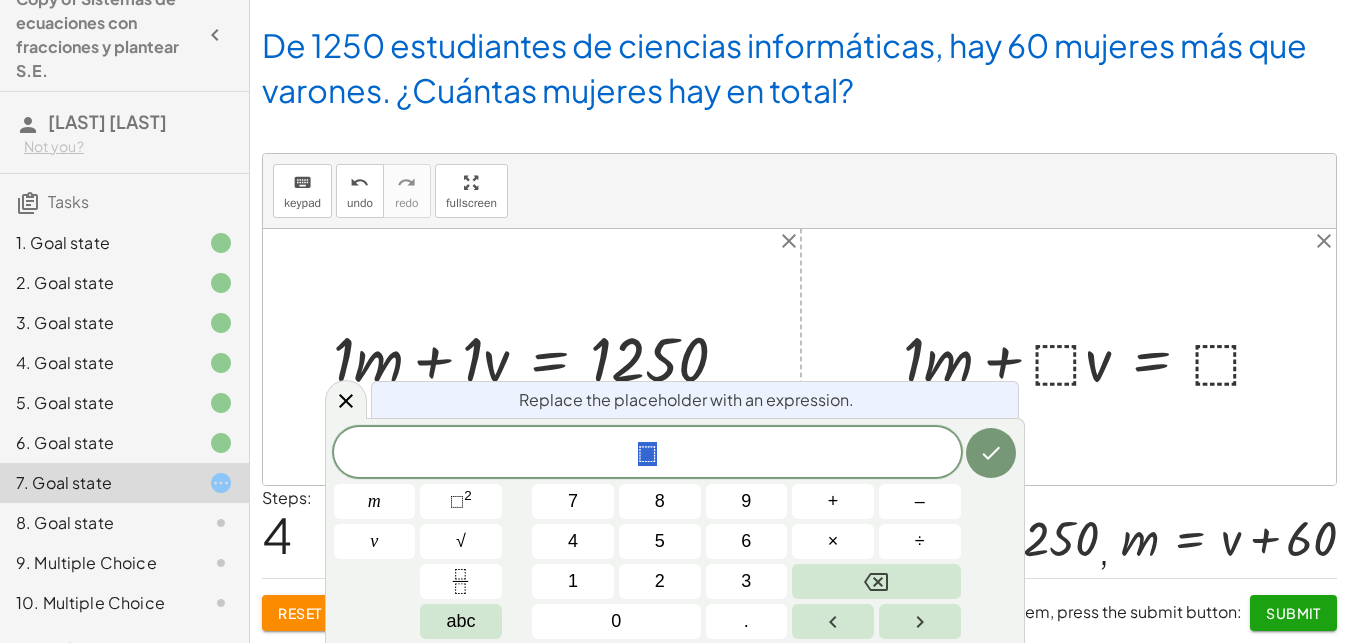 scroll, scrollTop: 18, scrollLeft: 18, axis: both 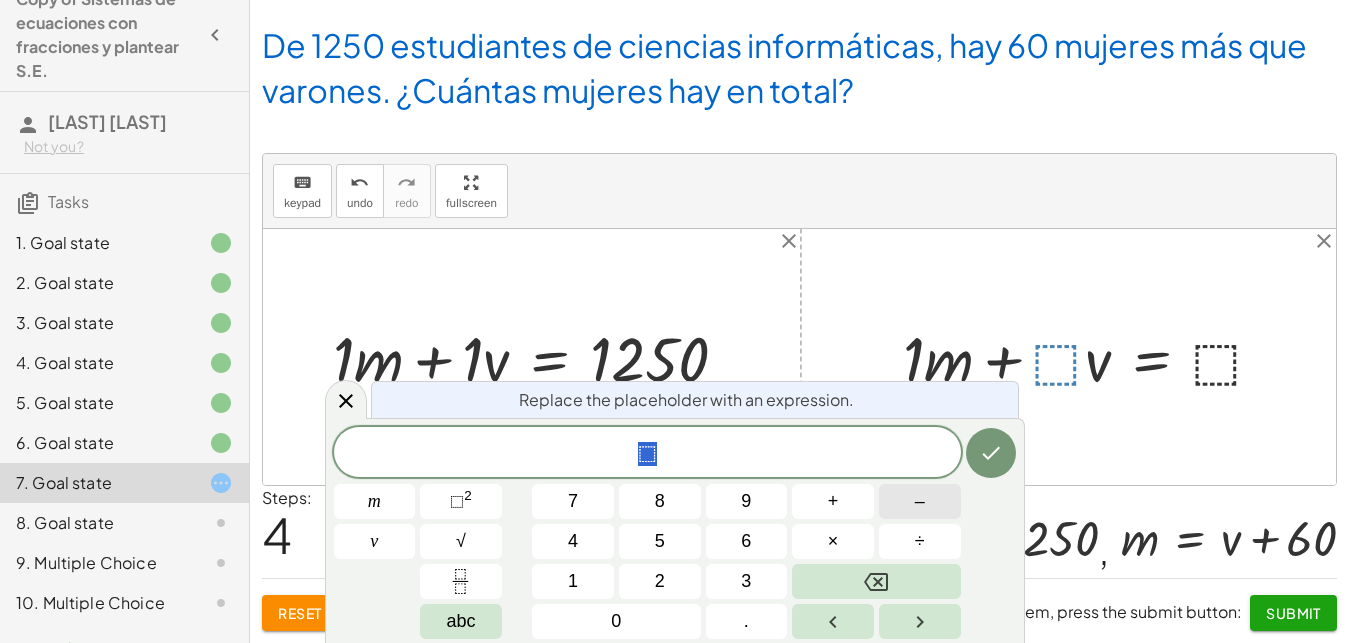 click on "–" at bounding box center (920, 501) 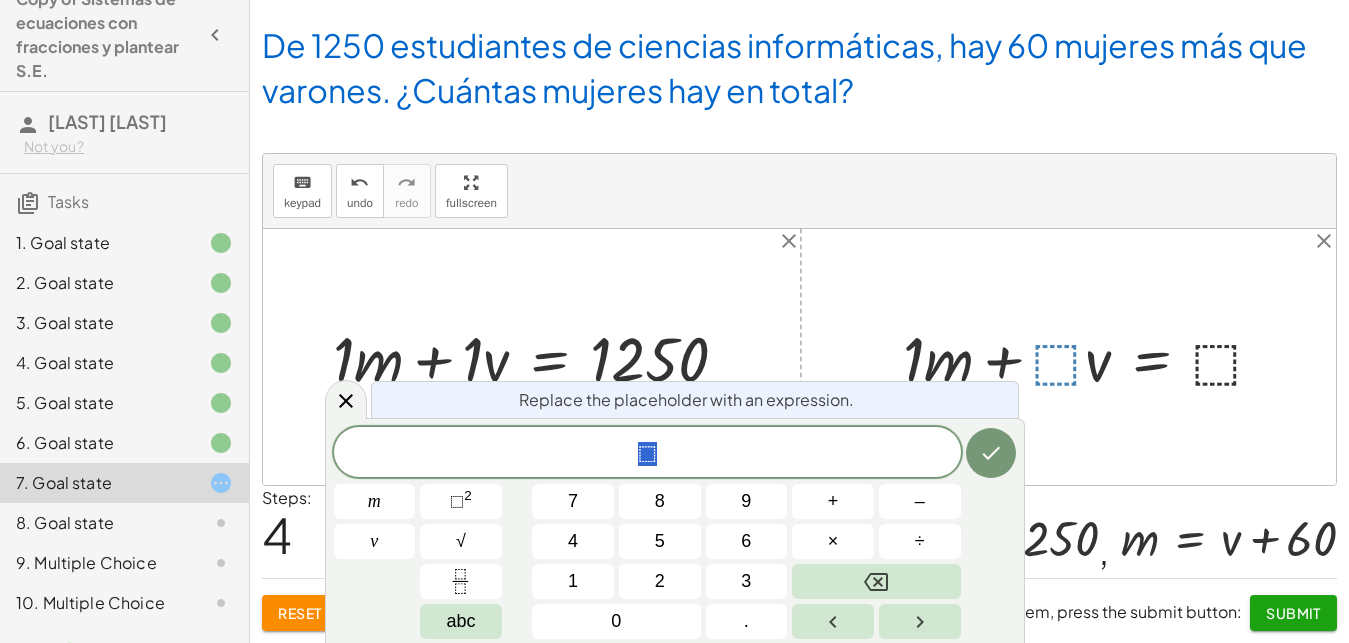 scroll, scrollTop: 18, scrollLeft: 0, axis: vertical 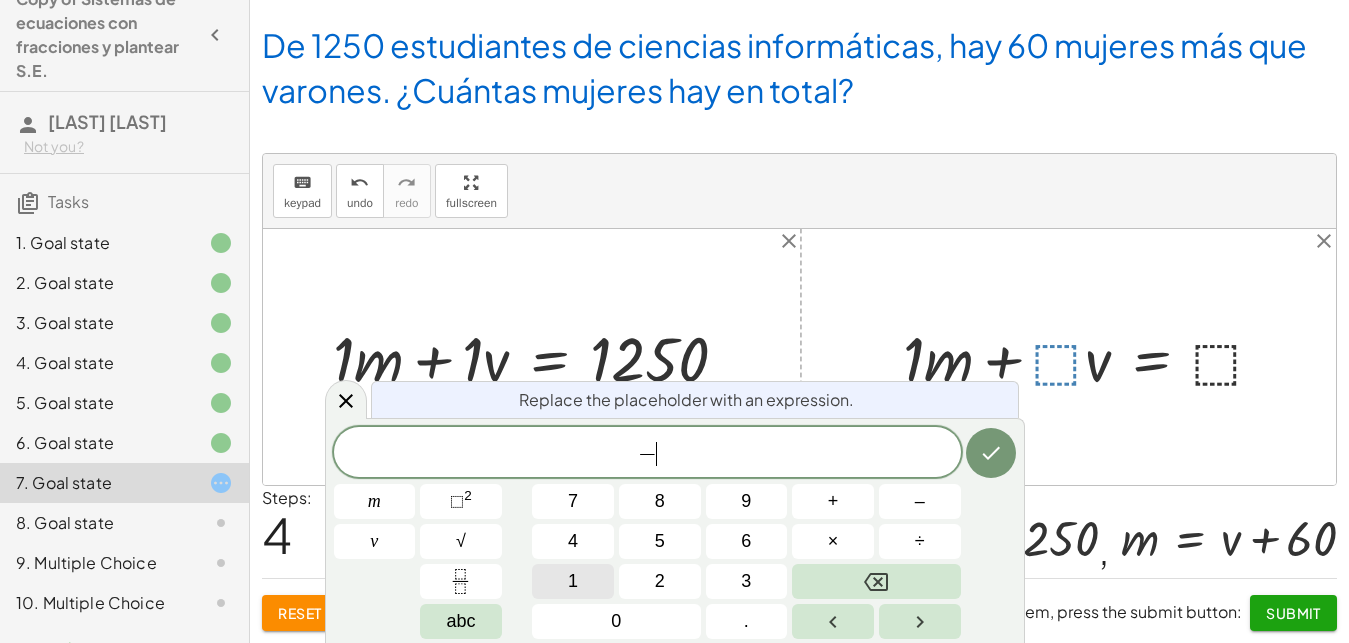 click on "1" at bounding box center [573, 581] 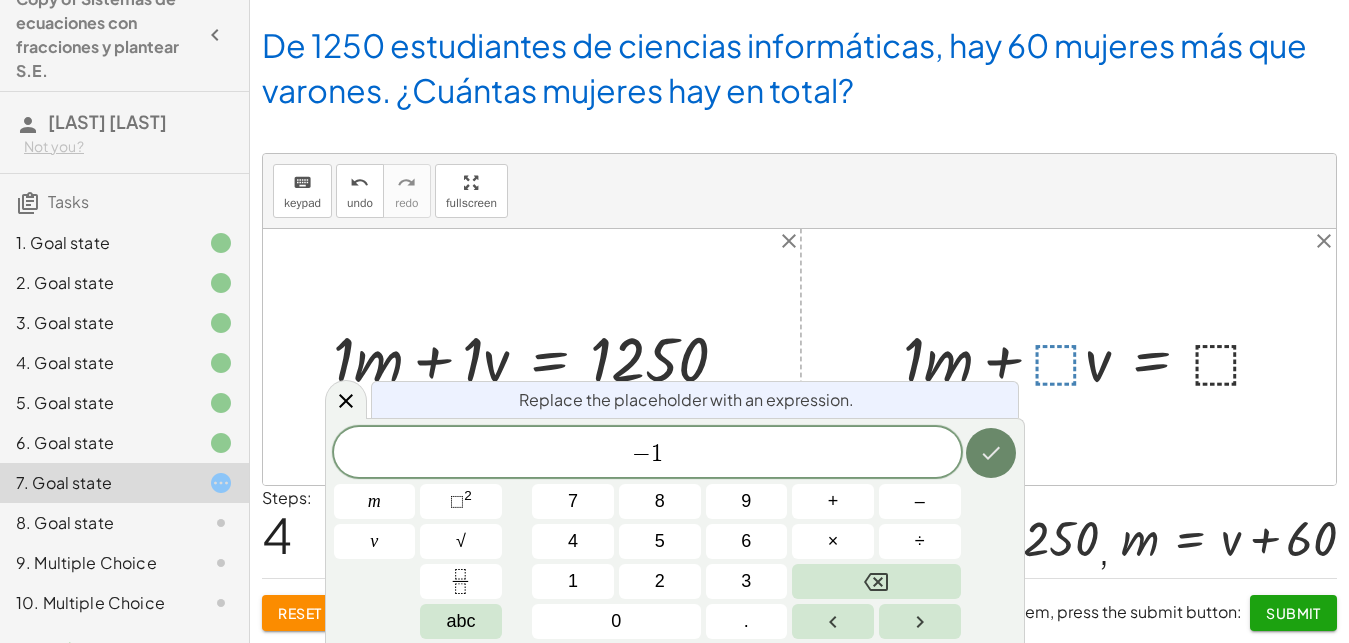 click 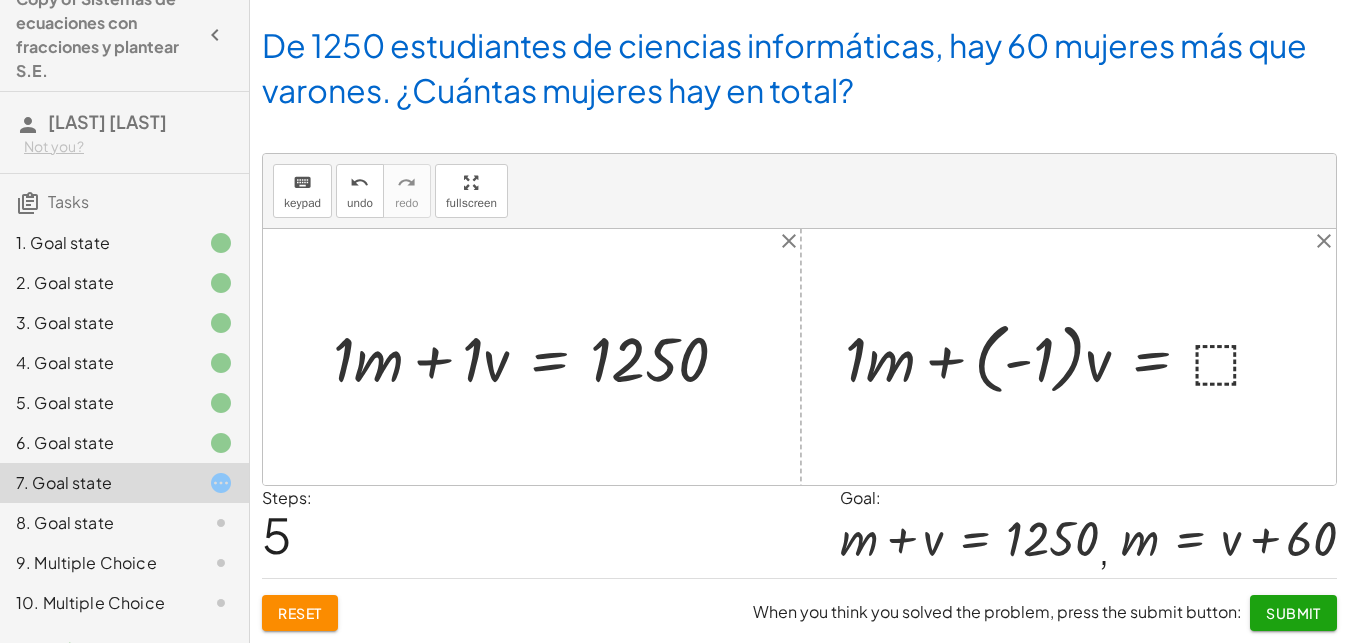 click at bounding box center (1063, 357) 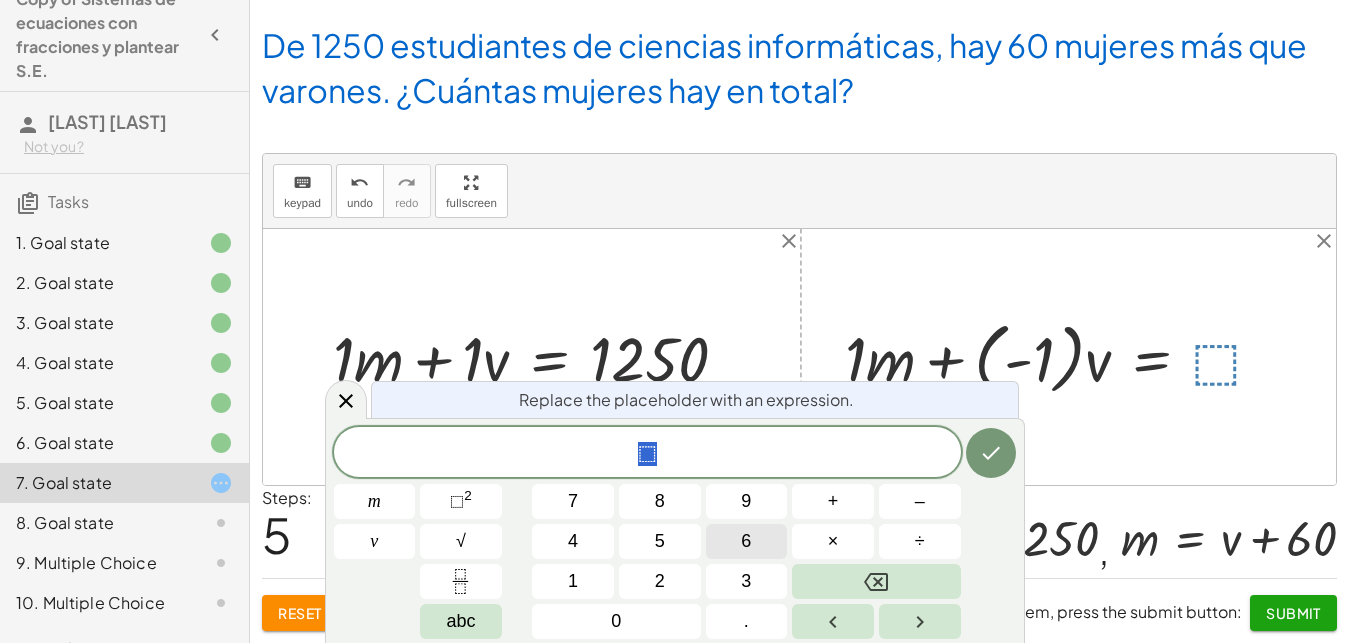click on "6" at bounding box center (747, 541) 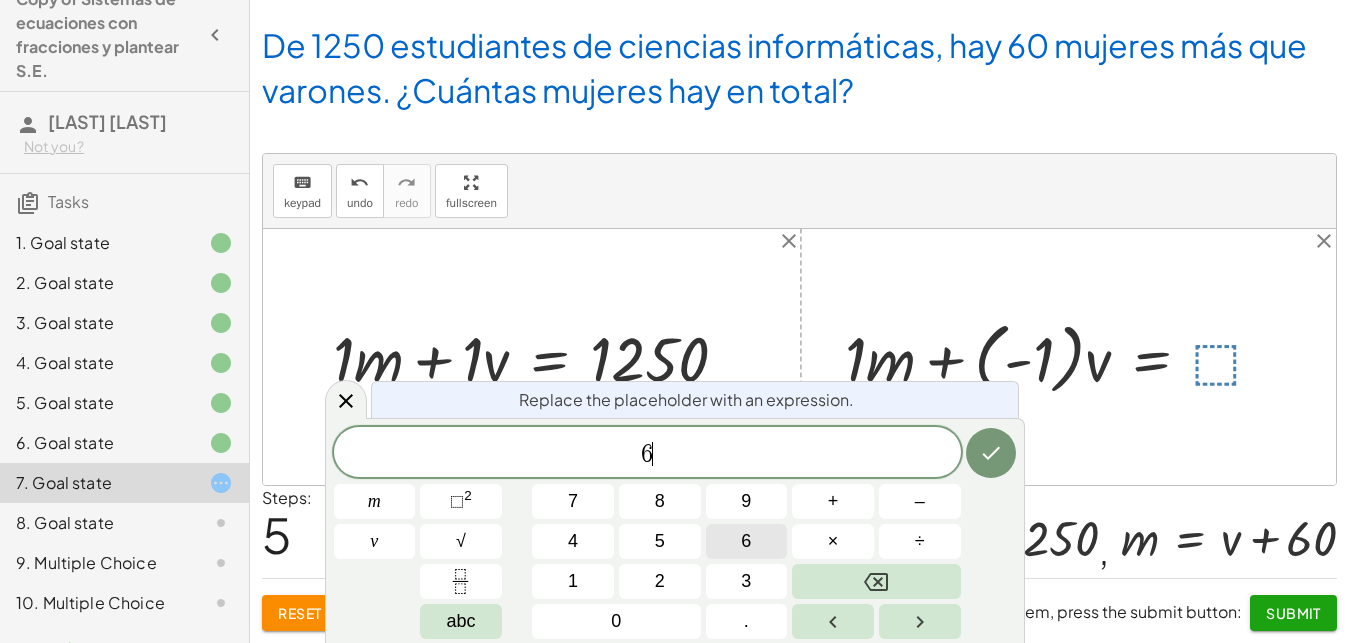 scroll, scrollTop: 18, scrollLeft: 0, axis: vertical 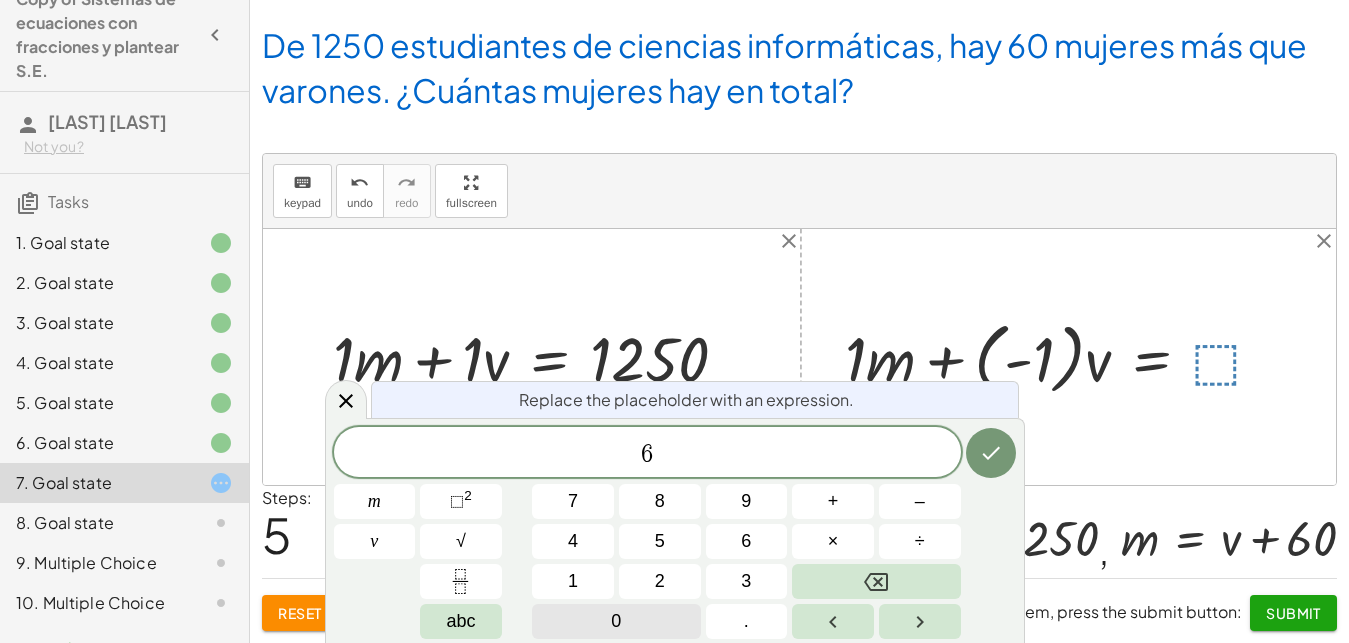click on "0" at bounding box center [616, 621] 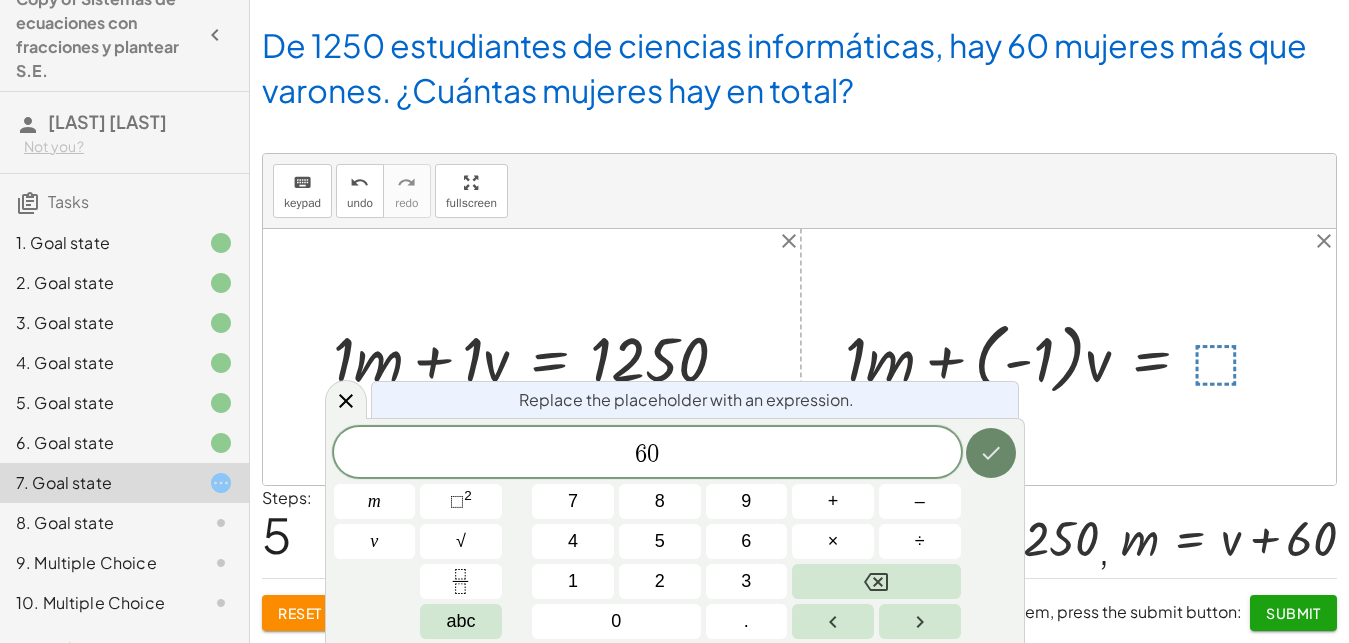 click at bounding box center (991, 453) 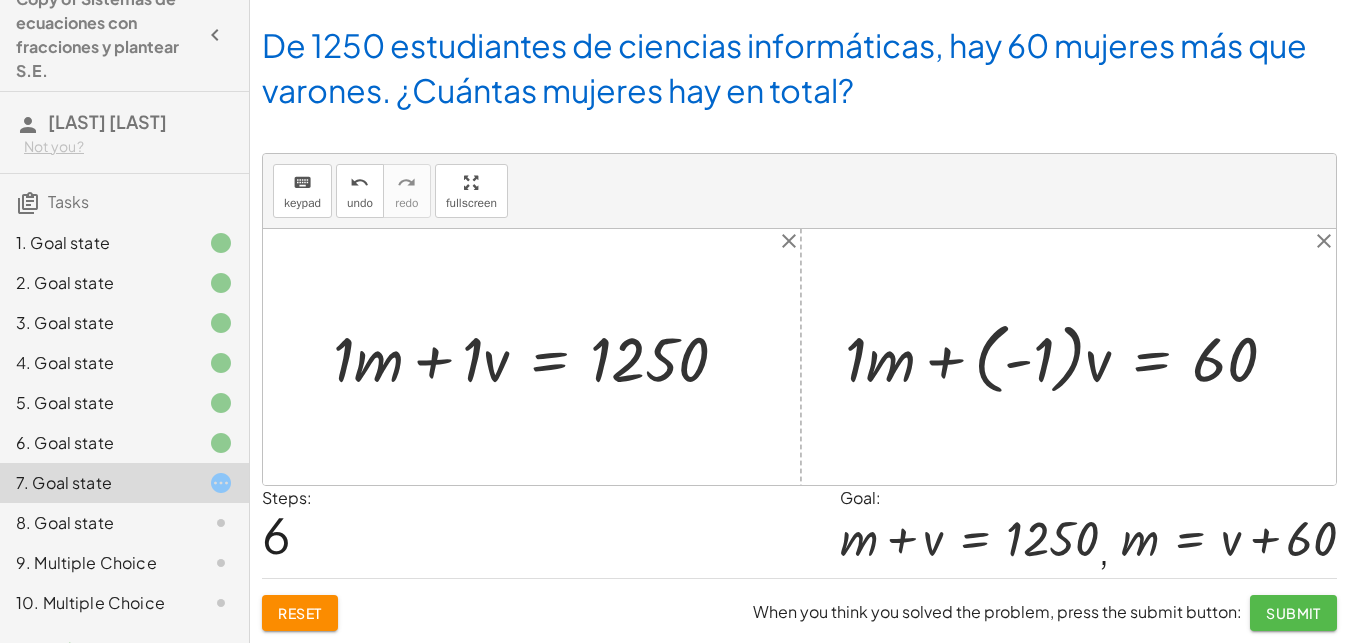 click on "Submit" at bounding box center [1293, 613] 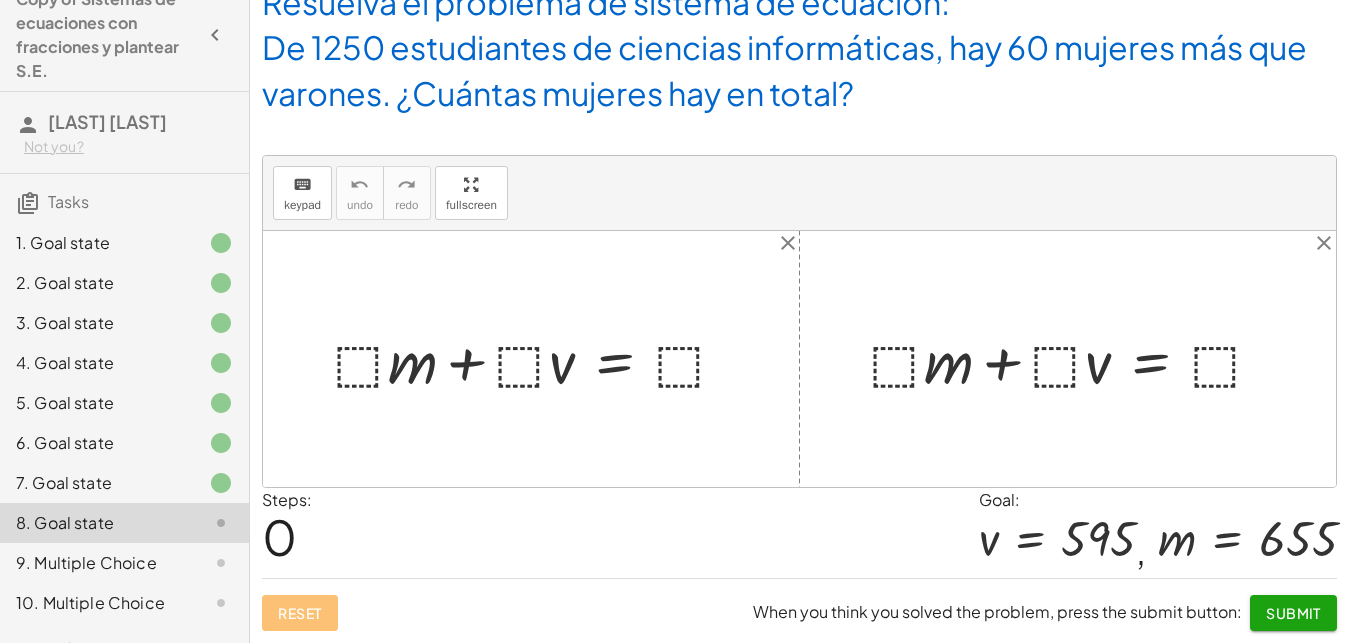 scroll, scrollTop: 32, scrollLeft: 0, axis: vertical 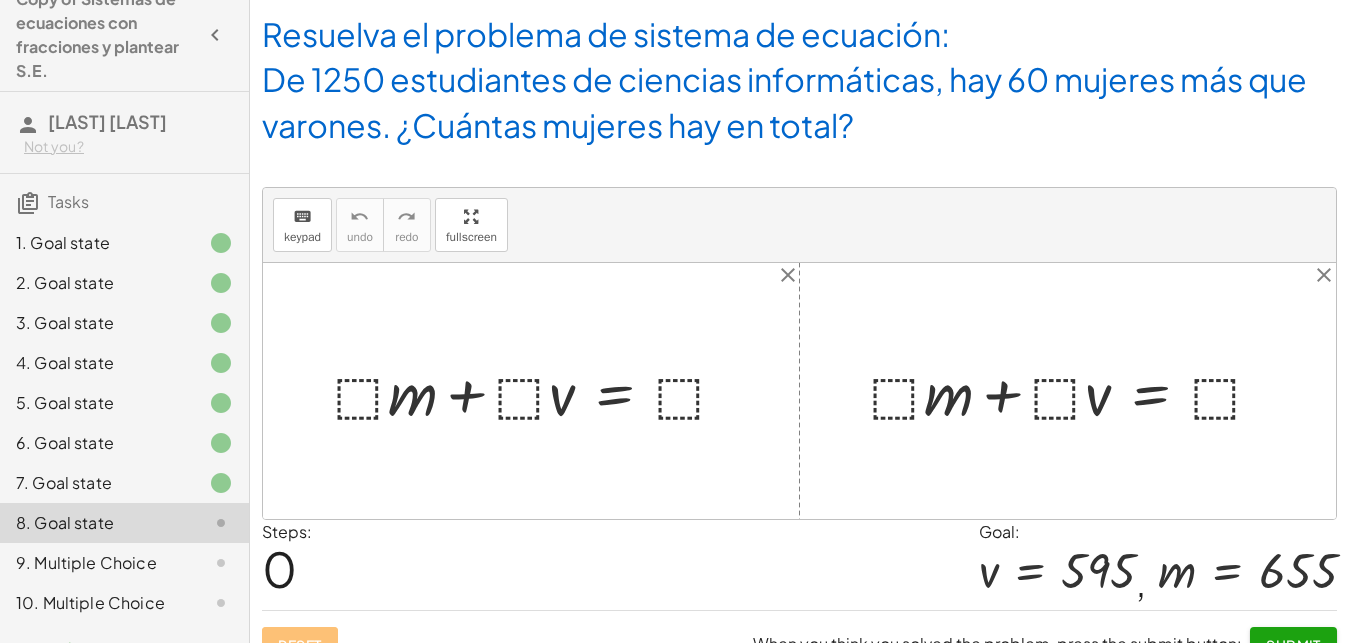 click at bounding box center [539, 391] 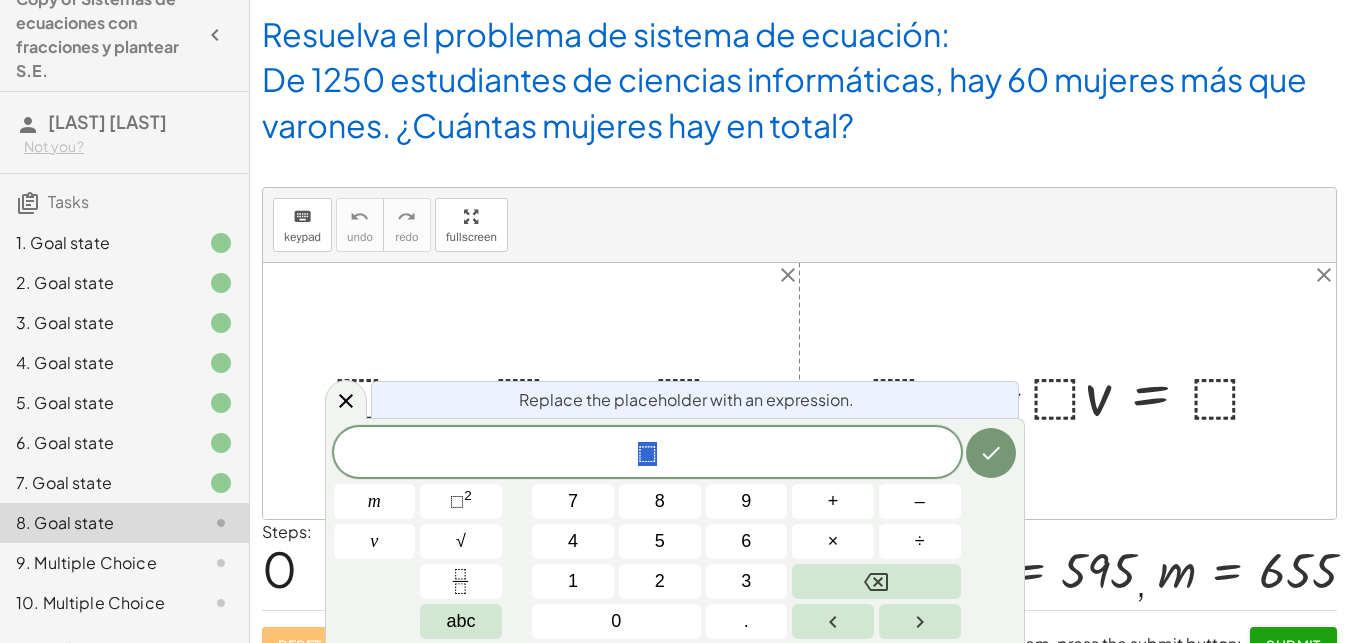scroll, scrollTop: 18, scrollLeft: 18, axis: both 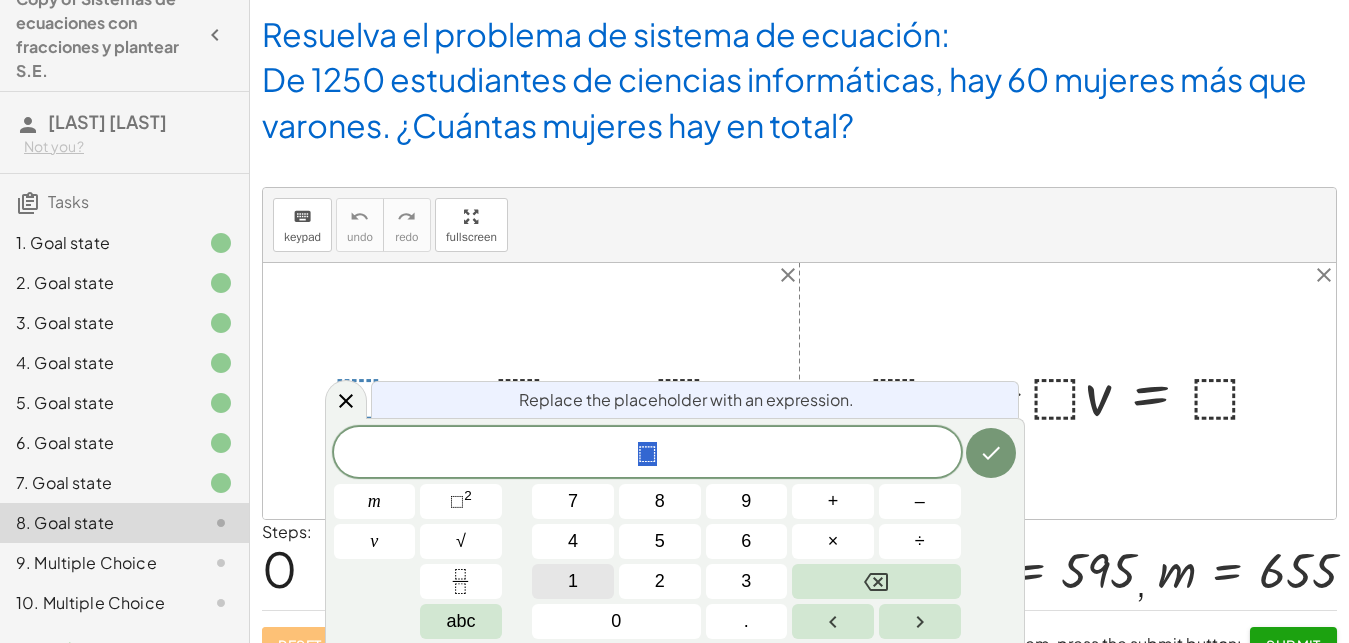 click on "1" at bounding box center [573, 581] 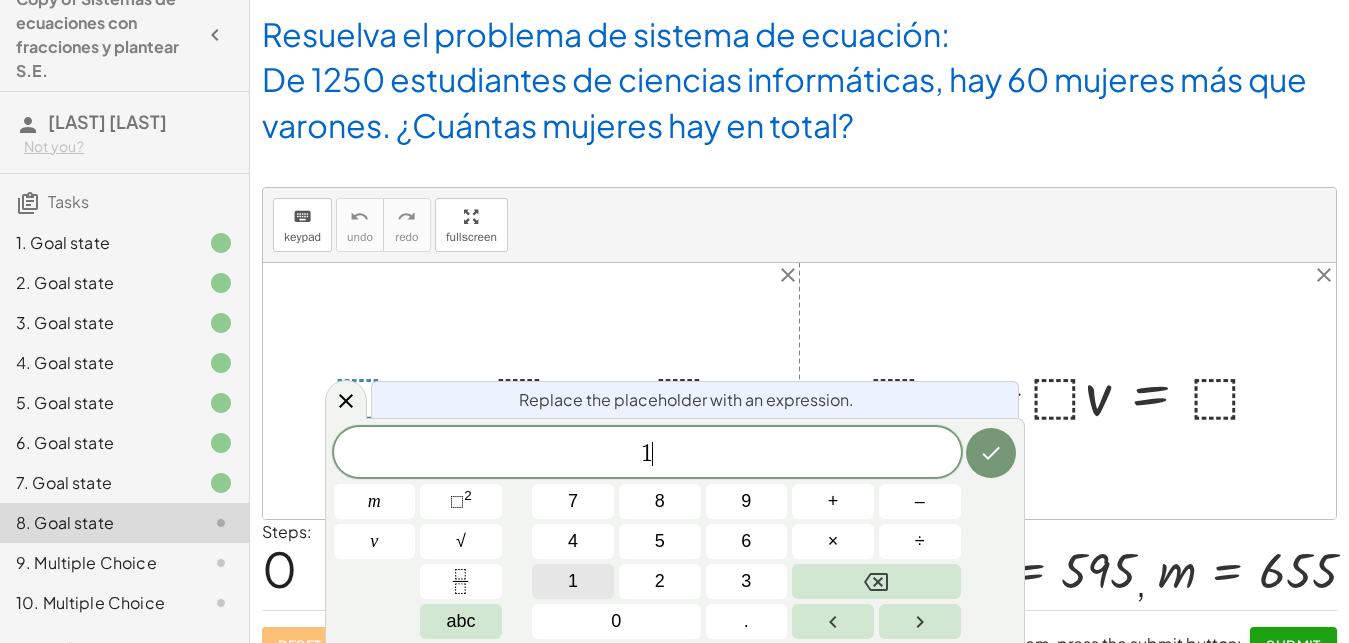 scroll, scrollTop: 18, scrollLeft: 0, axis: vertical 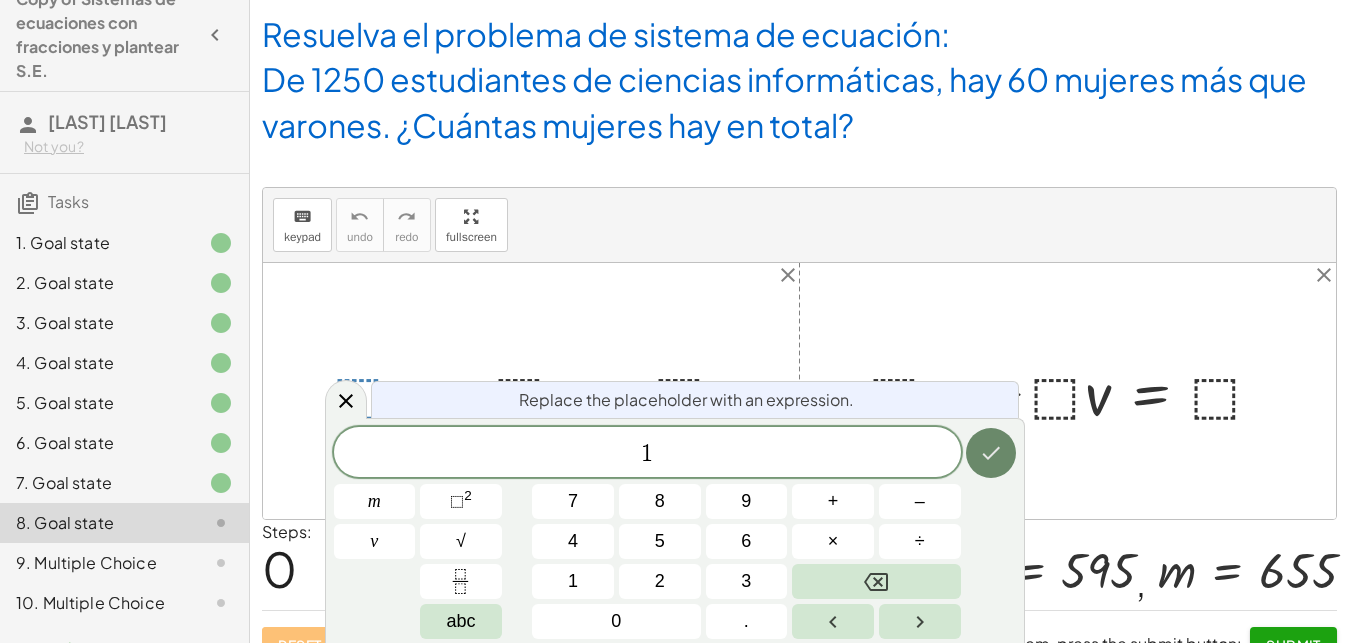 click 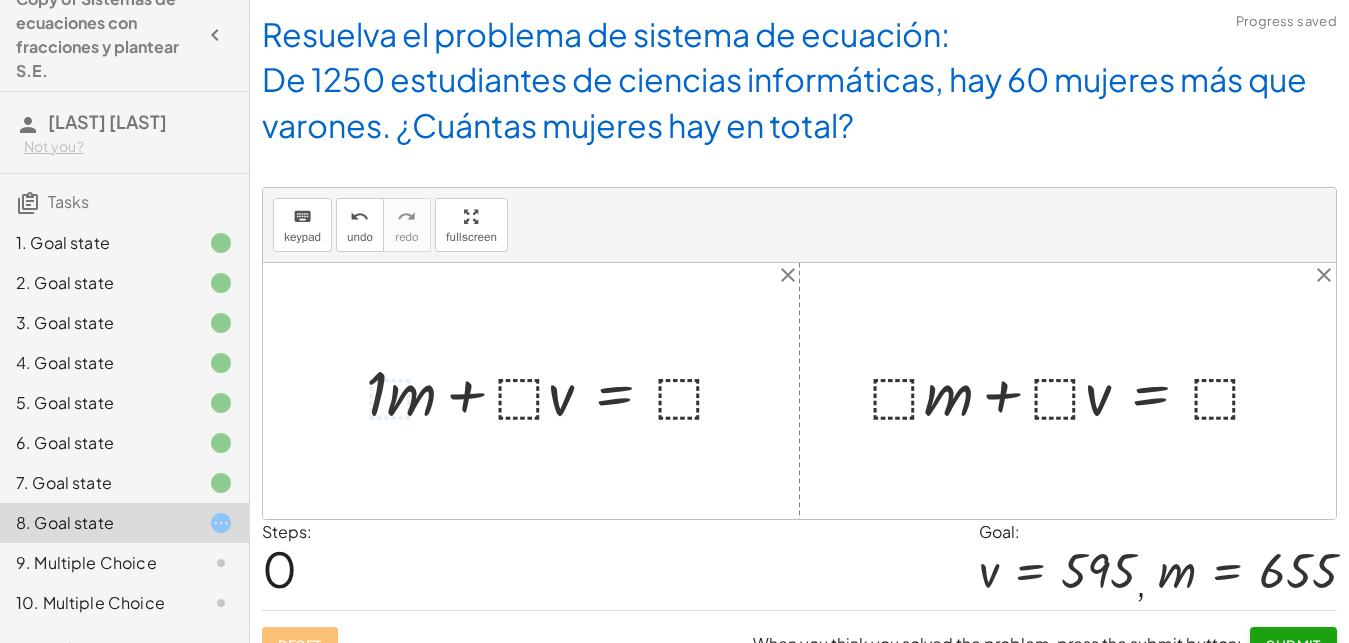click at bounding box center (555, 391) 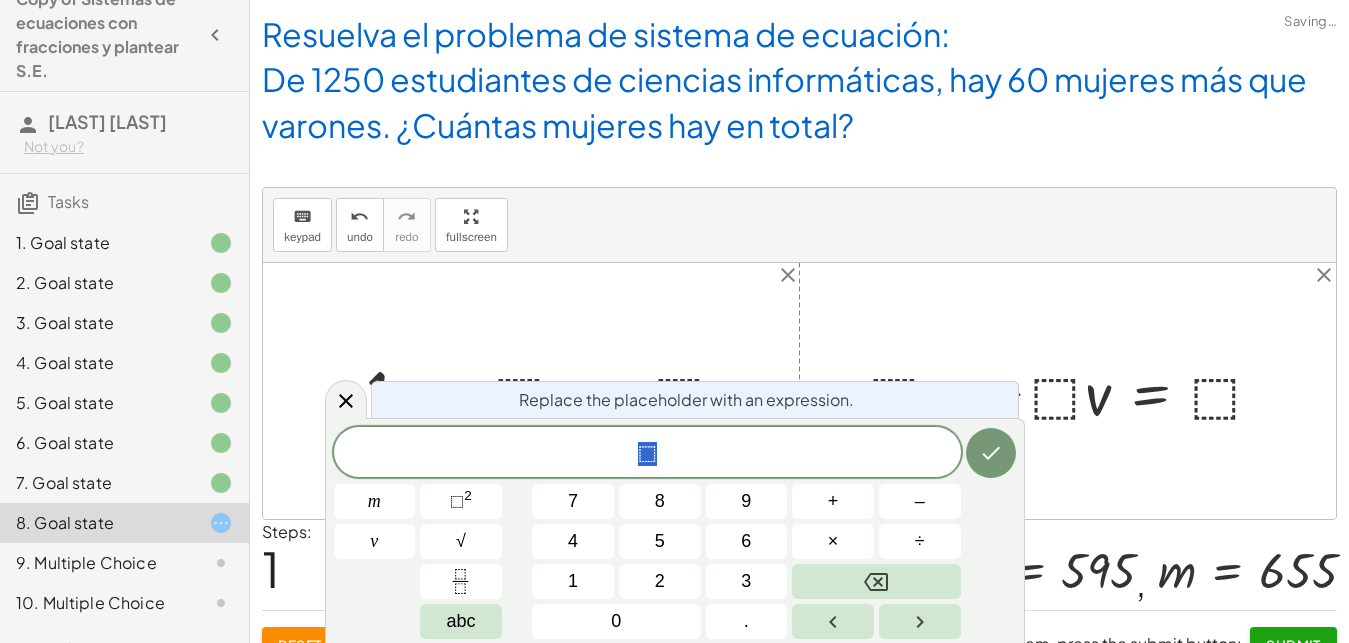 scroll, scrollTop: 18, scrollLeft: 18, axis: both 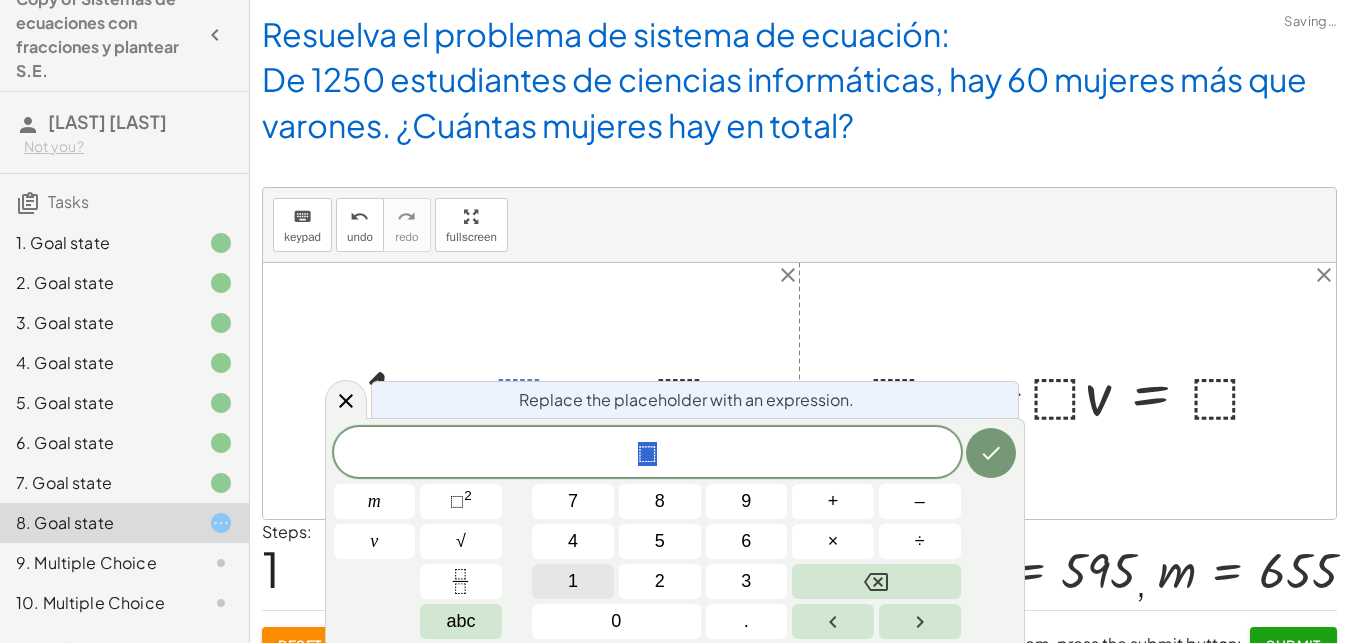 click on "1" at bounding box center (573, 581) 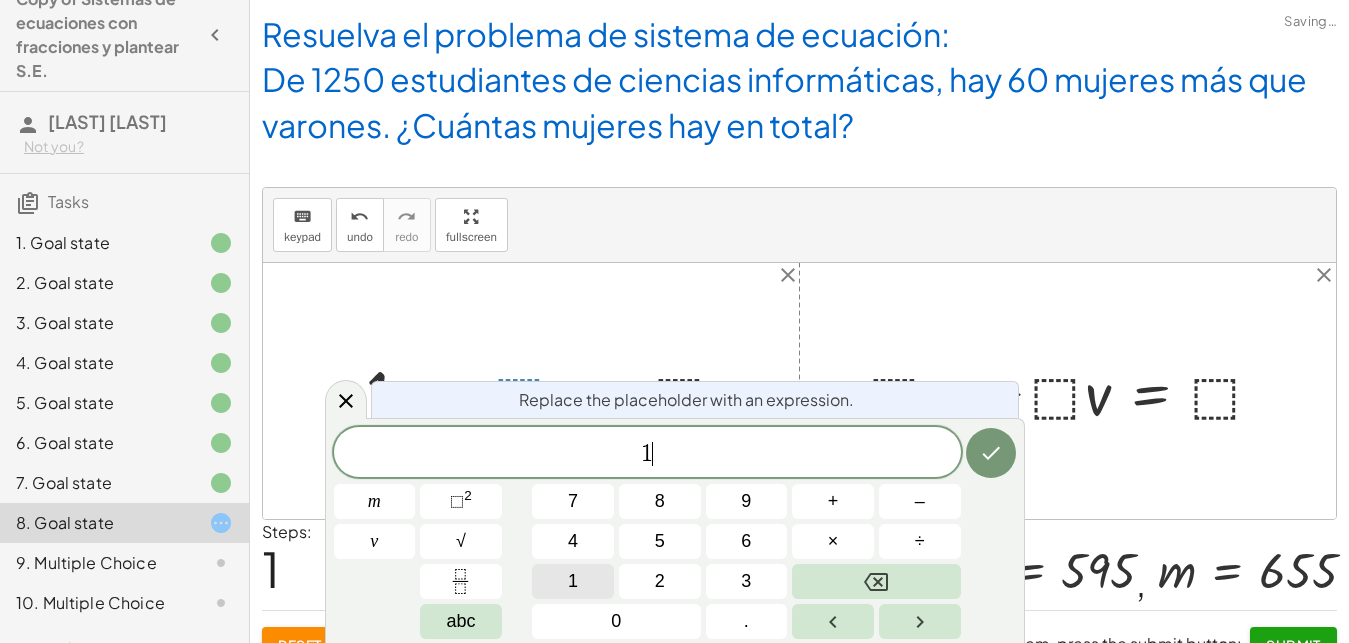 scroll, scrollTop: 18, scrollLeft: 0, axis: vertical 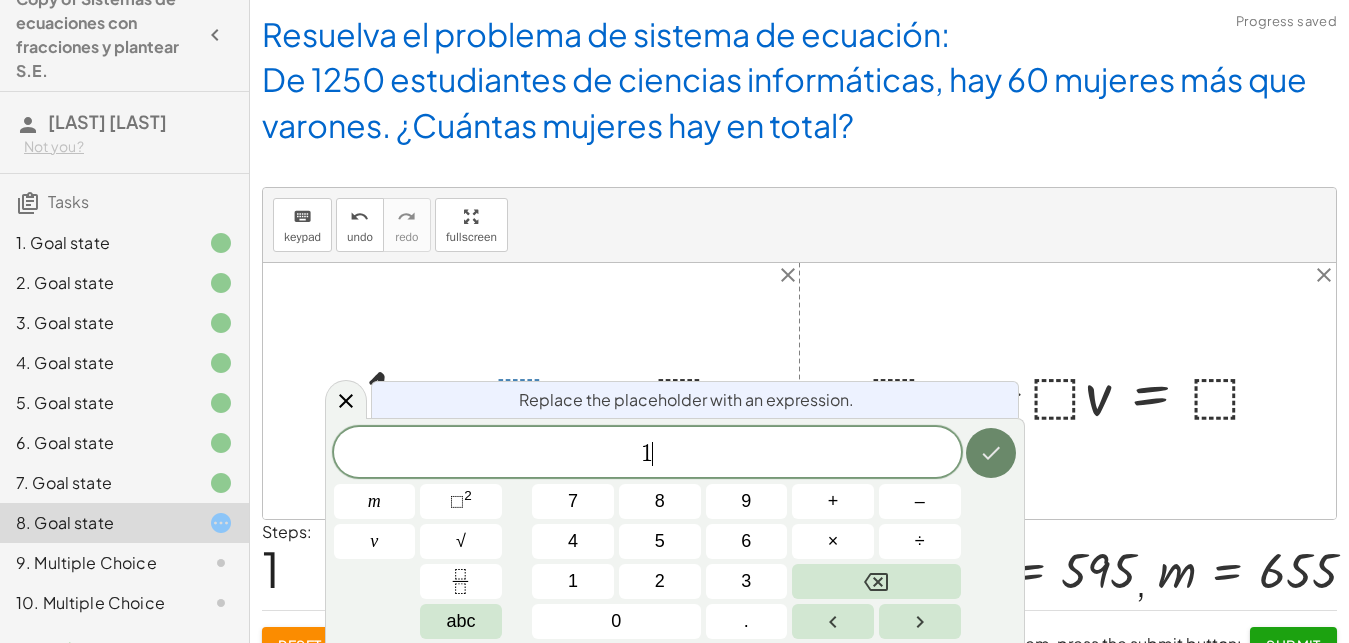 click 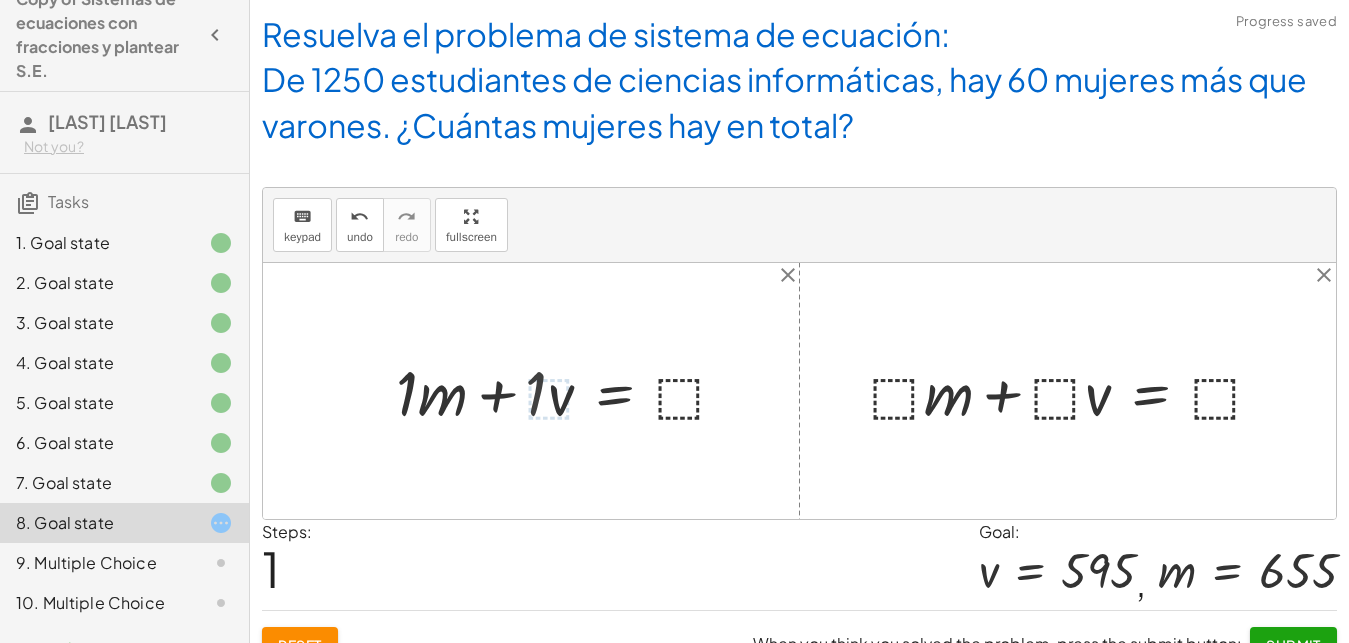 click at bounding box center [571, 391] 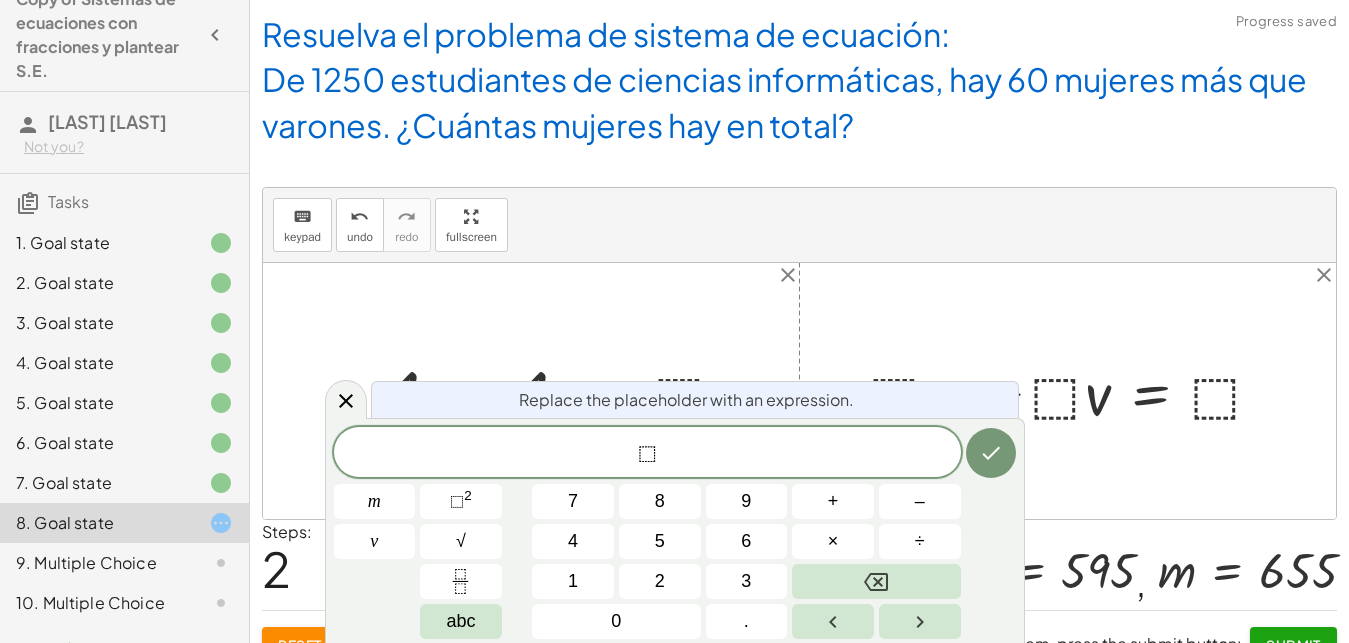 scroll, scrollTop: 0, scrollLeft: 18, axis: horizontal 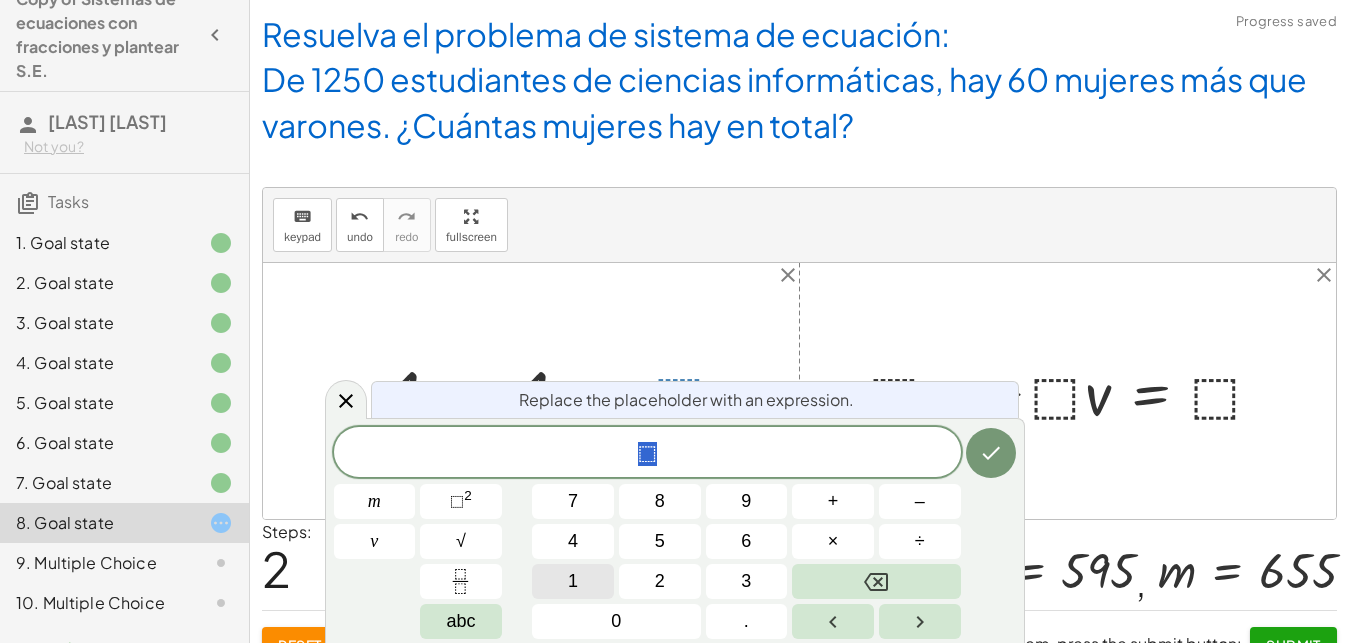 click on "1" at bounding box center (573, 581) 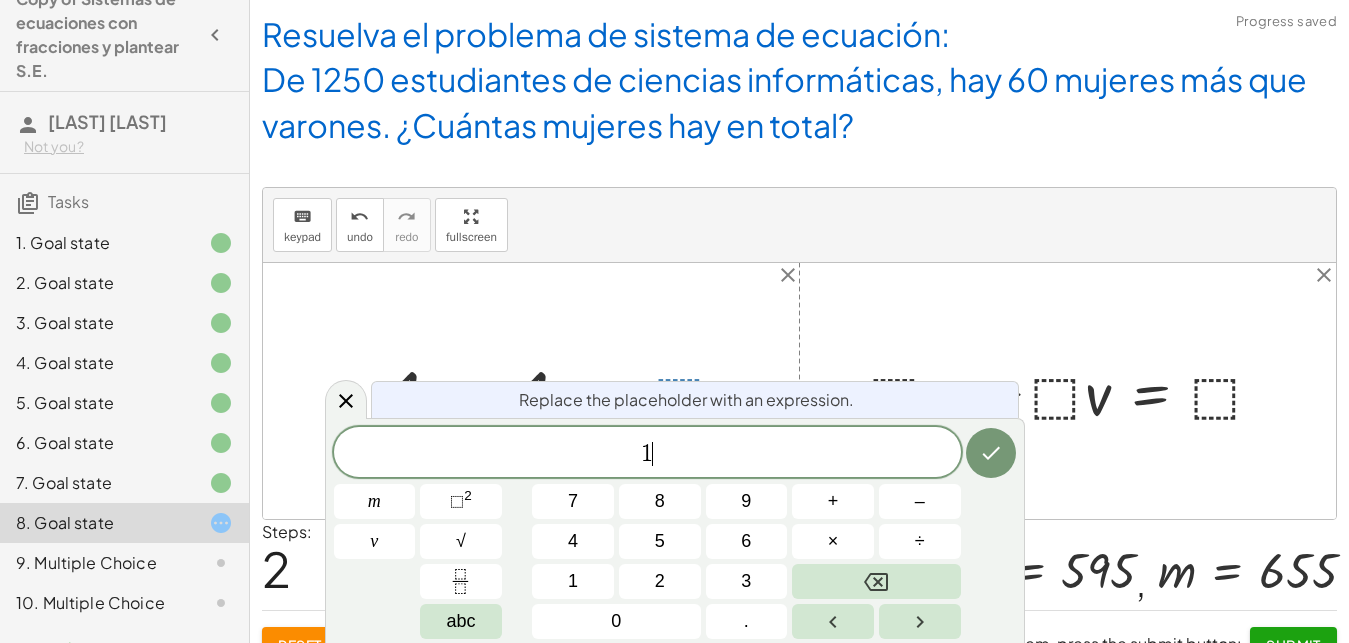scroll, scrollTop: 0, scrollLeft: 0, axis: both 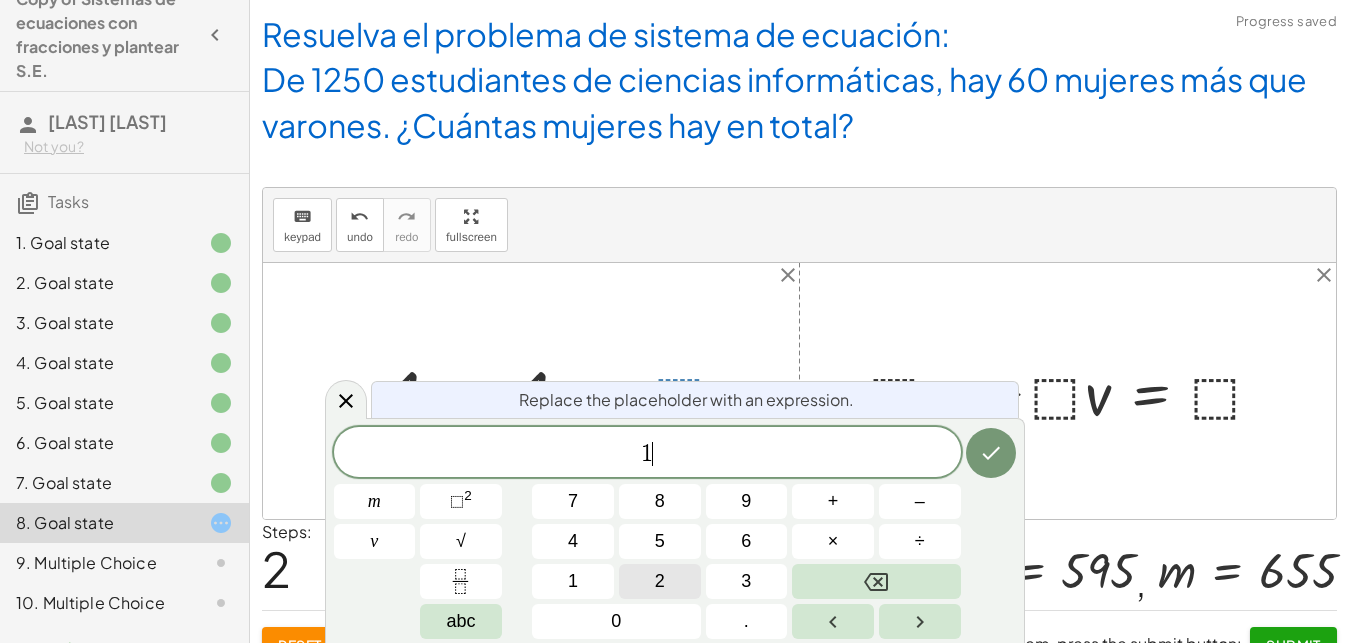 click on "2" at bounding box center (660, 581) 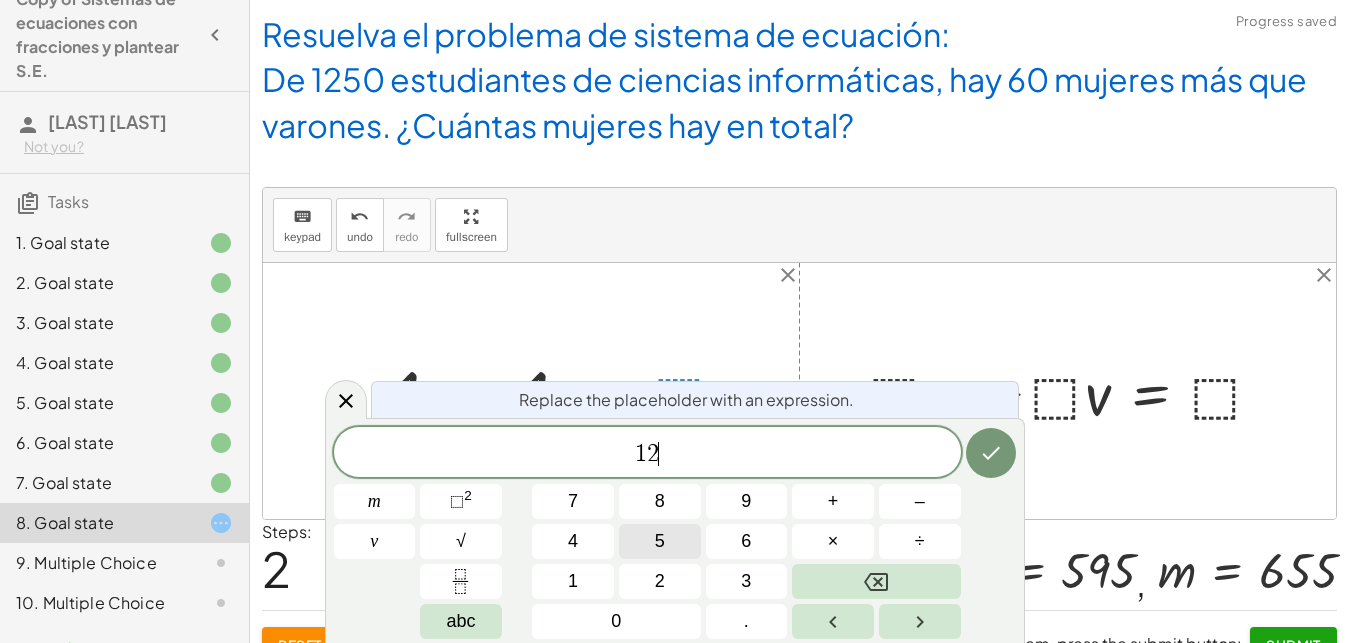 click on "5" at bounding box center (660, 541) 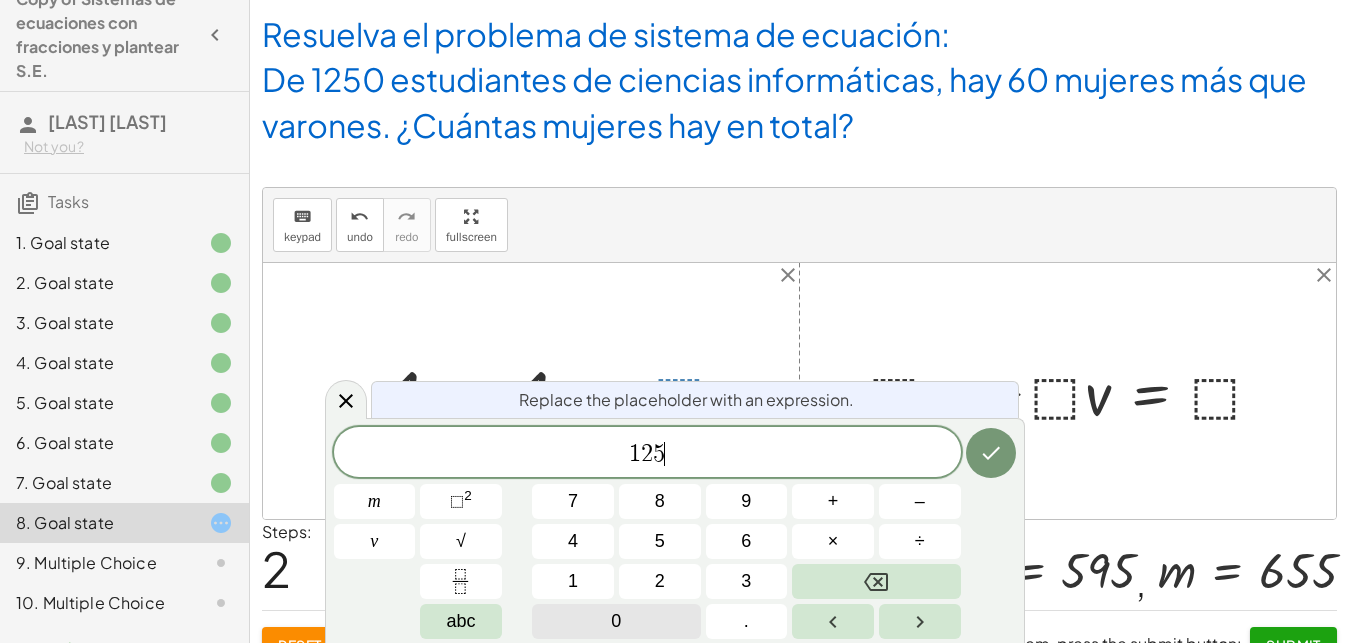 click on "0" at bounding box center [616, 621] 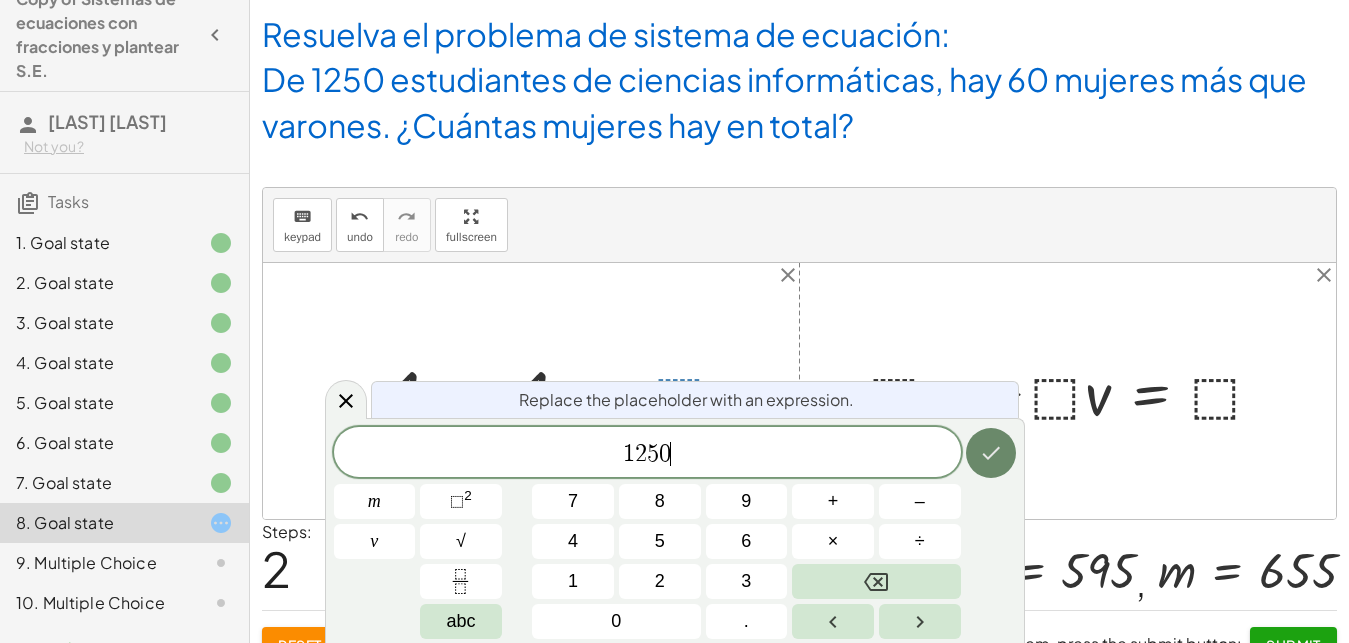 click at bounding box center (991, 453) 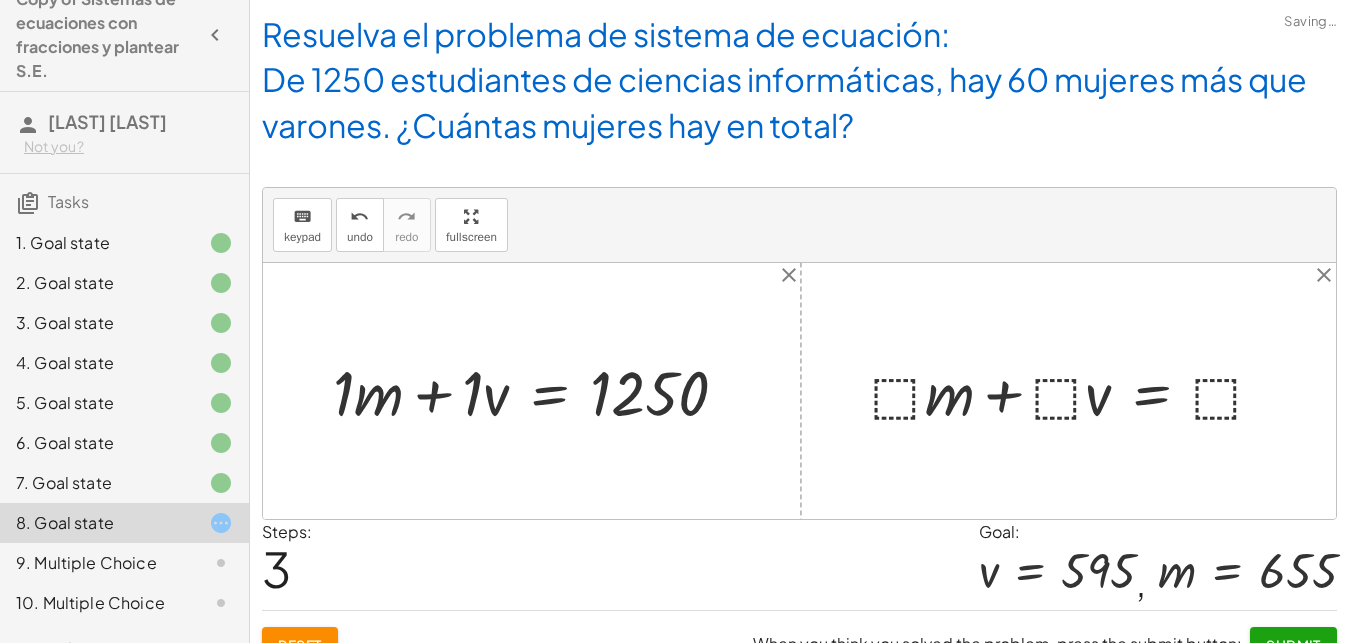 click at bounding box center [1076, 391] 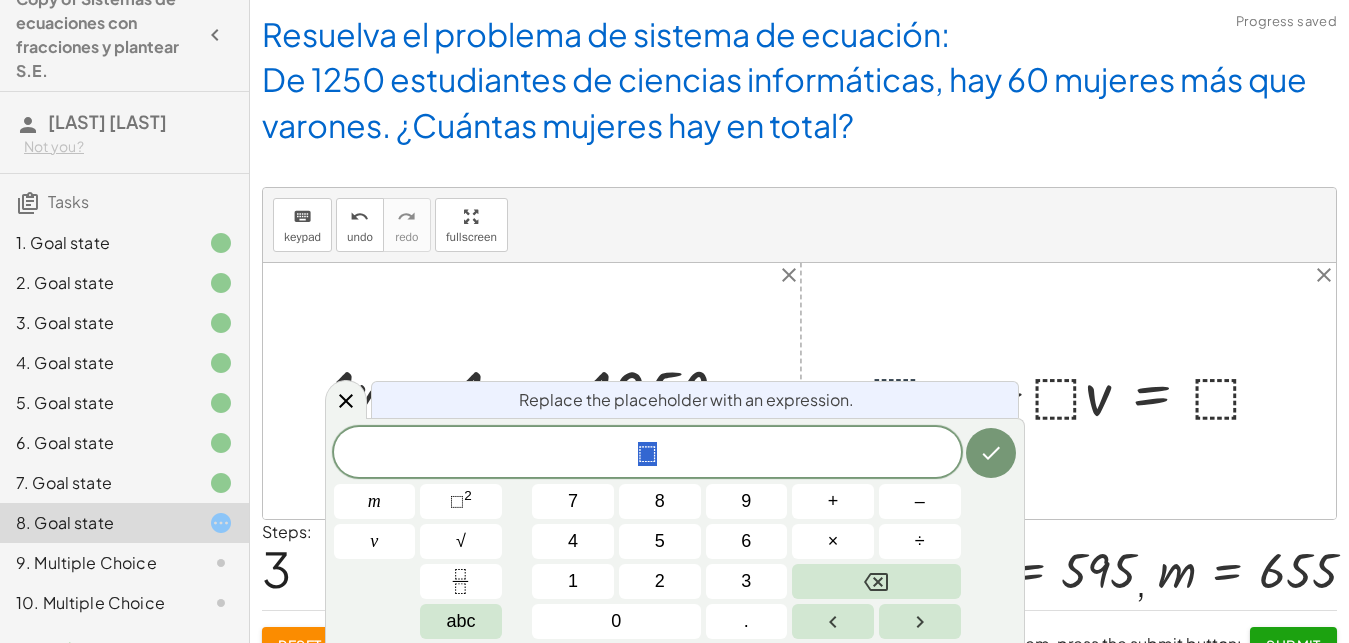scroll, scrollTop: 18, scrollLeft: 18, axis: both 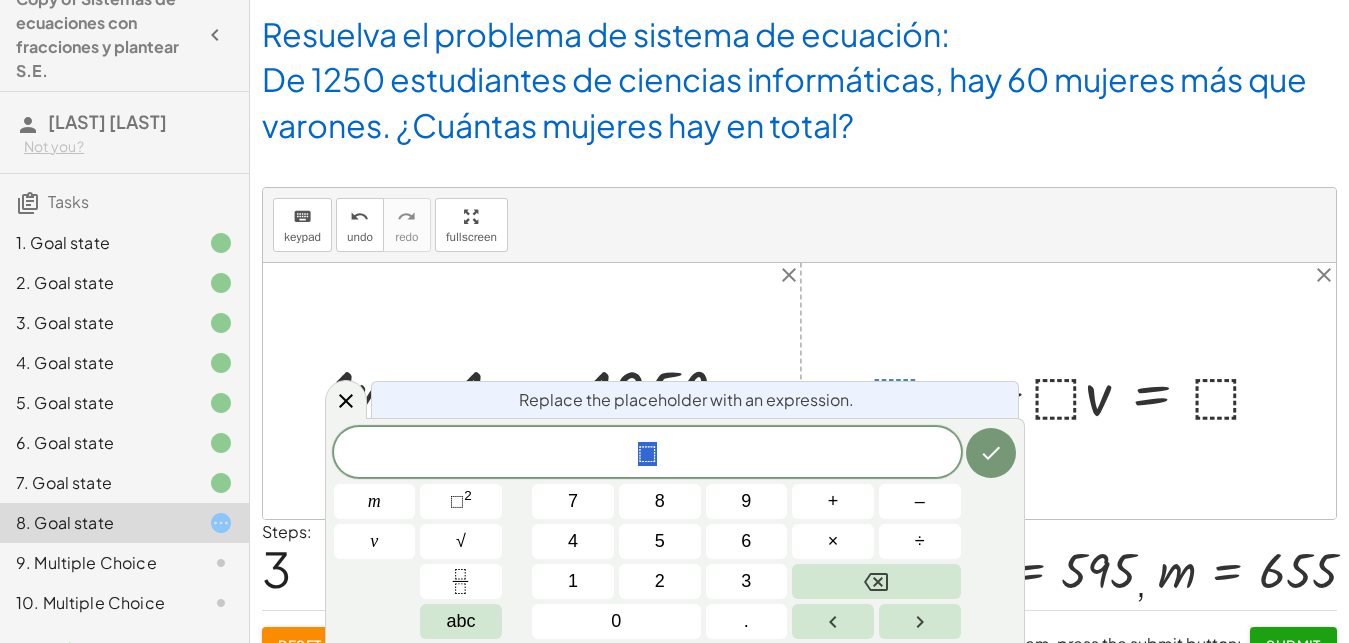click on "⬚ m v 7 8 9 + – 4 5 6 × ÷ ⬚ 2 √ abc 1 2 3 0 ." at bounding box center [675, 533] 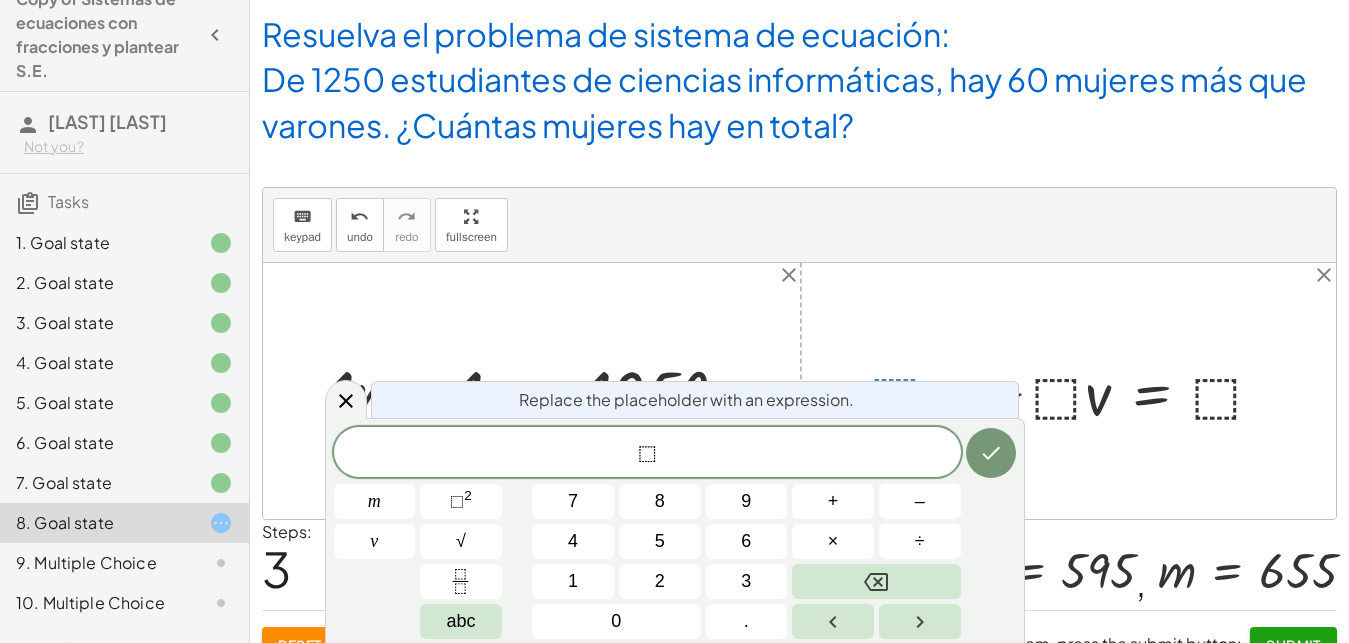 scroll, scrollTop: 18, scrollLeft: 0, axis: vertical 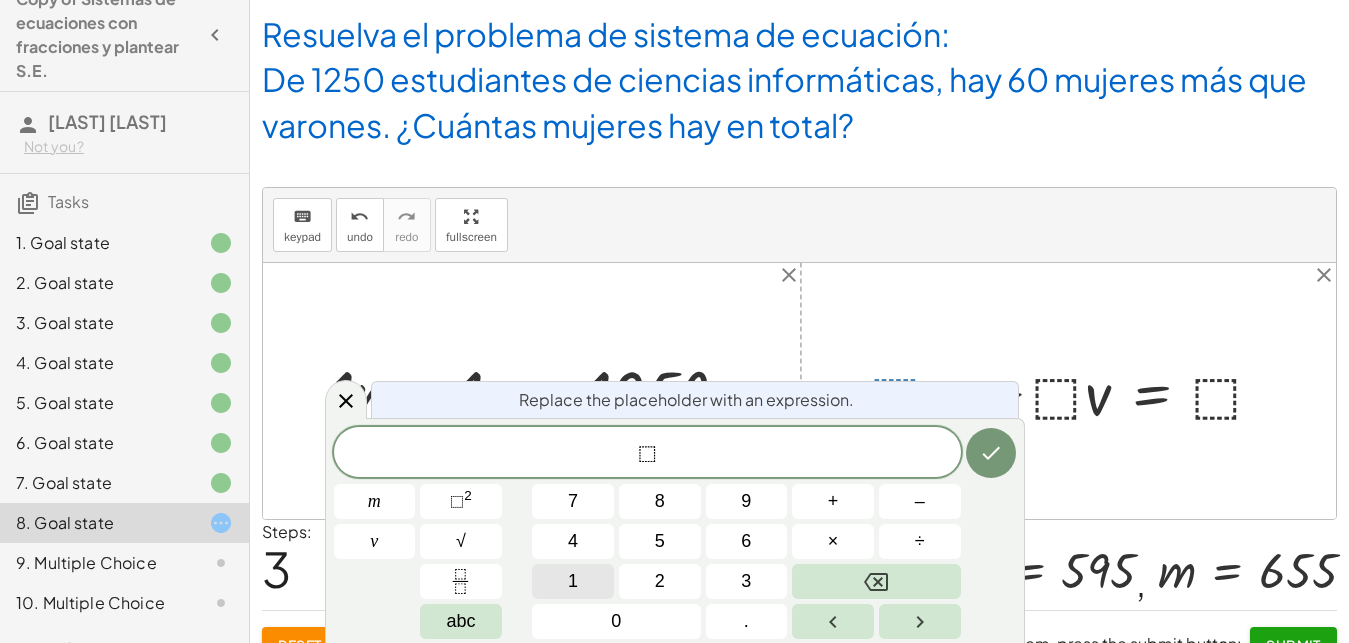 click on "1" at bounding box center (573, 581) 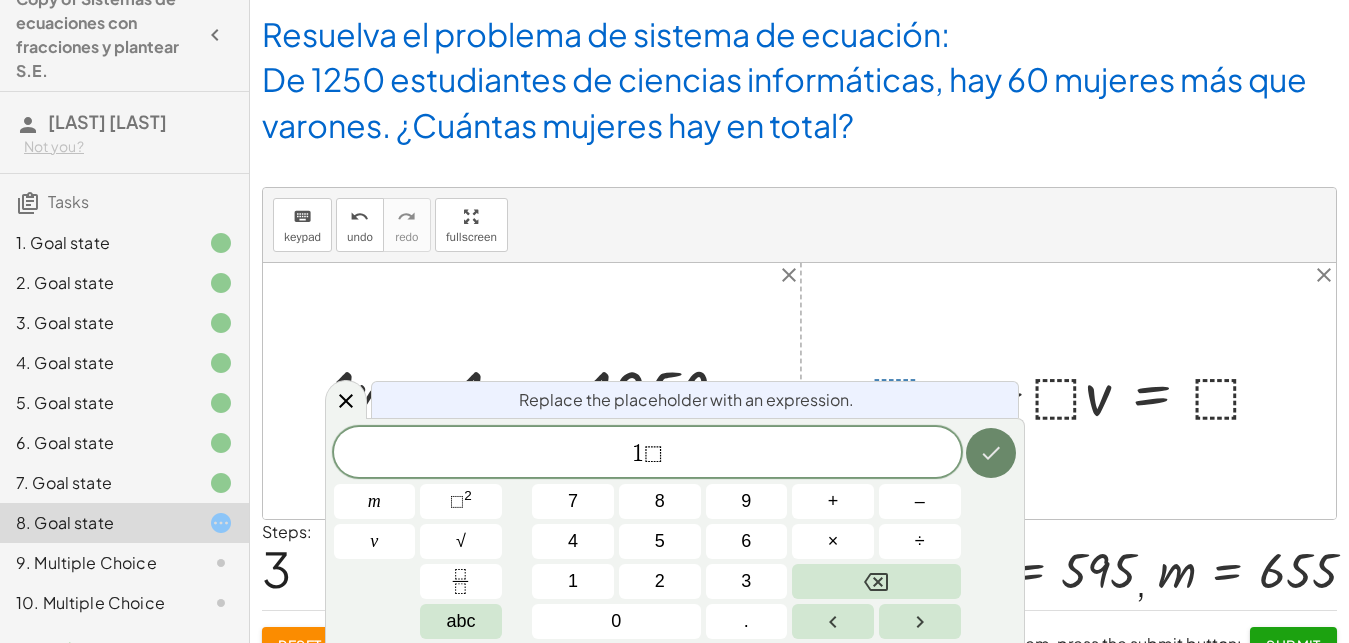 click 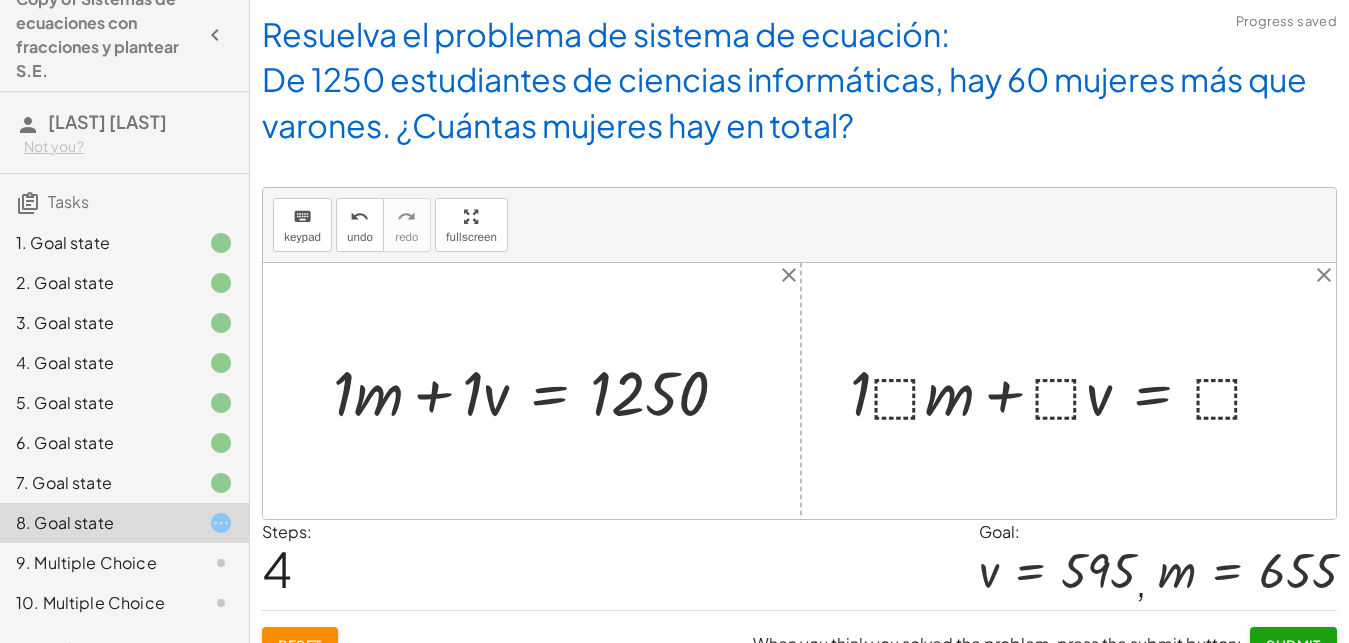 click at bounding box center (1065, 391) 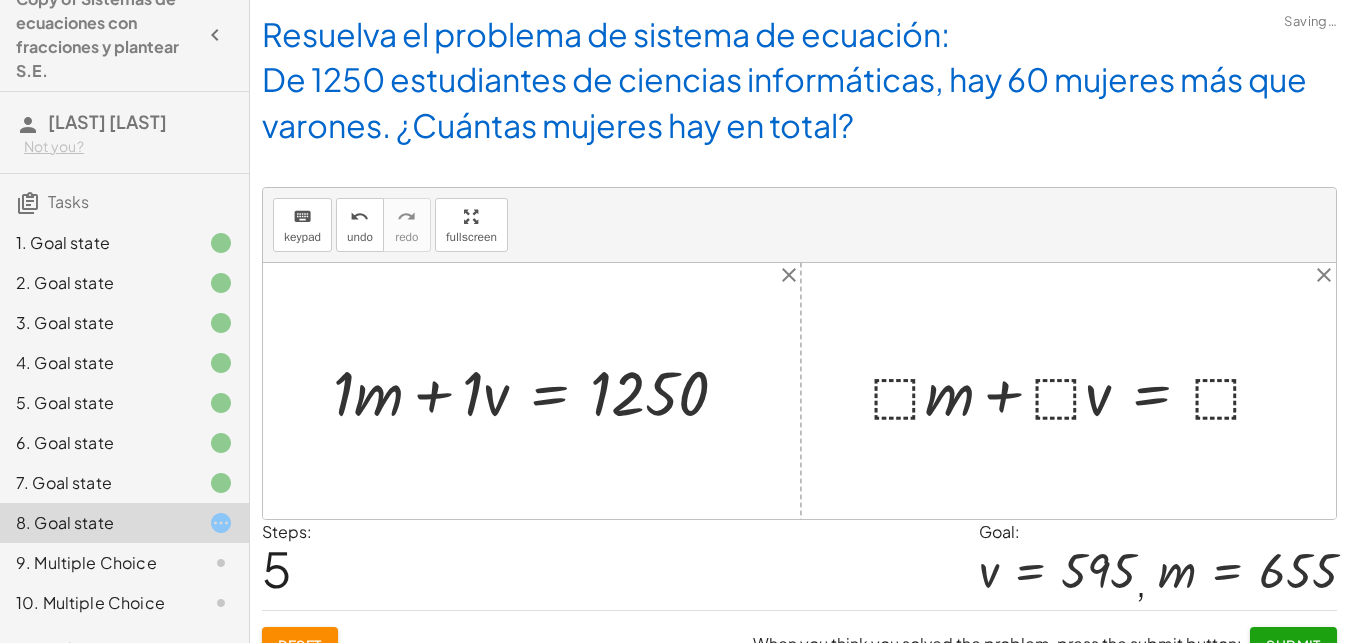 click at bounding box center (1076, 391) 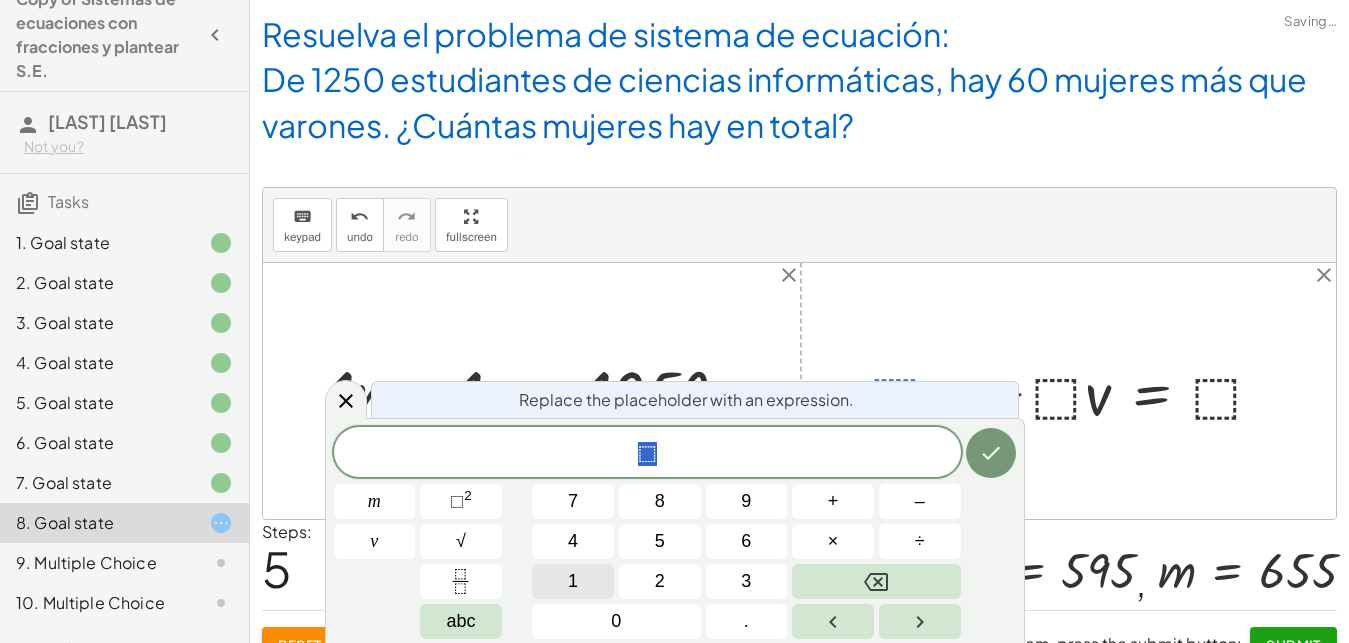 click on "1" at bounding box center [573, 581] 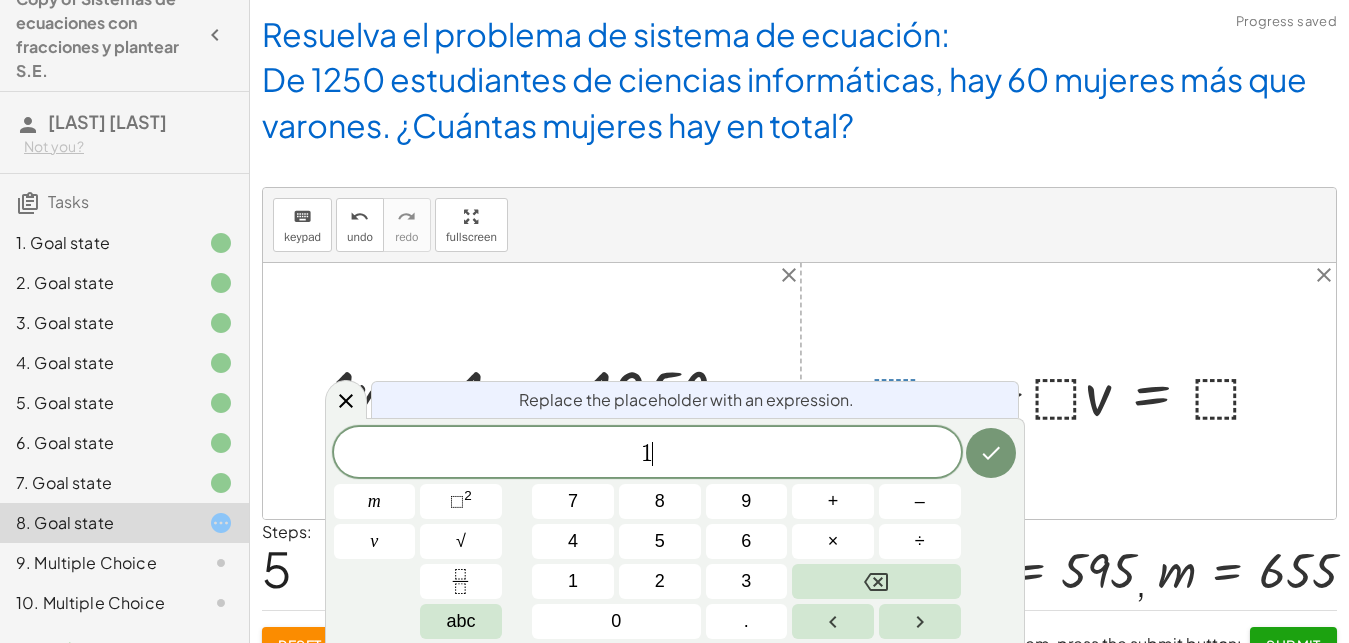 scroll, scrollTop: 18, scrollLeft: 0, axis: vertical 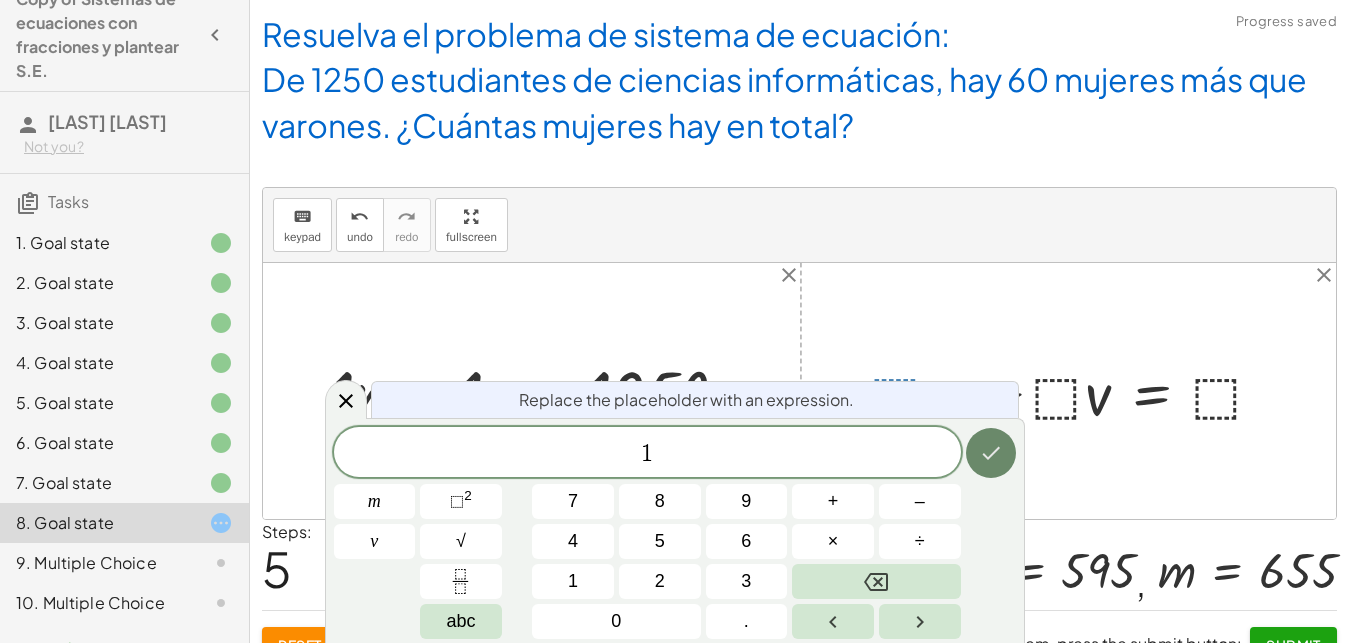 click 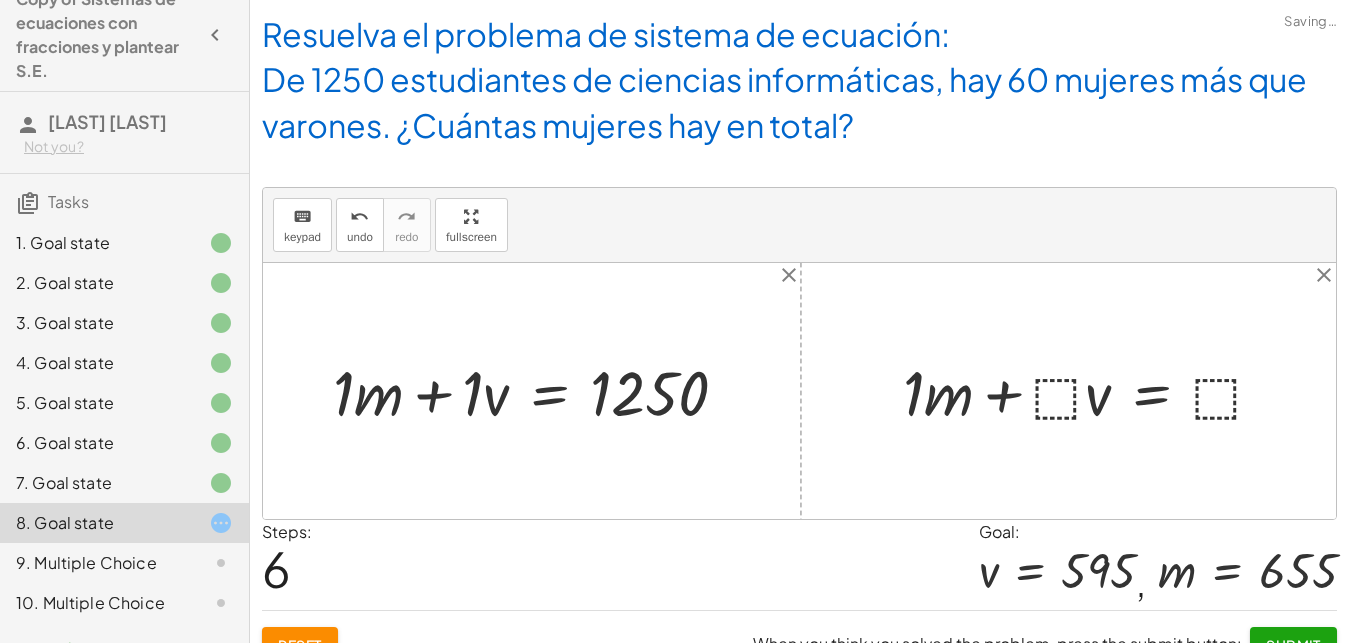 click at bounding box center (1092, 391) 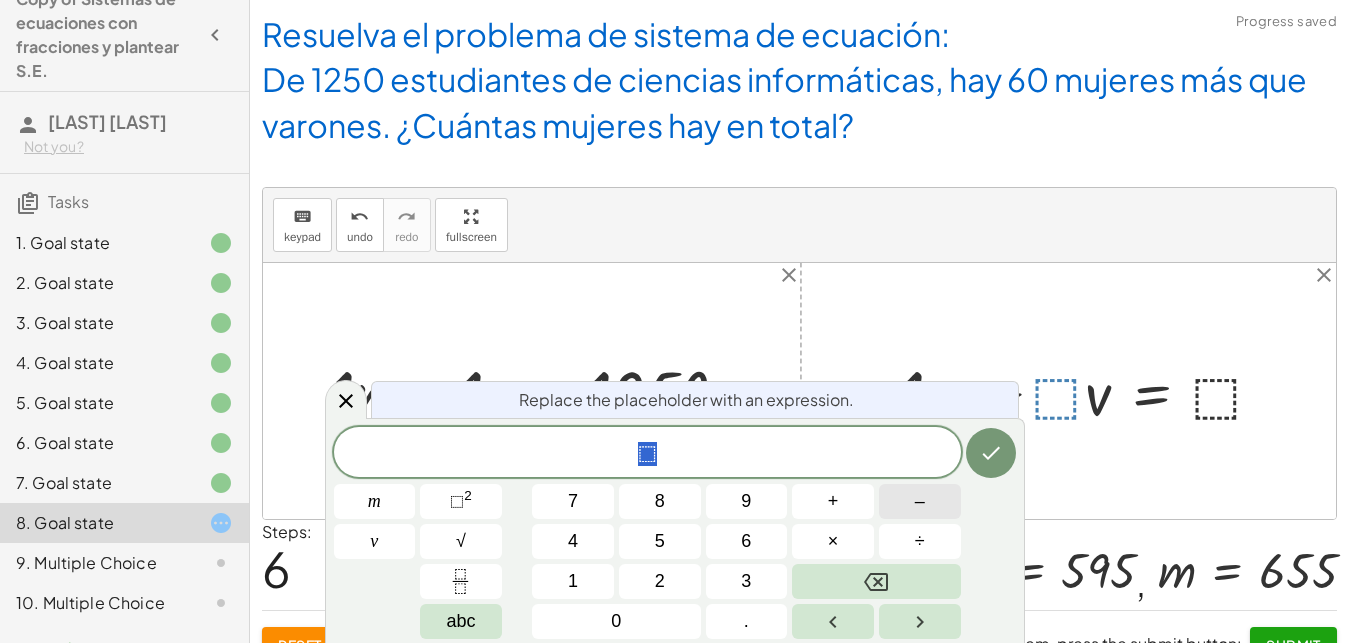click on "–" at bounding box center [920, 501] 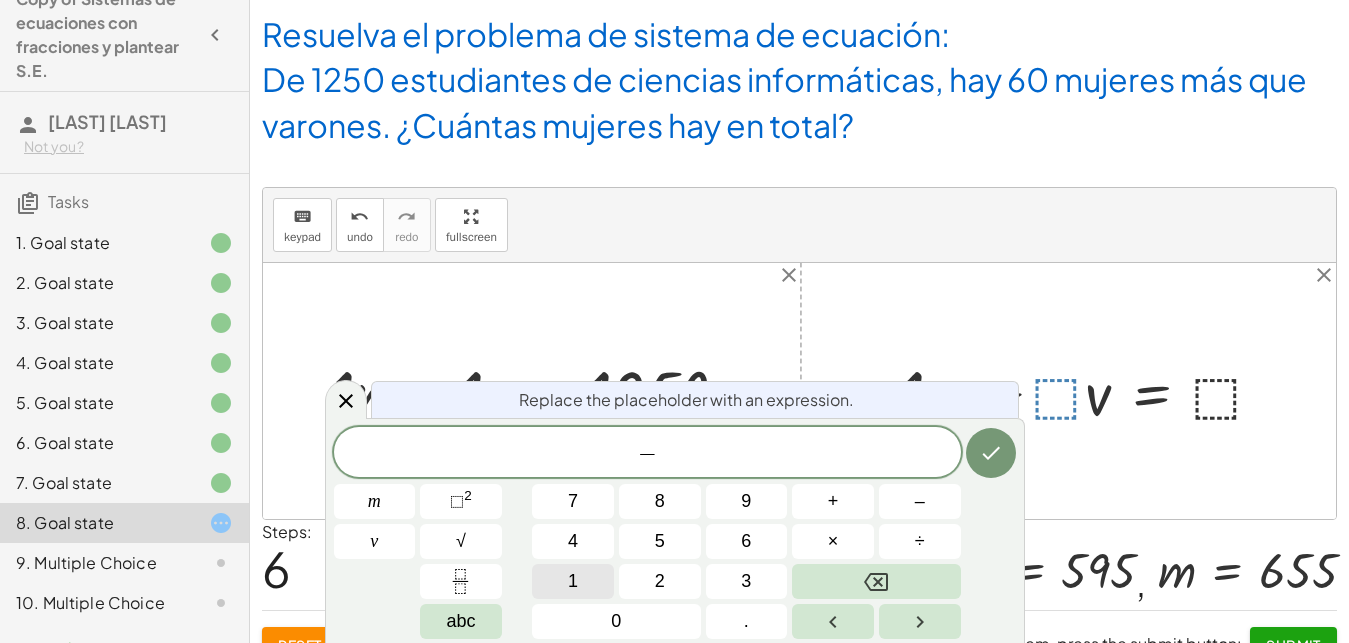click on "1" at bounding box center (573, 581) 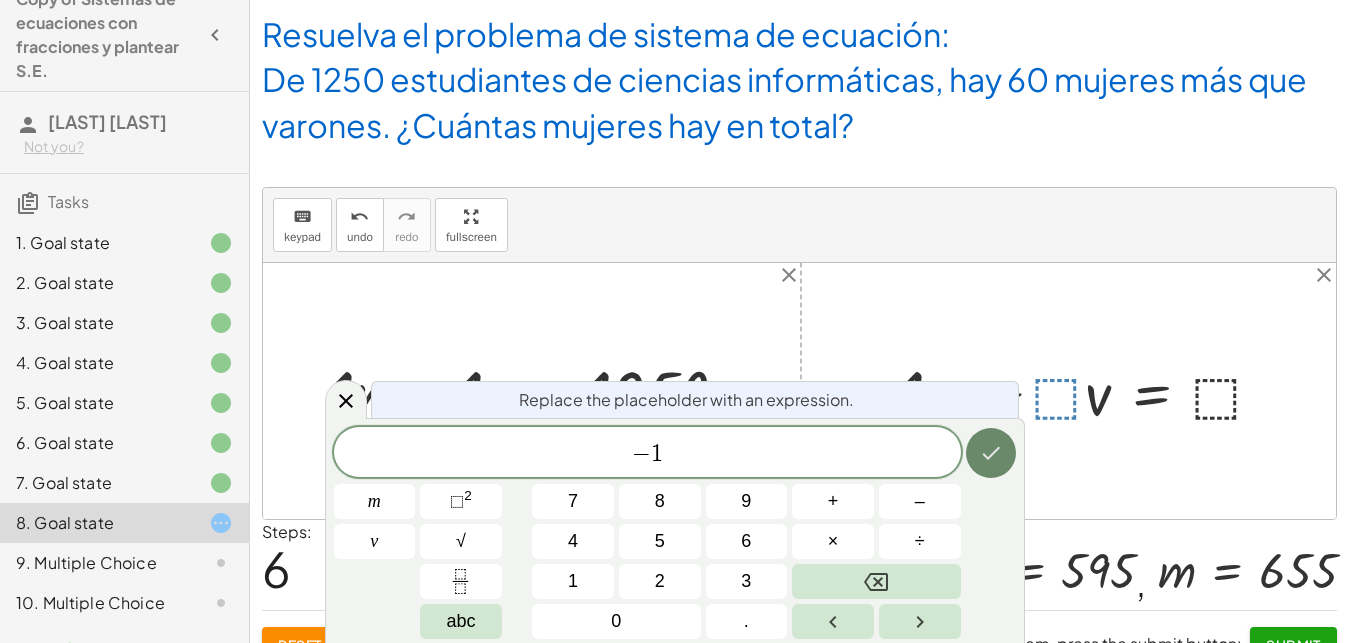 click at bounding box center (991, 453) 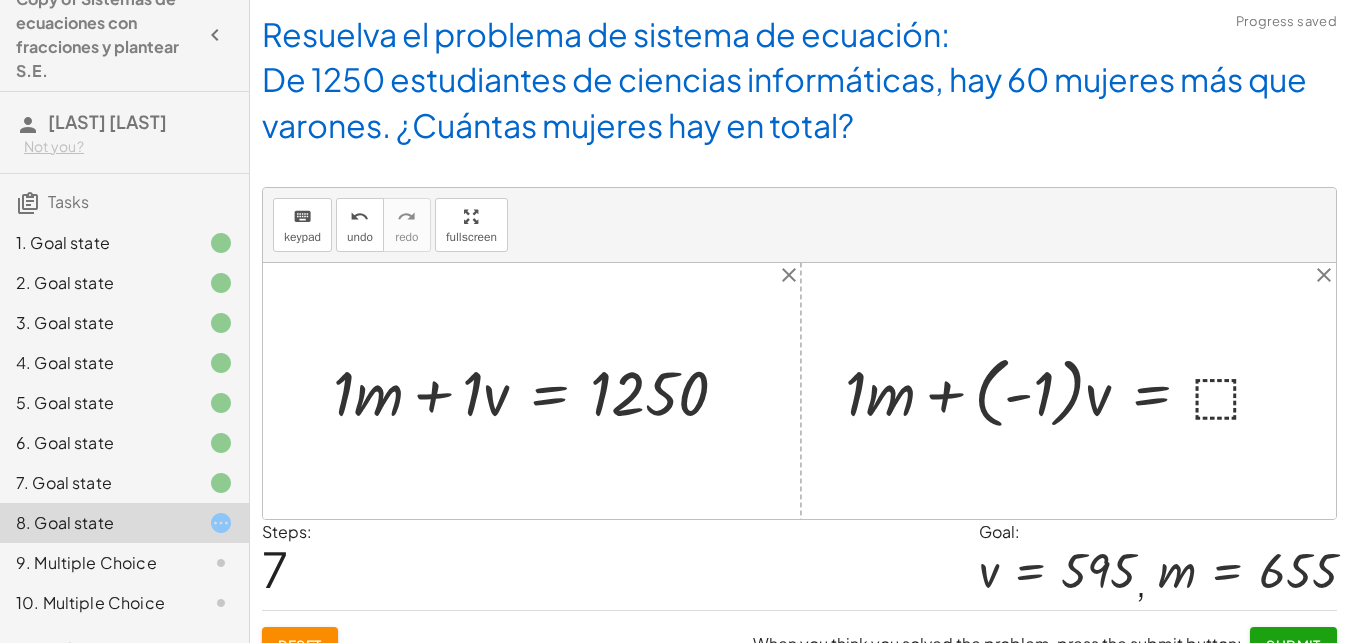 click at bounding box center (1063, 391) 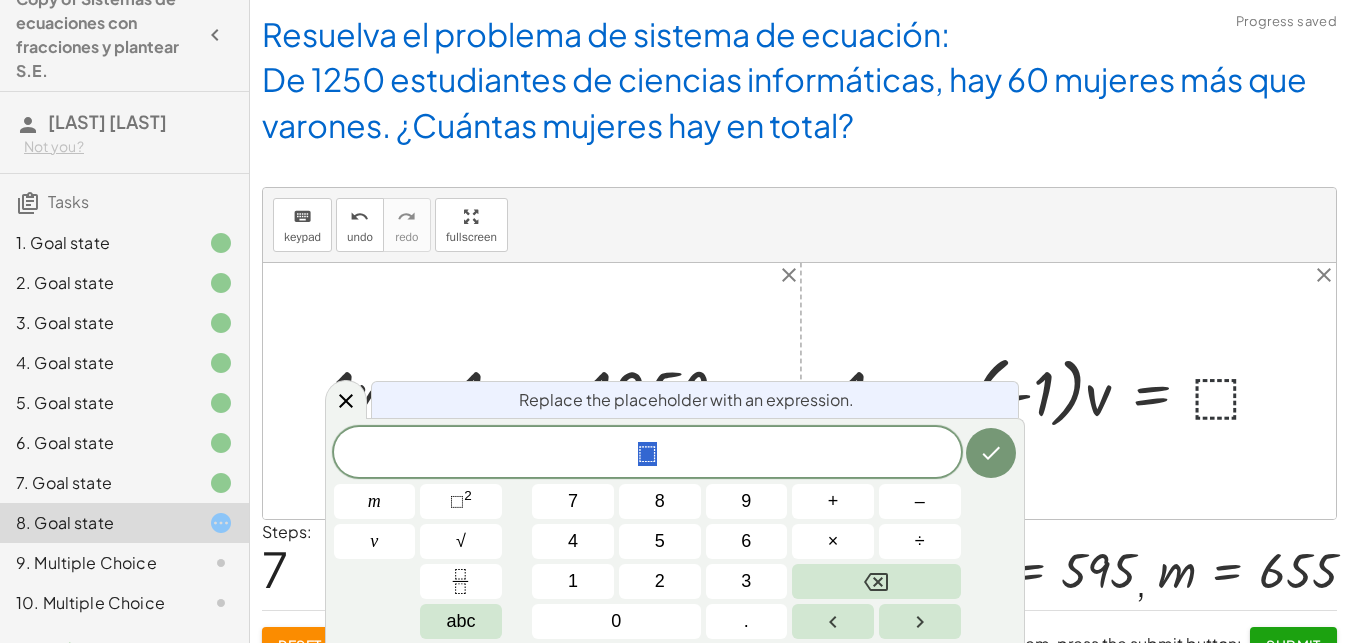 scroll, scrollTop: 18, scrollLeft: 18, axis: both 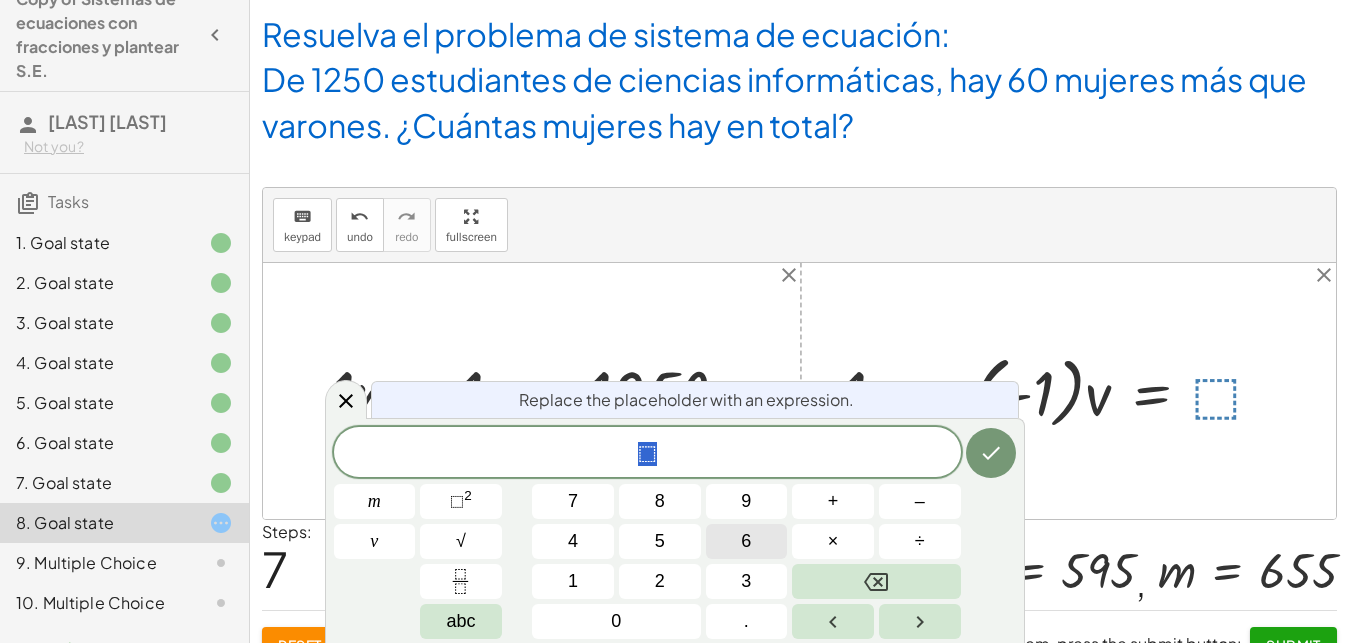 click on "6" at bounding box center [747, 541] 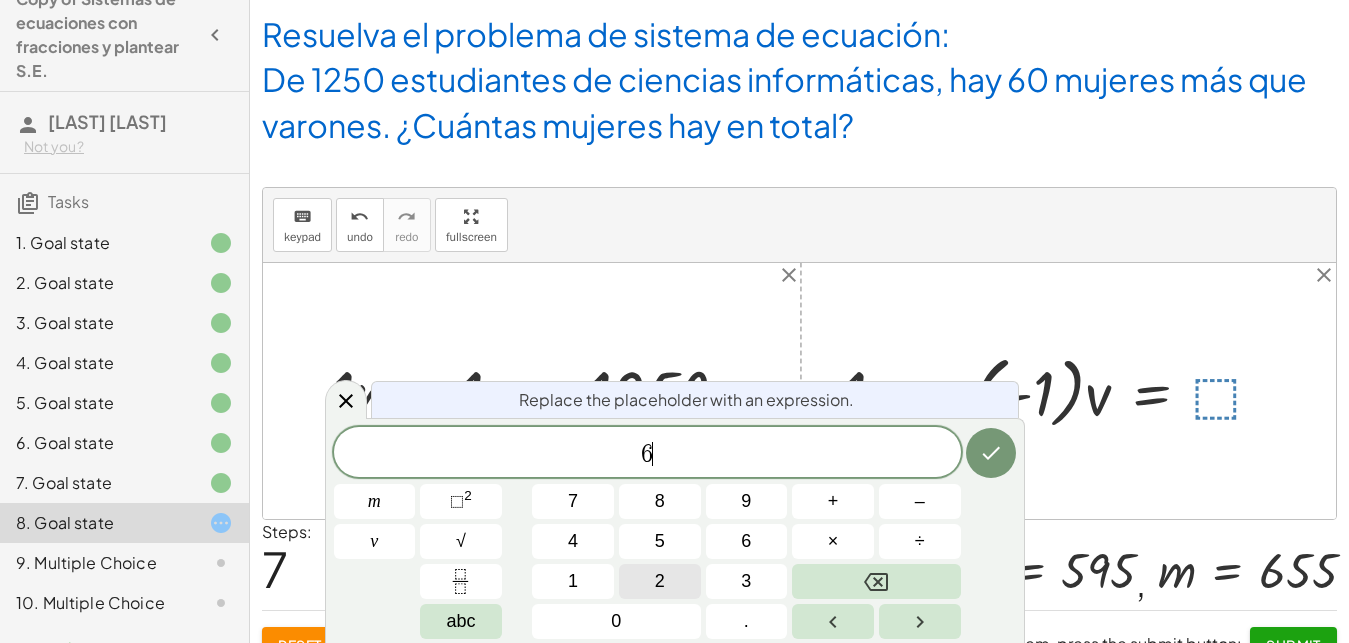 scroll, scrollTop: 18, scrollLeft: 0, axis: vertical 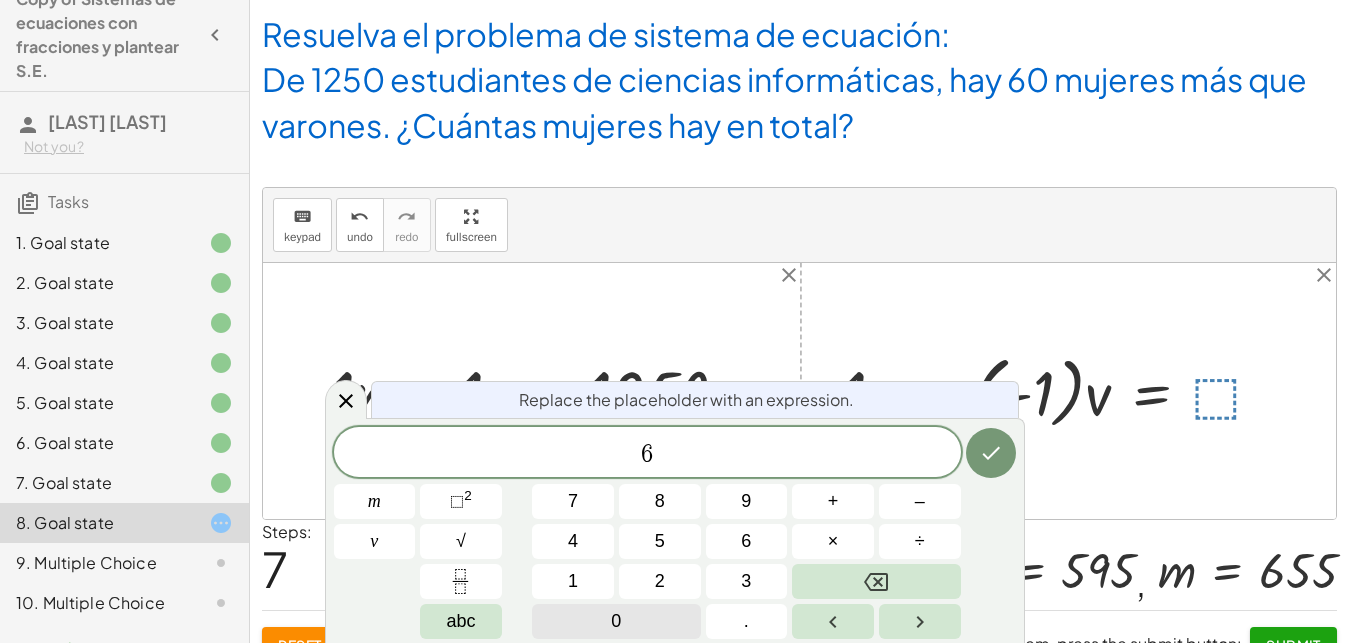 click on "0" at bounding box center (616, 621) 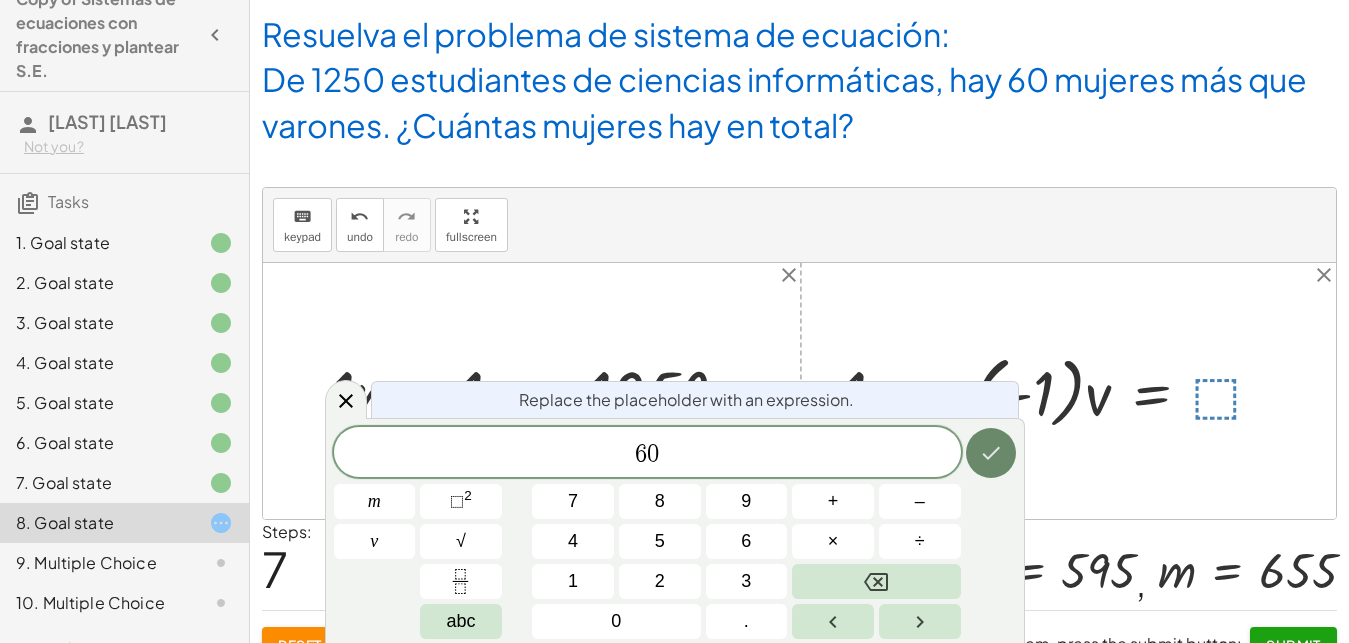 click 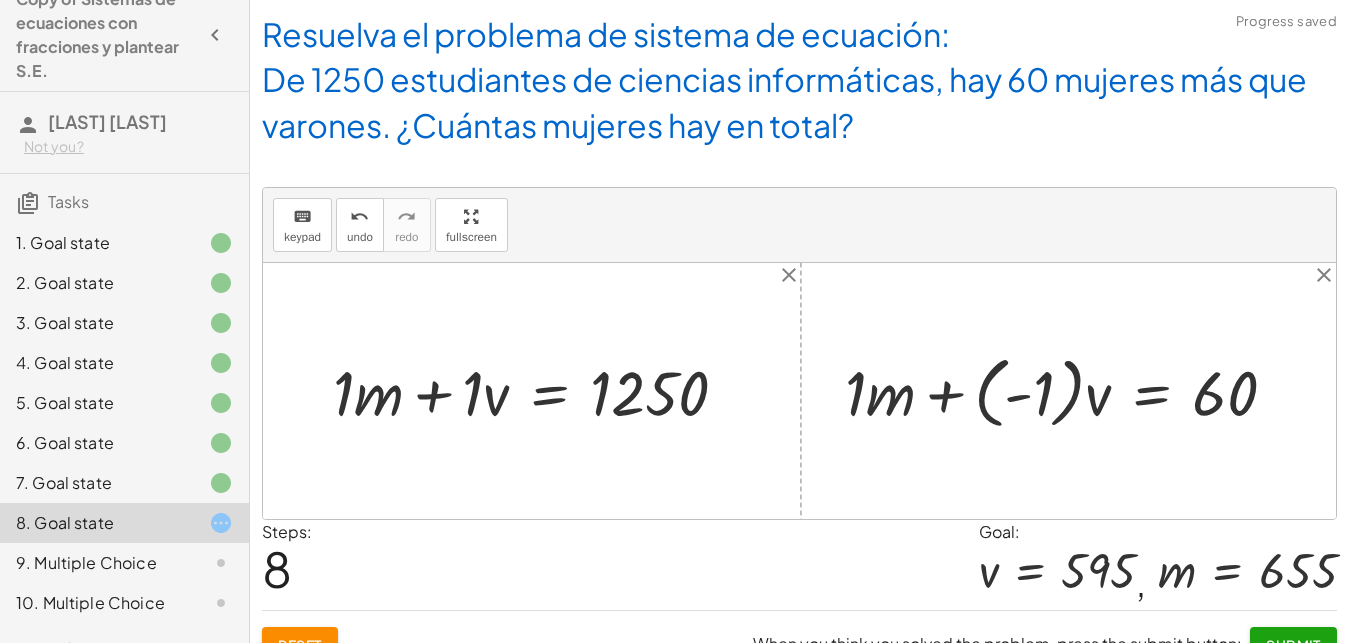 scroll, scrollTop: 32, scrollLeft: 0, axis: vertical 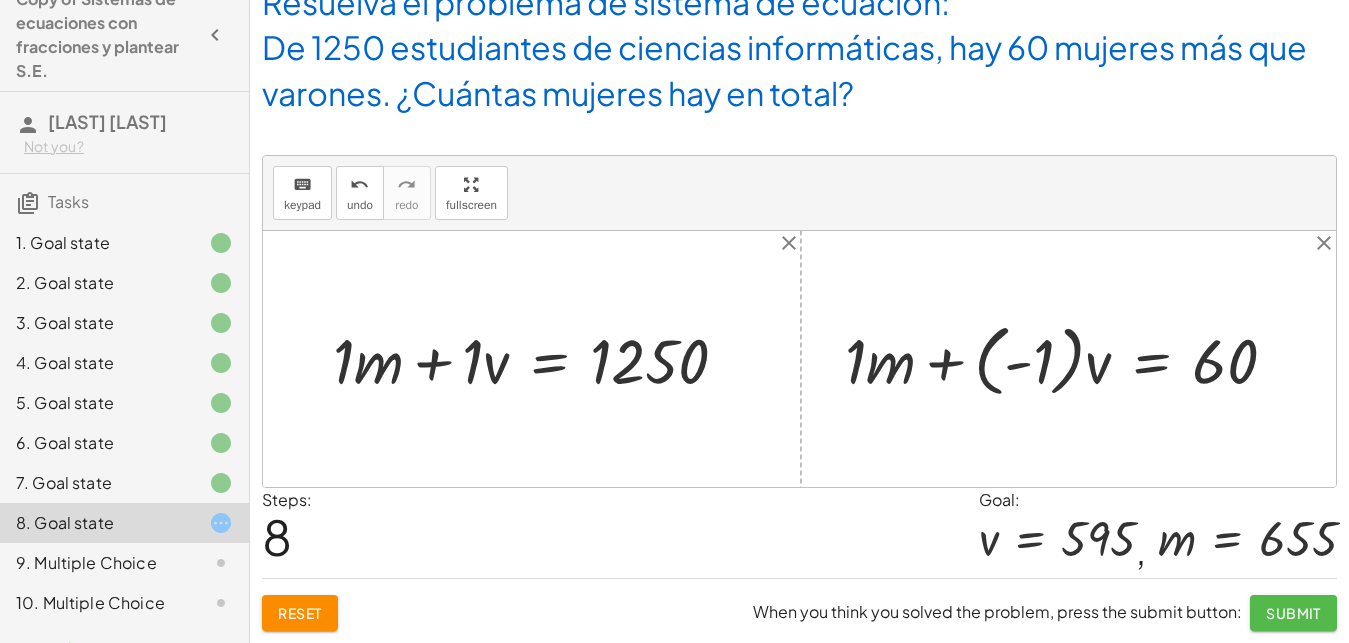 click on "Submit" 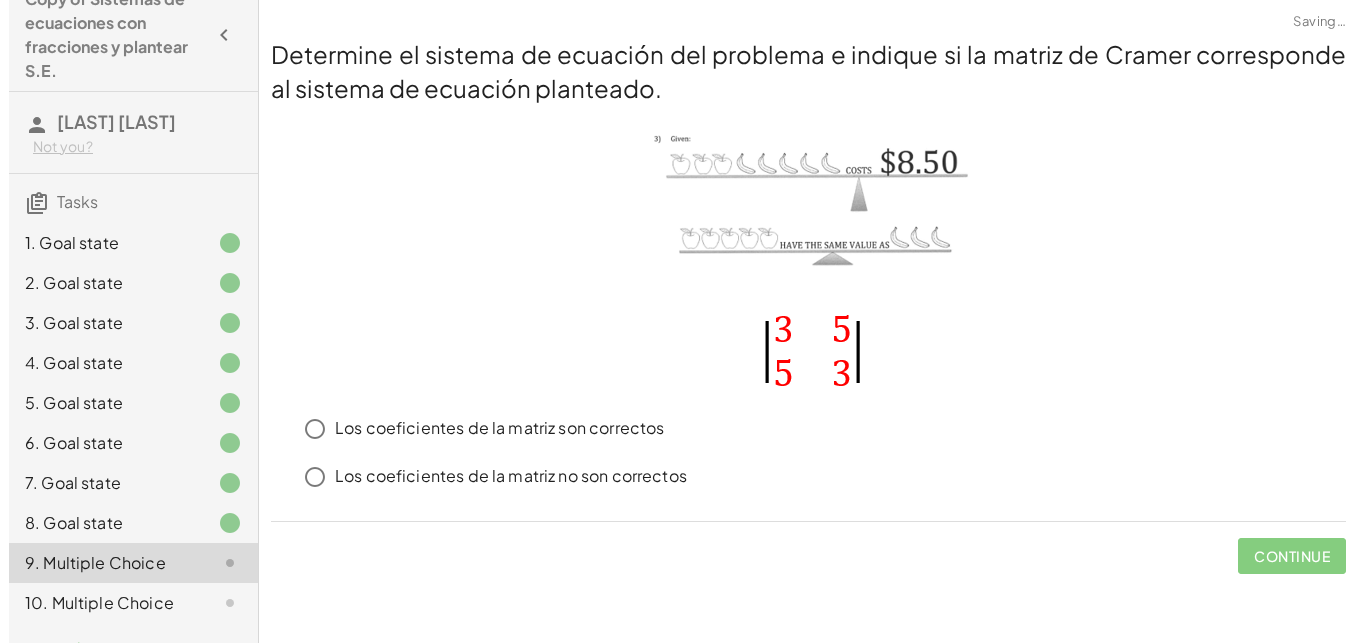 scroll, scrollTop: 0, scrollLeft: 0, axis: both 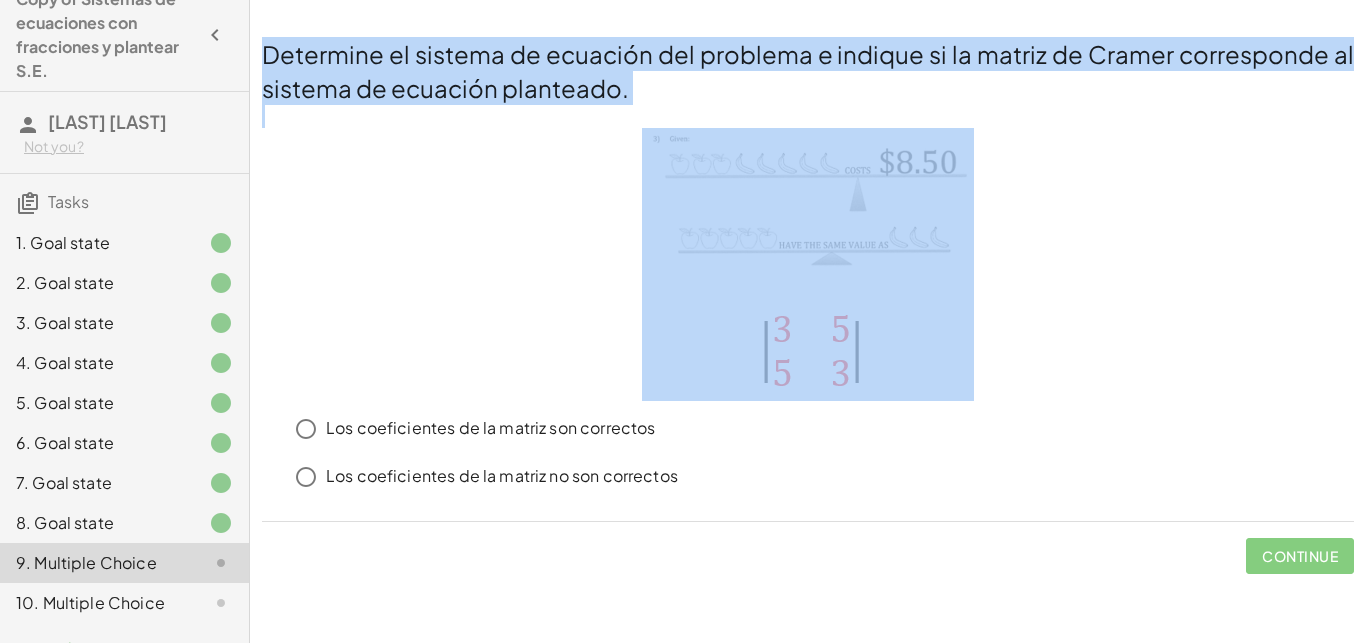 drag, startPoint x: 264, startPoint y: 54, endPoint x: 923, endPoint y: 411, distance: 749.4865 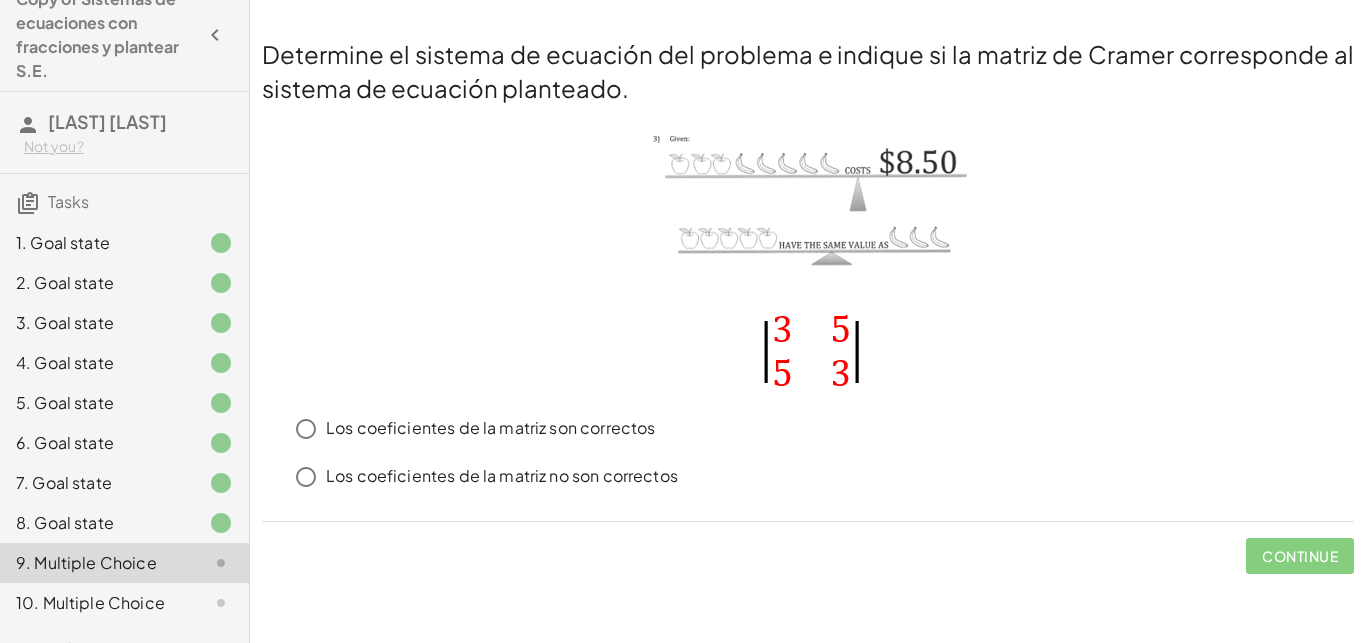 click on "Continue" at bounding box center [808, 548] 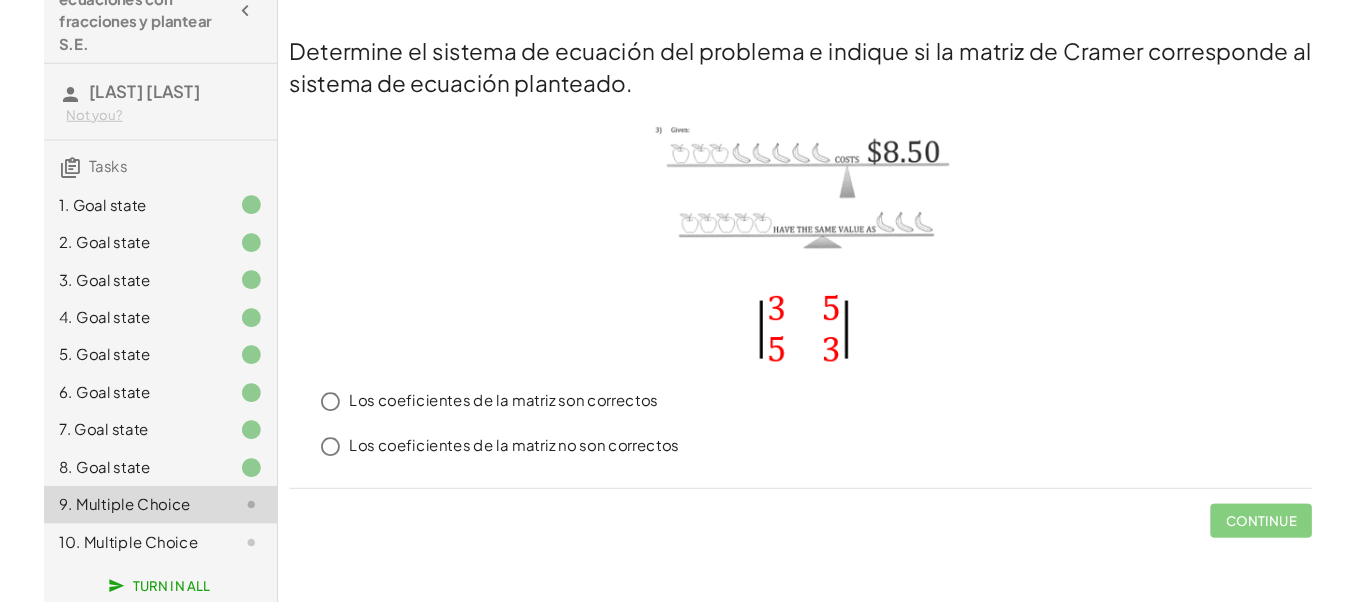 scroll, scrollTop: 89, scrollLeft: 0, axis: vertical 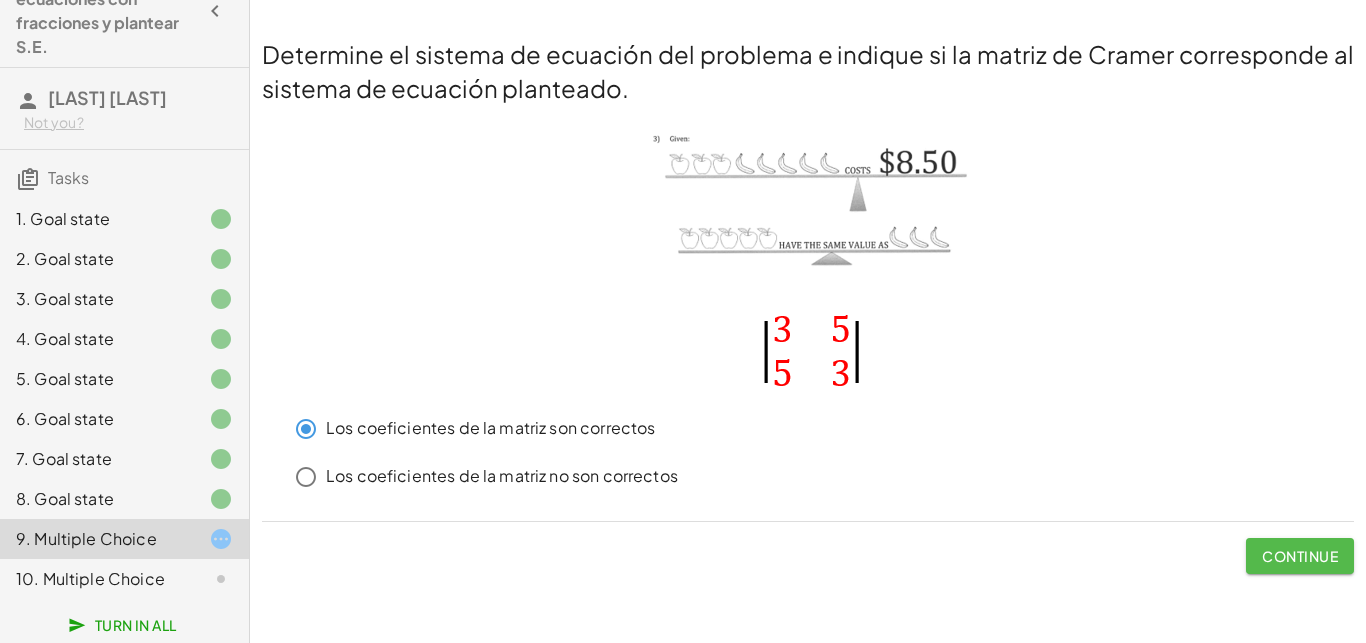 click on "Continue" 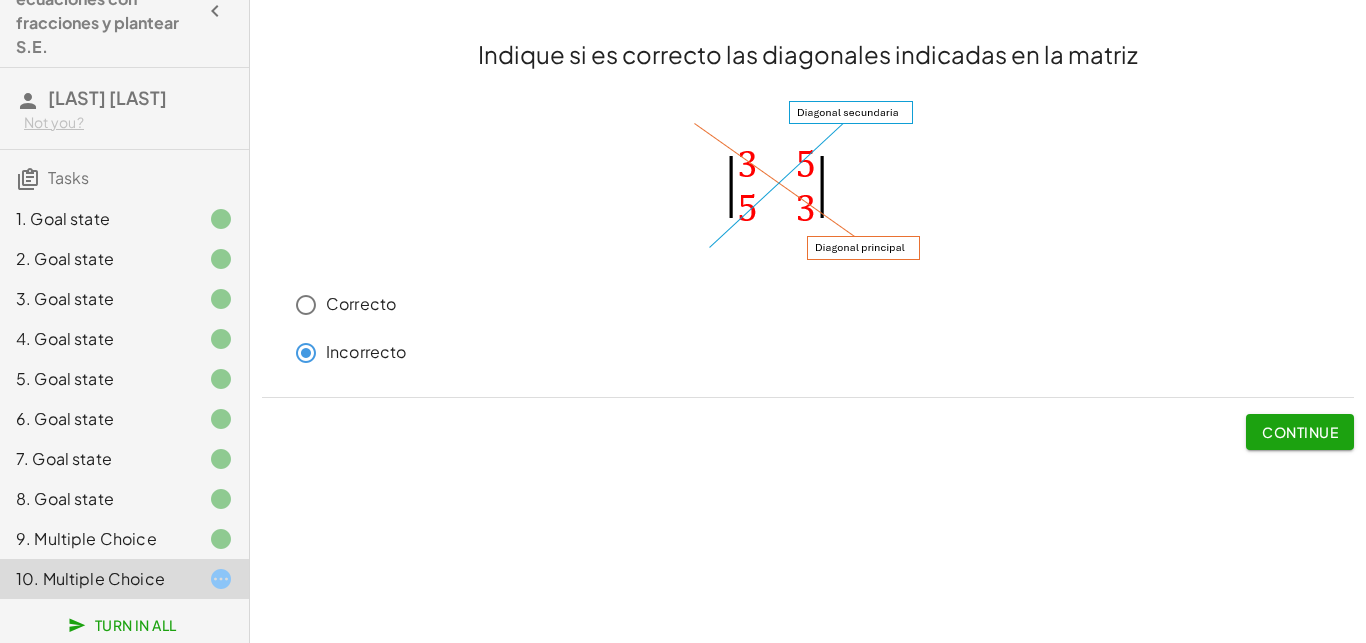 click on "Continue" 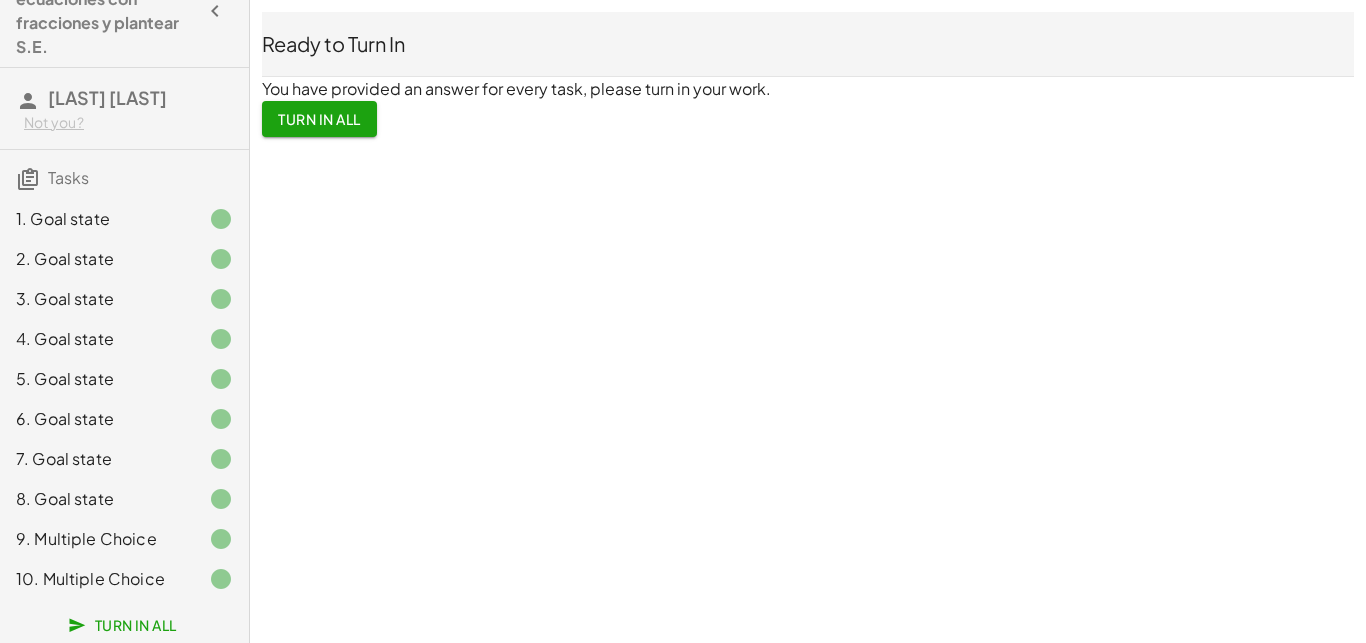 click on "Turn In All" at bounding box center (319, 119) 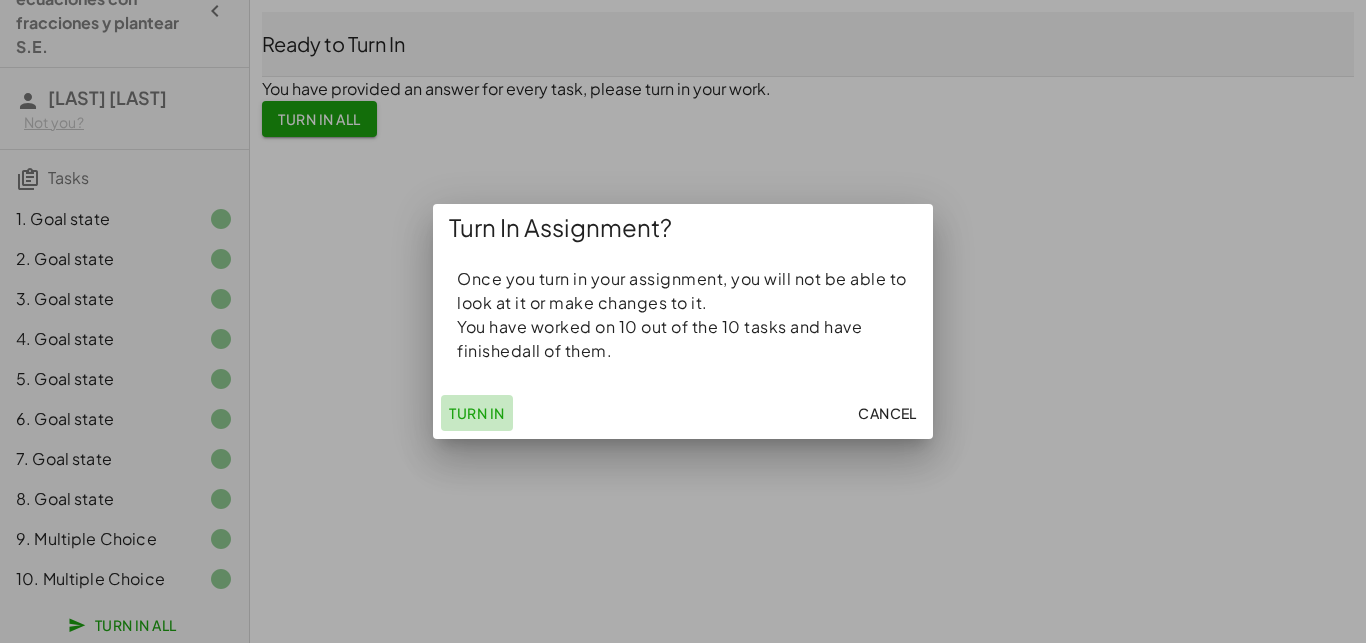 click on "Turn In" 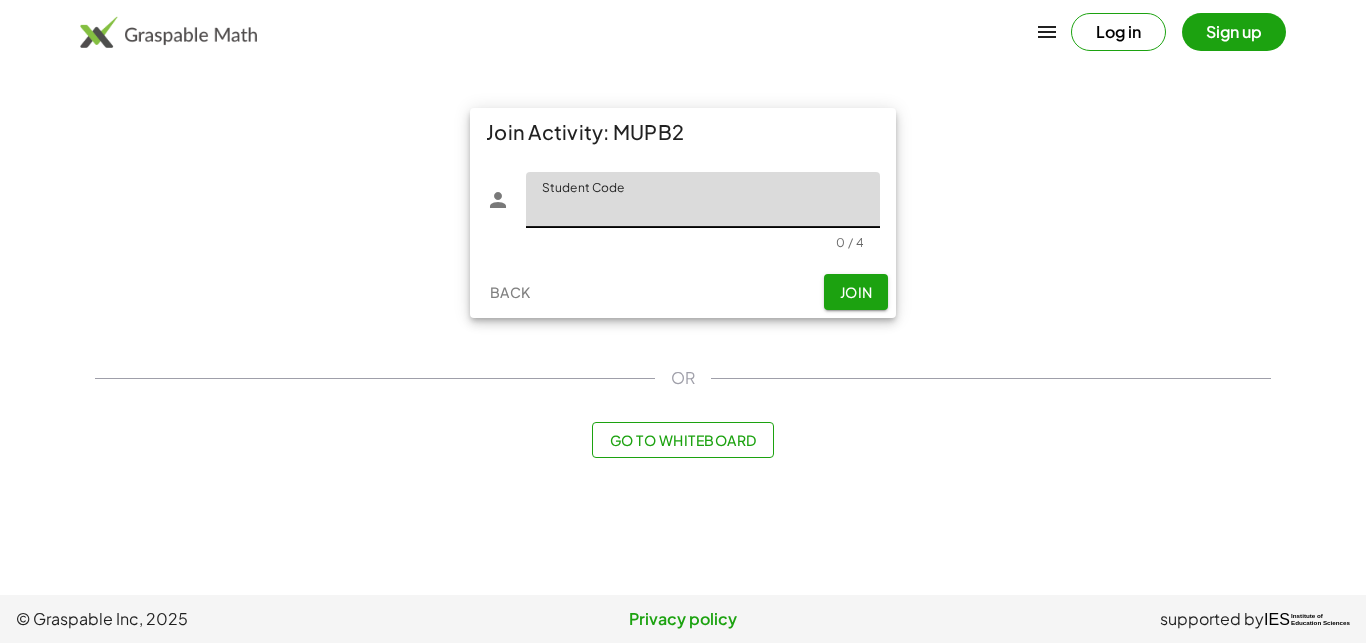 click on "Student Code" 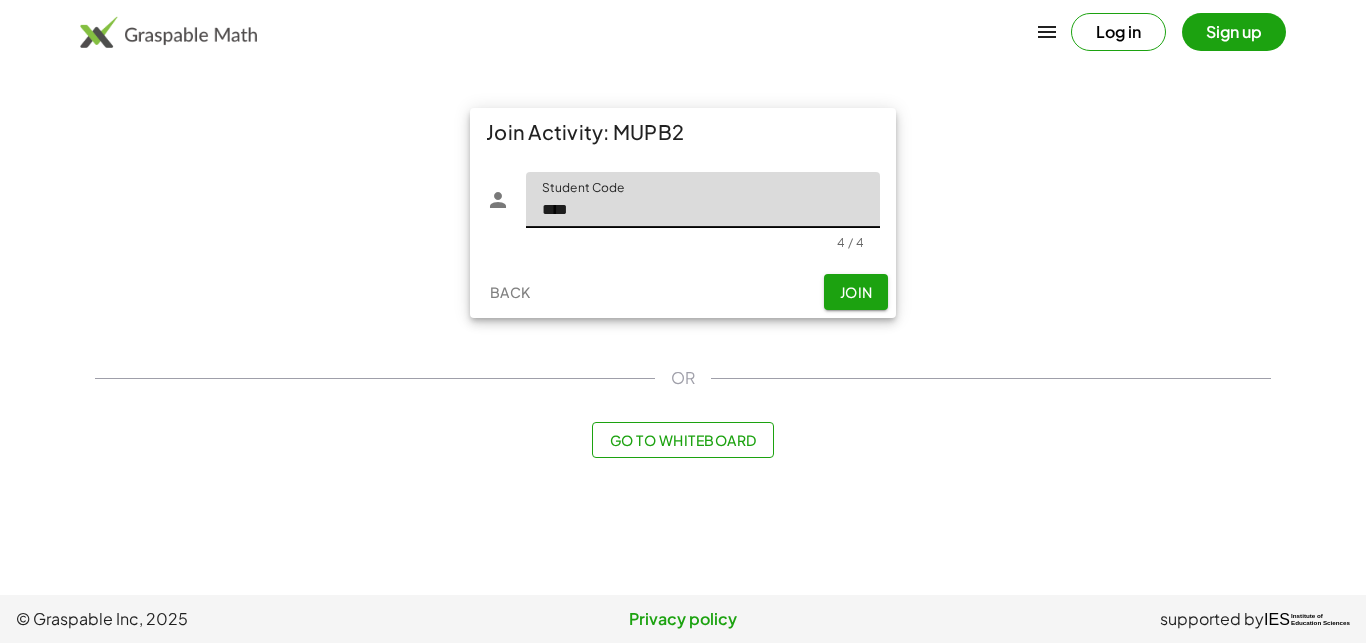 type on "****" 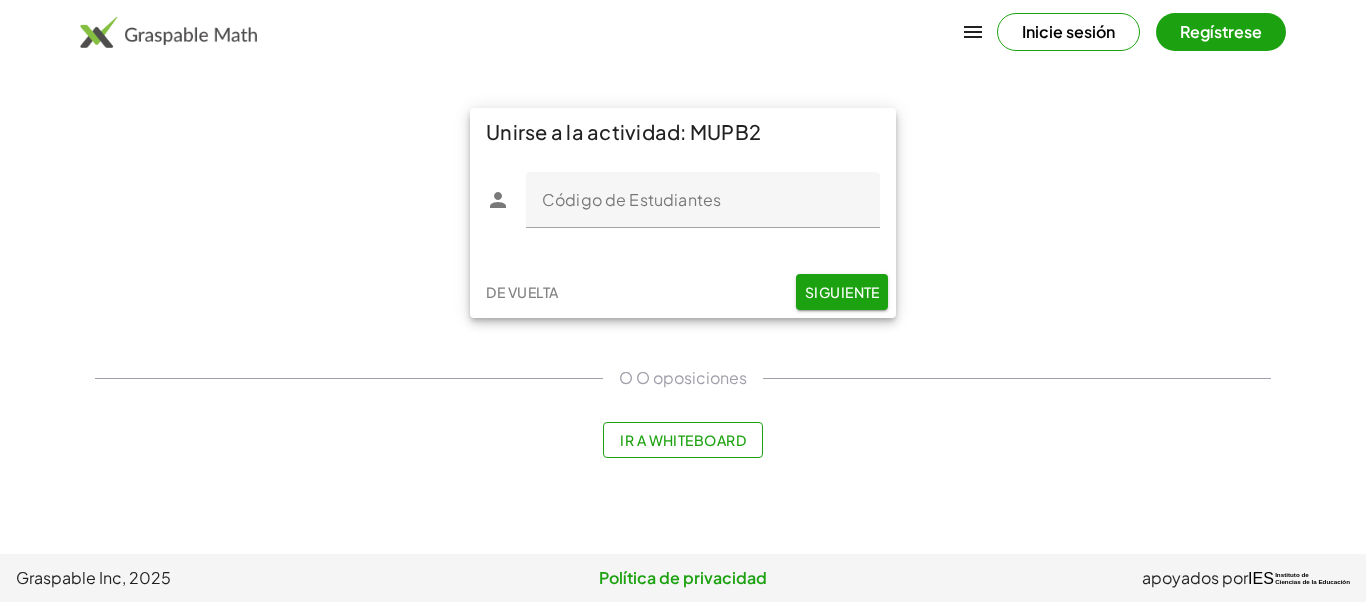 click on "Código de Estudiantes" 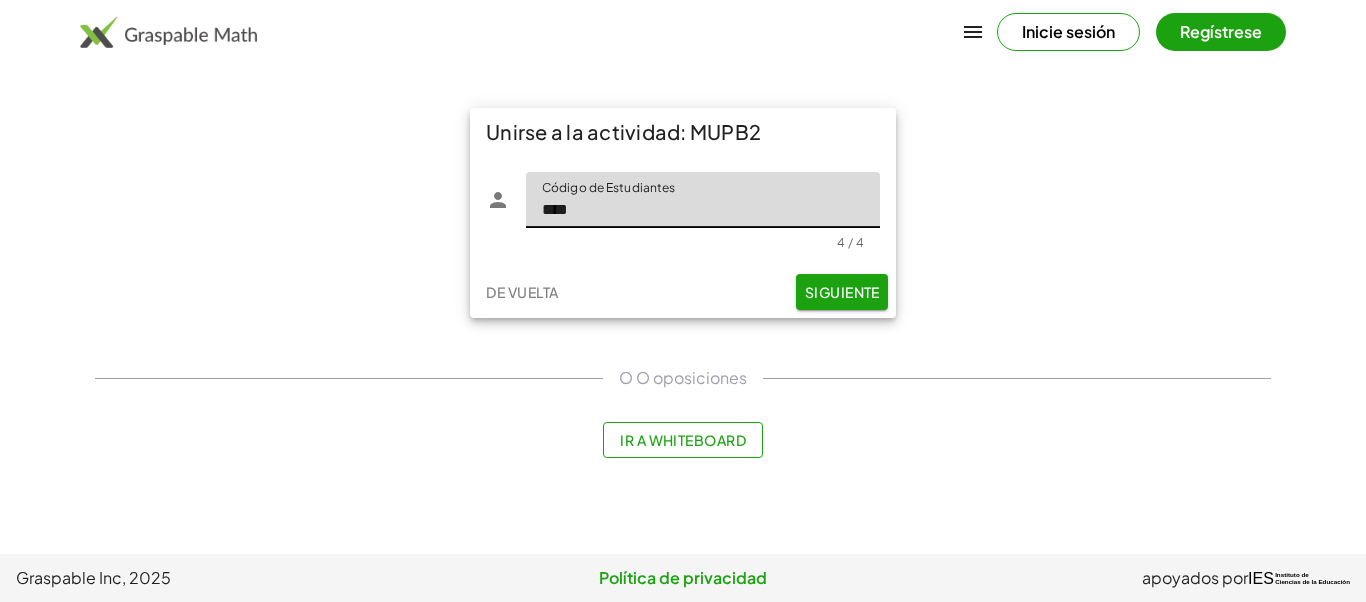 type on "****" 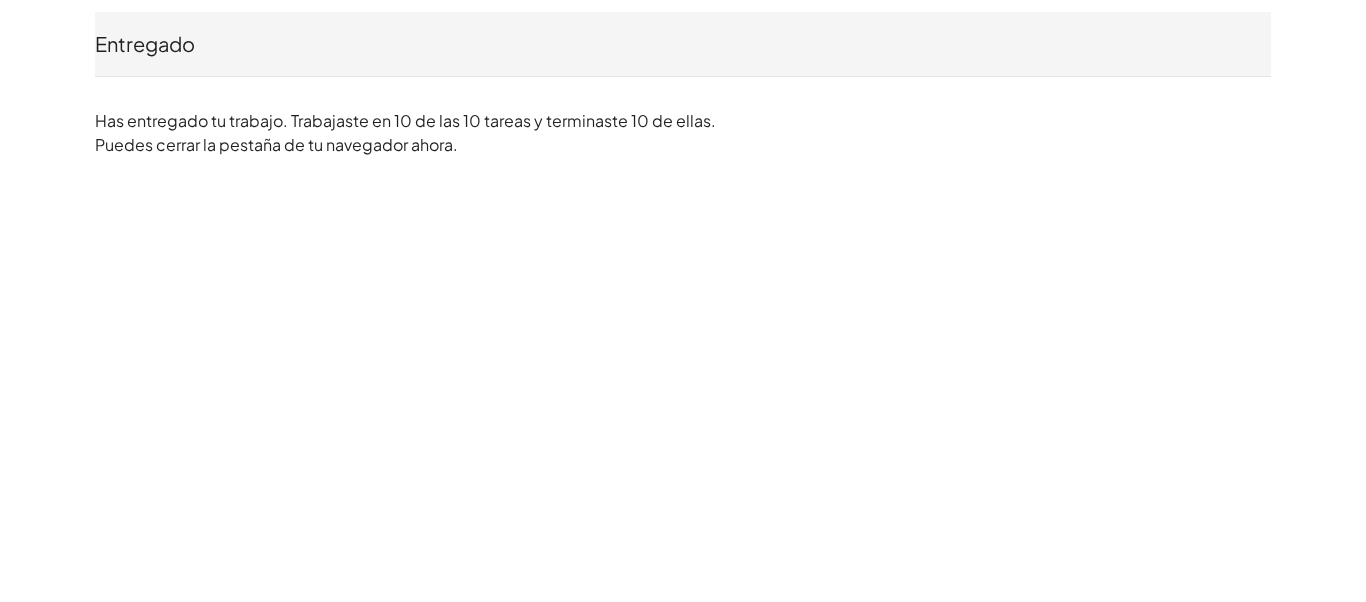click on "Entregado RIVADENEIRA ZAMBRANO  Not you? Has entregado tu trabajo. Trabajaste en 10 de las 10 tareas y terminaste 10 de ellas. Puedes cerrar la pestaña de tu navegador ahora." 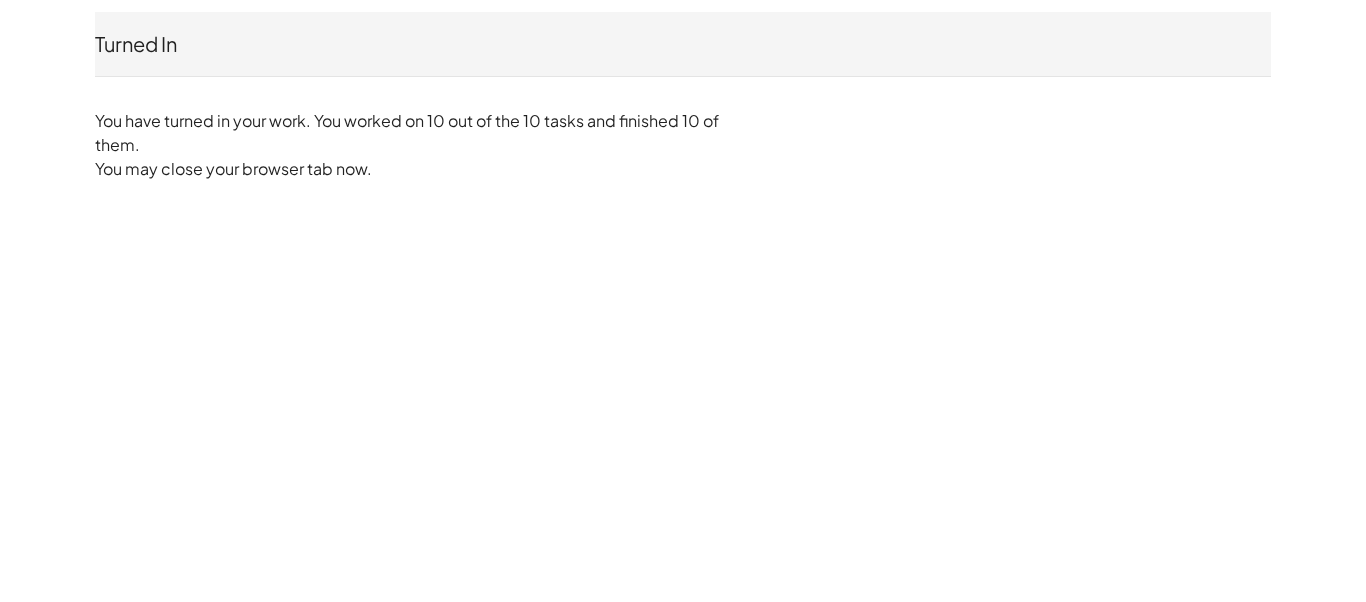 scroll, scrollTop: 0, scrollLeft: 0, axis: both 